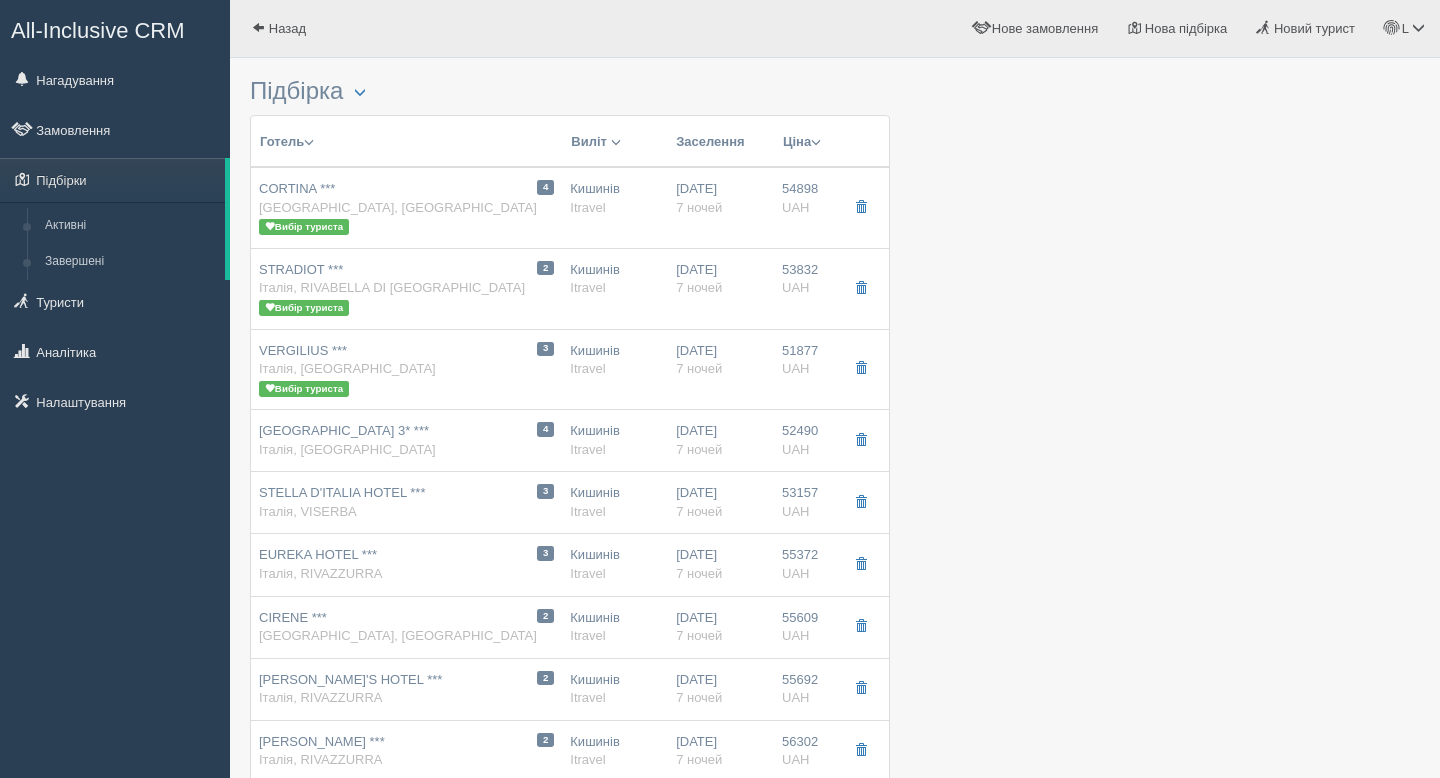 scroll, scrollTop: 0, scrollLeft: 0, axis: both 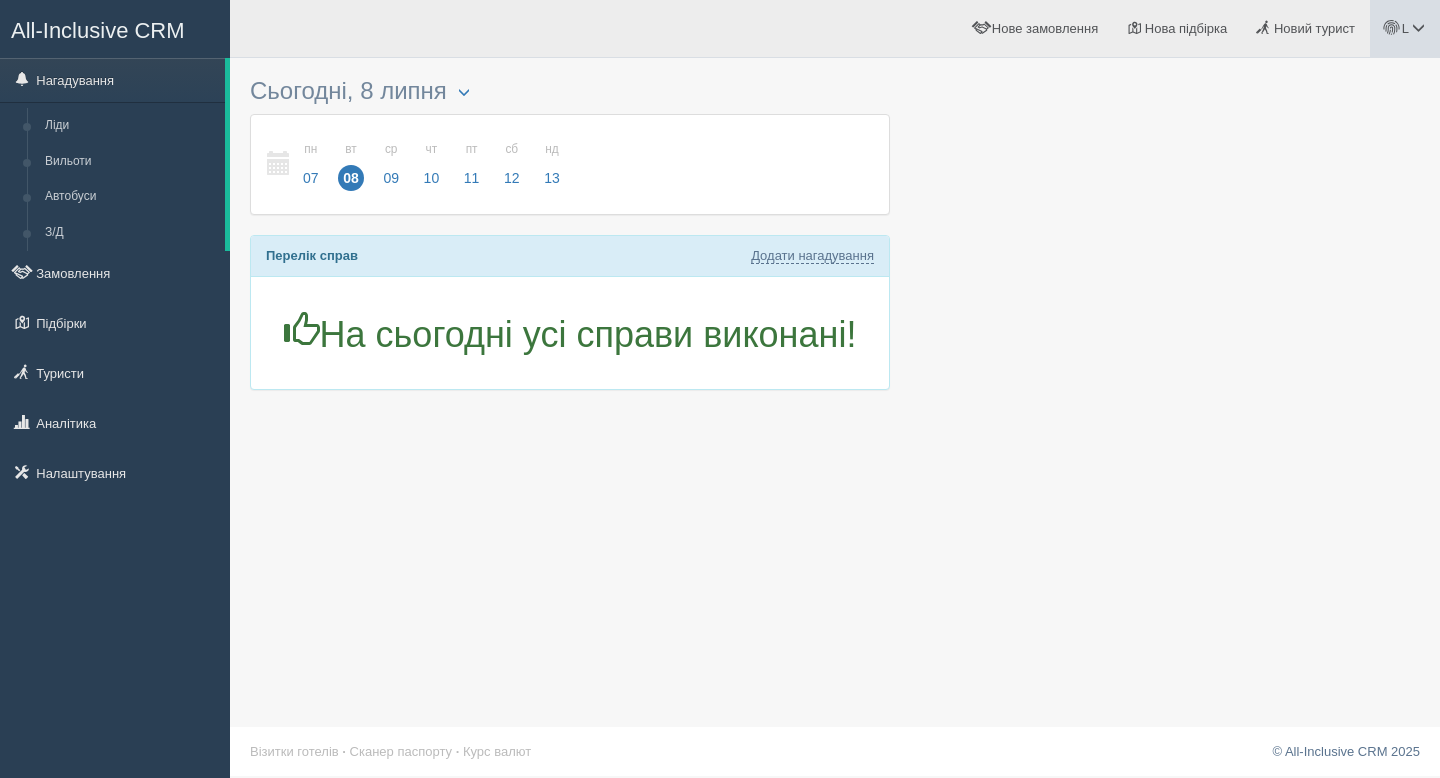 click at bounding box center [1418, 27] 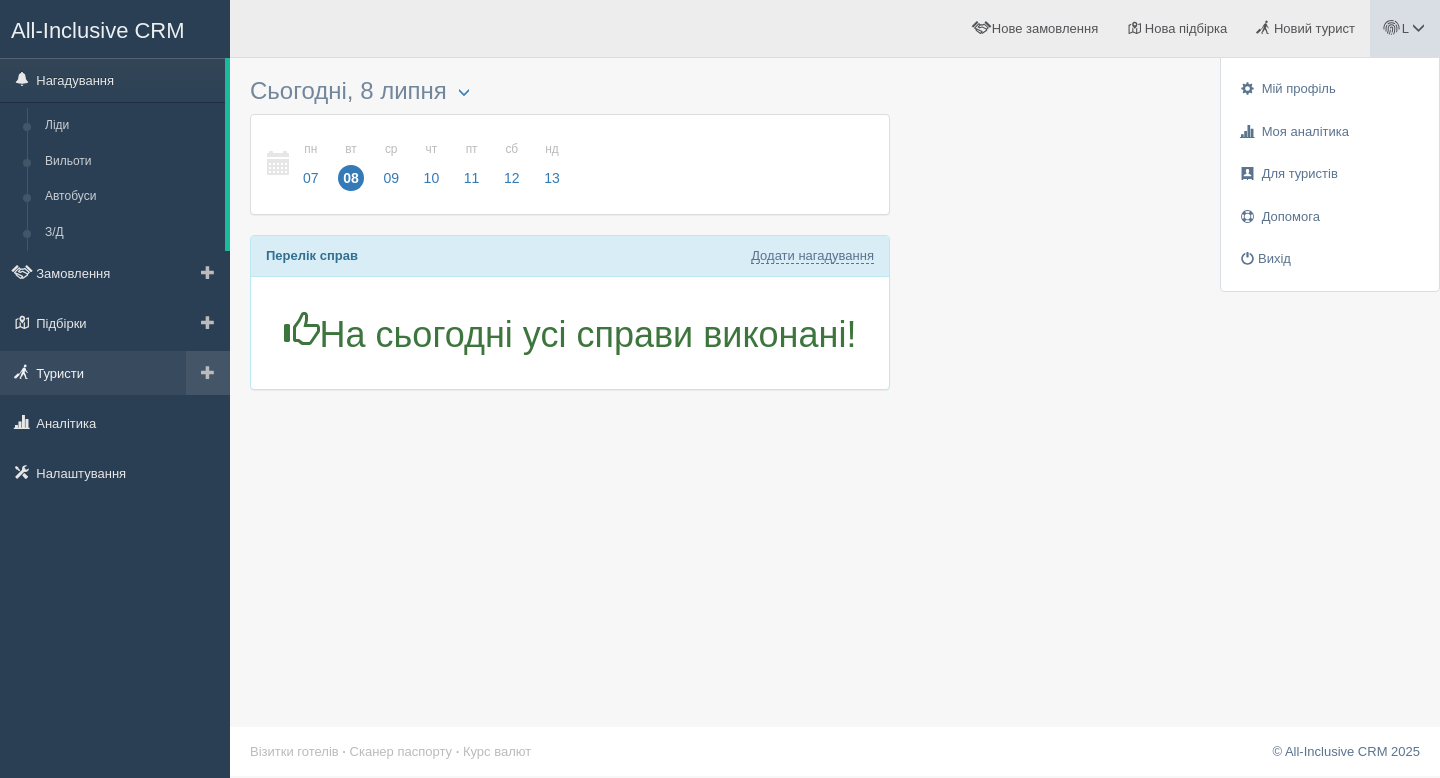 click on "Туристи" at bounding box center (115, 373) 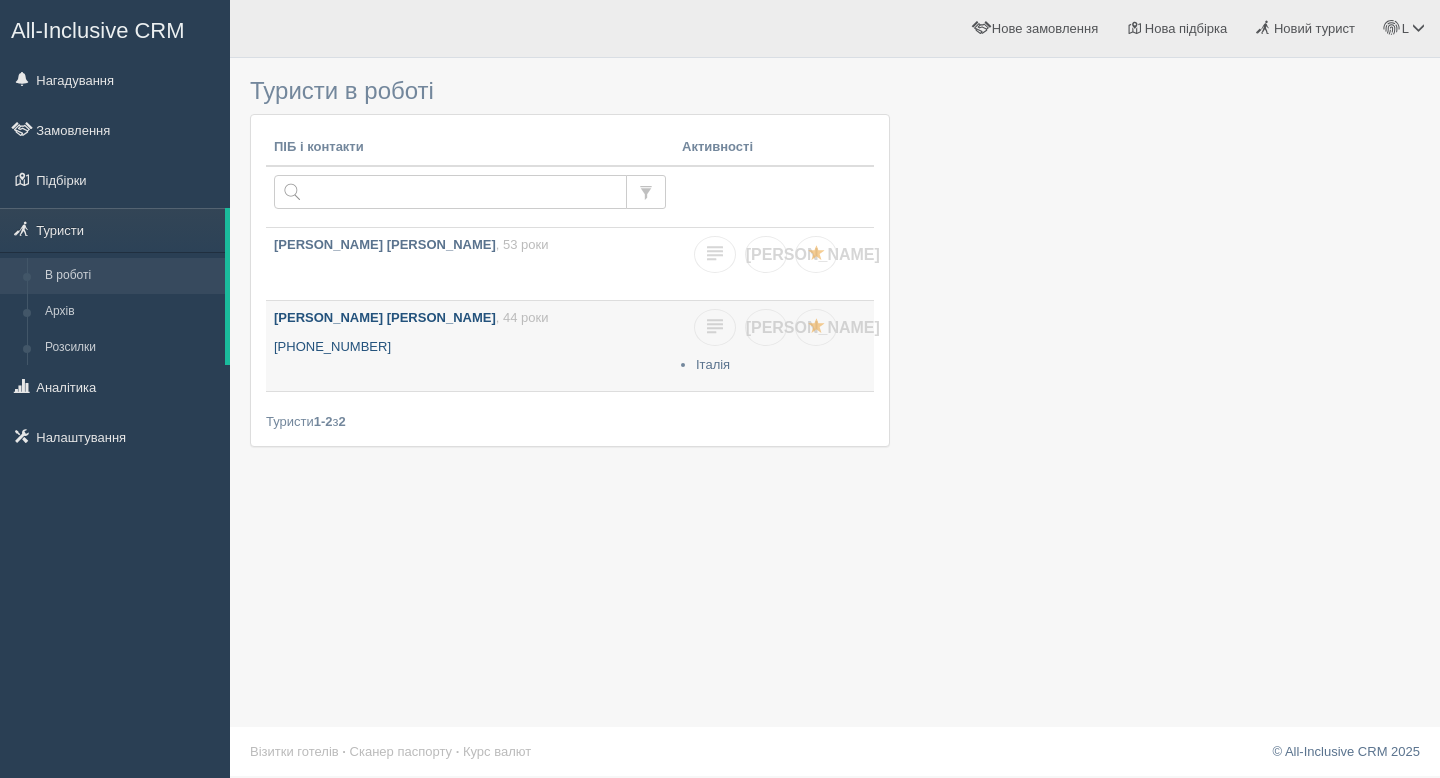 scroll, scrollTop: 0, scrollLeft: 0, axis: both 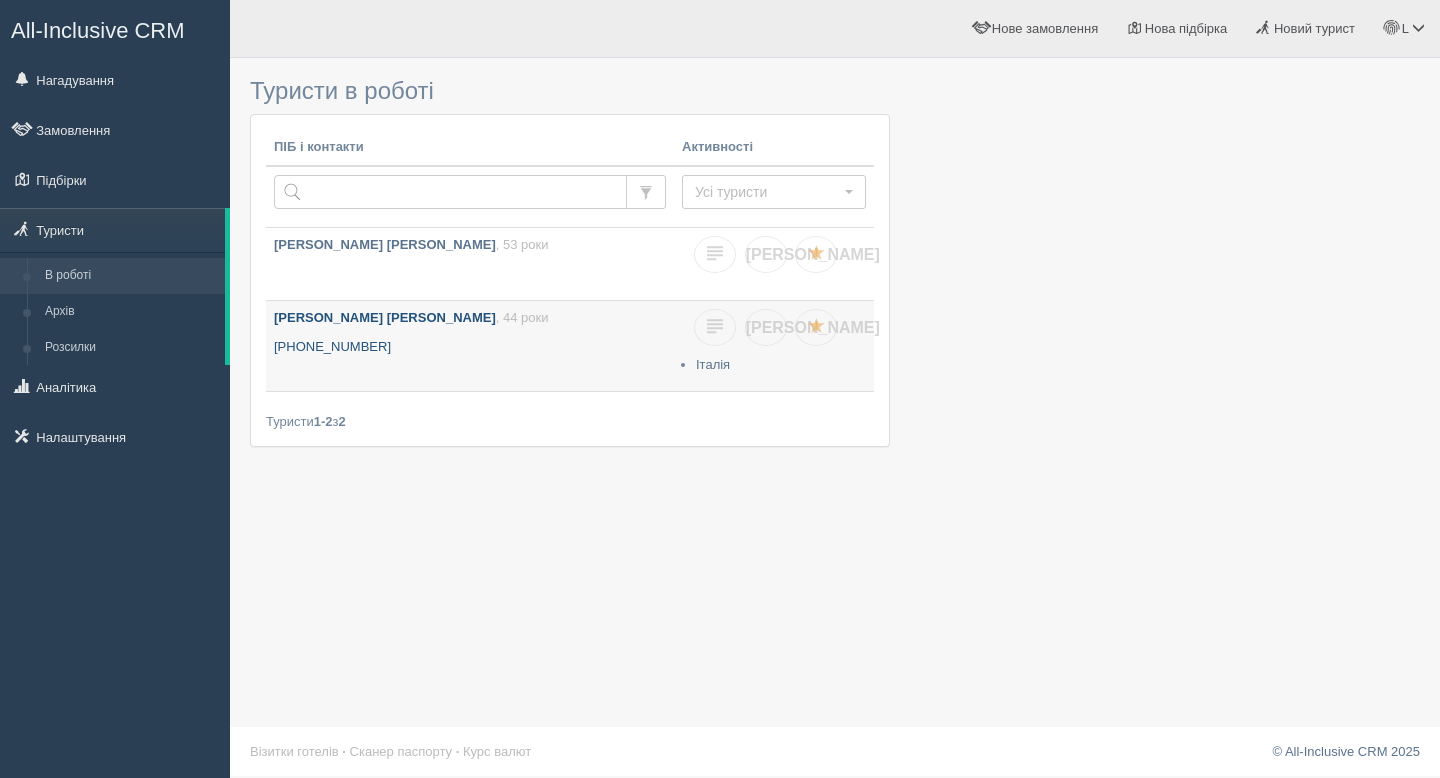 click on "[PERSON_NAME] [PERSON_NAME] ,
44 роки" at bounding box center [470, 318] 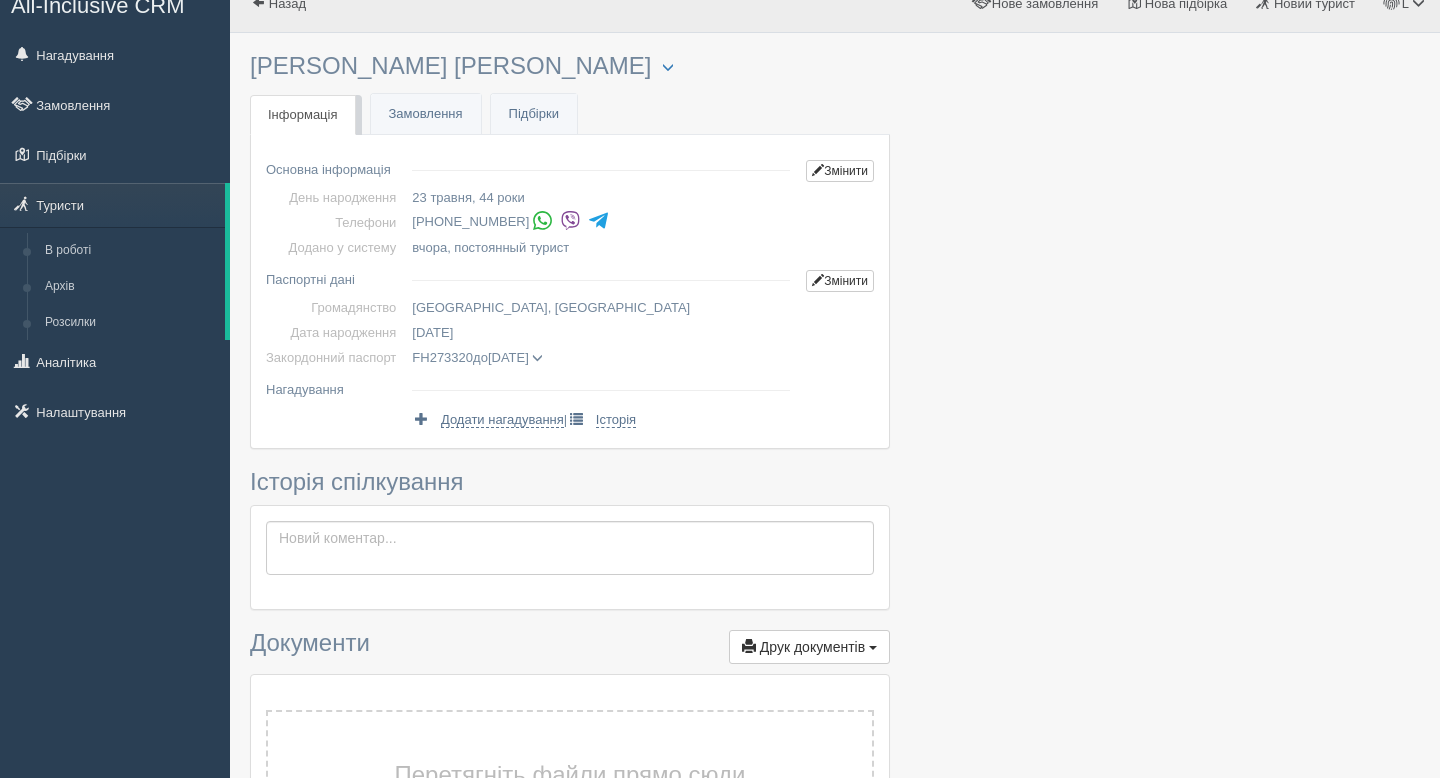 scroll, scrollTop: 30, scrollLeft: 0, axis: vertical 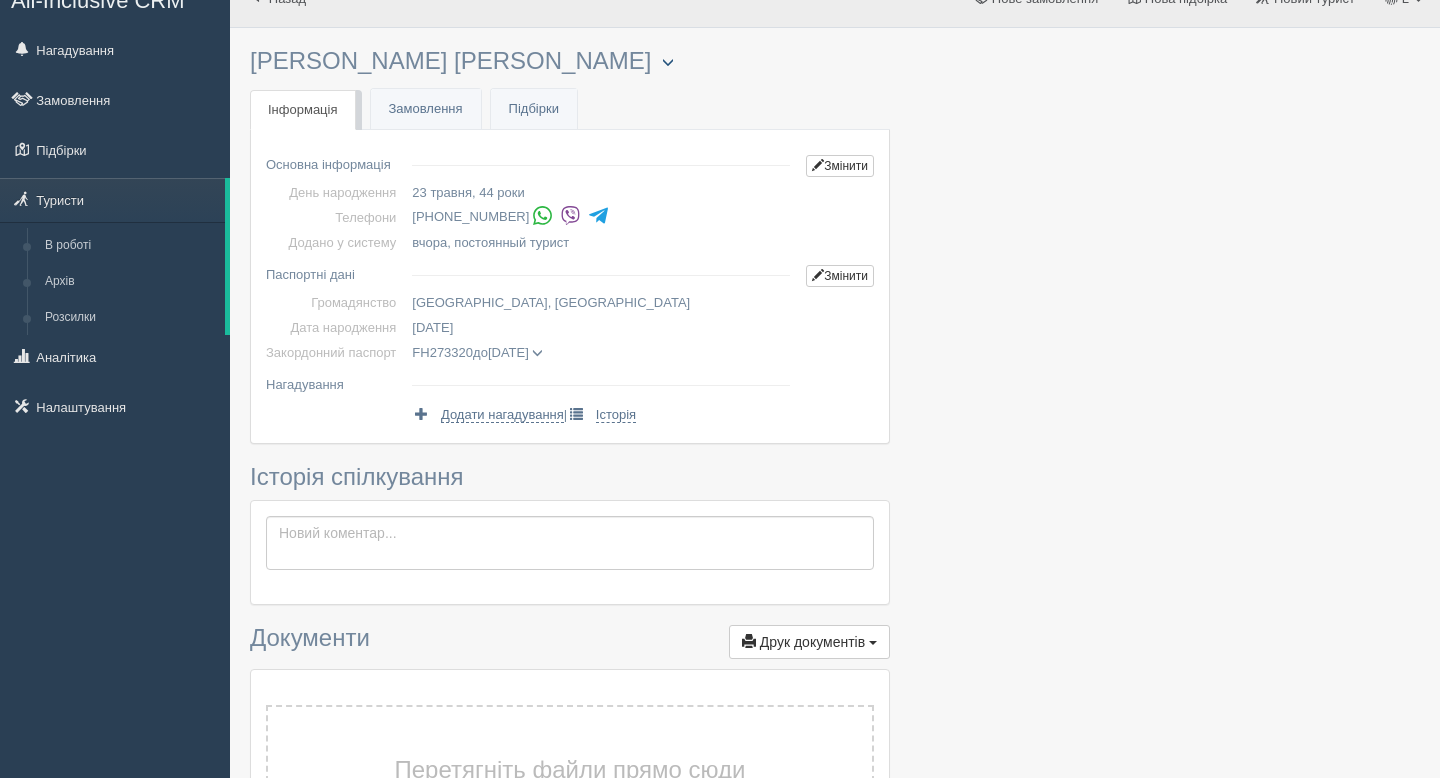 click at bounding box center (668, 62) 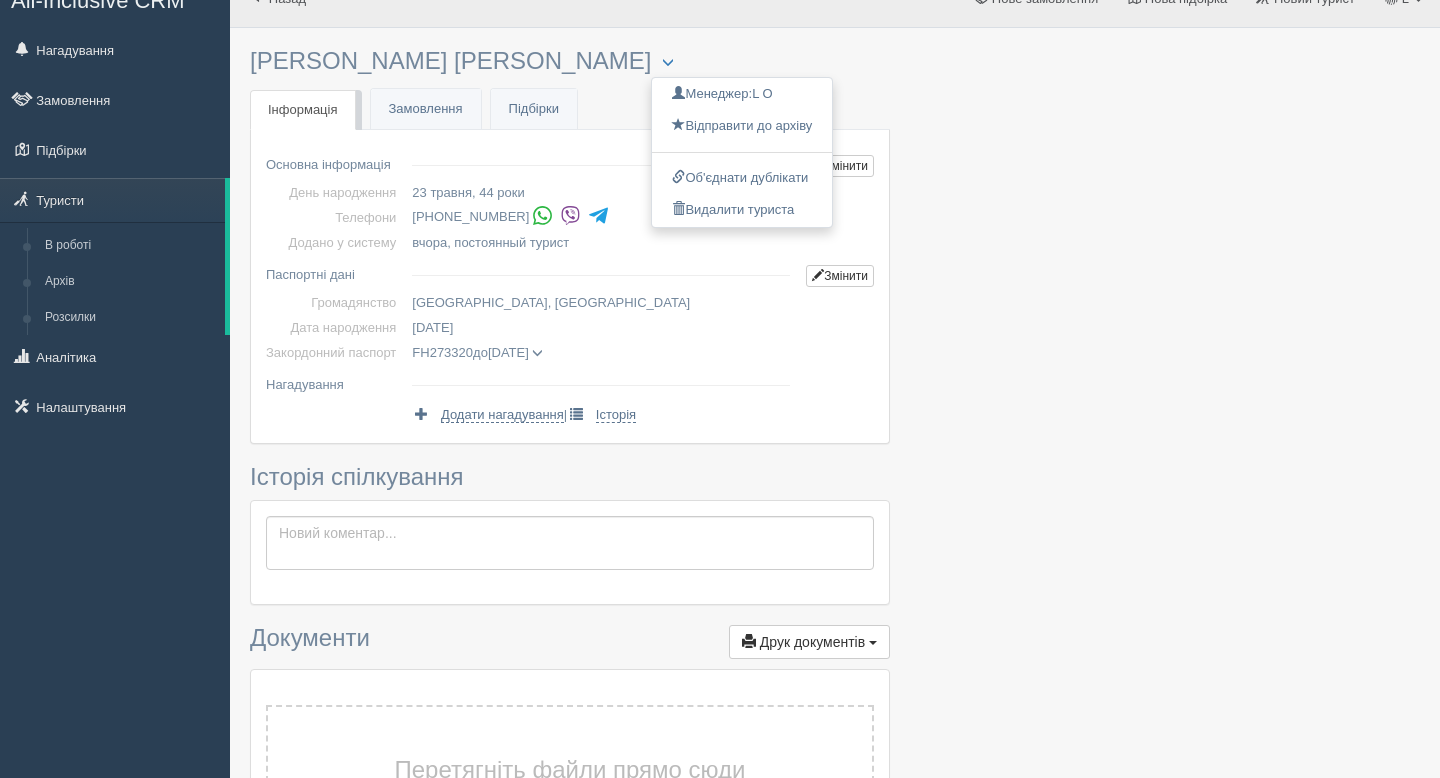 click on "Історія спілкування
Зберегти
Скасувати" at bounding box center (570, 535) 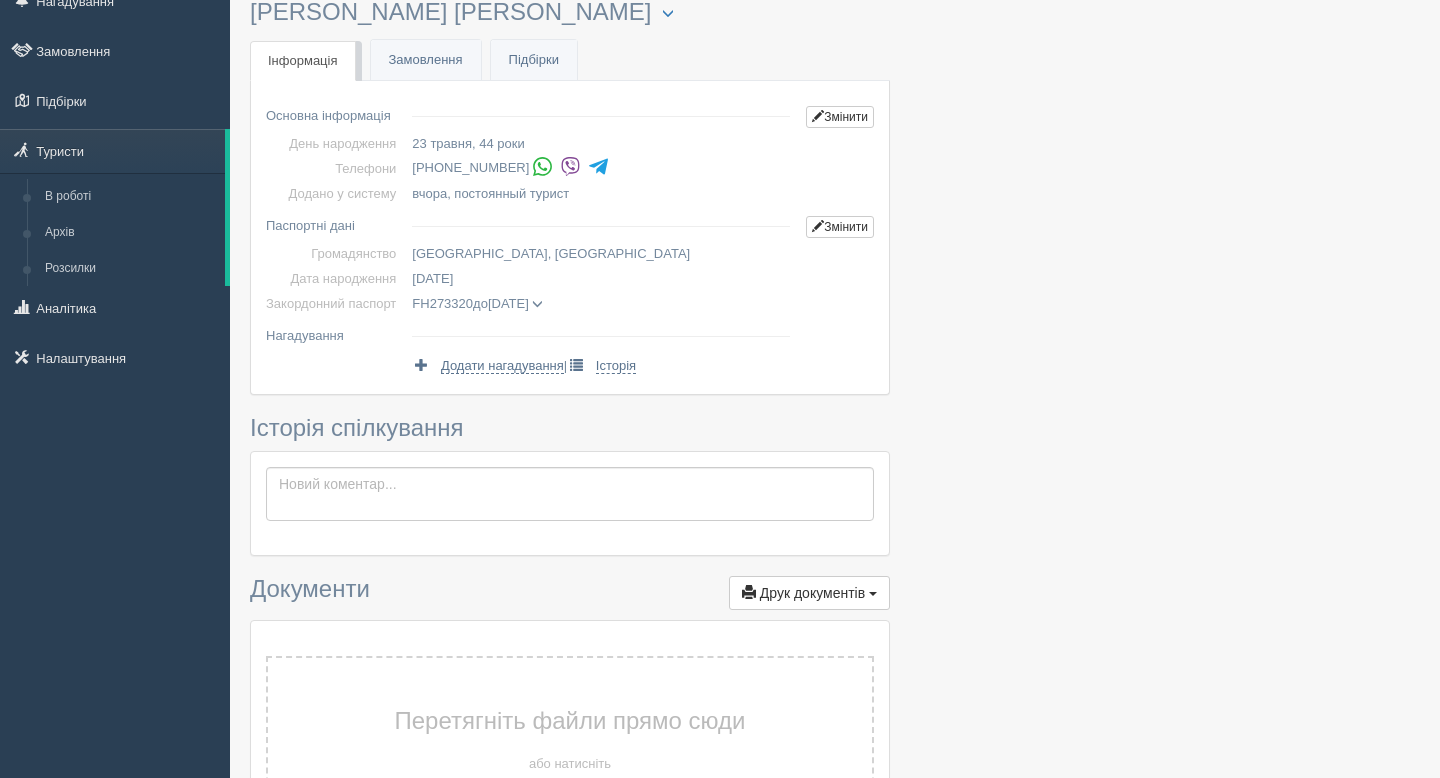 scroll, scrollTop: 62, scrollLeft: 0, axis: vertical 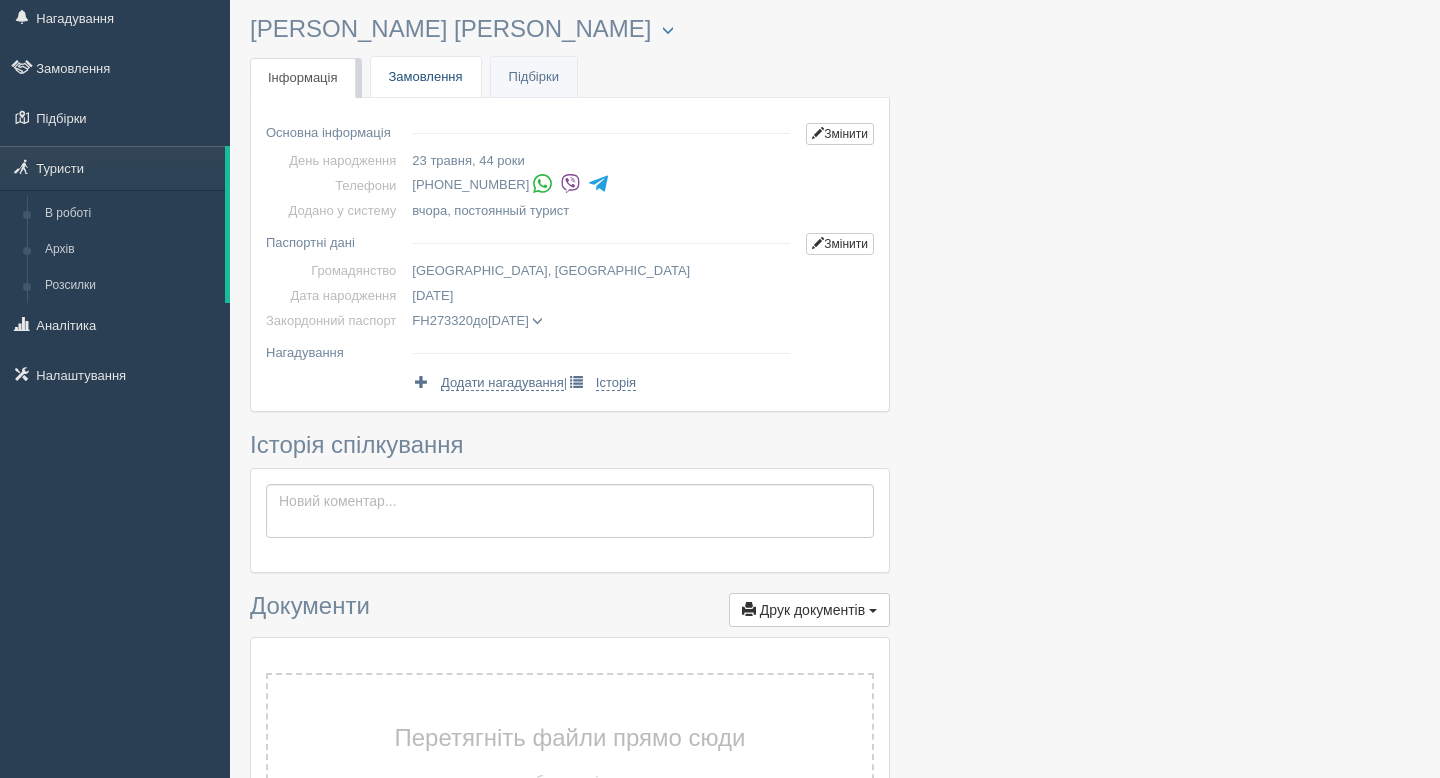 click on "Замовлення" at bounding box center (426, 77) 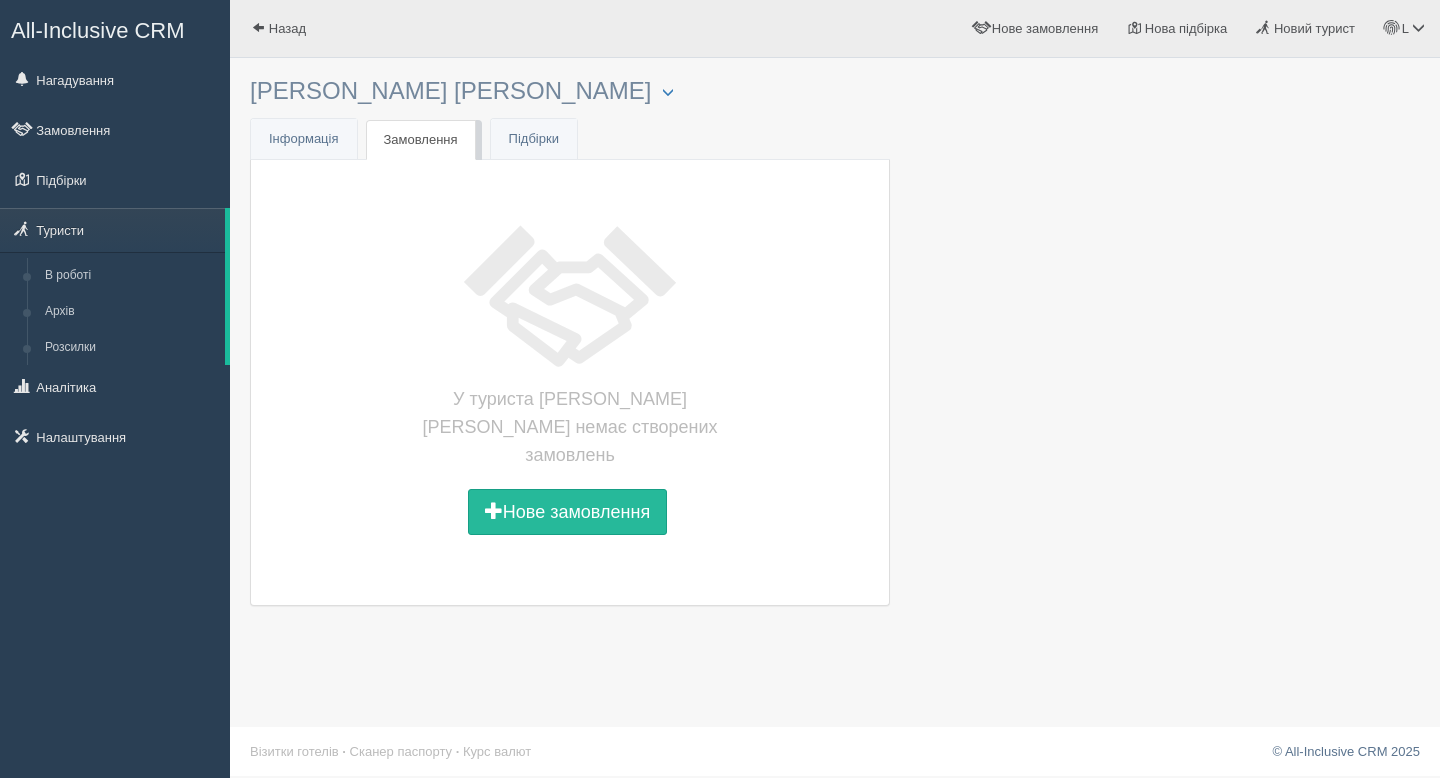 scroll, scrollTop: 0, scrollLeft: 0, axis: both 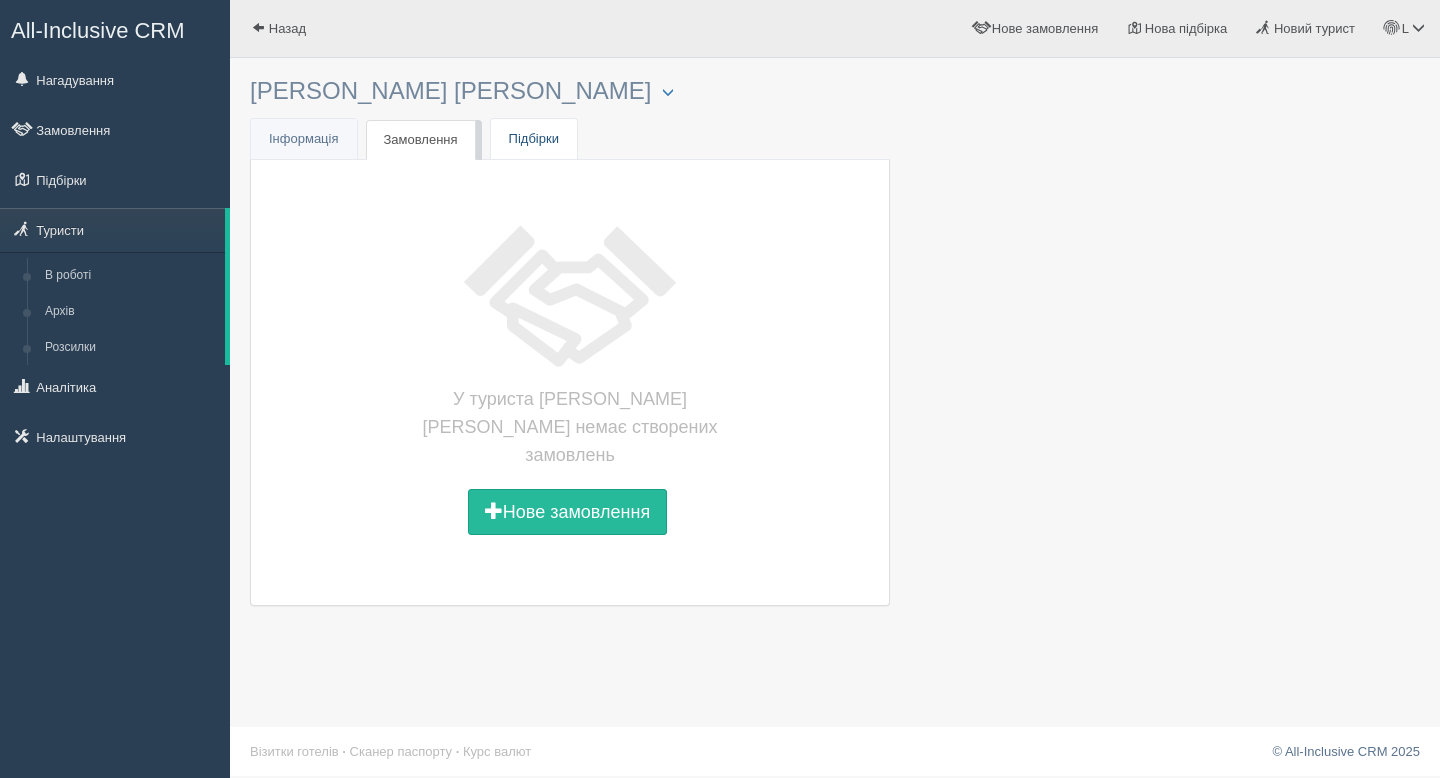 click on "Підбірки" at bounding box center [534, 139] 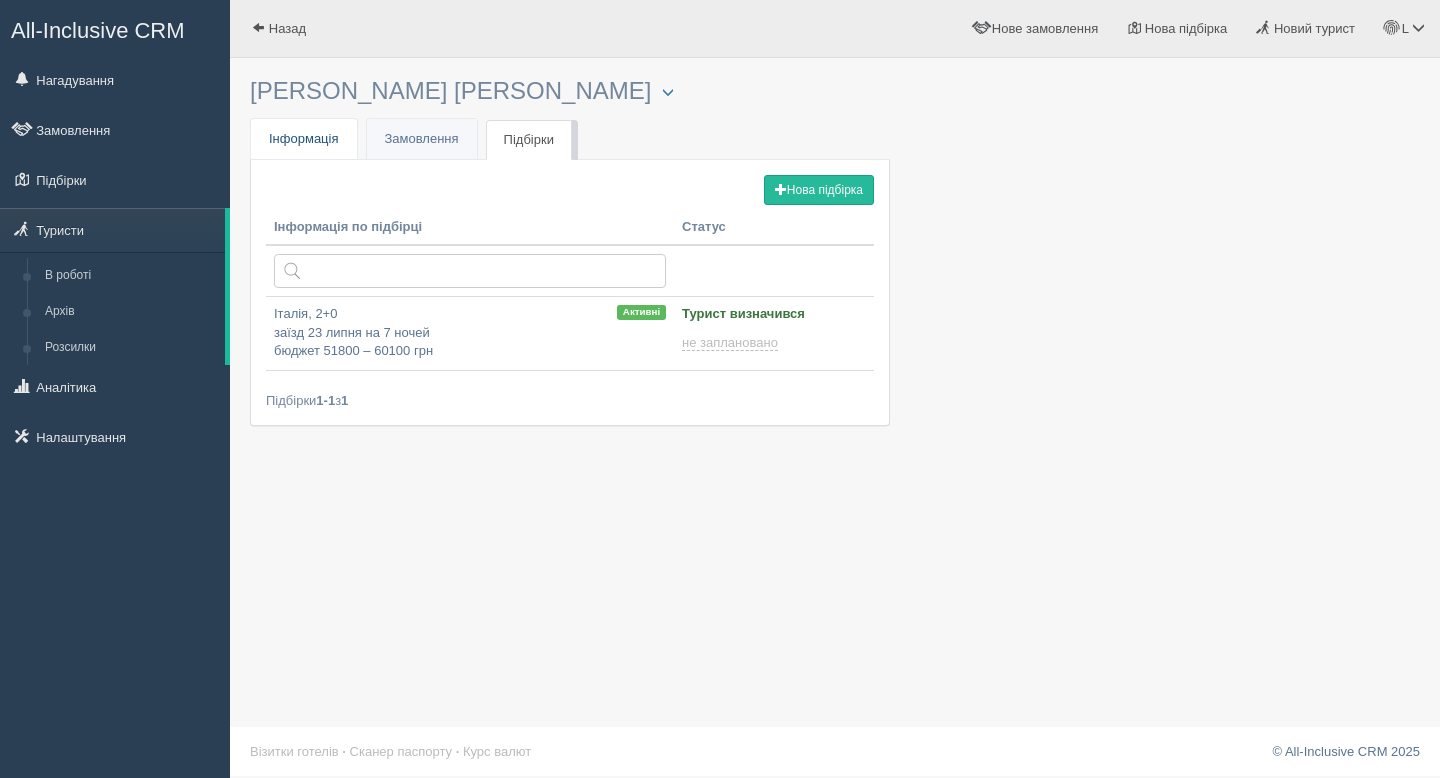 scroll, scrollTop: 0, scrollLeft: 0, axis: both 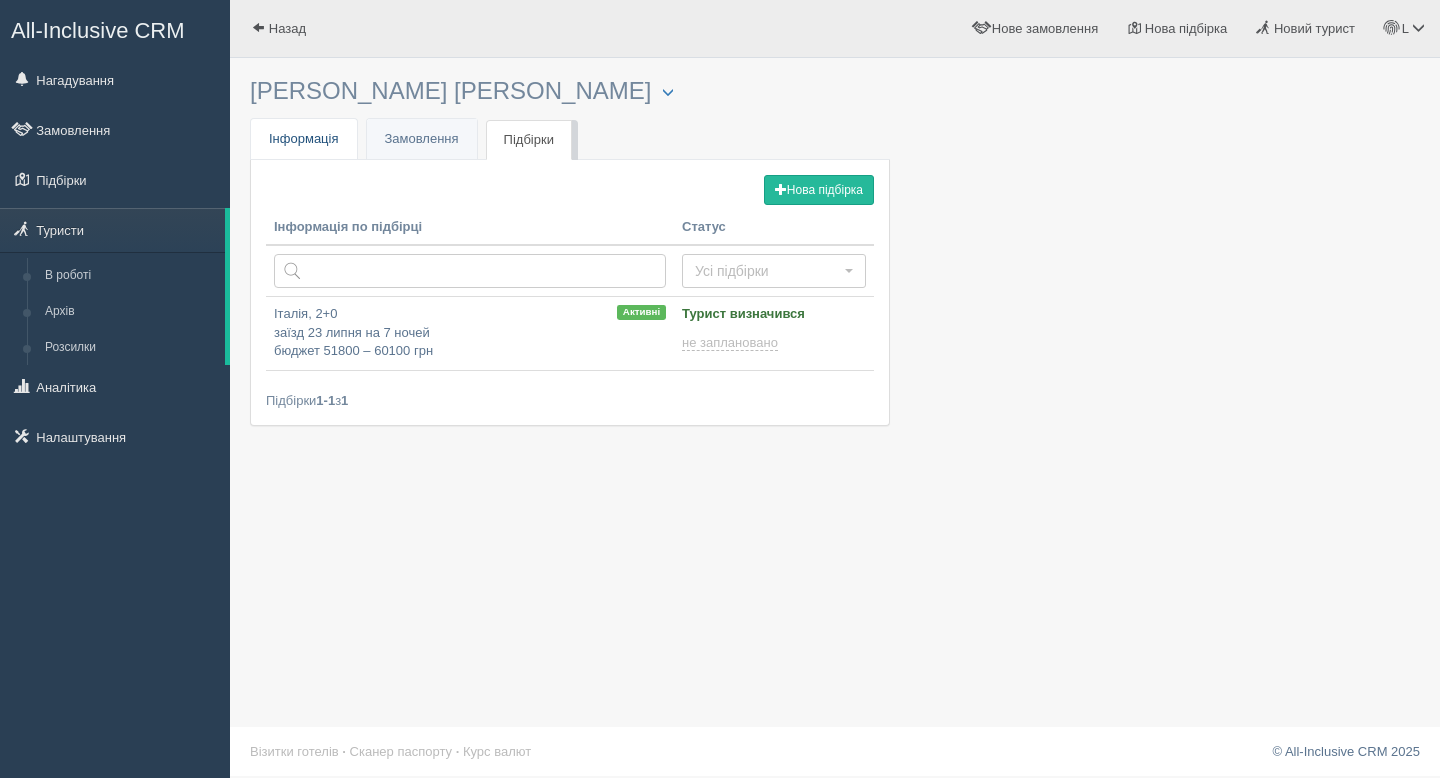 click on "Інформація" at bounding box center [304, 138] 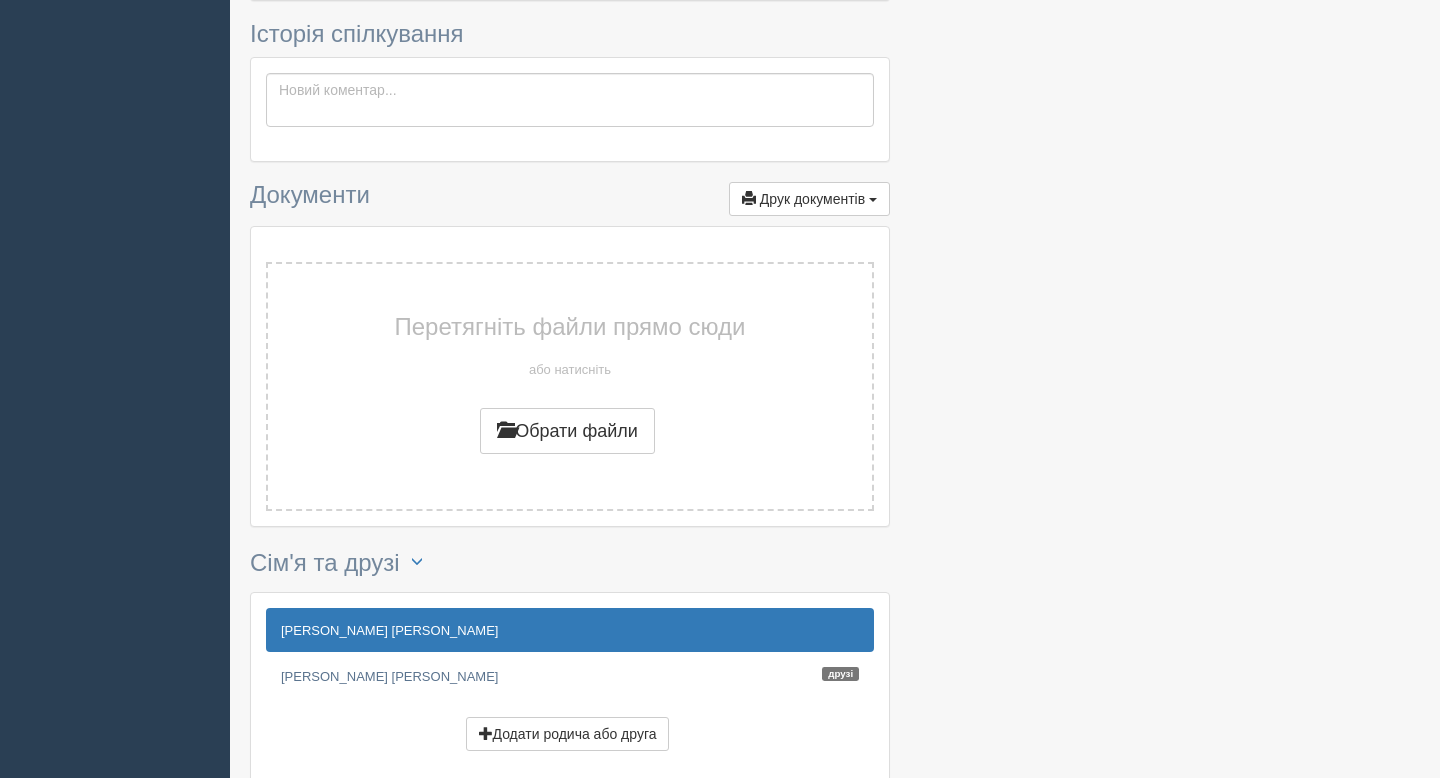 scroll, scrollTop: 589, scrollLeft: 0, axis: vertical 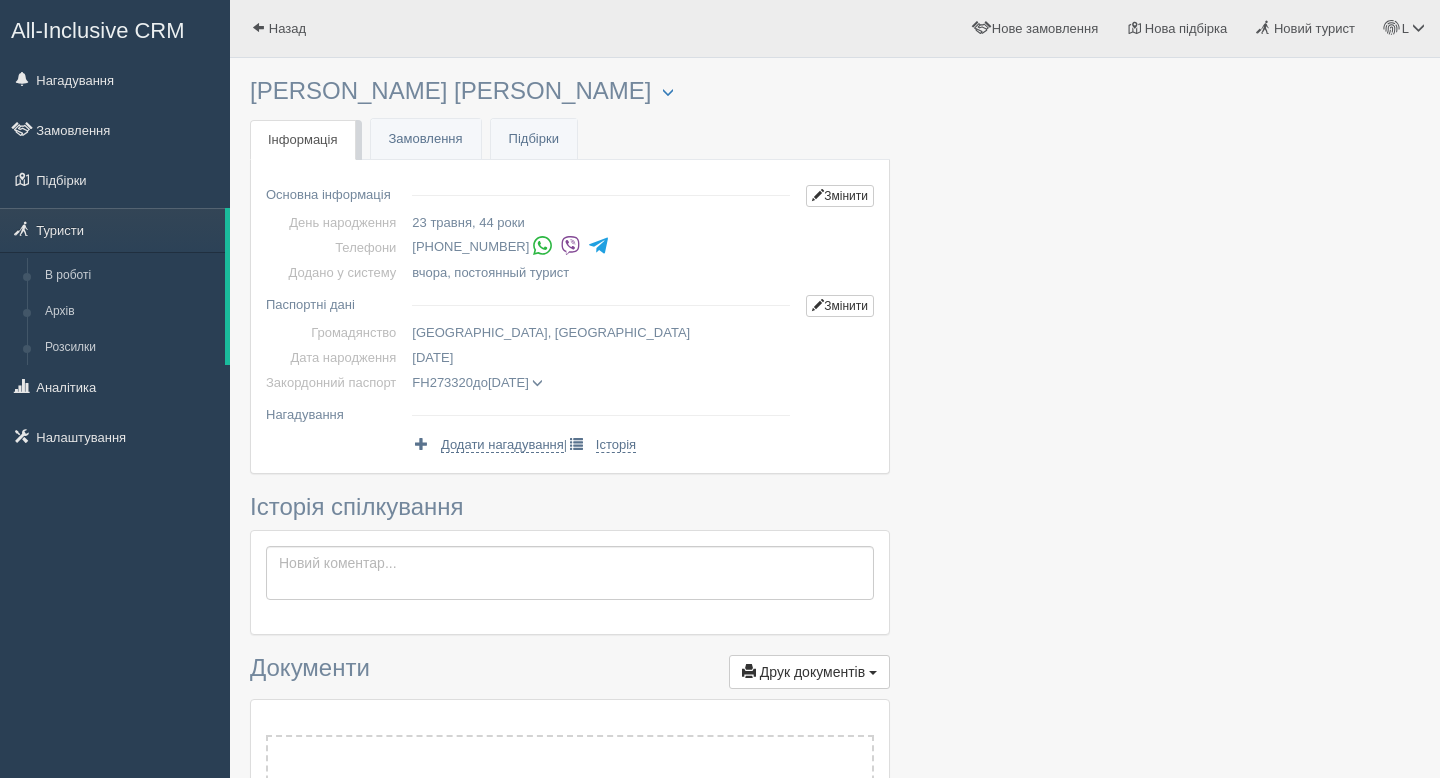 drag, startPoint x: 252, startPoint y: 91, endPoint x: 542, endPoint y: 93, distance: 290.0069 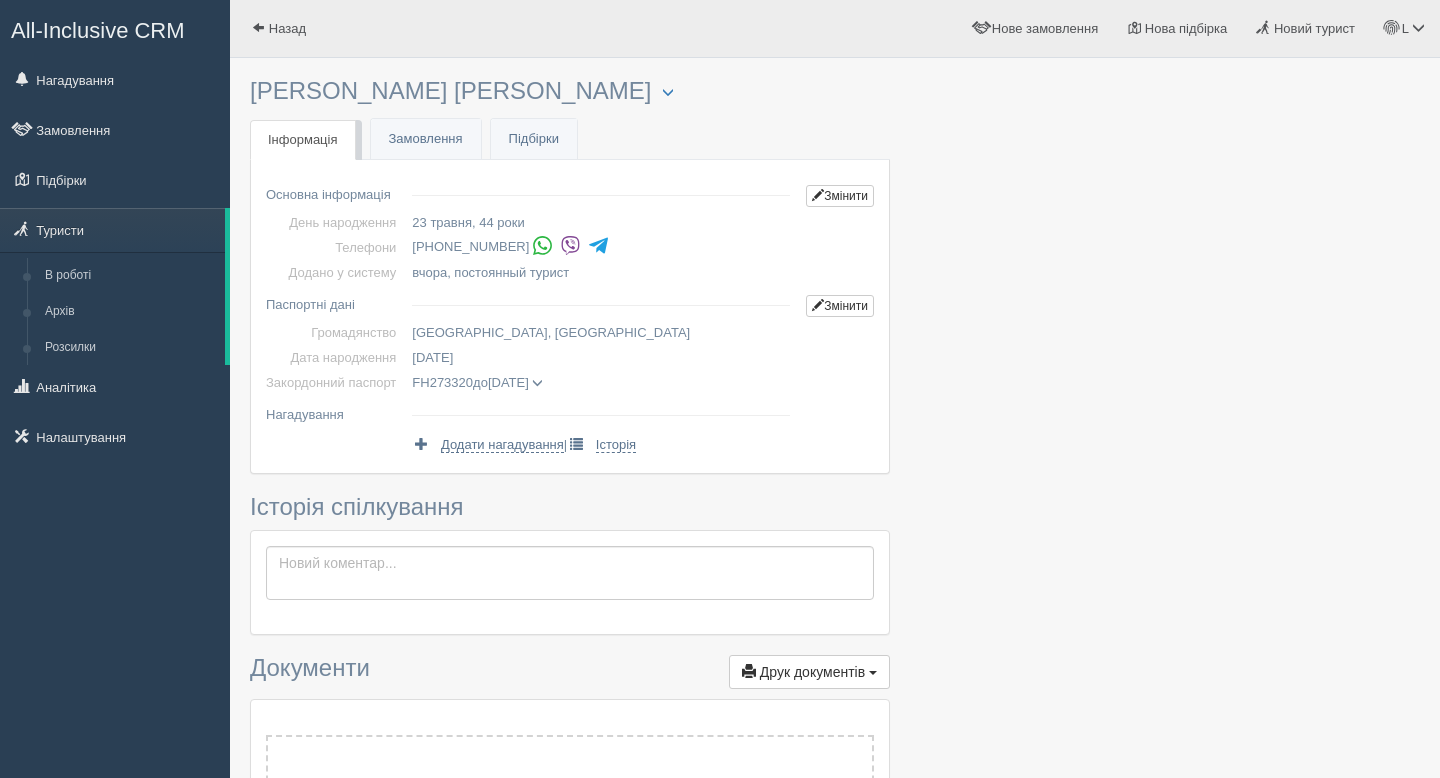 click on "Слєпцова Інна Анатоліївна
Менеджер:
L O
Відправити до архіву
Взяти в роботу
Об'єднати дублікати
Видалити туриста" at bounding box center (570, 91) 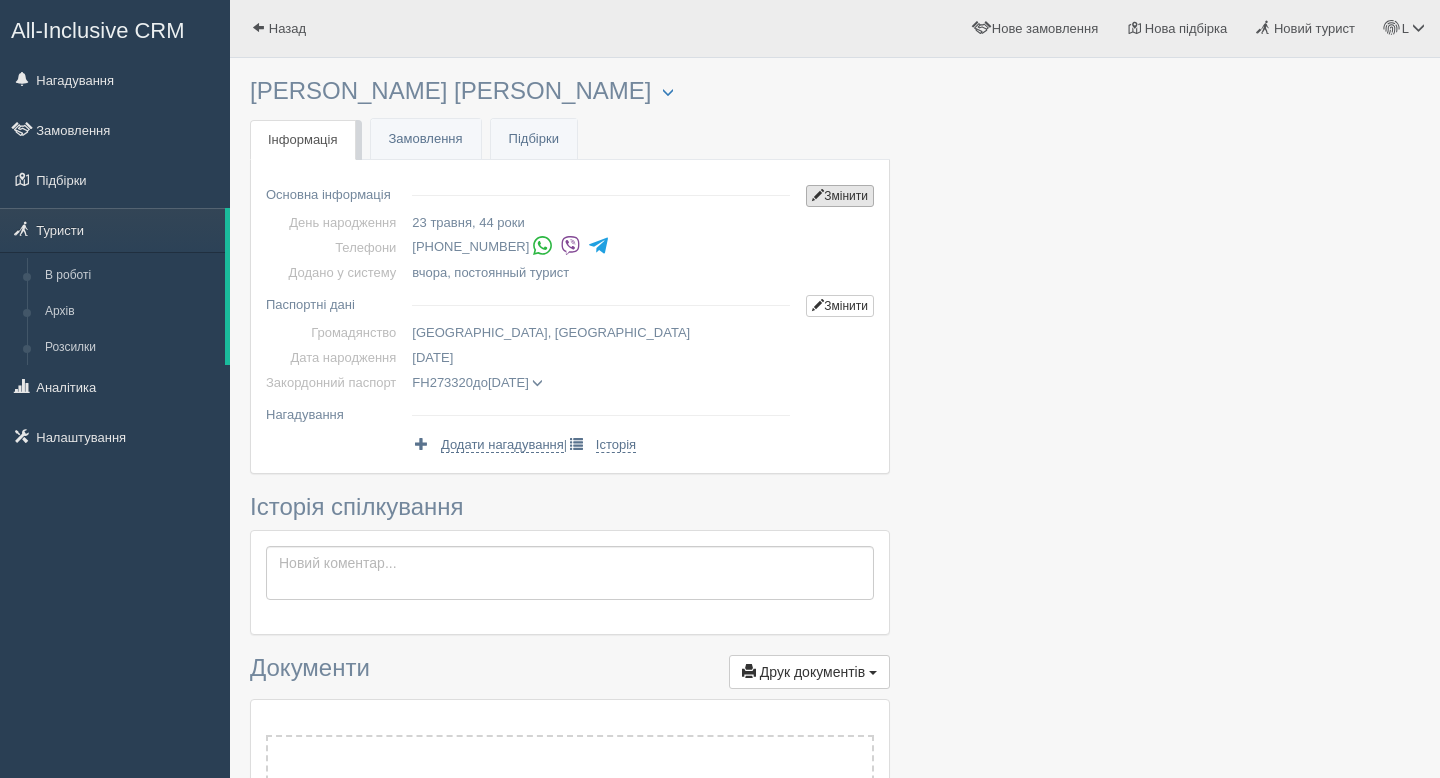 click on "Змінити" at bounding box center (840, 196) 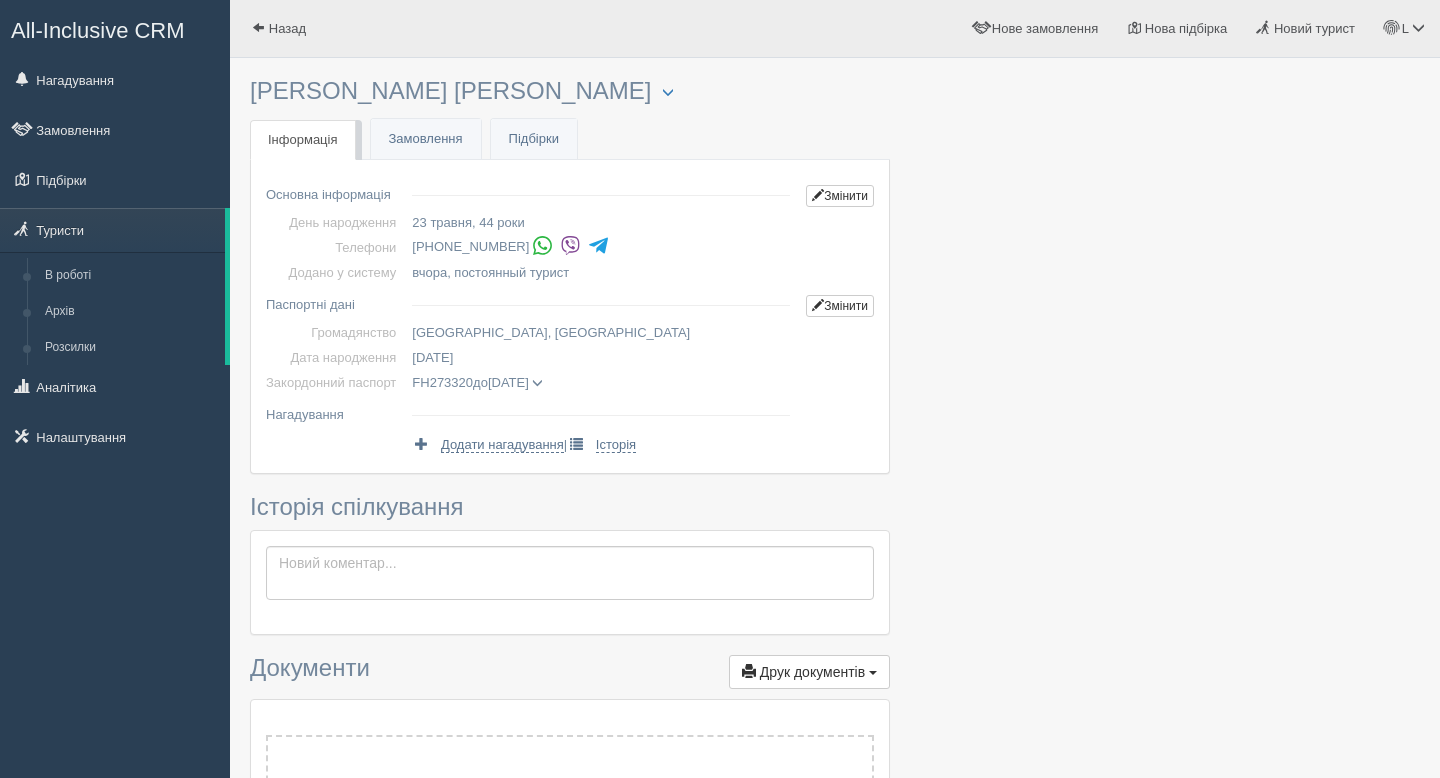 scroll, scrollTop: 0, scrollLeft: 0, axis: both 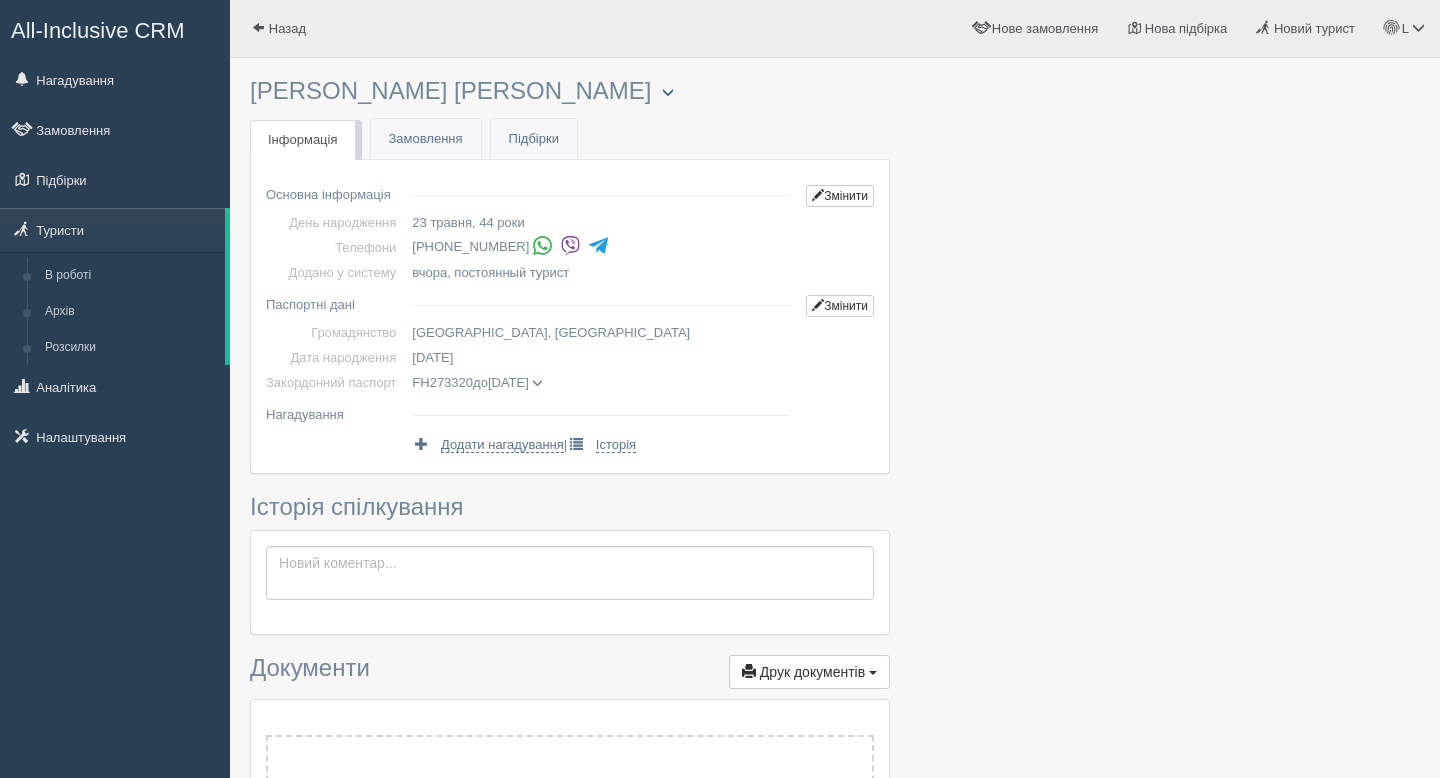 click at bounding box center (668, 93) 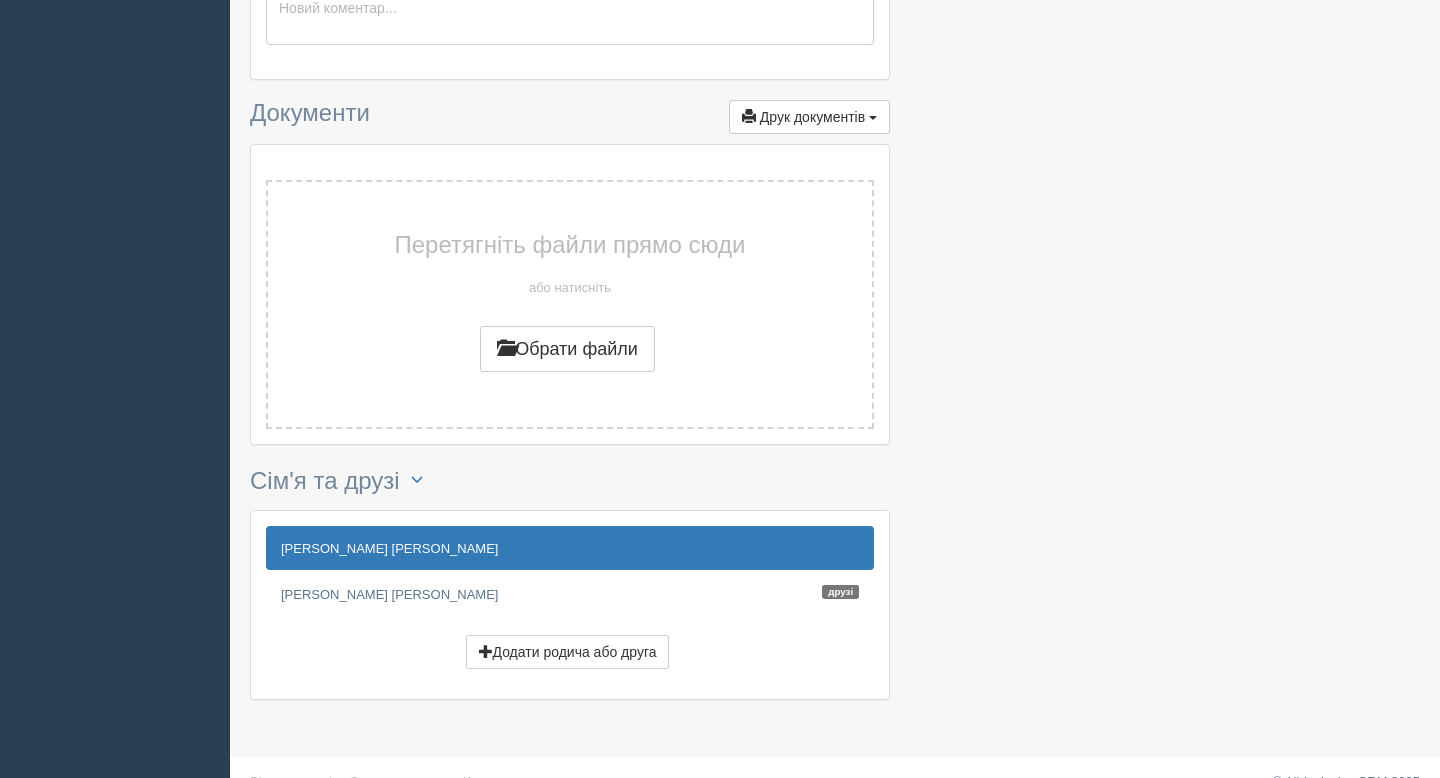 scroll, scrollTop: 589, scrollLeft: 0, axis: vertical 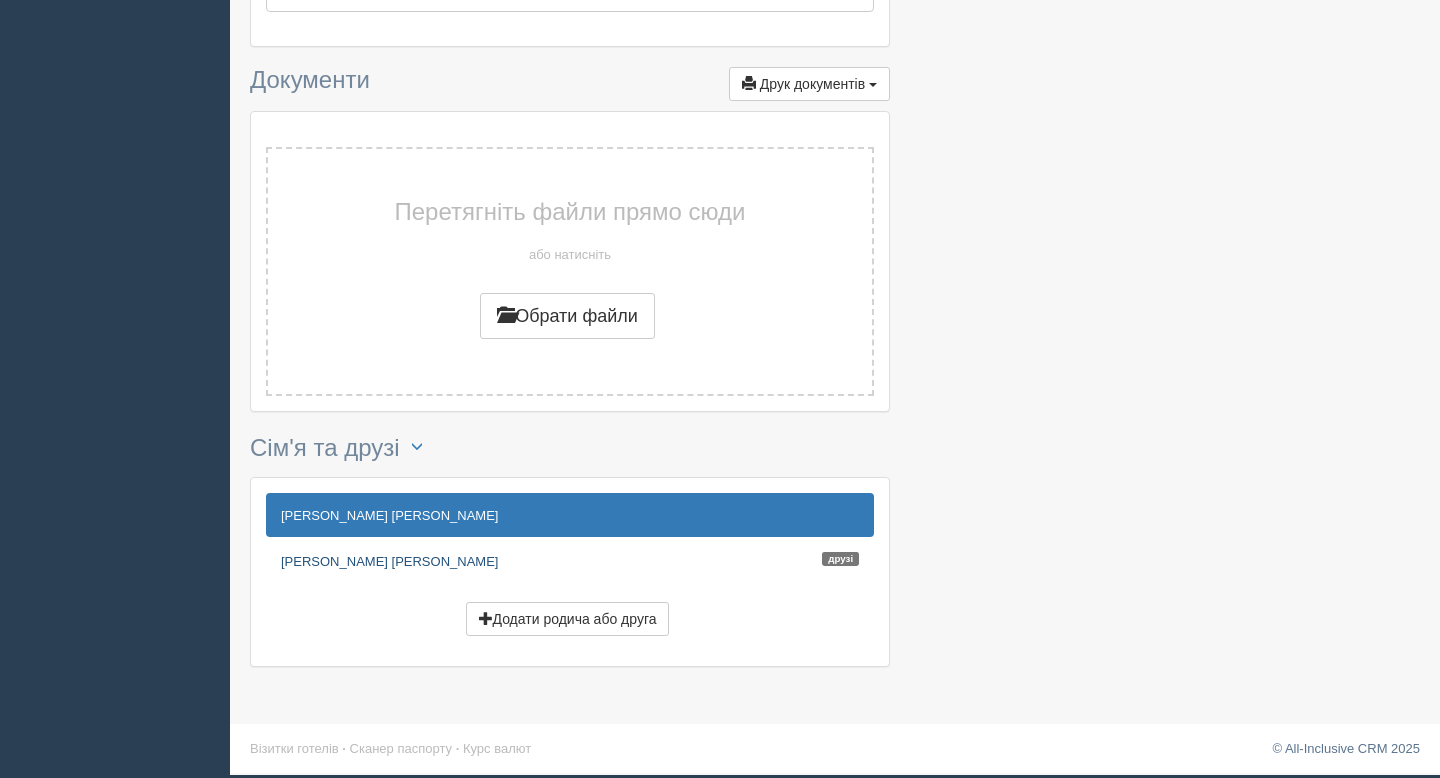 click on "Бошкова Світлана Едуардівна
Друзі" at bounding box center [570, 561] 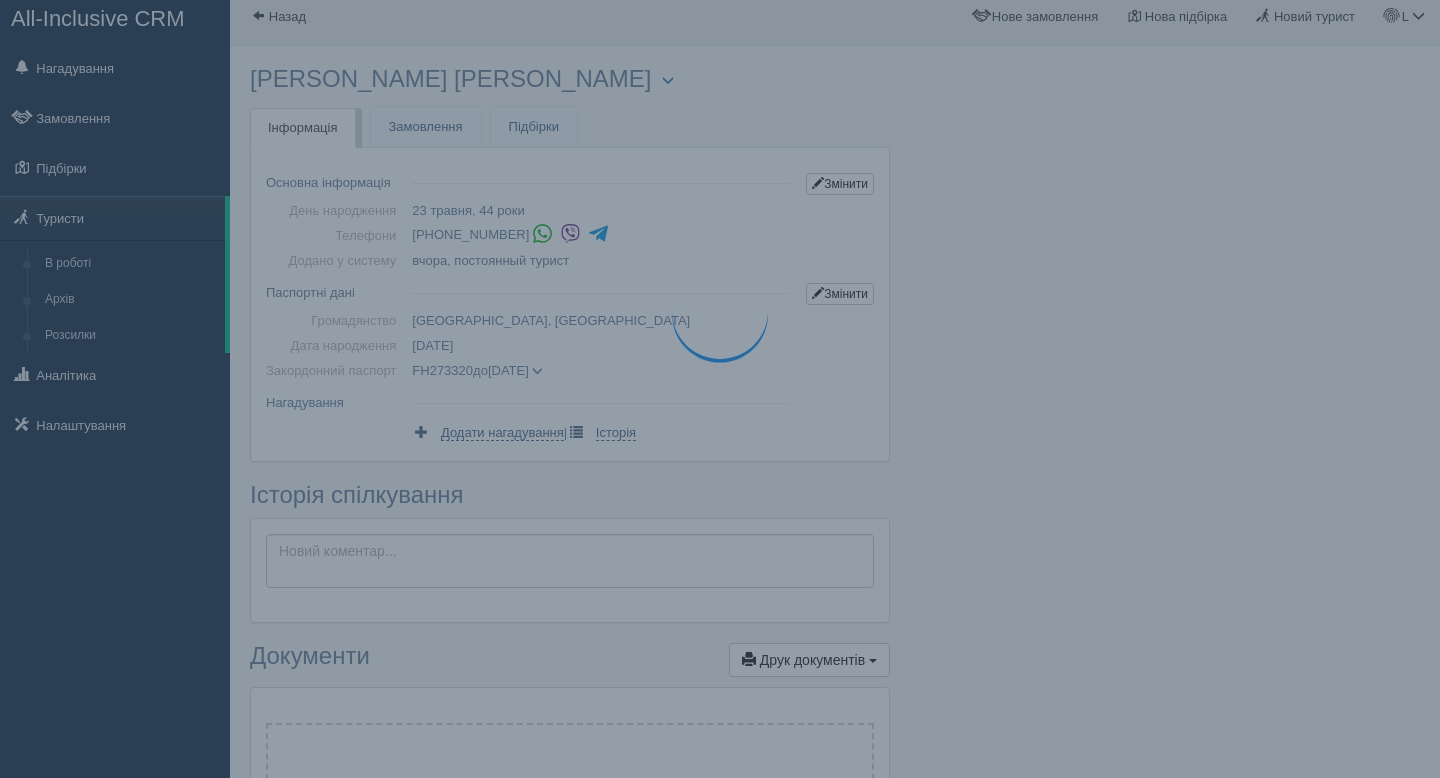 scroll, scrollTop: 0, scrollLeft: 0, axis: both 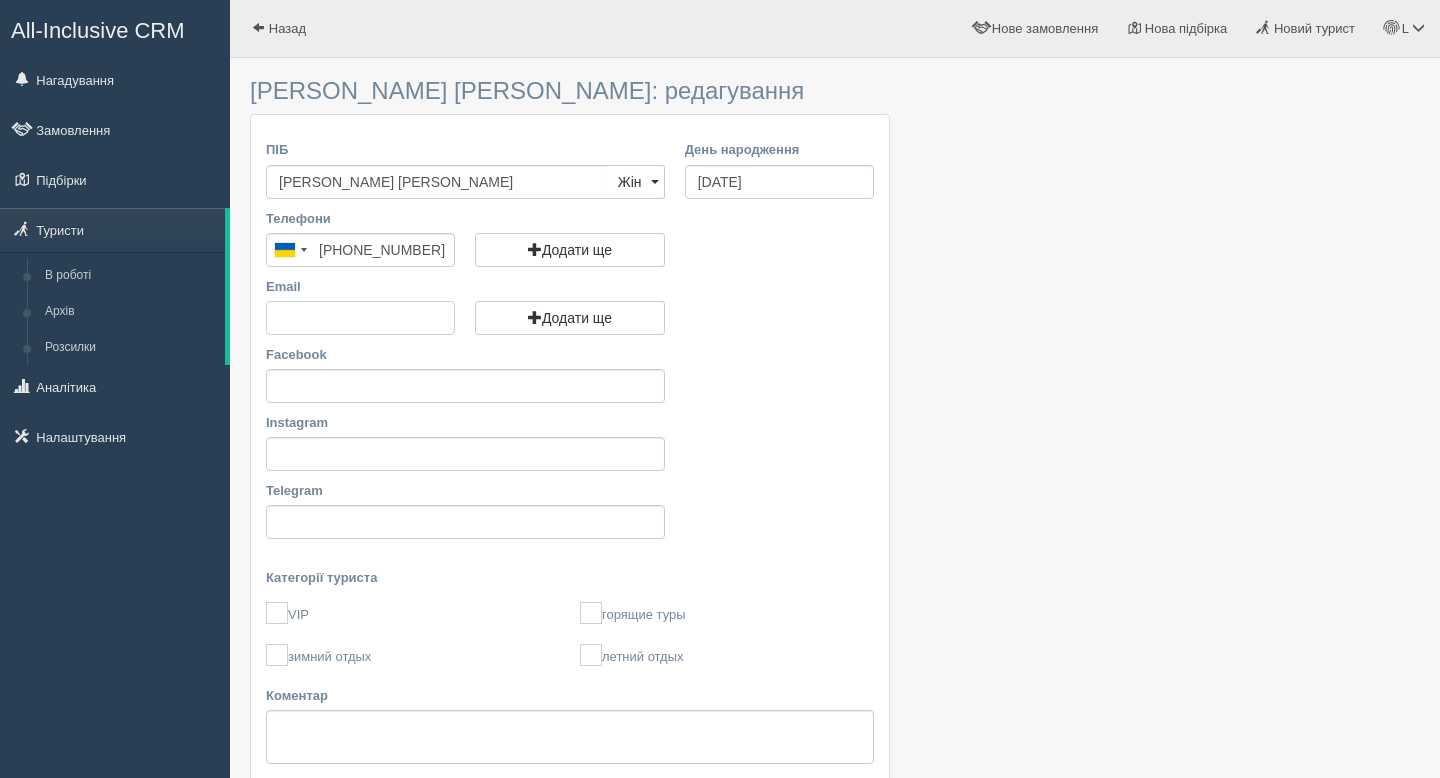 click on "Email" at bounding box center [360, 318] 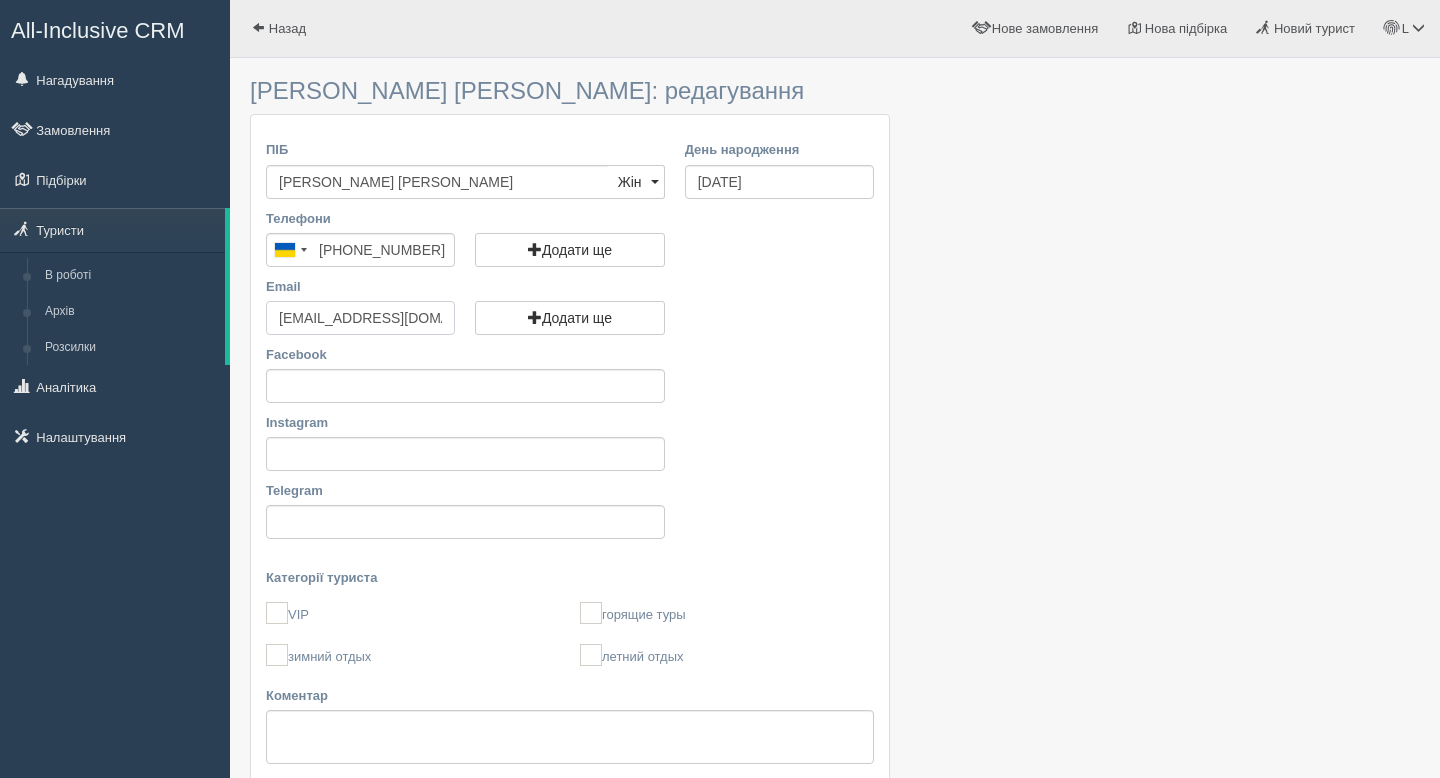 type on "Innas@ukr.net" 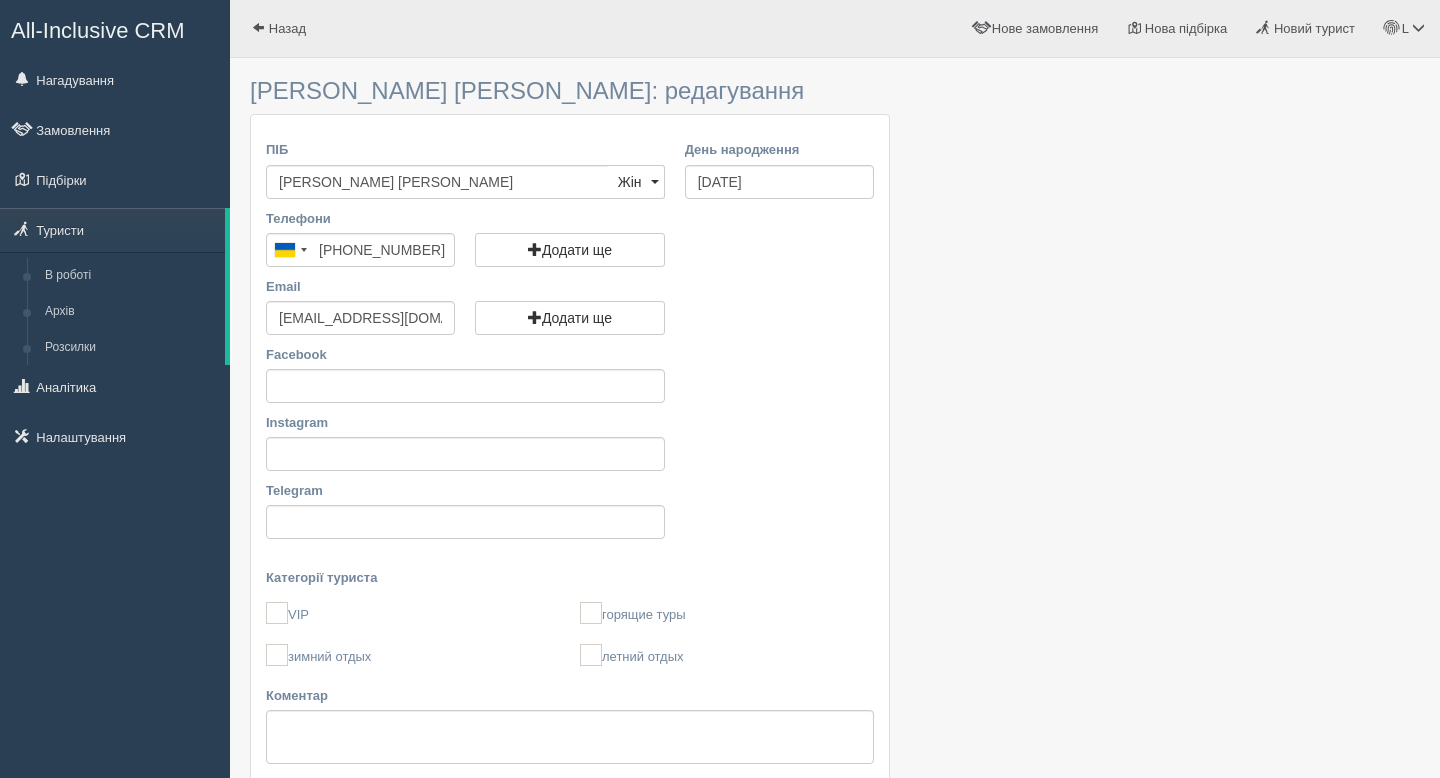 click on "Facebook
Instagram
Telegram" at bounding box center (570, 447) 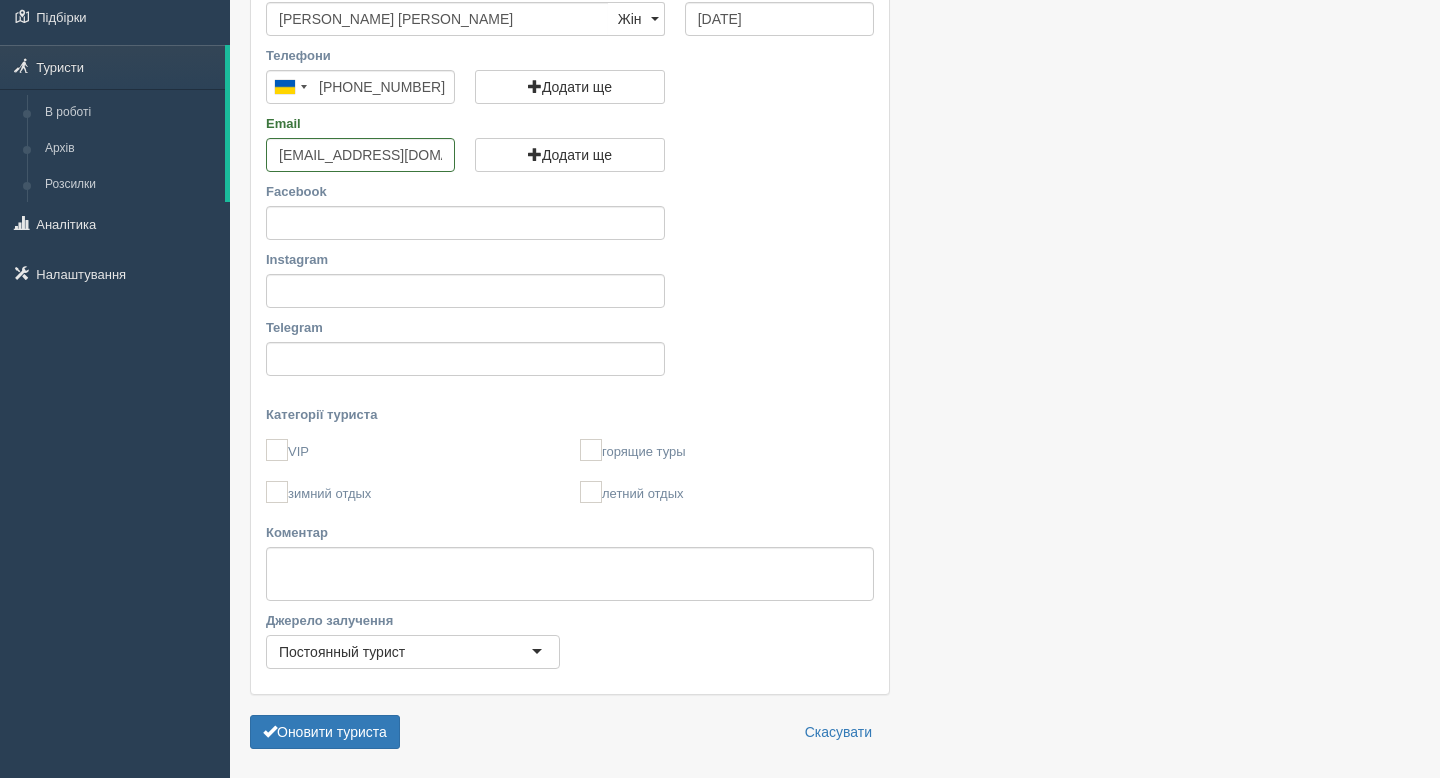scroll, scrollTop: 230, scrollLeft: 0, axis: vertical 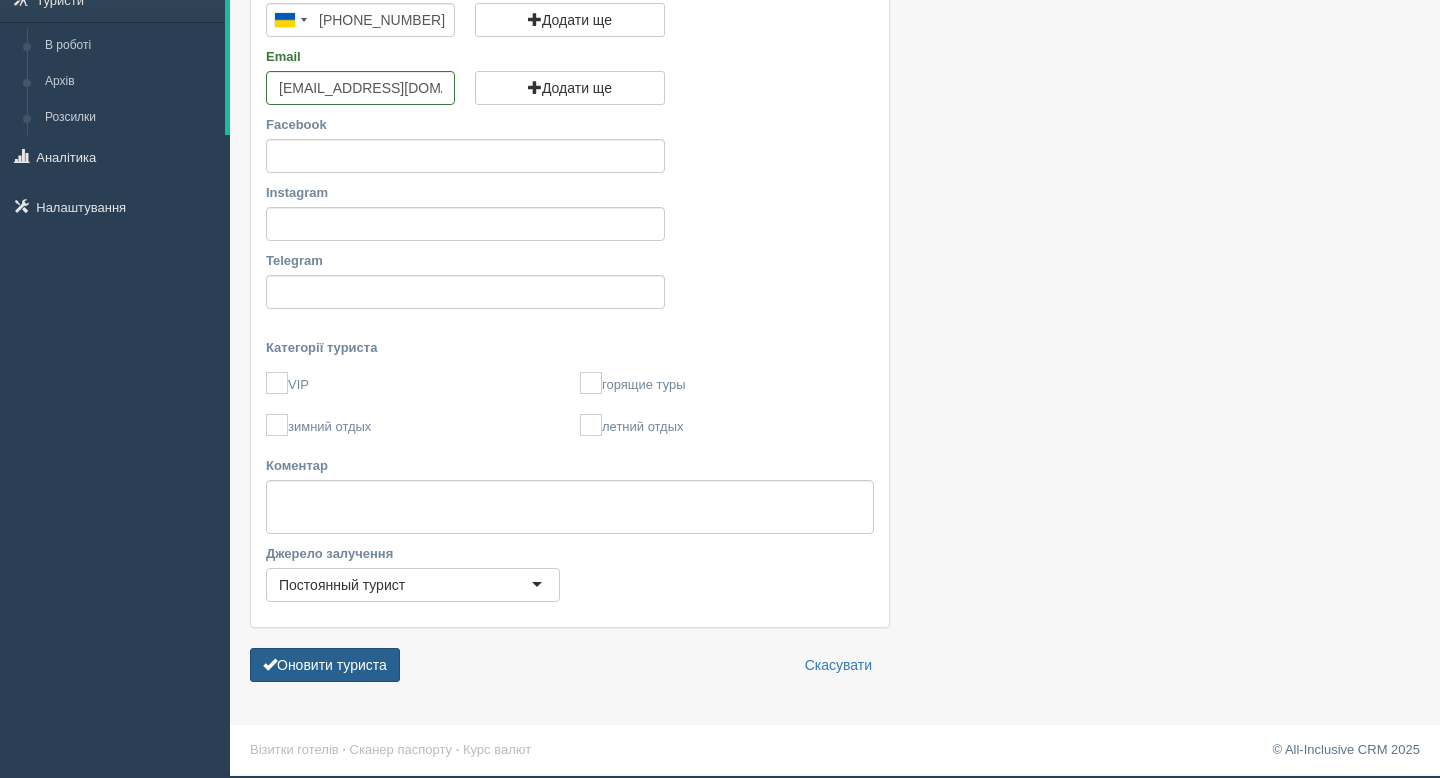 click on "Оновити туриста" at bounding box center (325, 665) 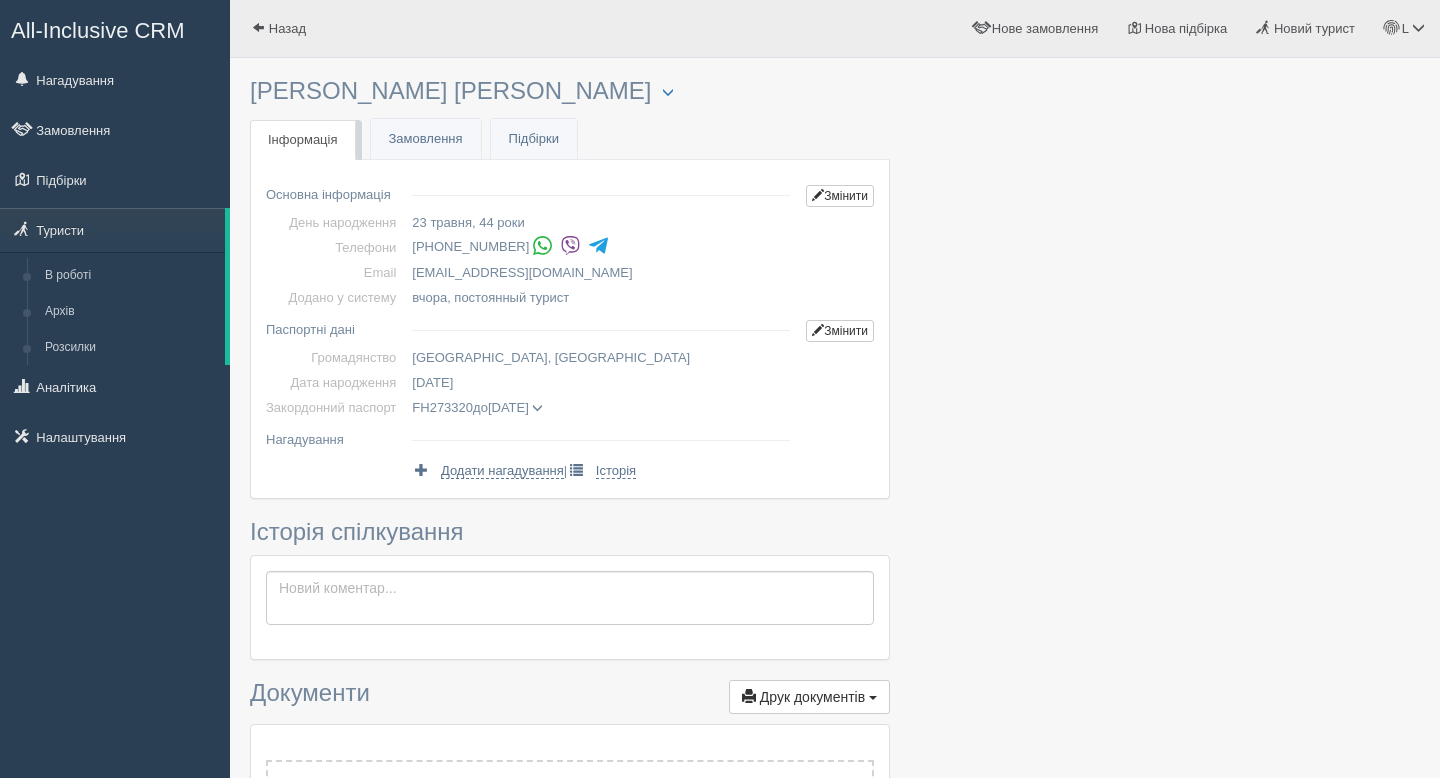 scroll, scrollTop: 0, scrollLeft: 0, axis: both 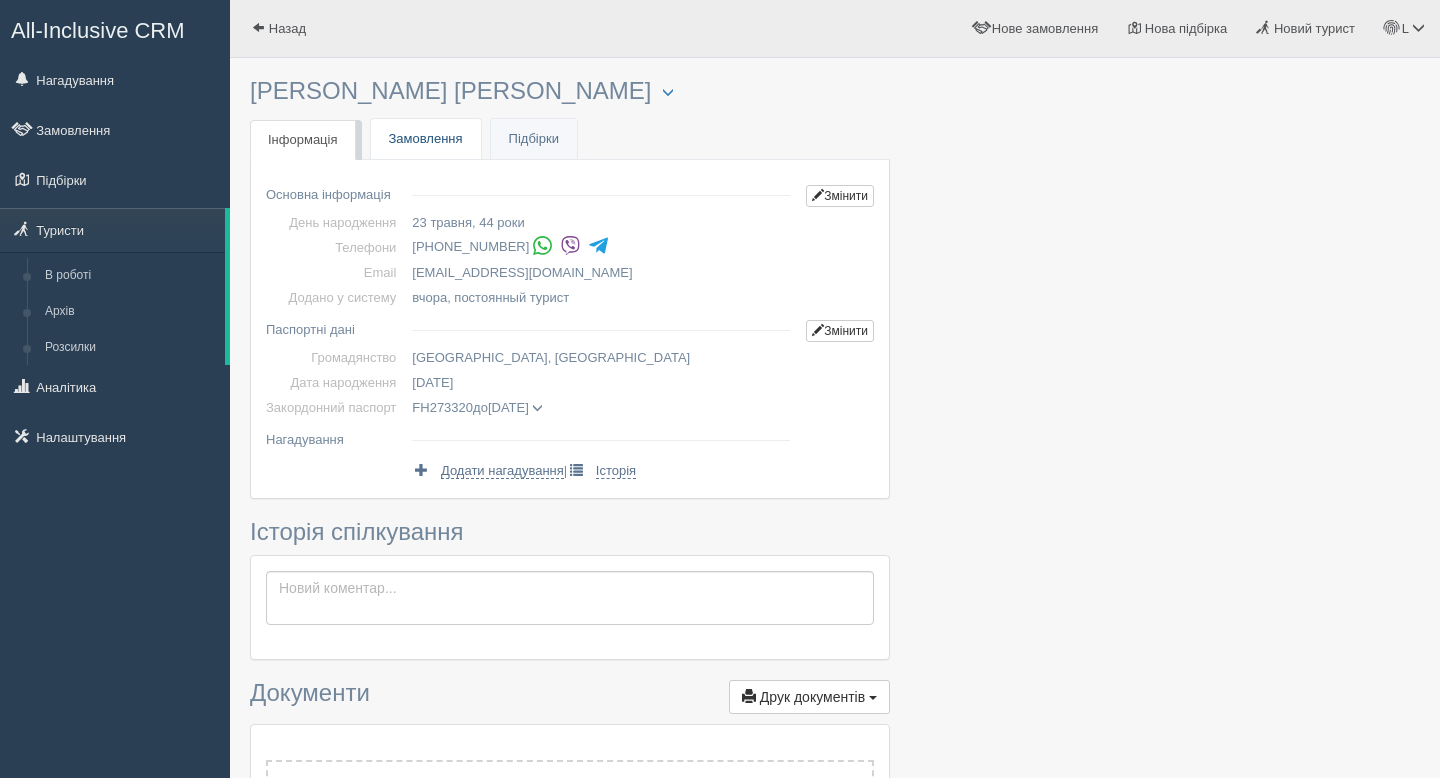 click on "Замовлення" at bounding box center (426, 139) 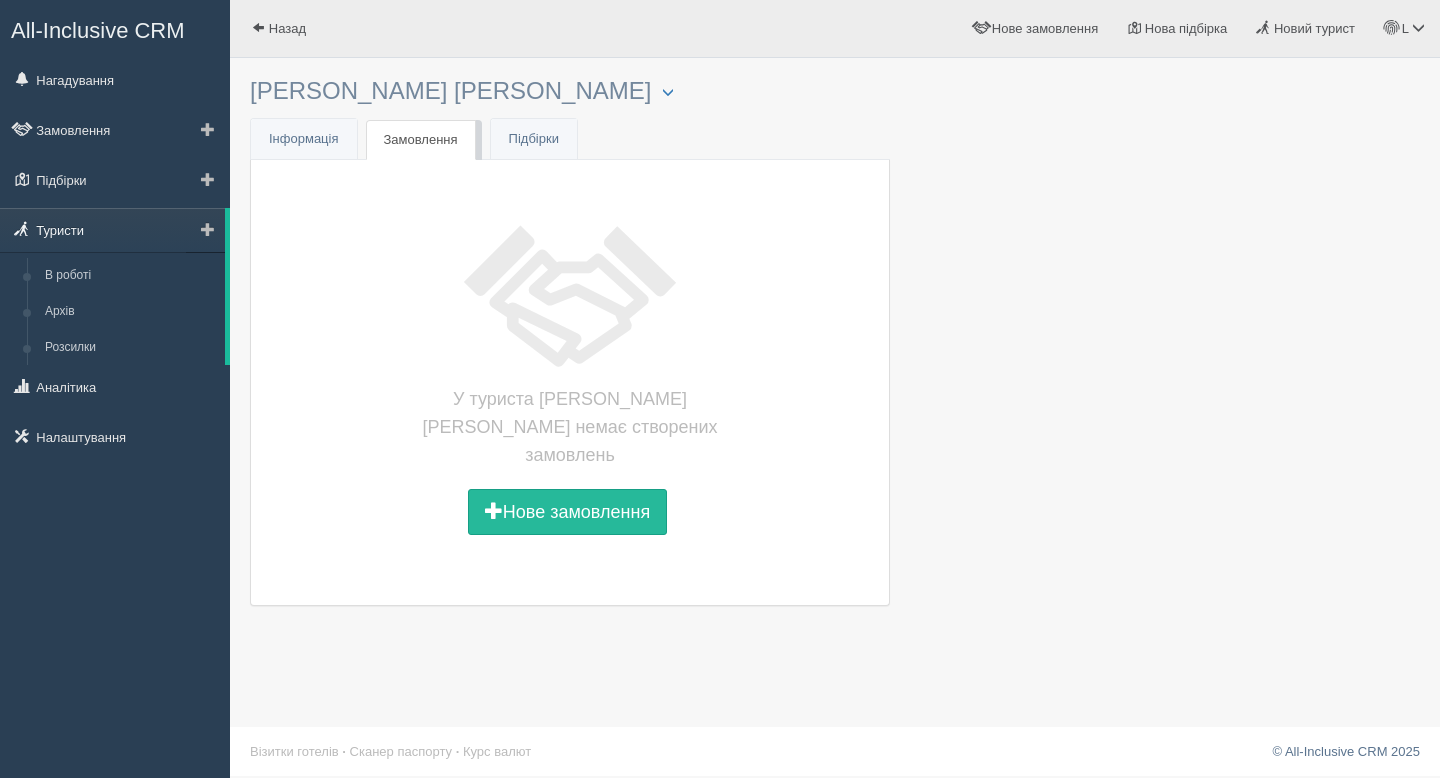 scroll, scrollTop: 0, scrollLeft: 0, axis: both 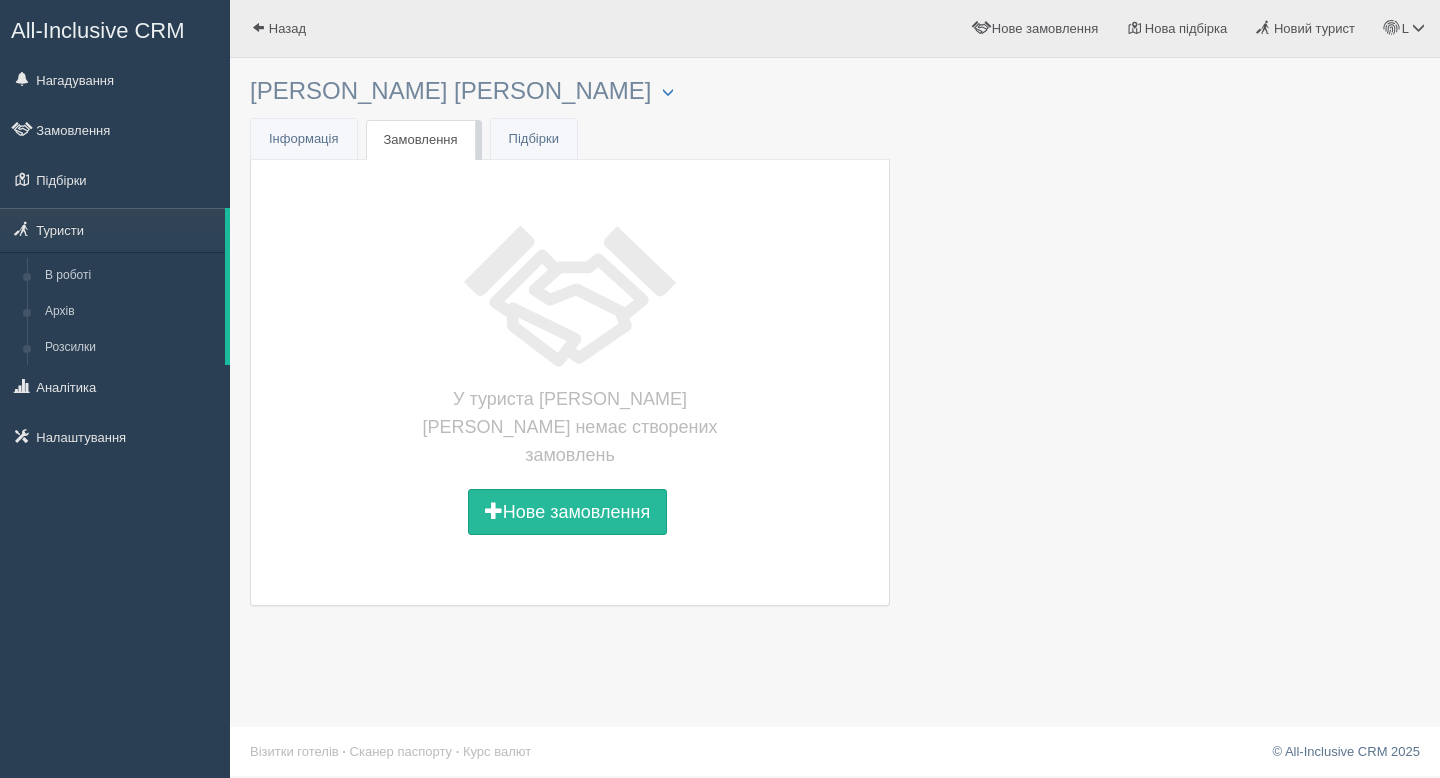 click on "All-Inclusive CRM" at bounding box center [98, 30] 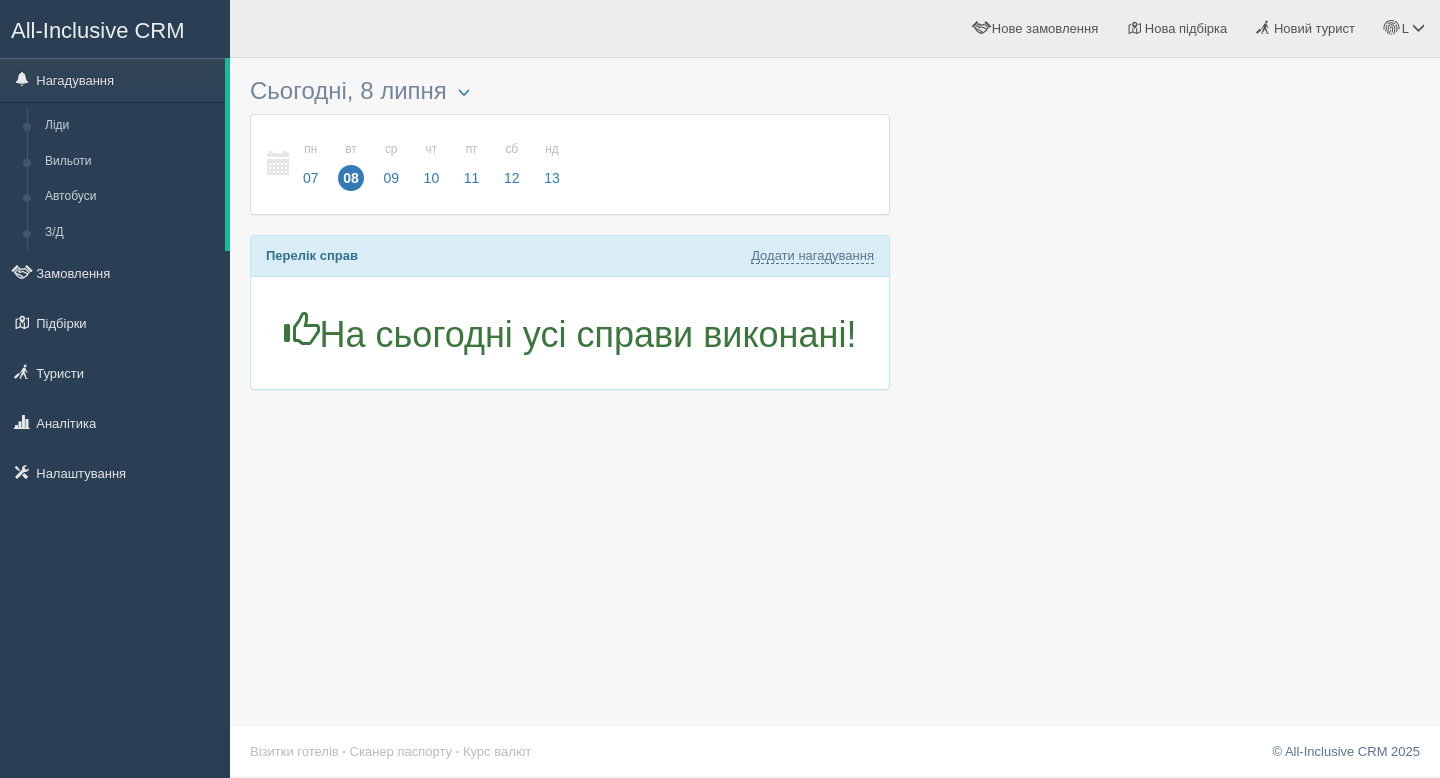 scroll, scrollTop: 0, scrollLeft: 0, axis: both 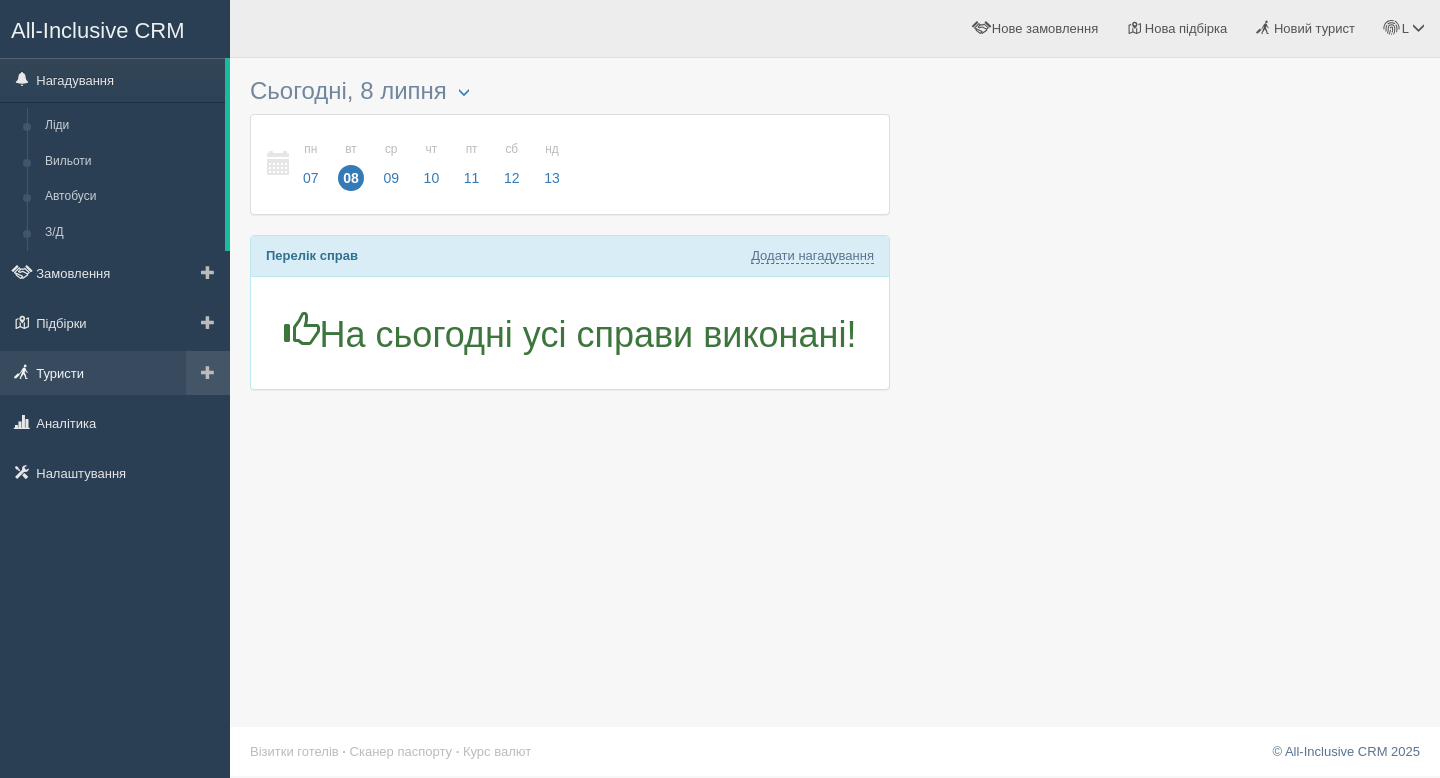 click on "Туристи" at bounding box center [115, 373] 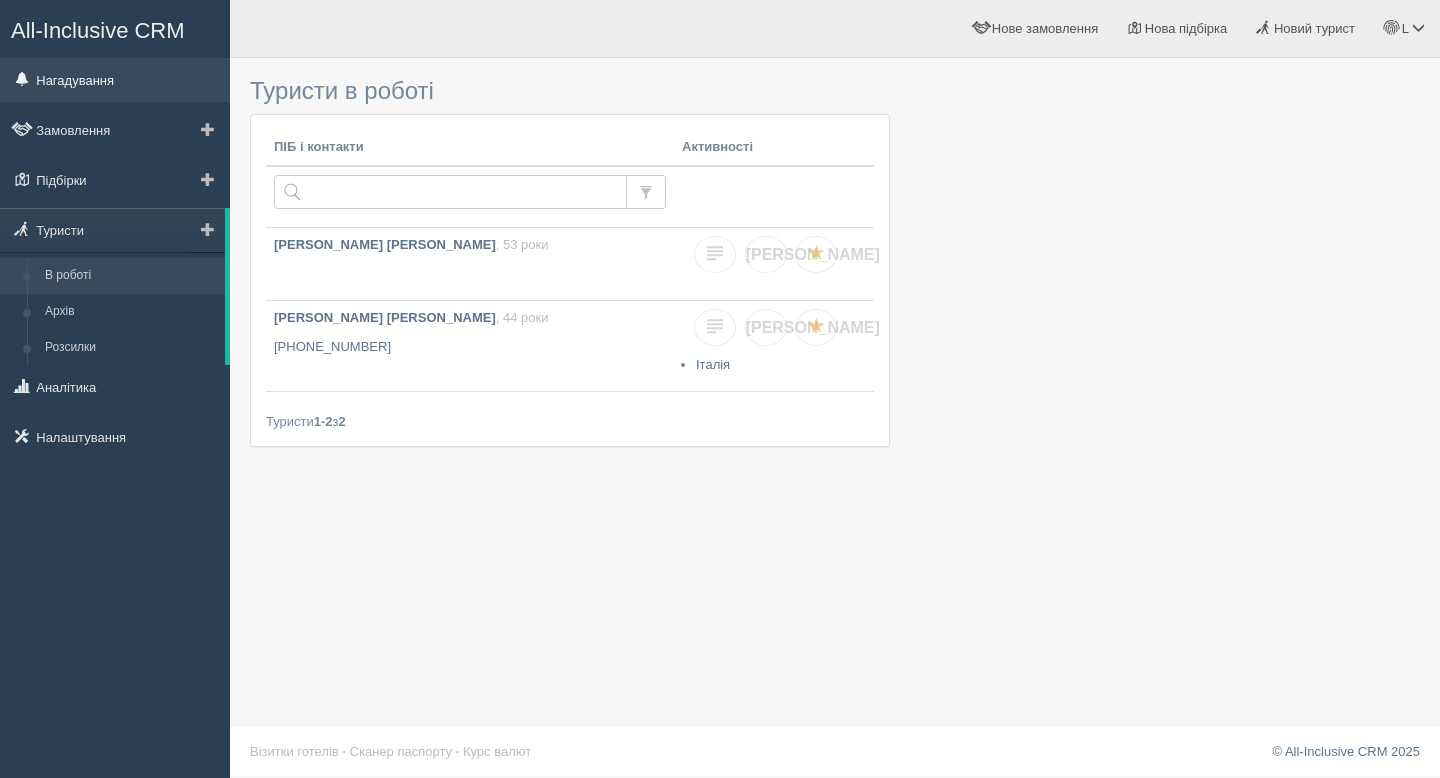 scroll, scrollTop: 0, scrollLeft: 0, axis: both 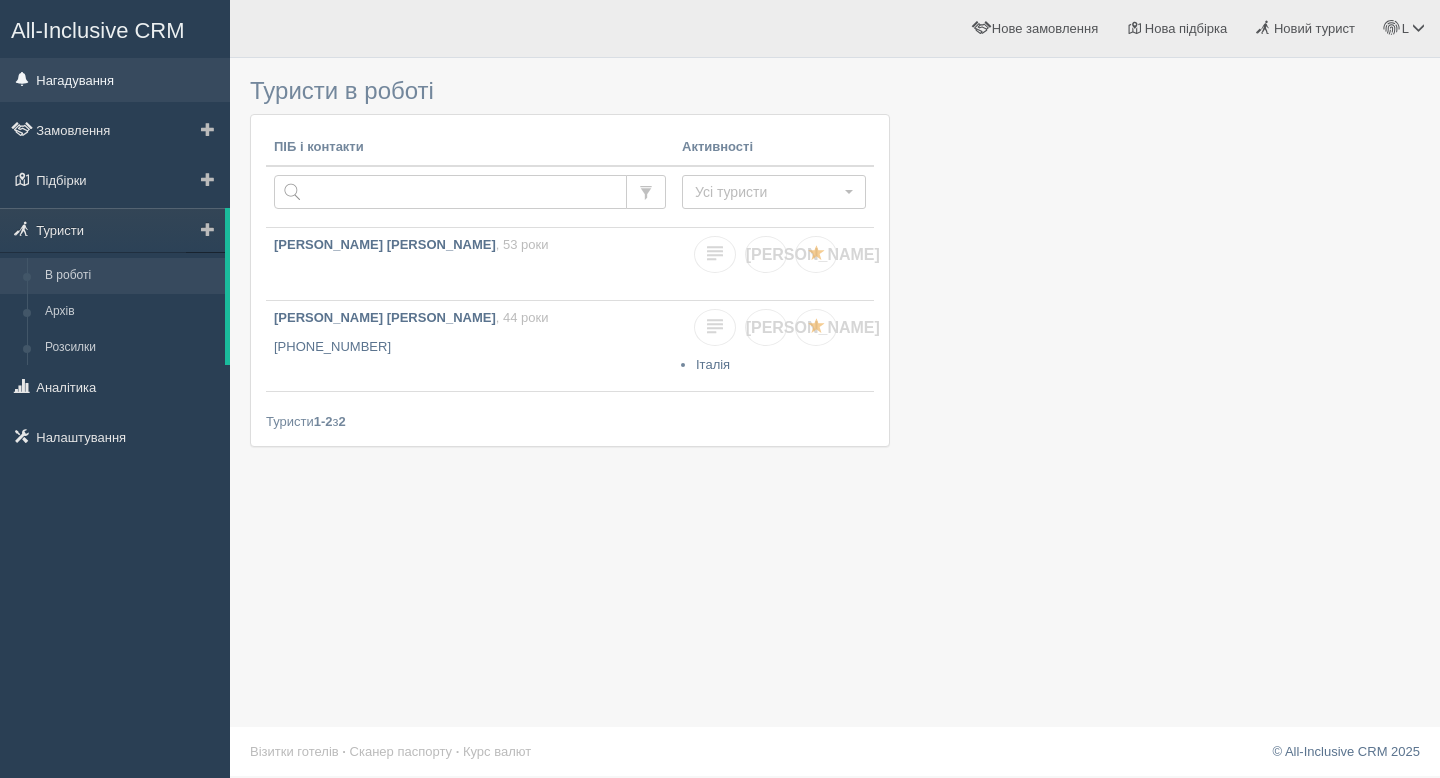click on "Нагадування" at bounding box center [115, 80] 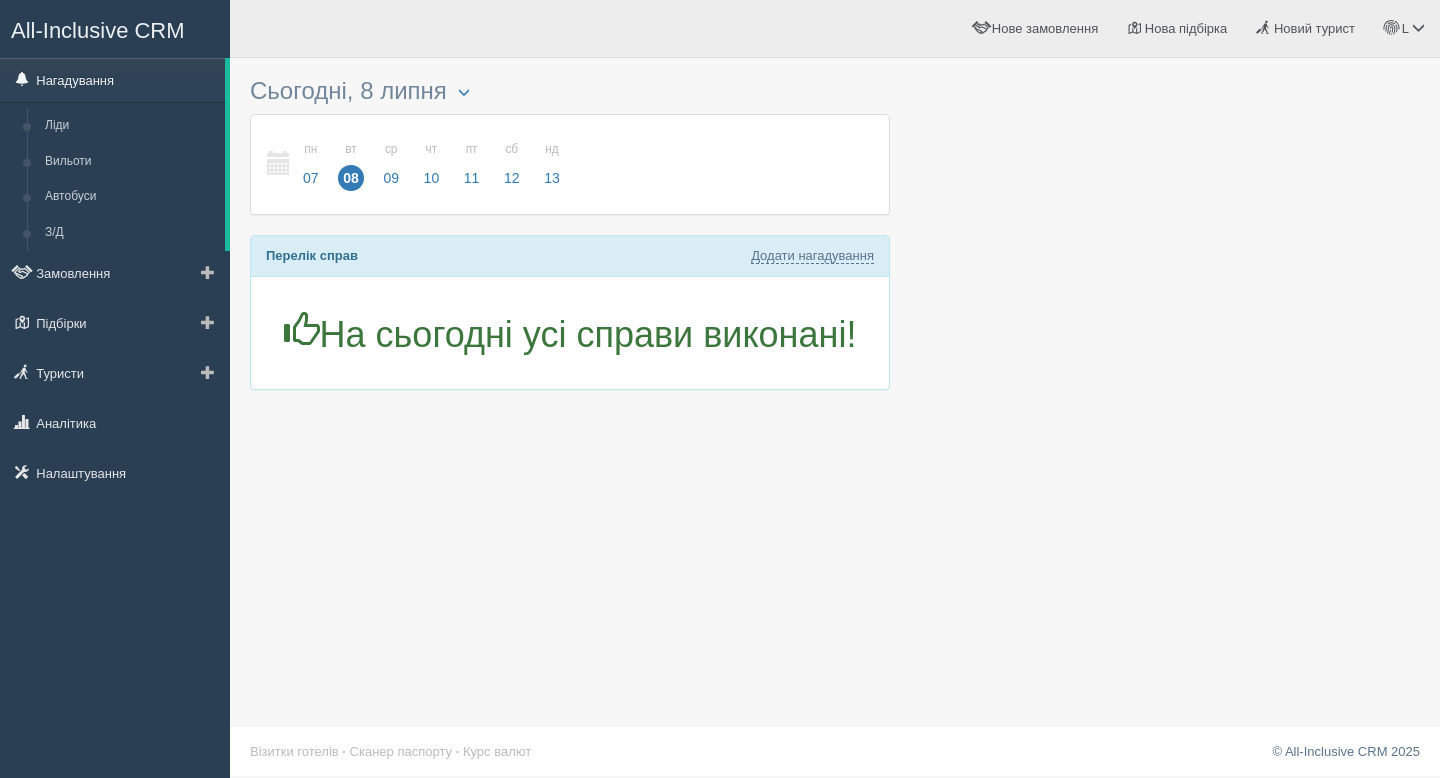 scroll, scrollTop: 0, scrollLeft: 0, axis: both 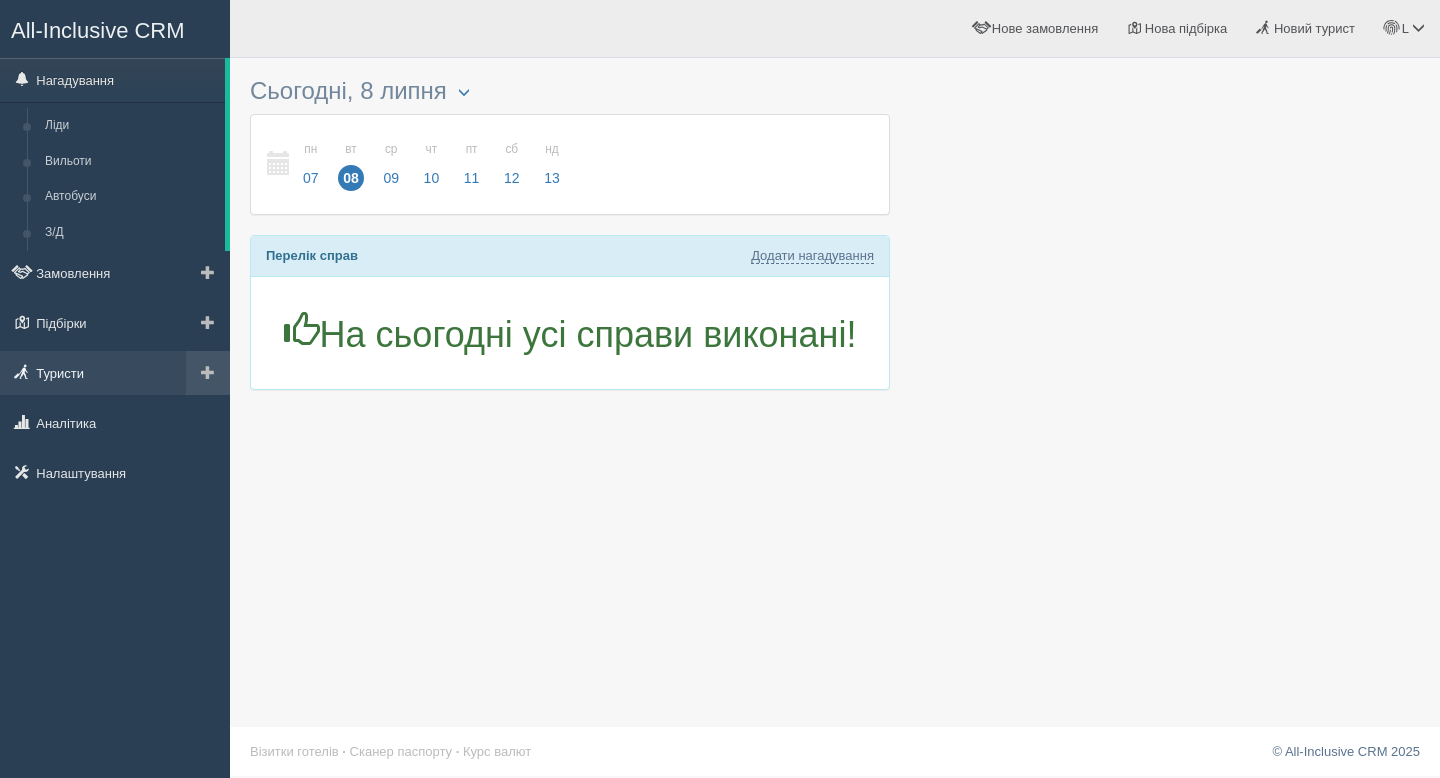 click on "Туристи" at bounding box center (115, 373) 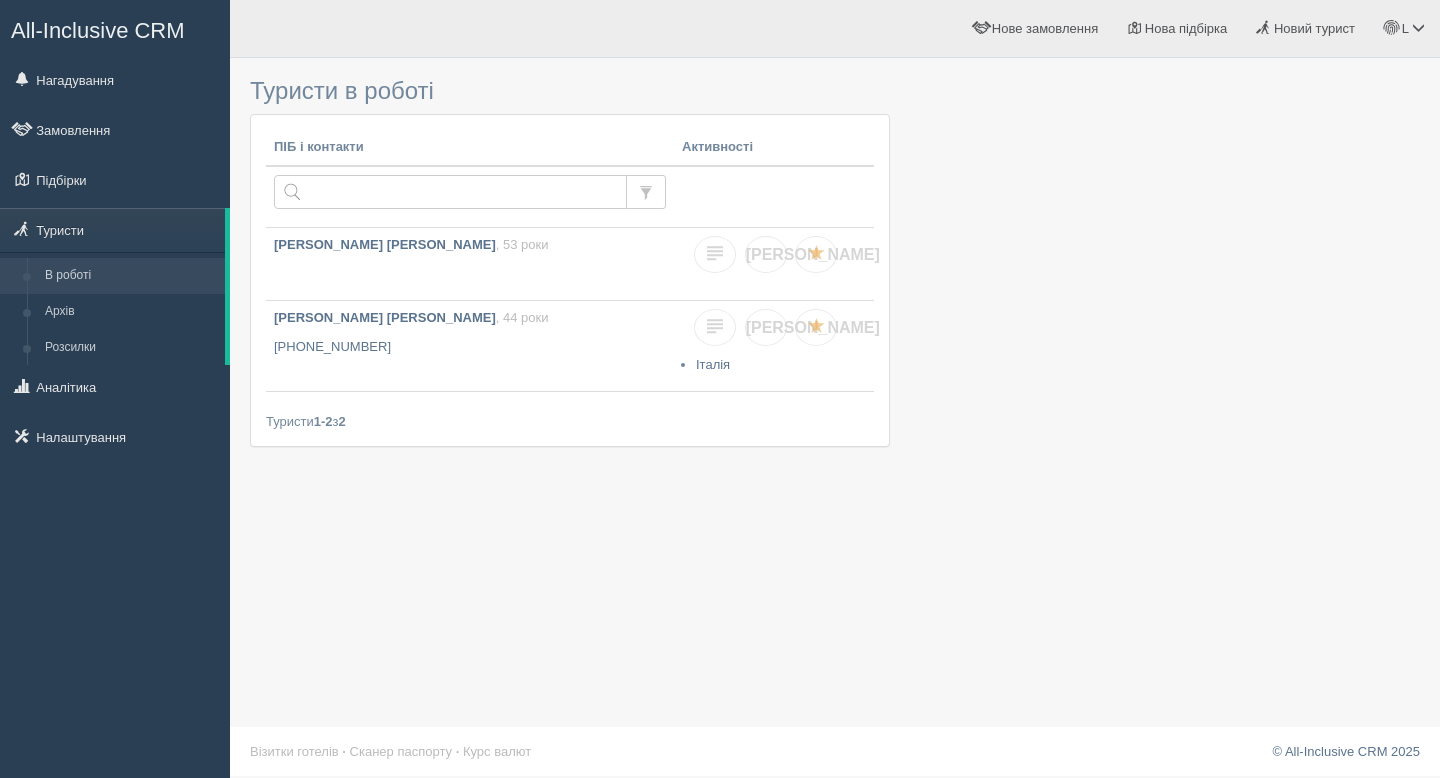 scroll, scrollTop: 0, scrollLeft: 0, axis: both 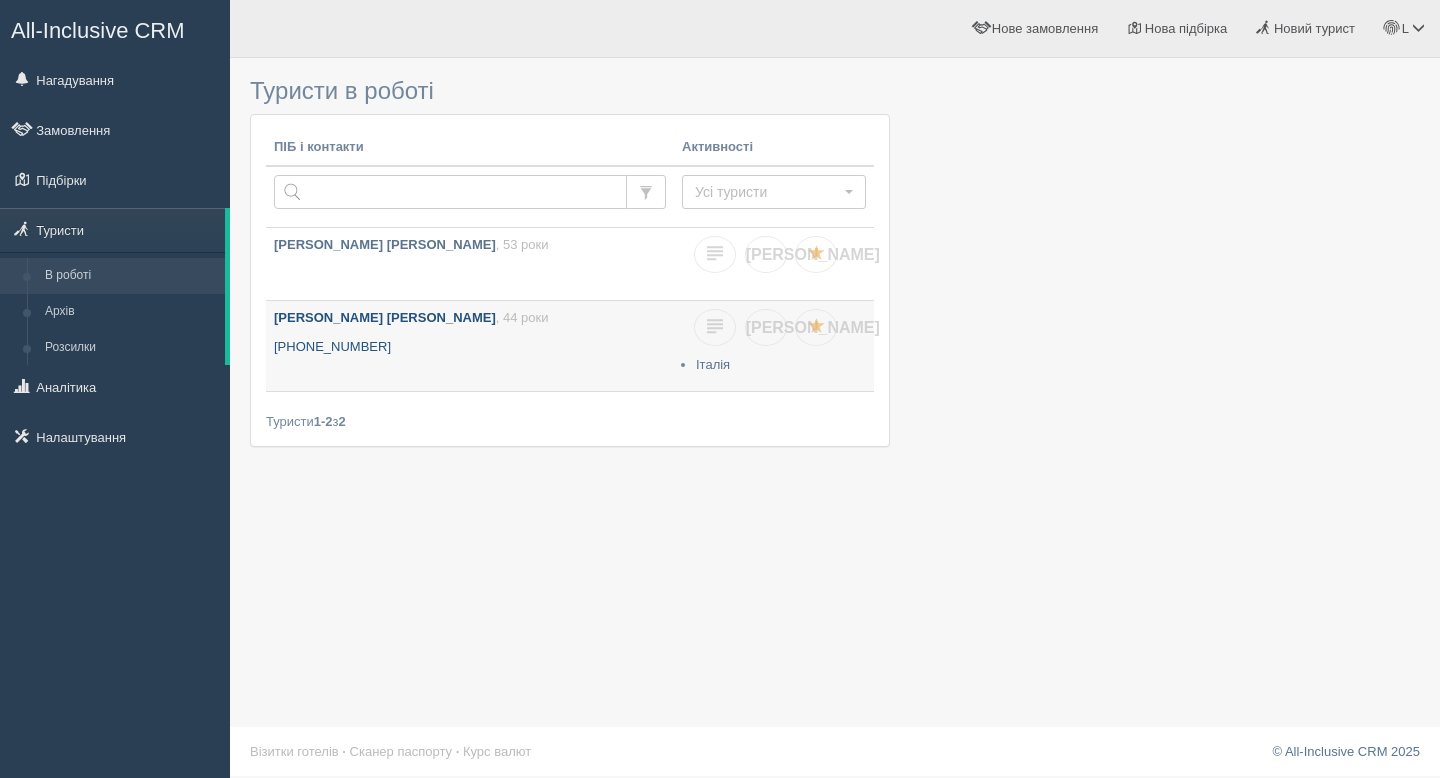 click on "Слєпцова Інна Анатоліївна ,
44 роки
+380 67 483 8395" at bounding box center (470, 346) 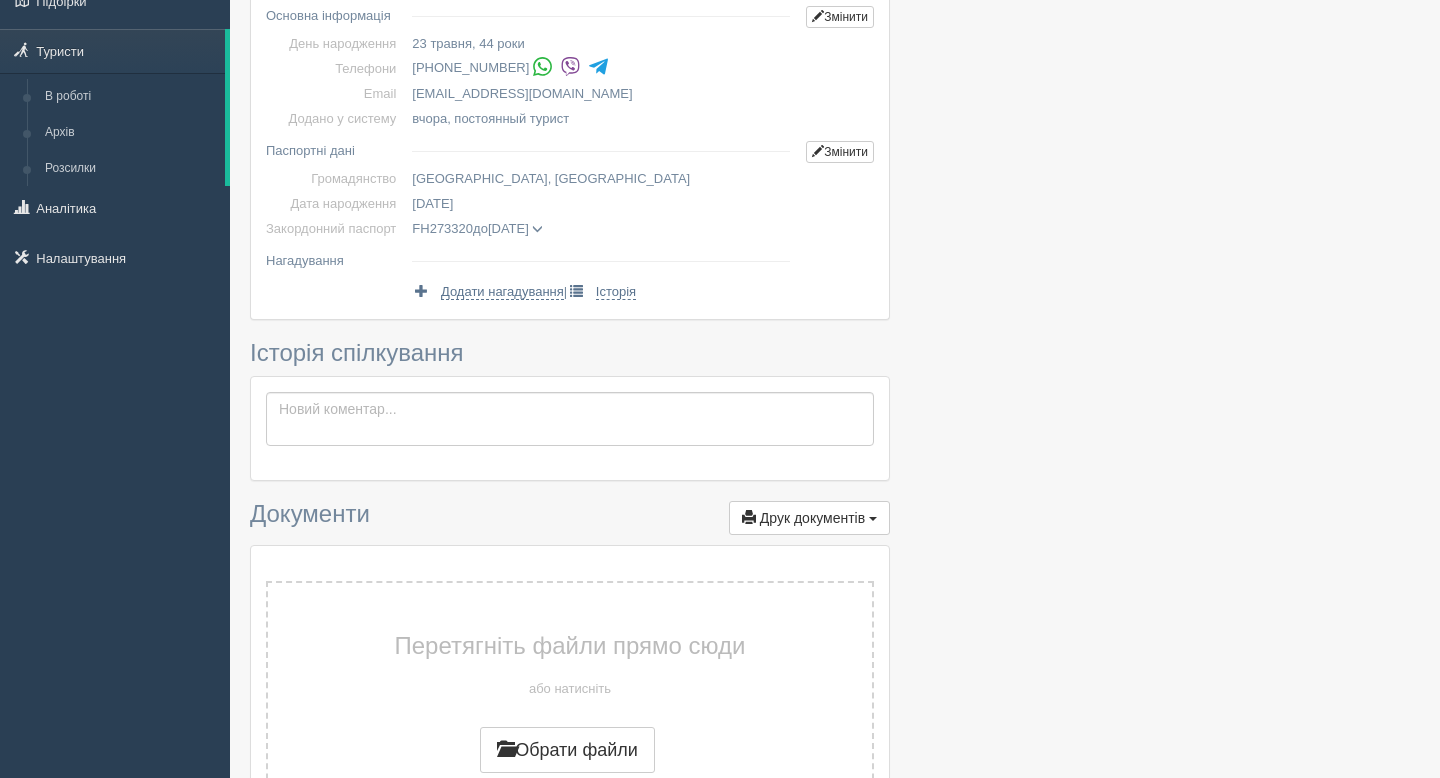 scroll, scrollTop: 0, scrollLeft: 0, axis: both 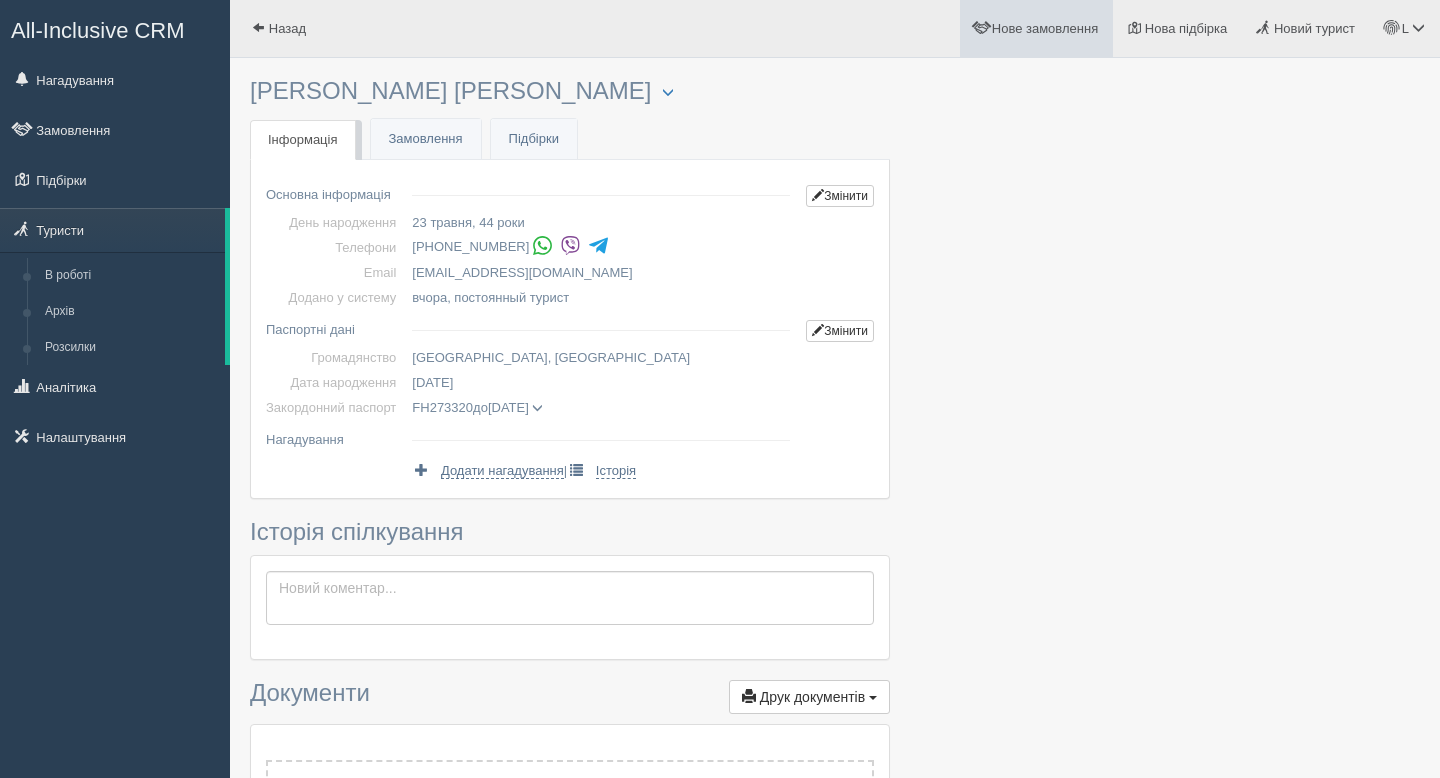 click on "Нове замовлення" at bounding box center [1045, 28] 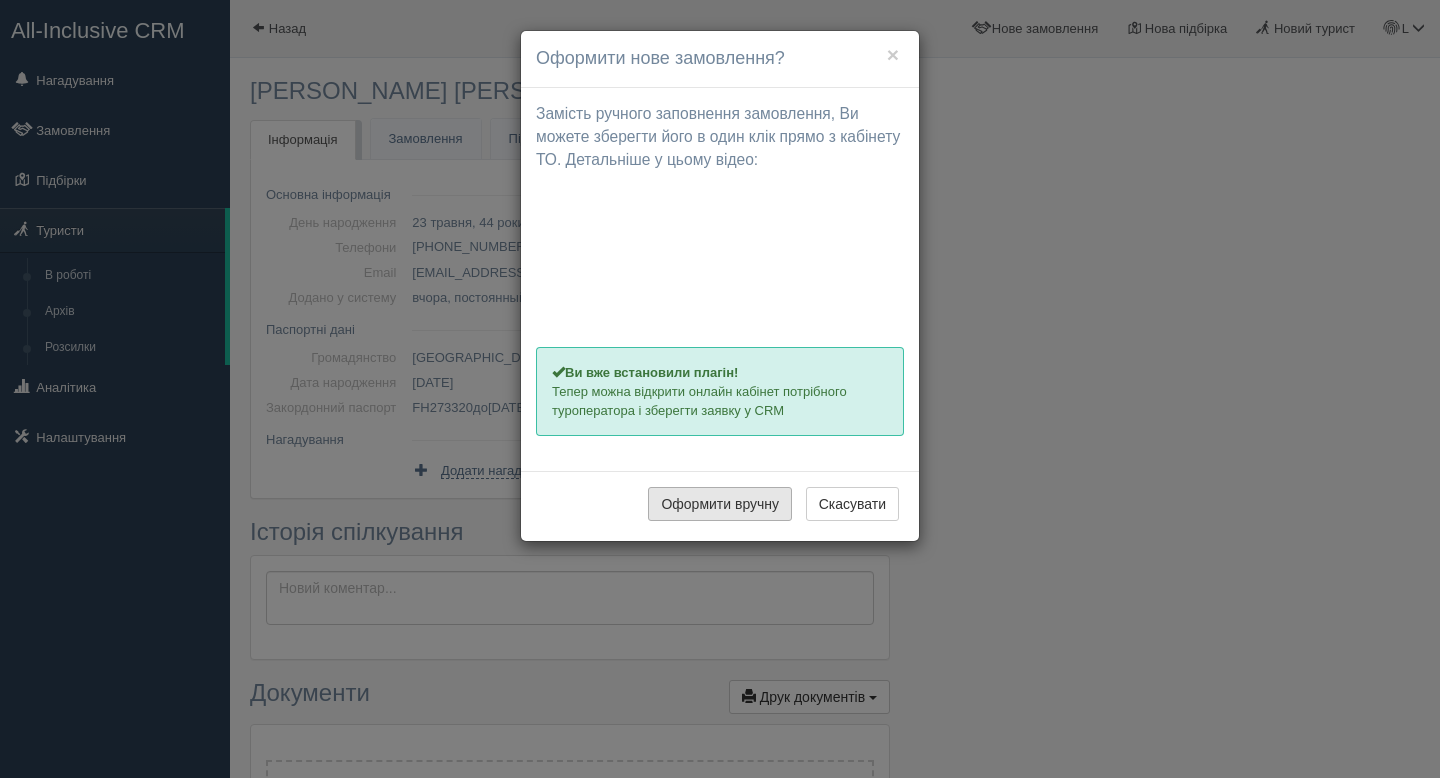 click on "Оформити вручну" at bounding box center (720, 504) 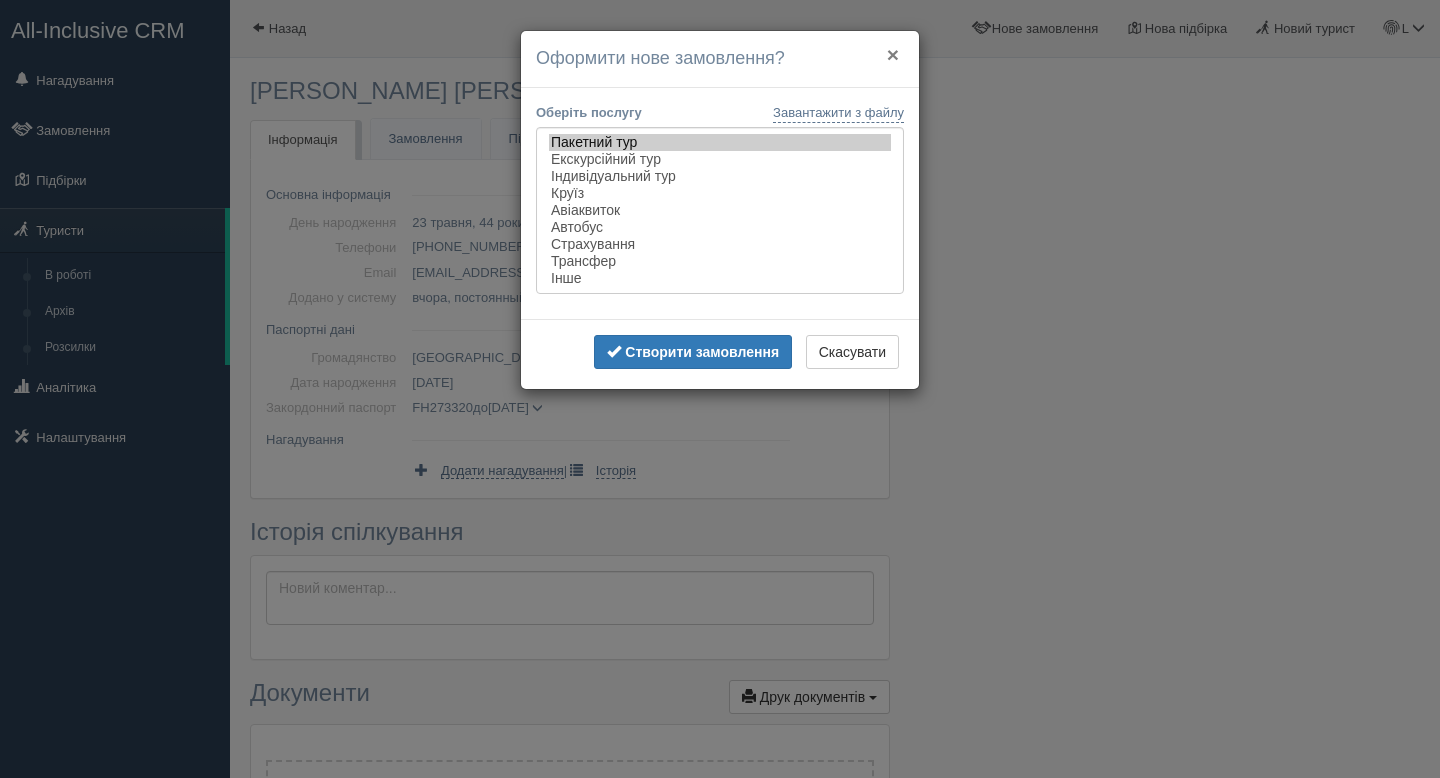click on "×" at bounding box center [893, 54] 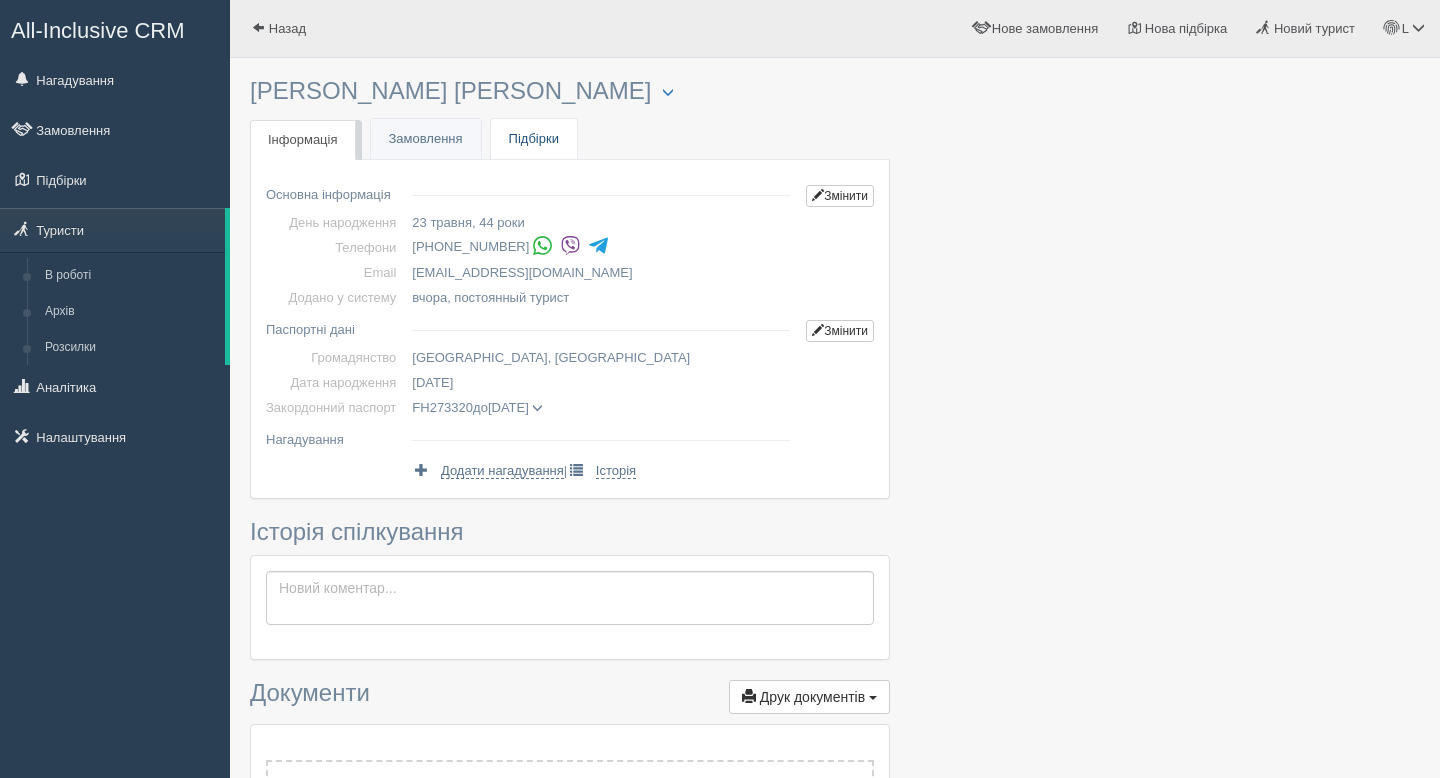 click on "Підбірки" at bounding box center (534, 139) 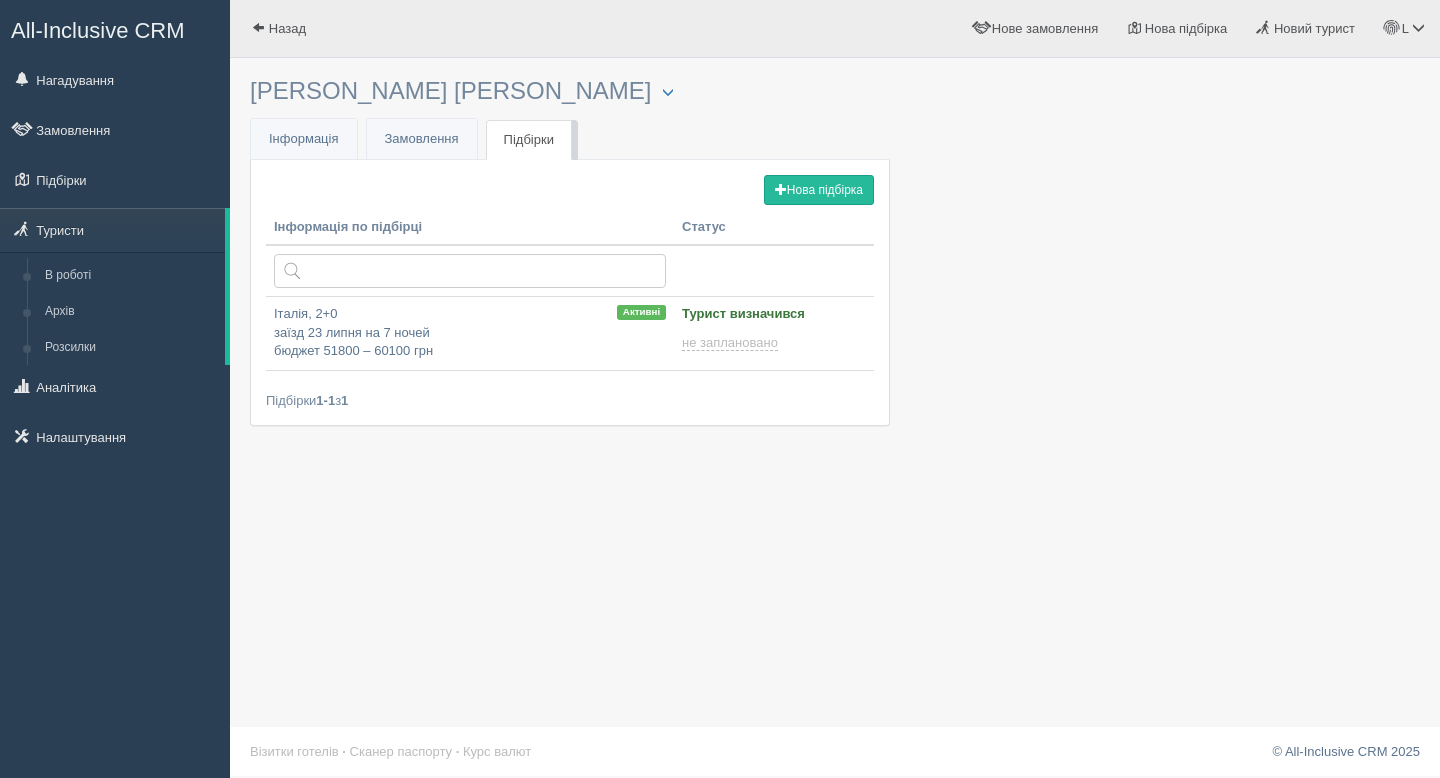 scroll, scrollTop: 0, scrollLeft: 0, axis: both 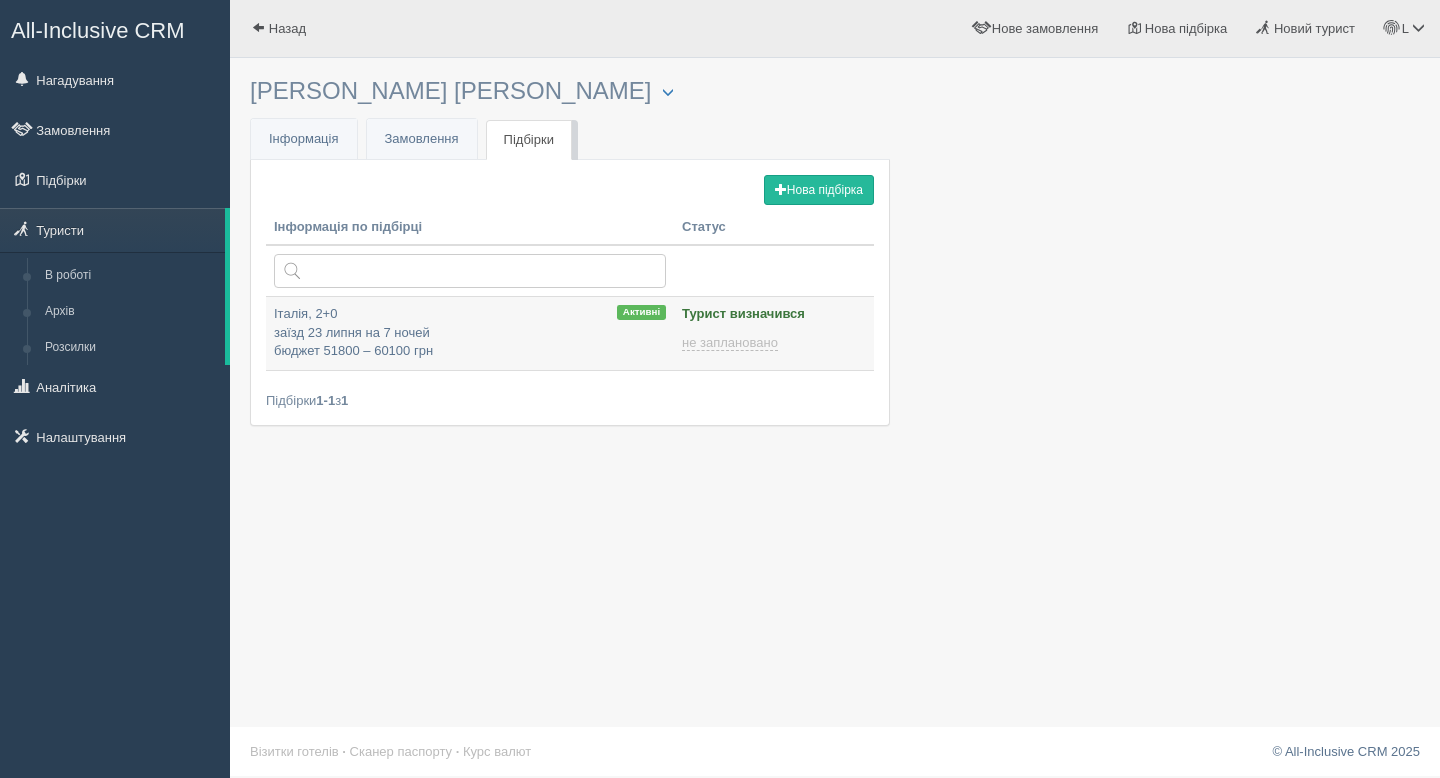 type on "[DATE] 21:25" 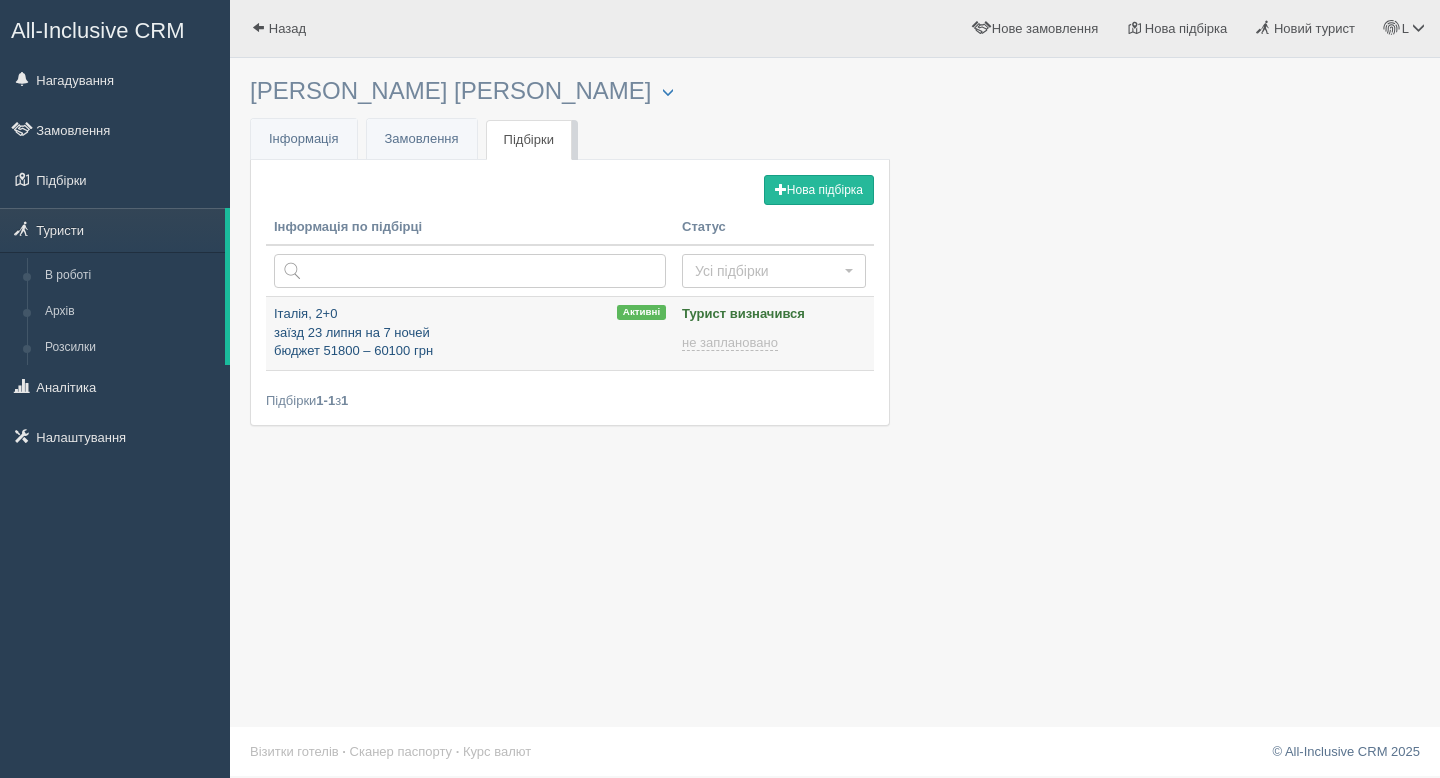 click on "Італія, 2+0 заїзд 23 липня на 7 ночей бюджет 51800 – 60100 грн" at bounding box center (470, 333) 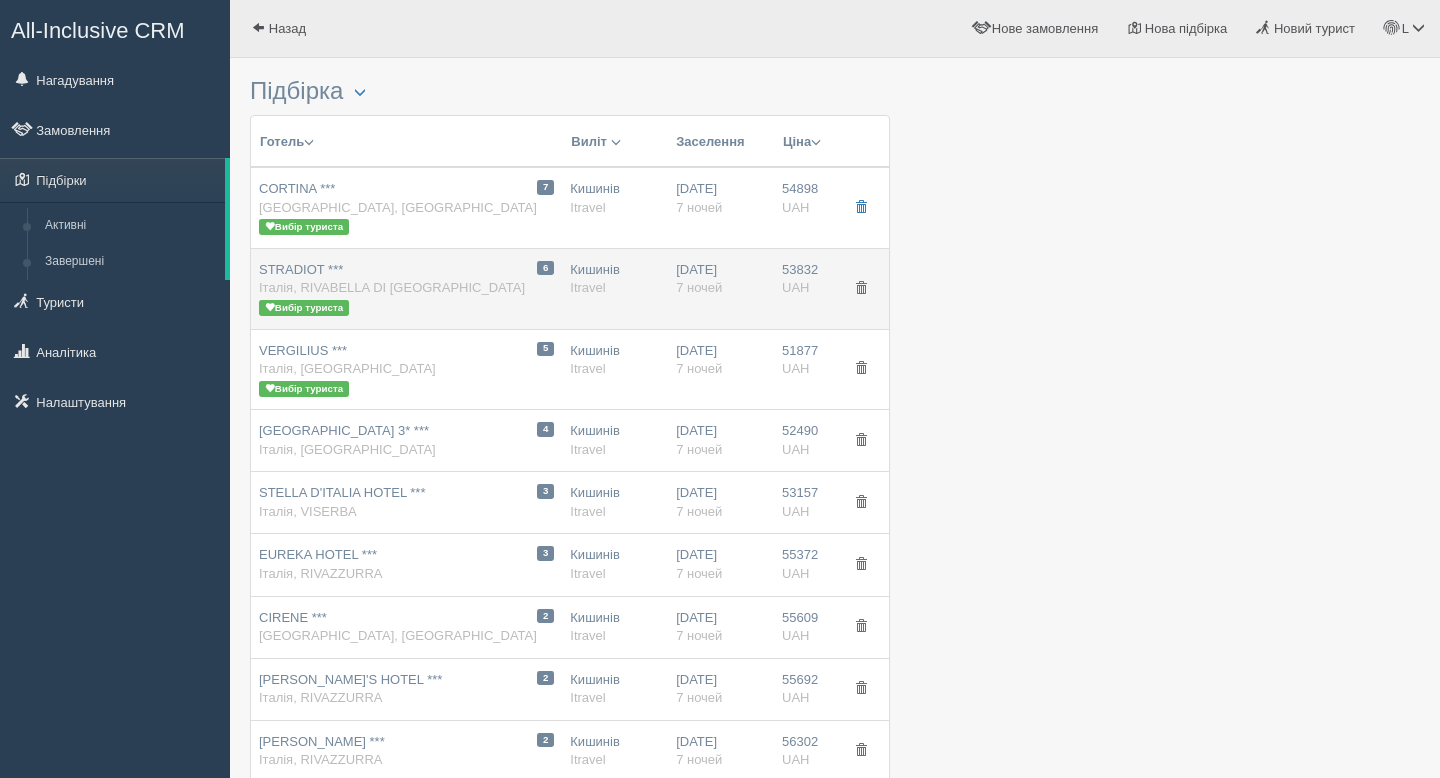 scroll, scrollTop: 0, scrollLeft: 0, axis: both 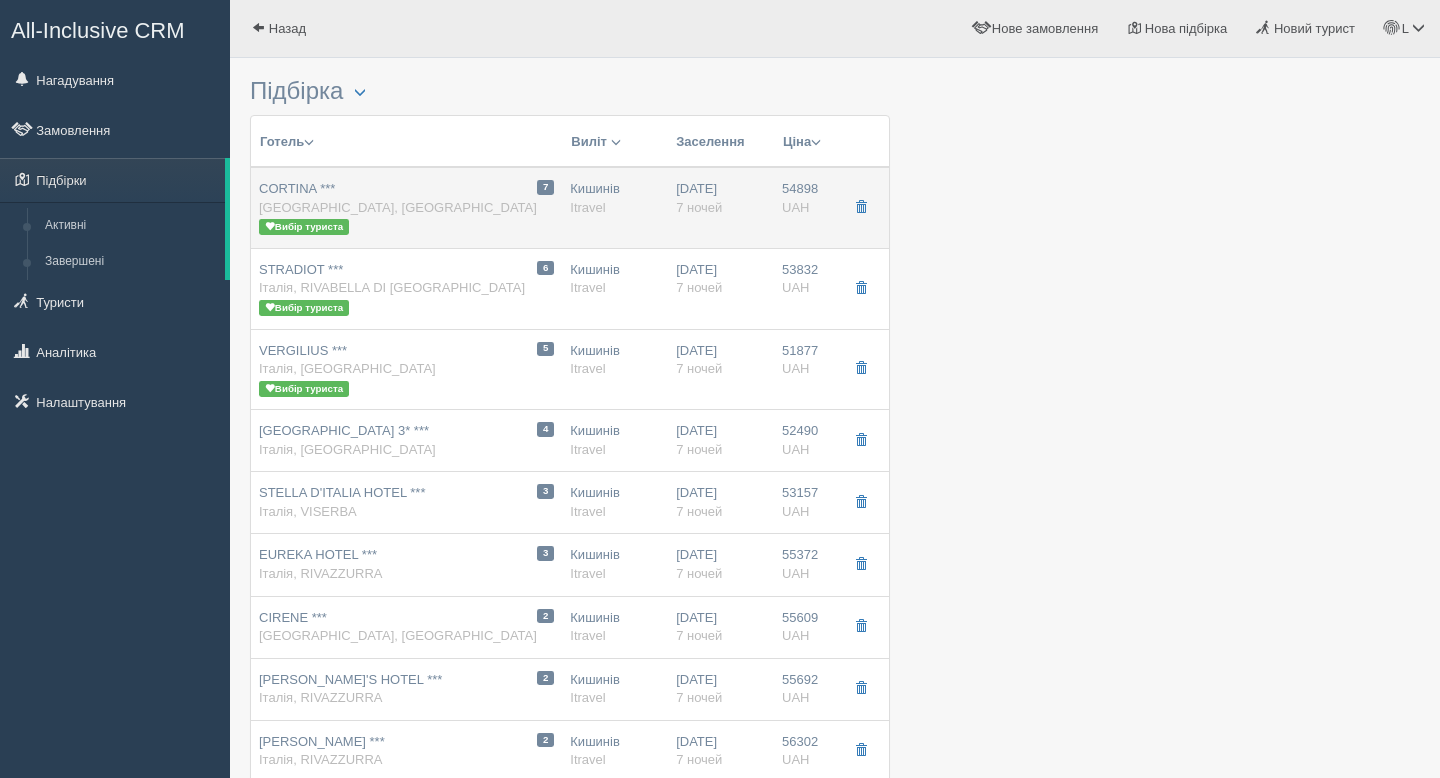 click on "Кишинів
Itravel" at bounding box center [615, 198] 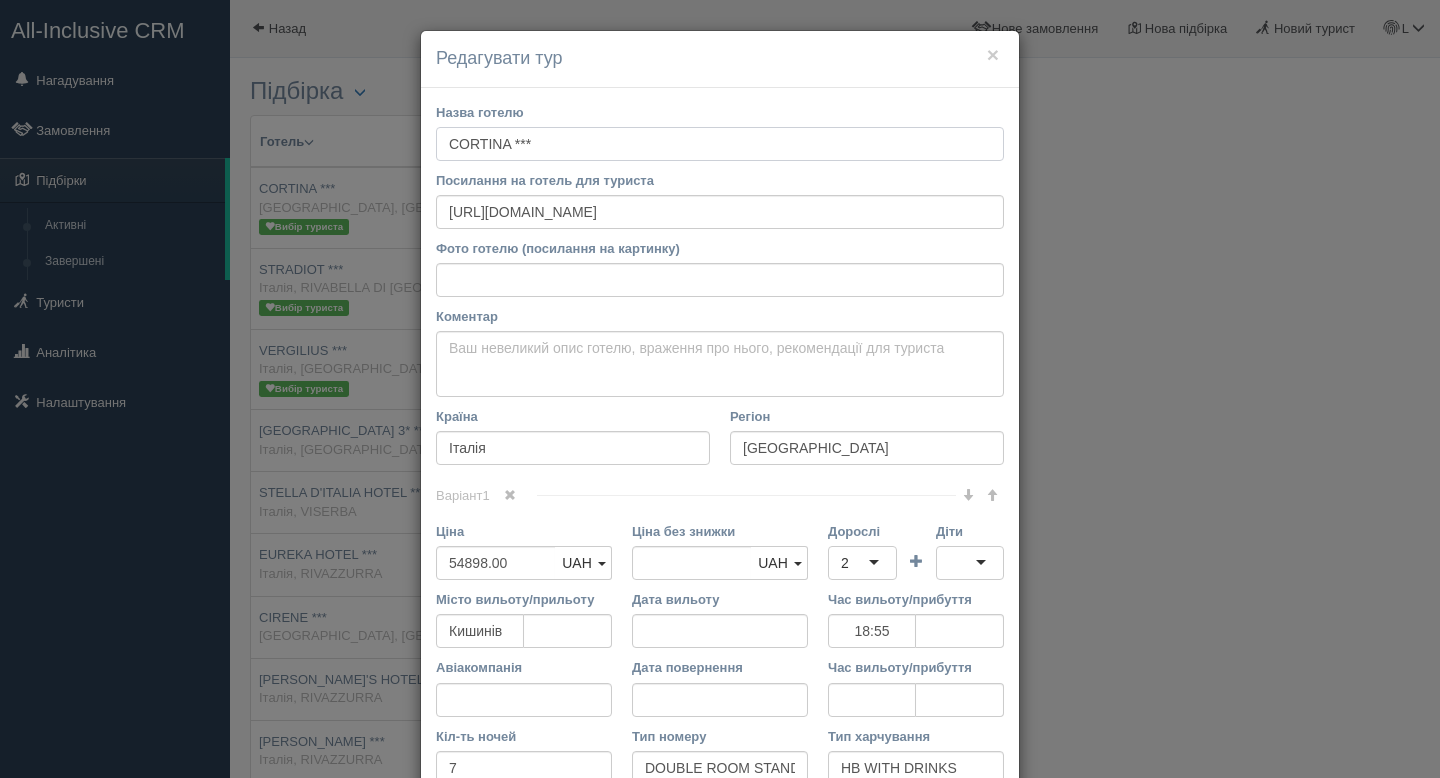 scroll, scrollTop: 239, scrollLeft: 0, axis: vertical 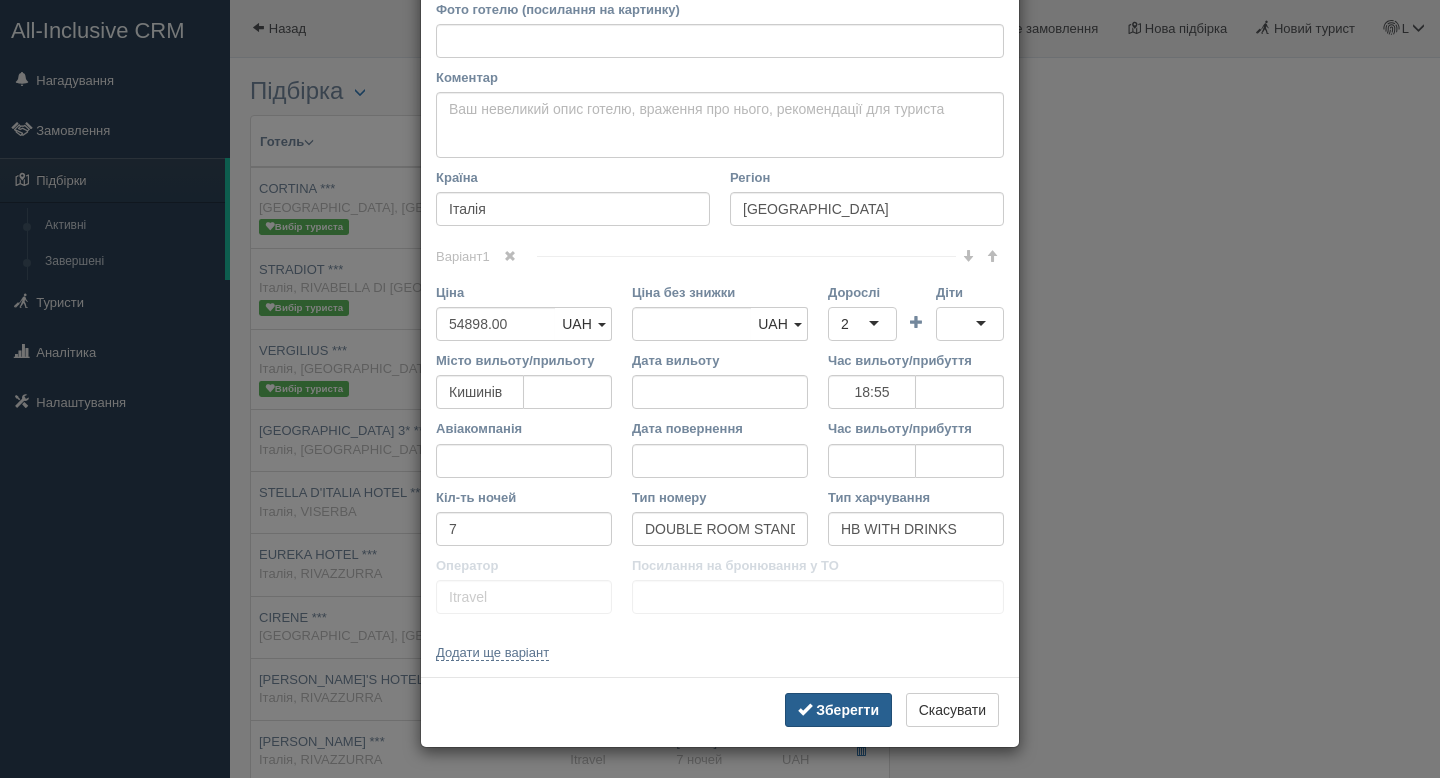 click on "Зберегти" at bounding box center [847, 710] 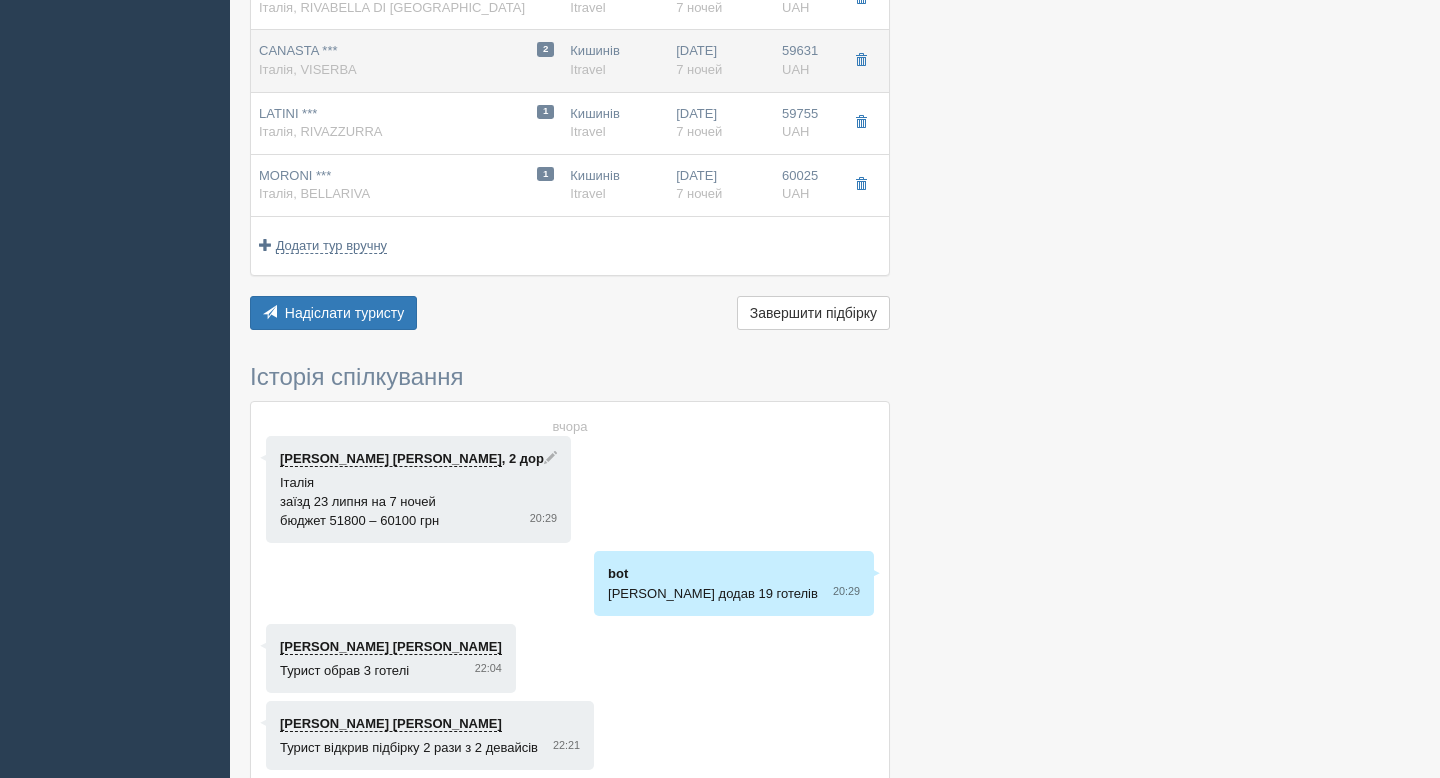 scroll, scrollTop: 1298, scrollLeft: 0, axis: vertical 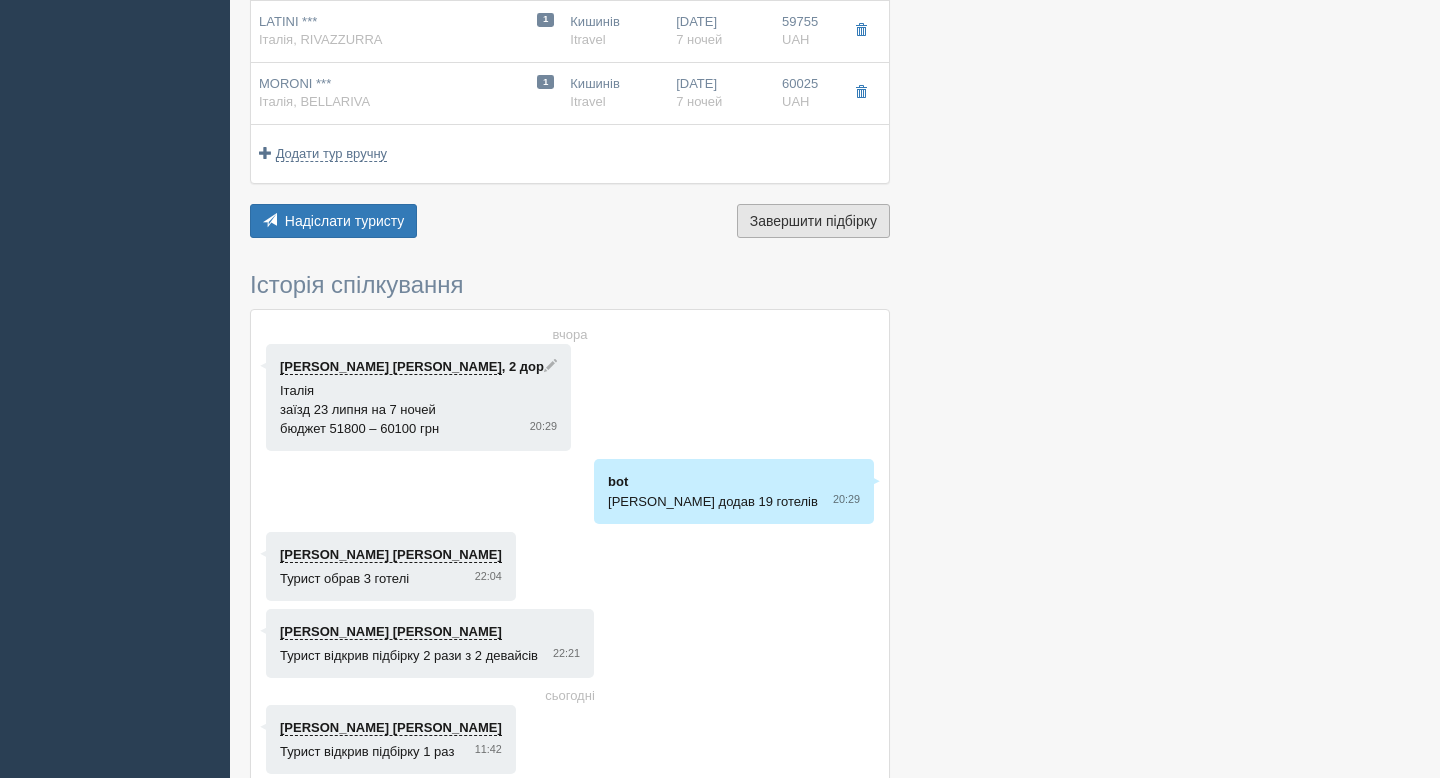 click on "Завершити підбірку
Активувати підбірку" at bounding box center [813, 221] 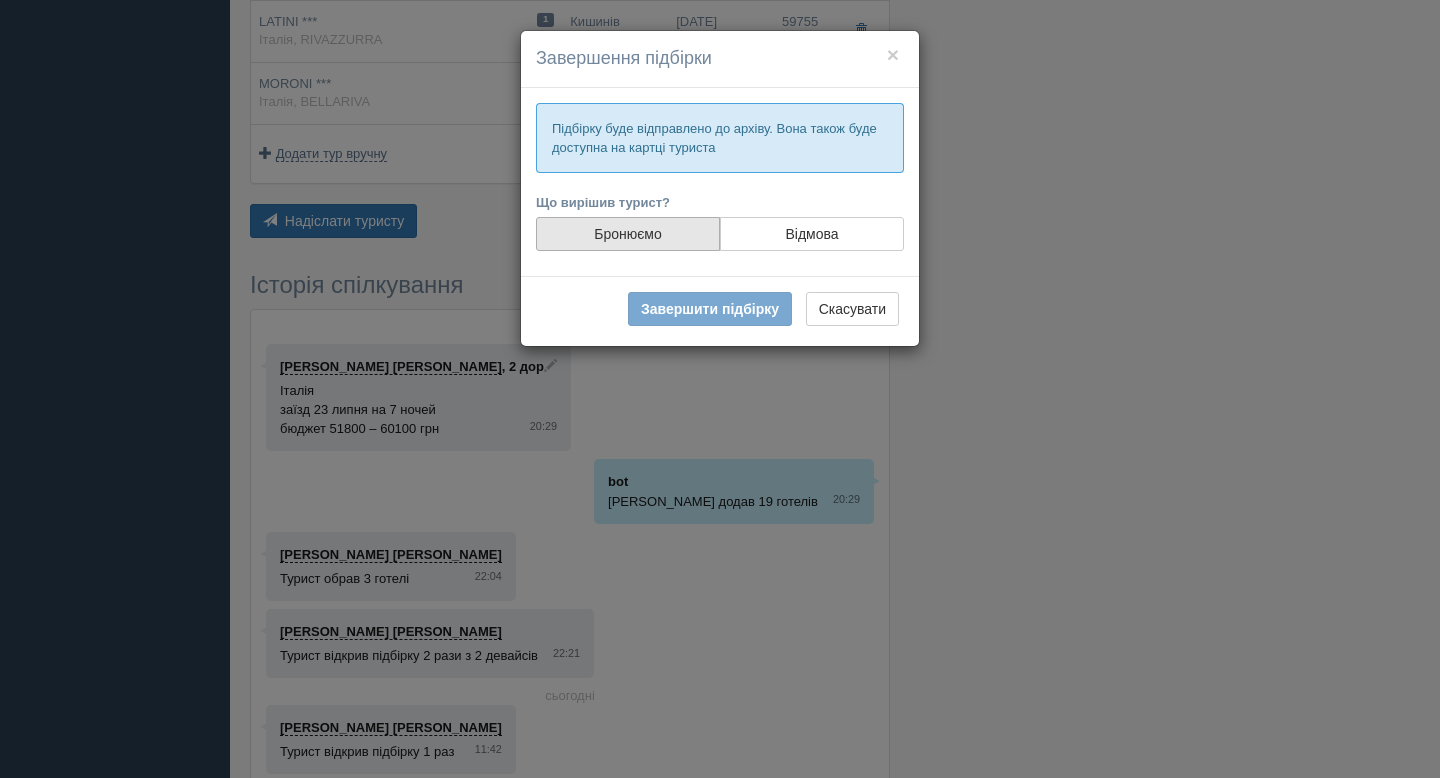 click on "Бронюємо" at bounding box center (628, 234) 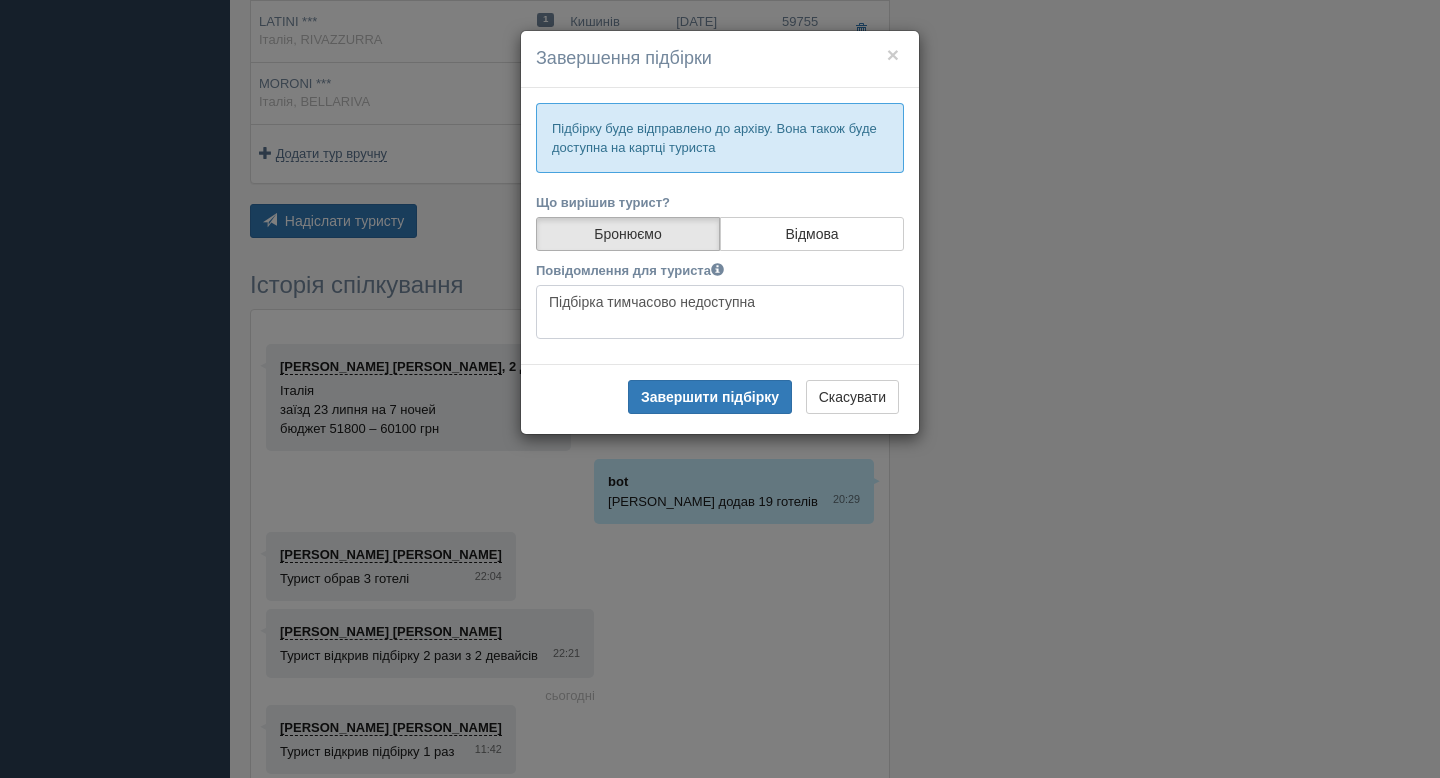 click on "Підбірка тимчасово недоступна" at bounding box center (720, 312) 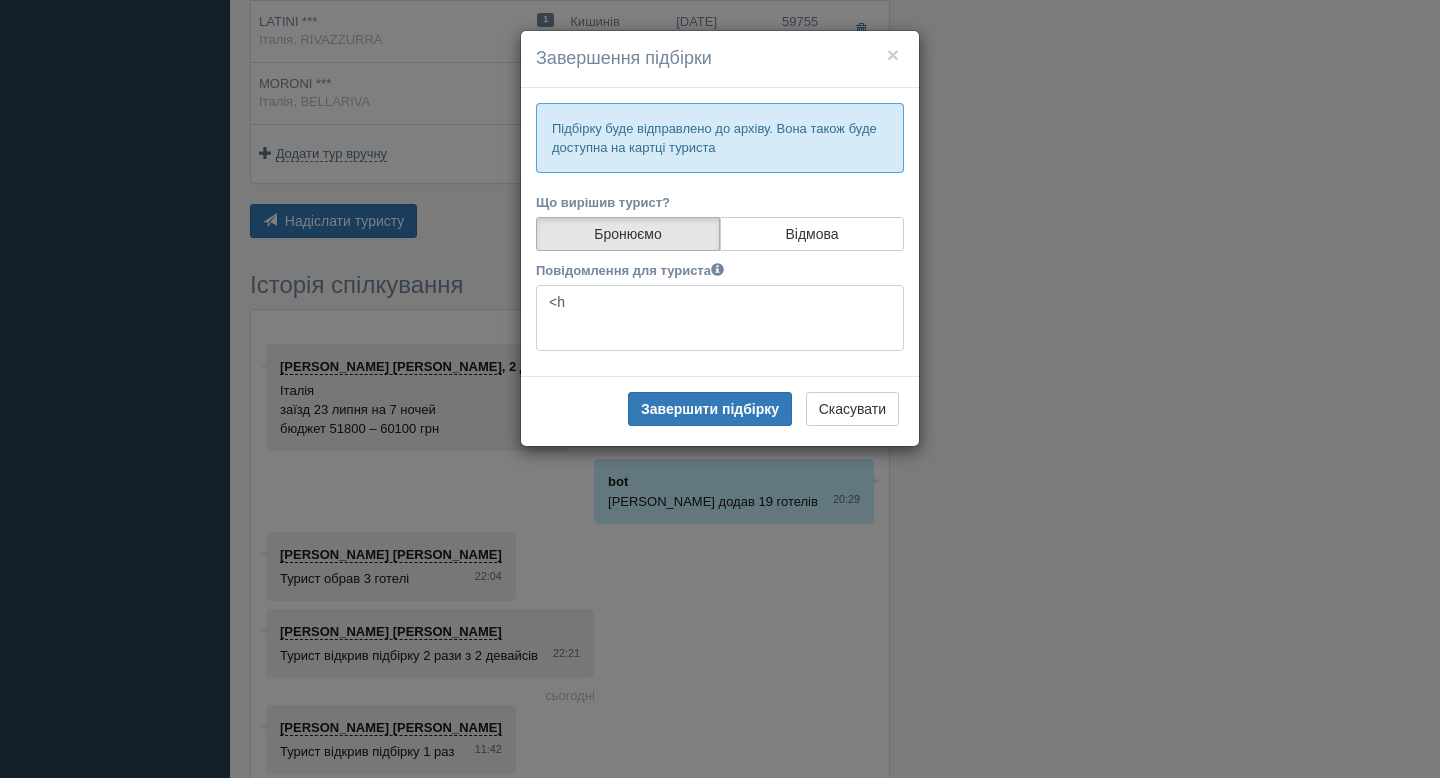 type on "<" 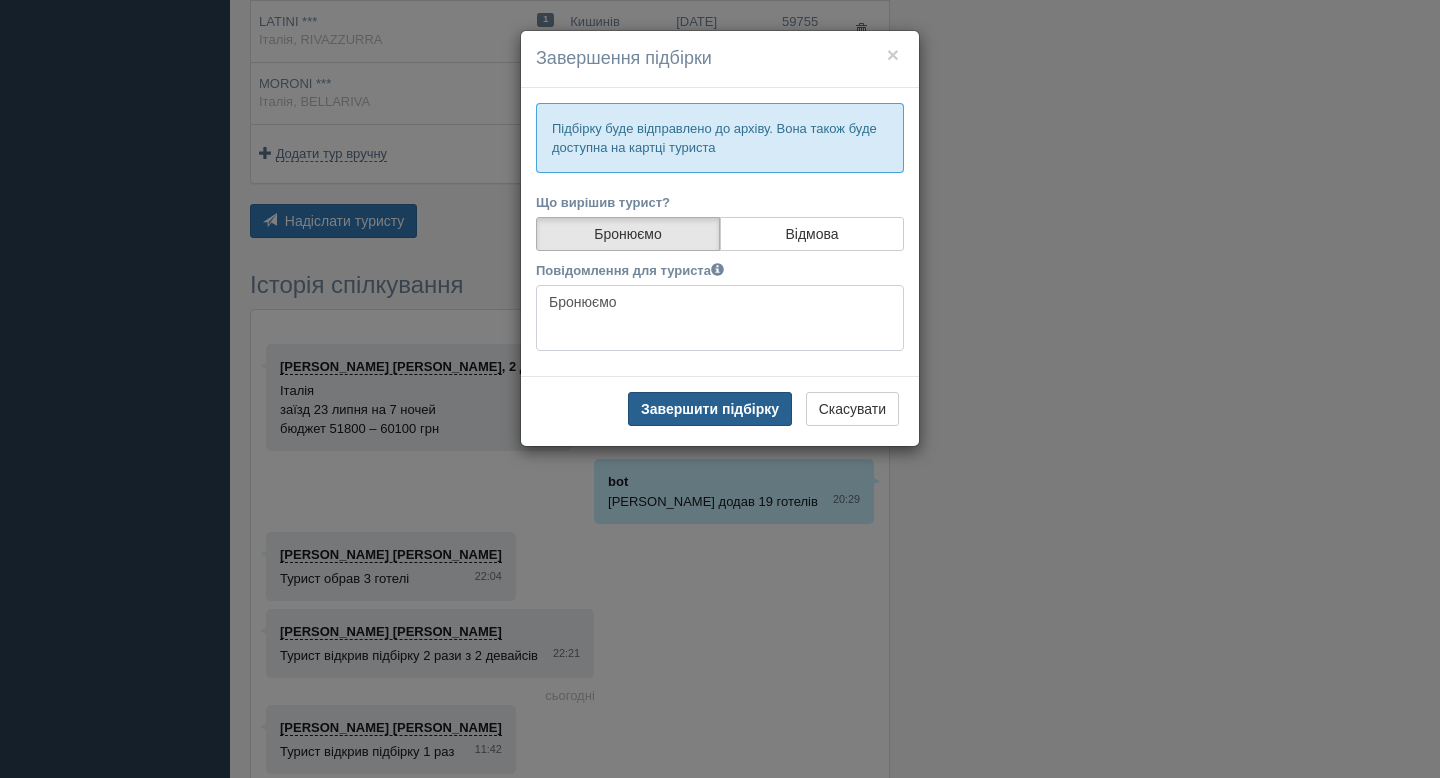 type on "Бронюємо" 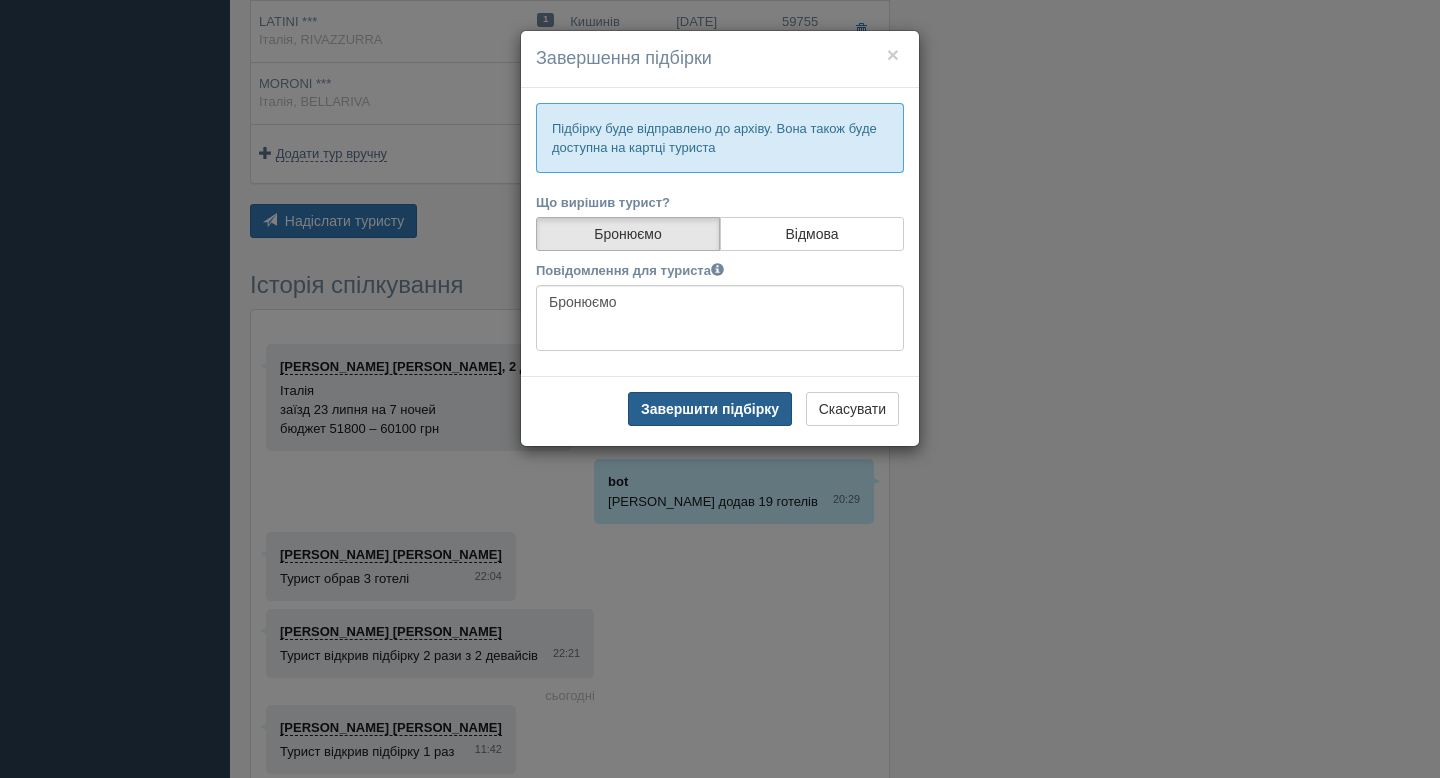 click on "Завершити підбірку" at bounding box center (710, 409) 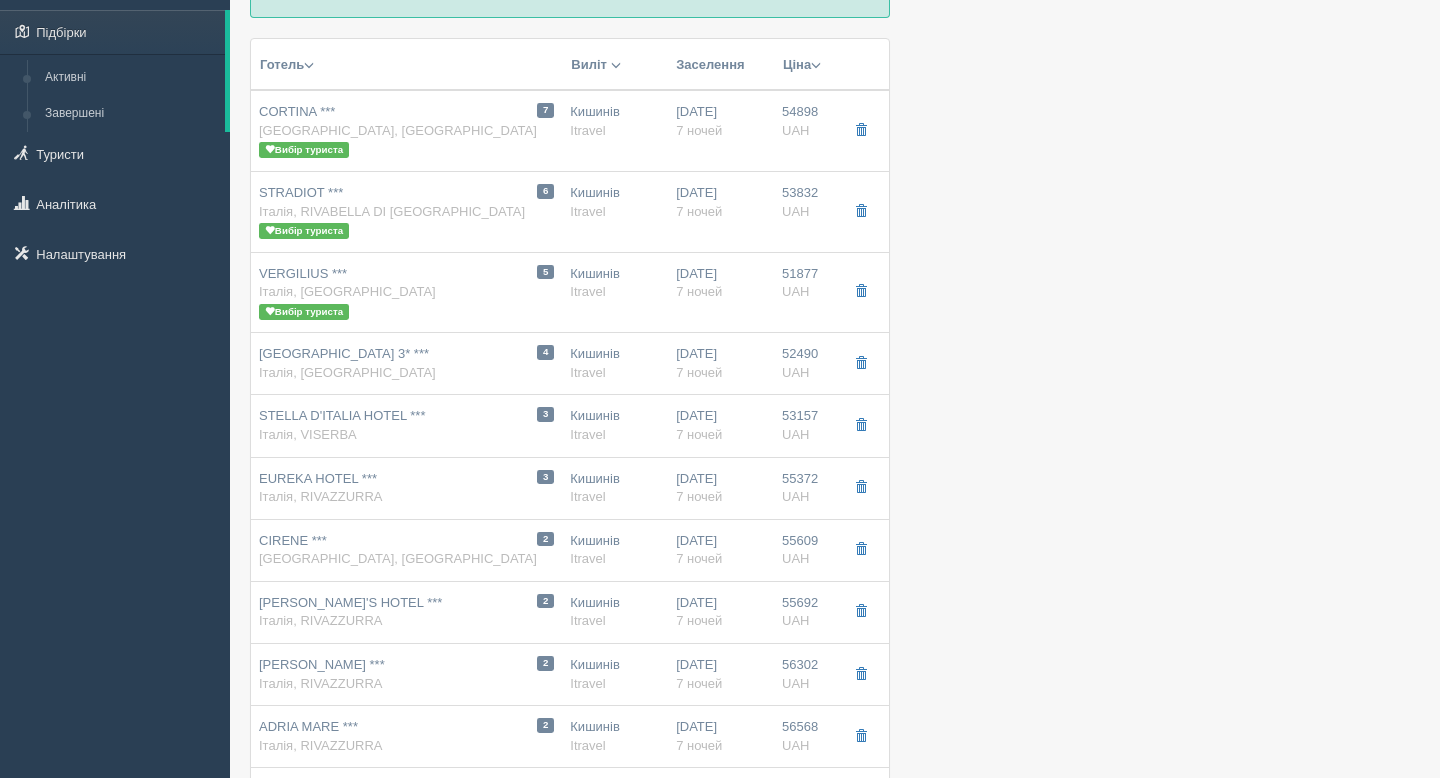 scroll, scrollTop: 0, scrollLeft: 0, axis: both 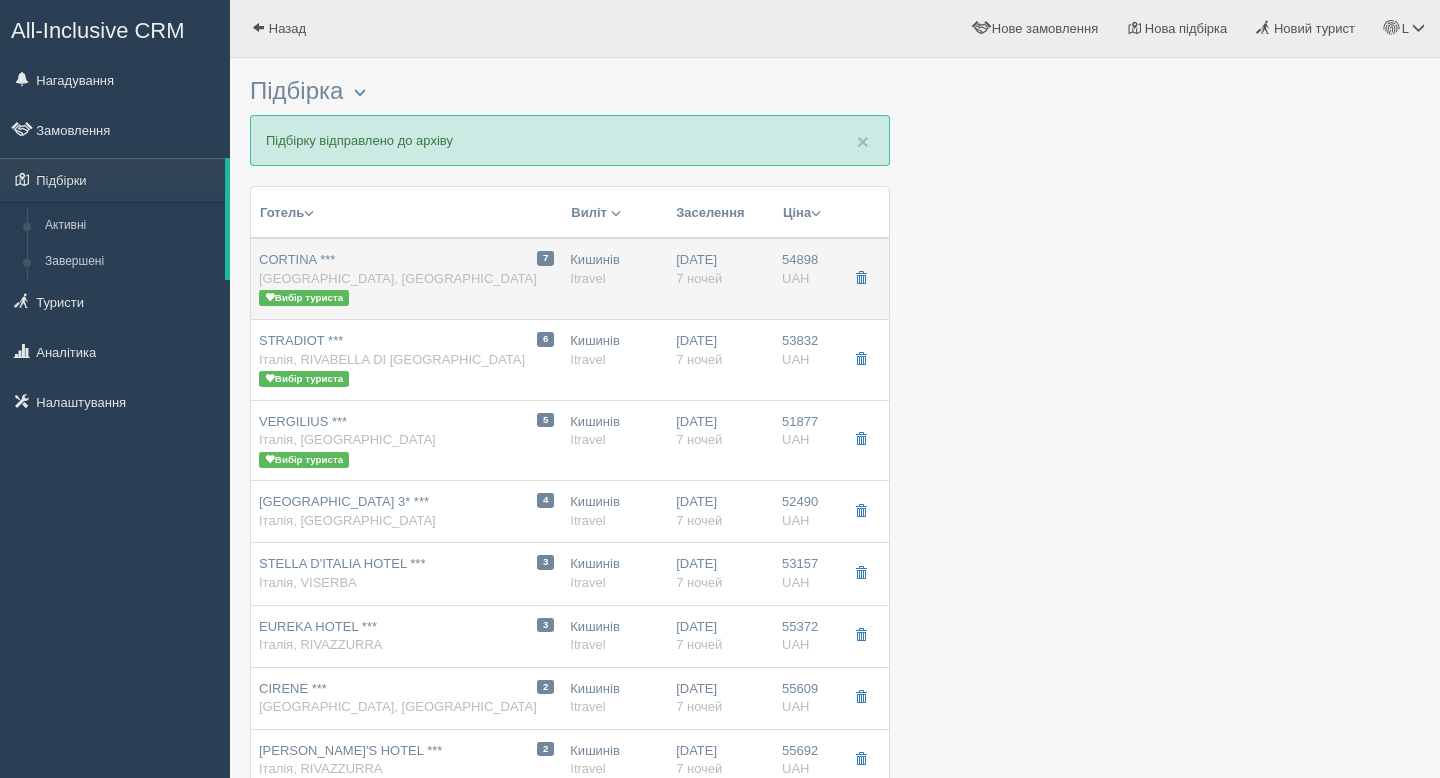 click on "7
CORTINA ***
Італія, RIMINI MARINA CENTRO
Вибір туриста" at bounding box center [406, 279] 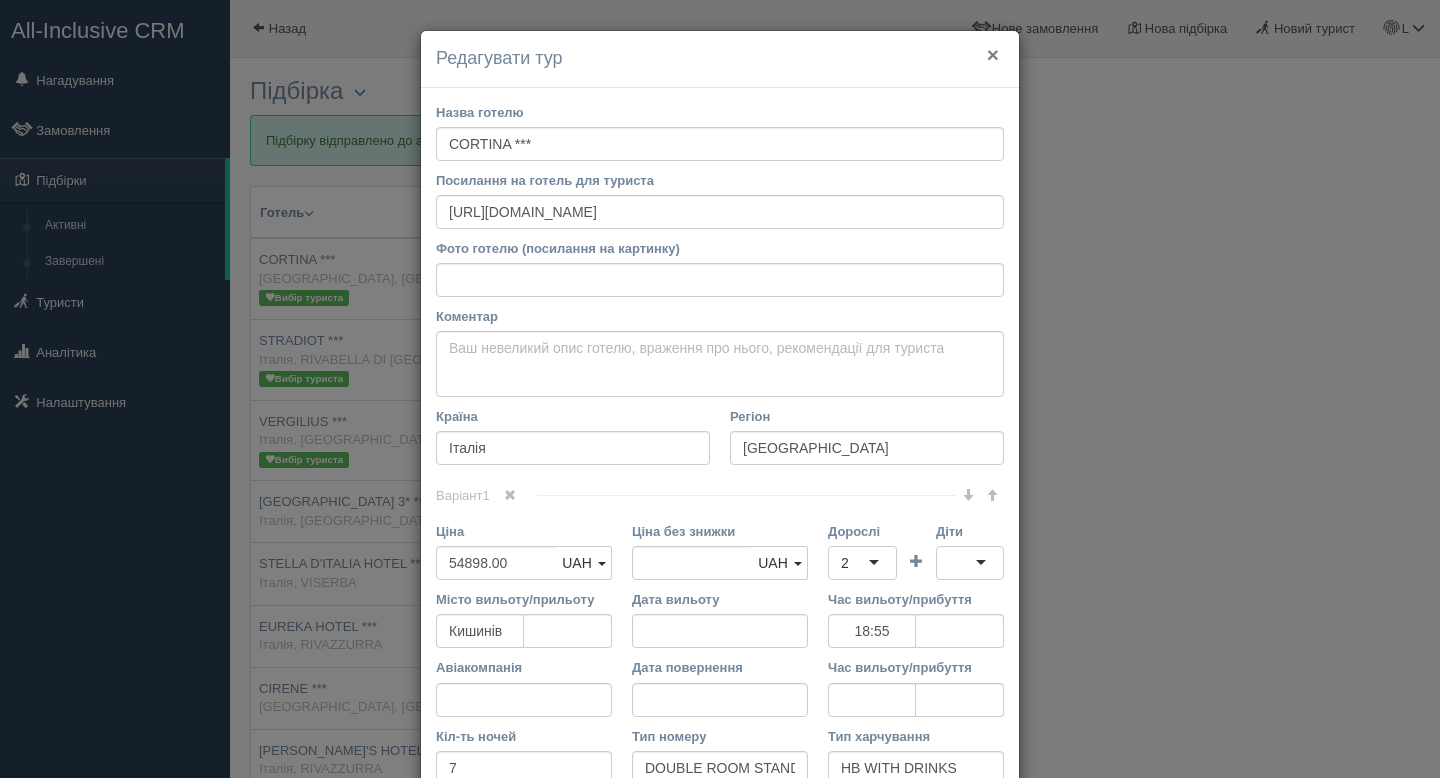 click on "×" at bounding box center [993, 54] 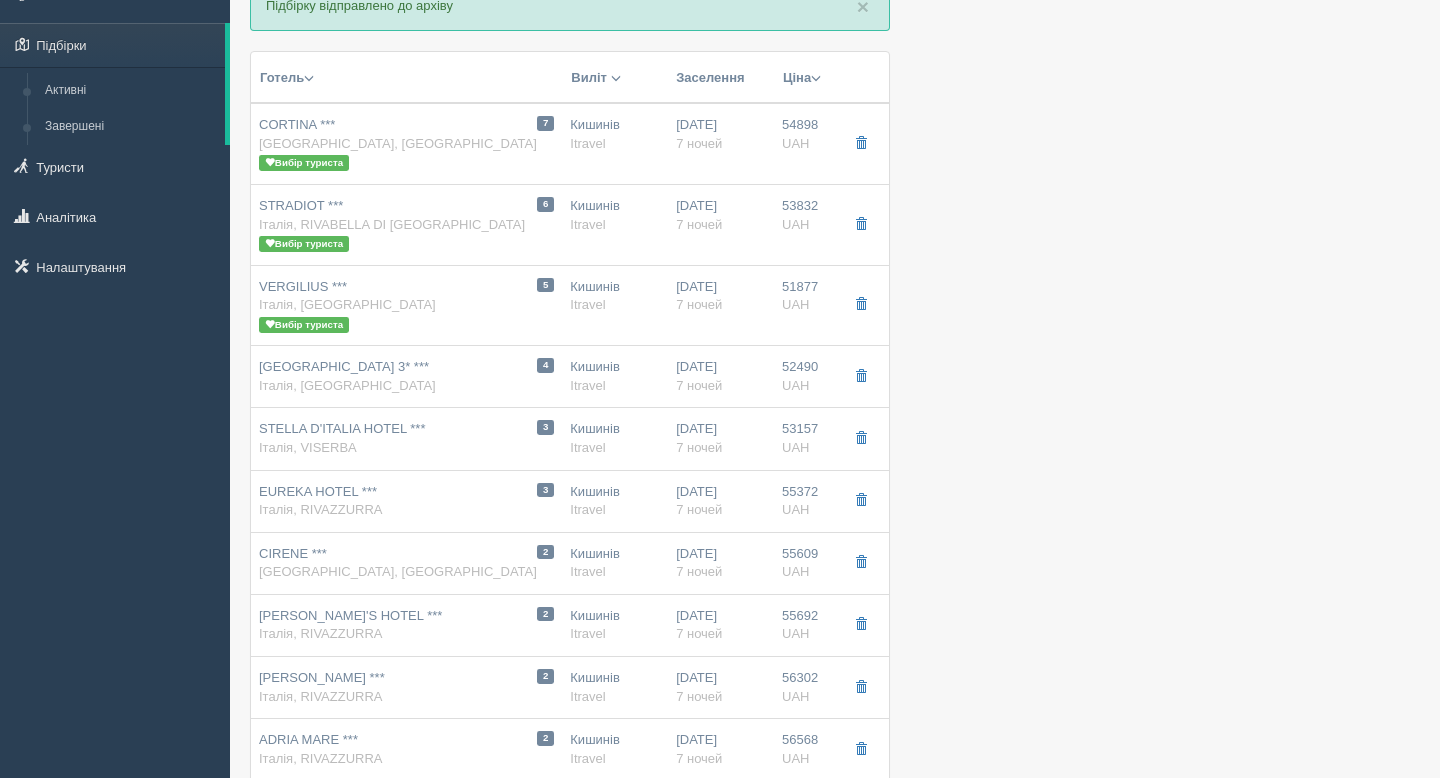scroll, scrollTop: 0, scrollLeft: 0, axis: both 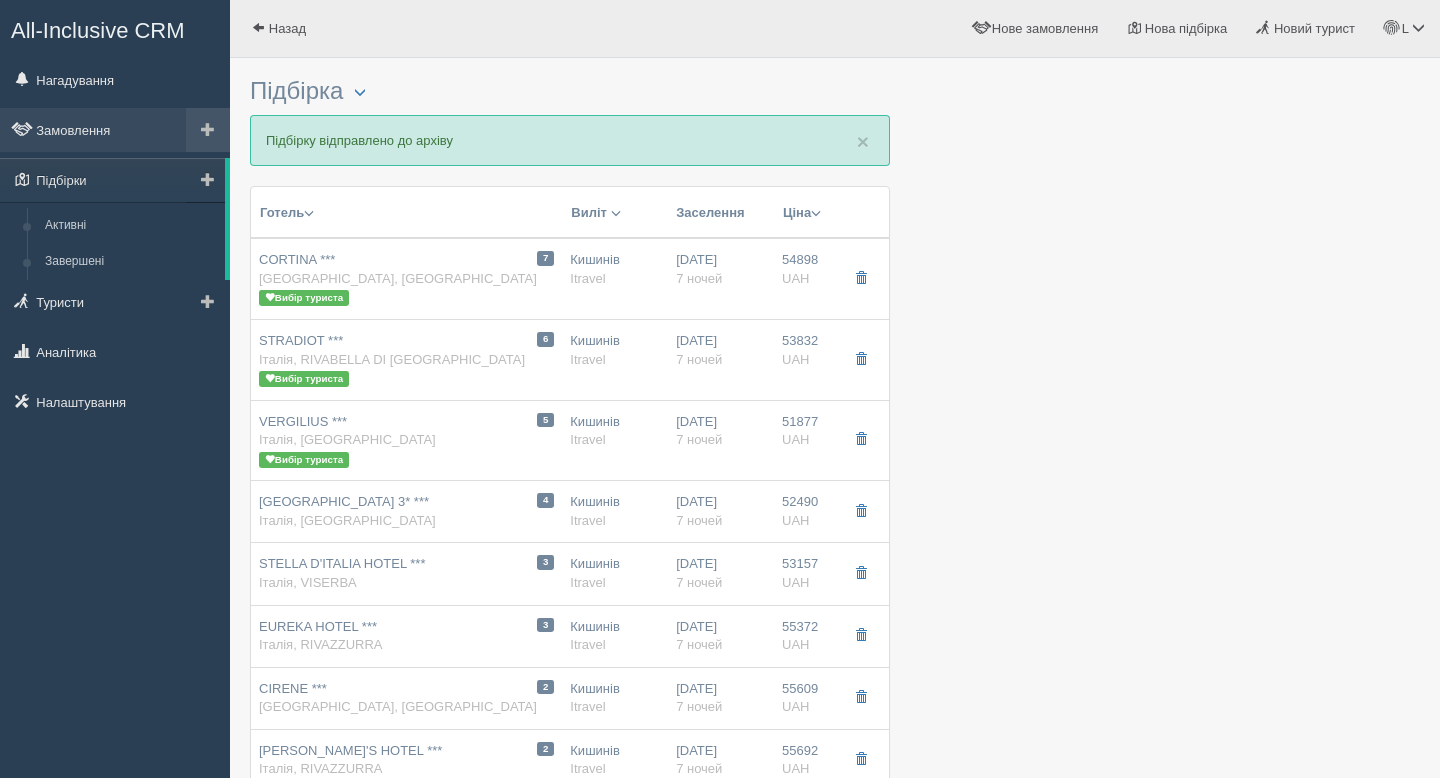 click at bounding box center [208, 129] 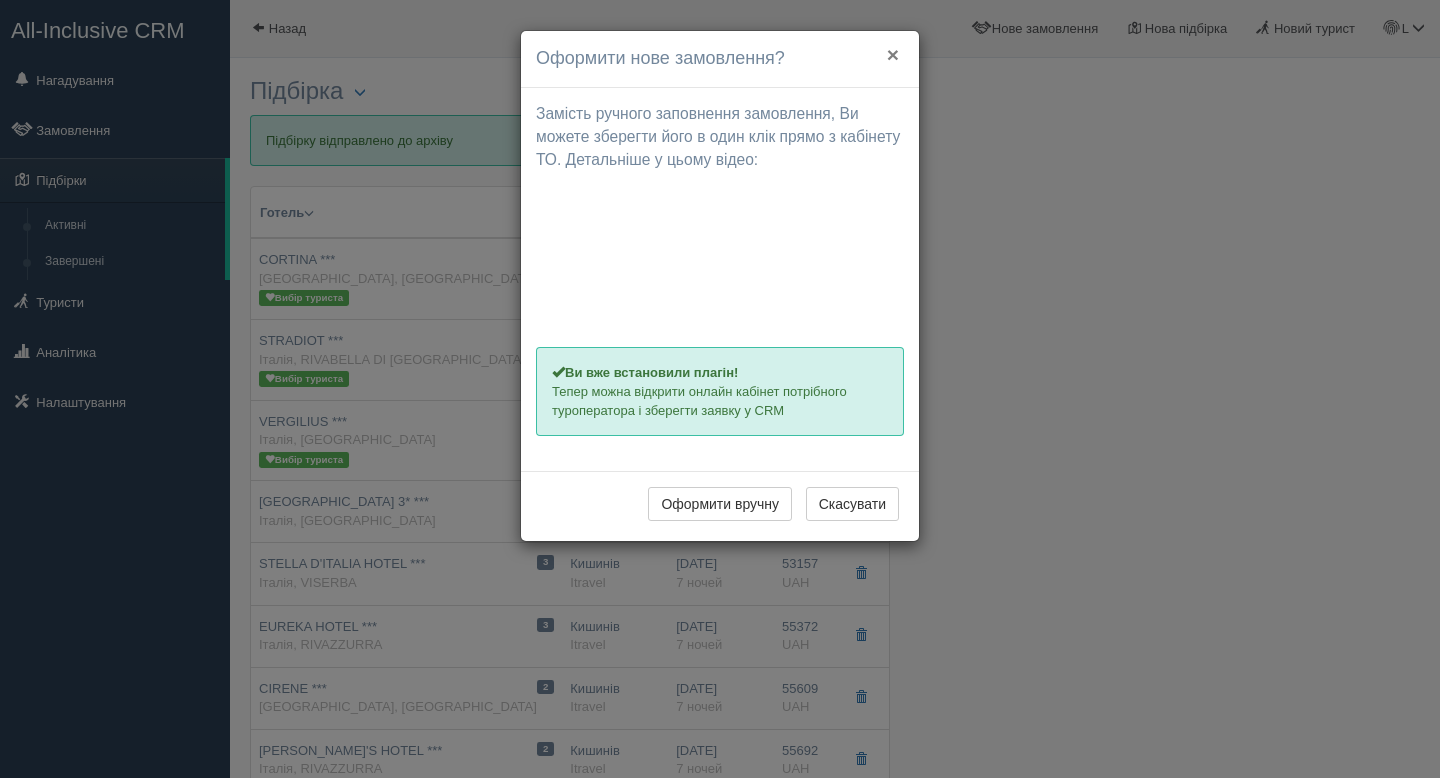 click on "×" at bounding box center [893, 54] 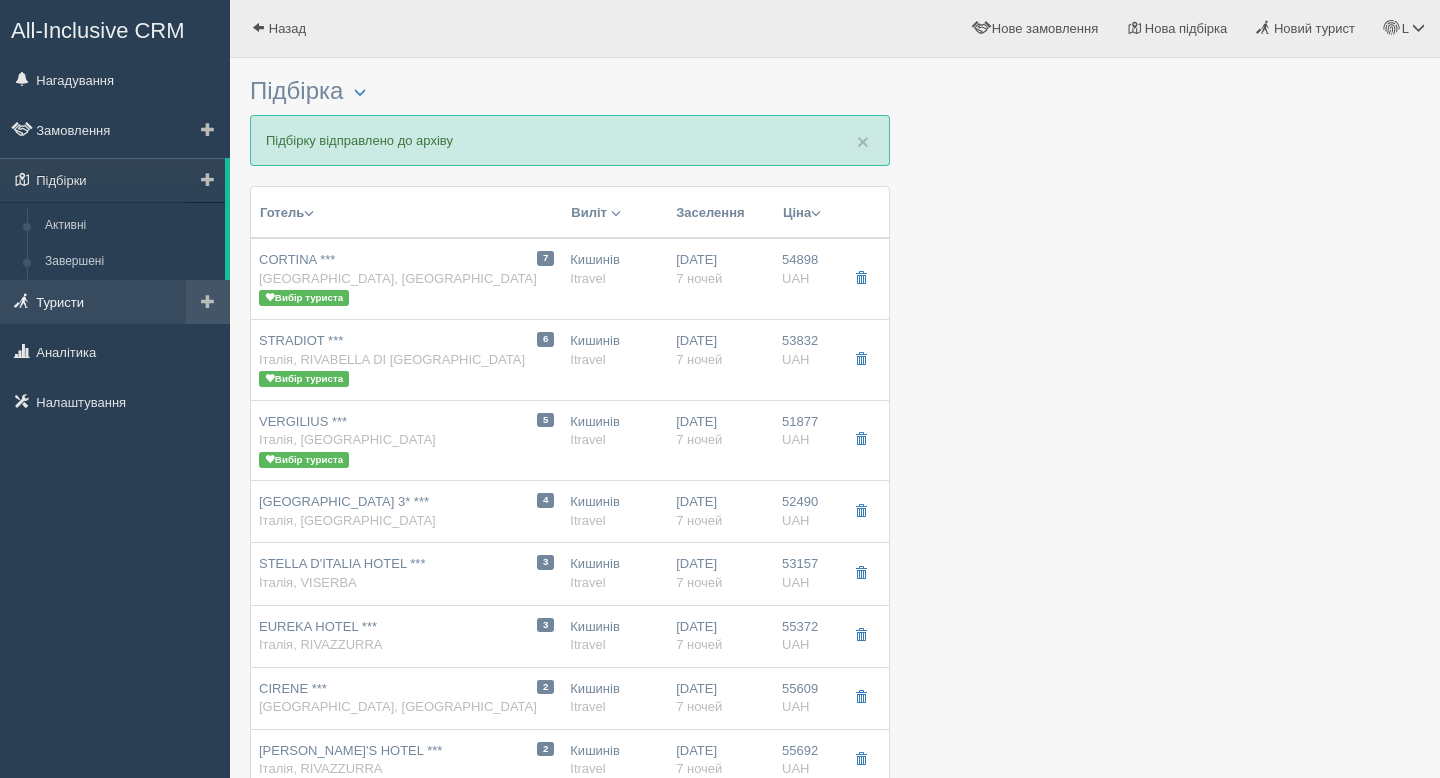 click on "Туристи" at bounding box center [115, 302] 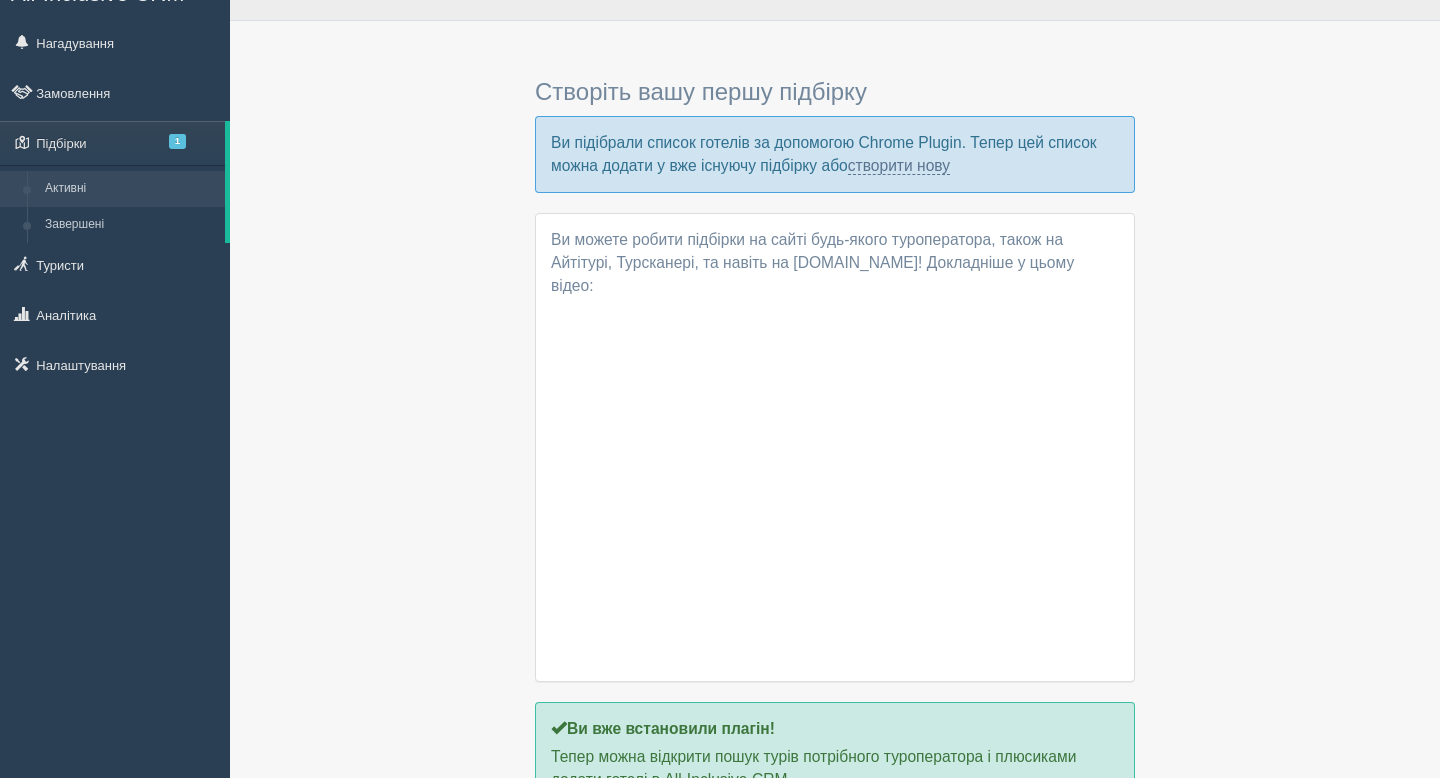 scroll, scrollTop: 0, scrollLeft: 0, axis: both 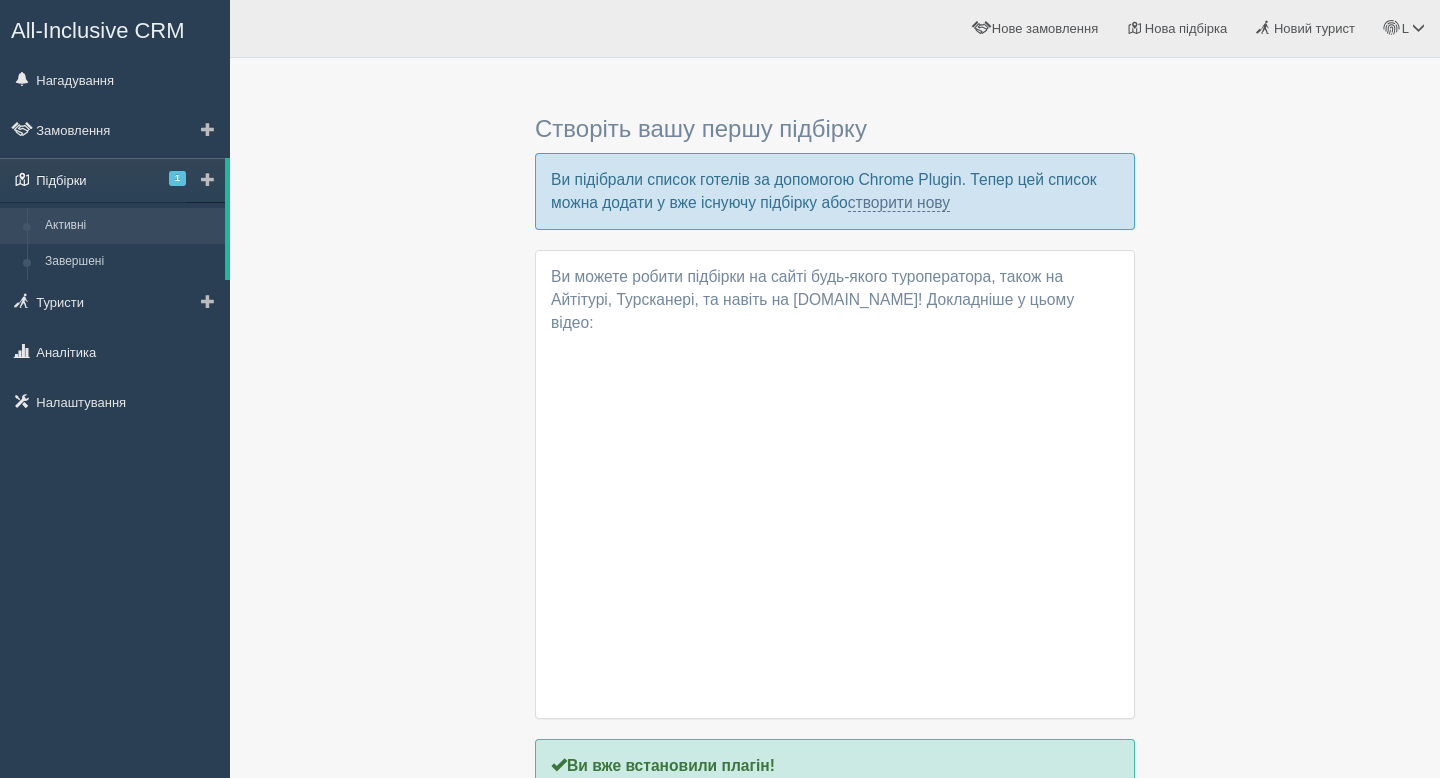 click on "Підбірки 1" at bounding box center [112, 180] 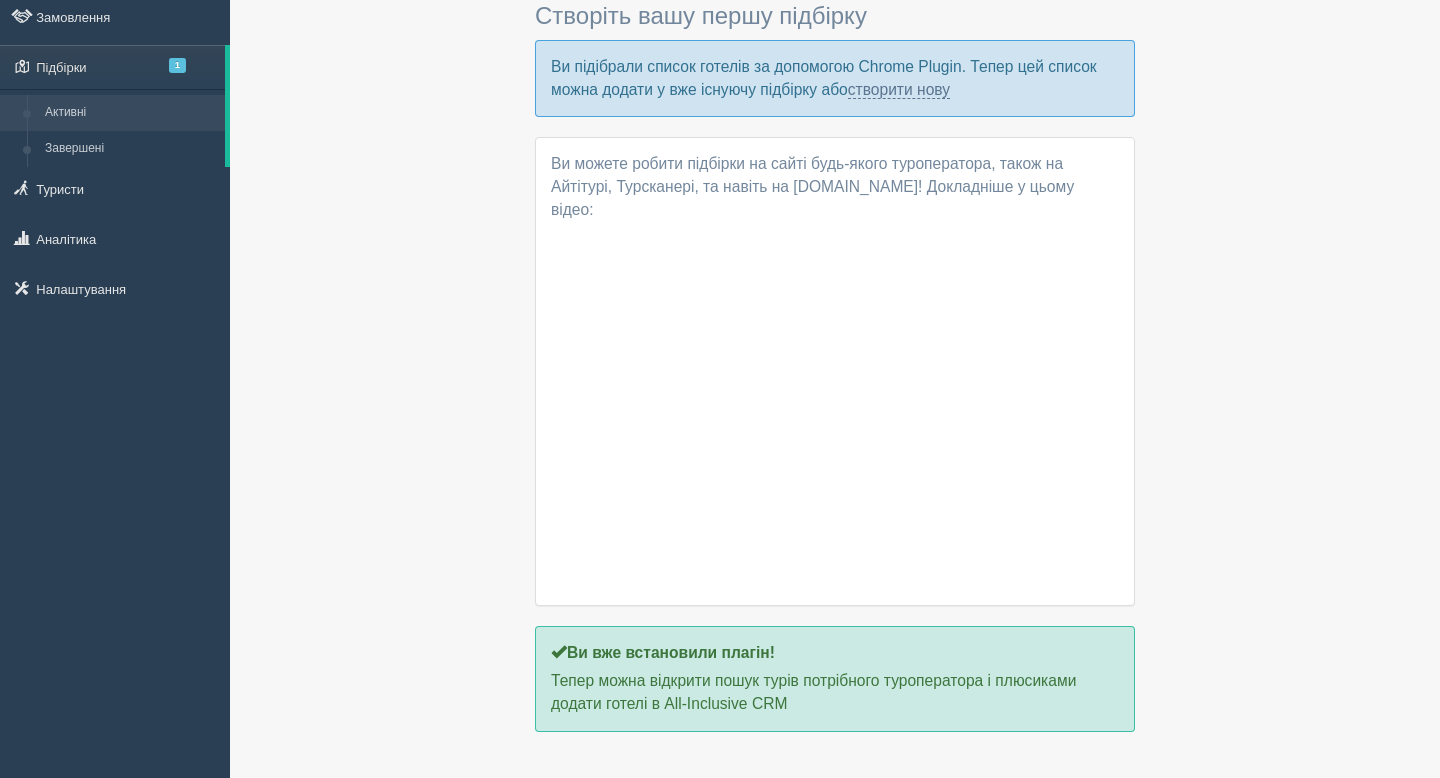 scroll, scrollTop: 154, scrollLeft: 0, axis: vertical 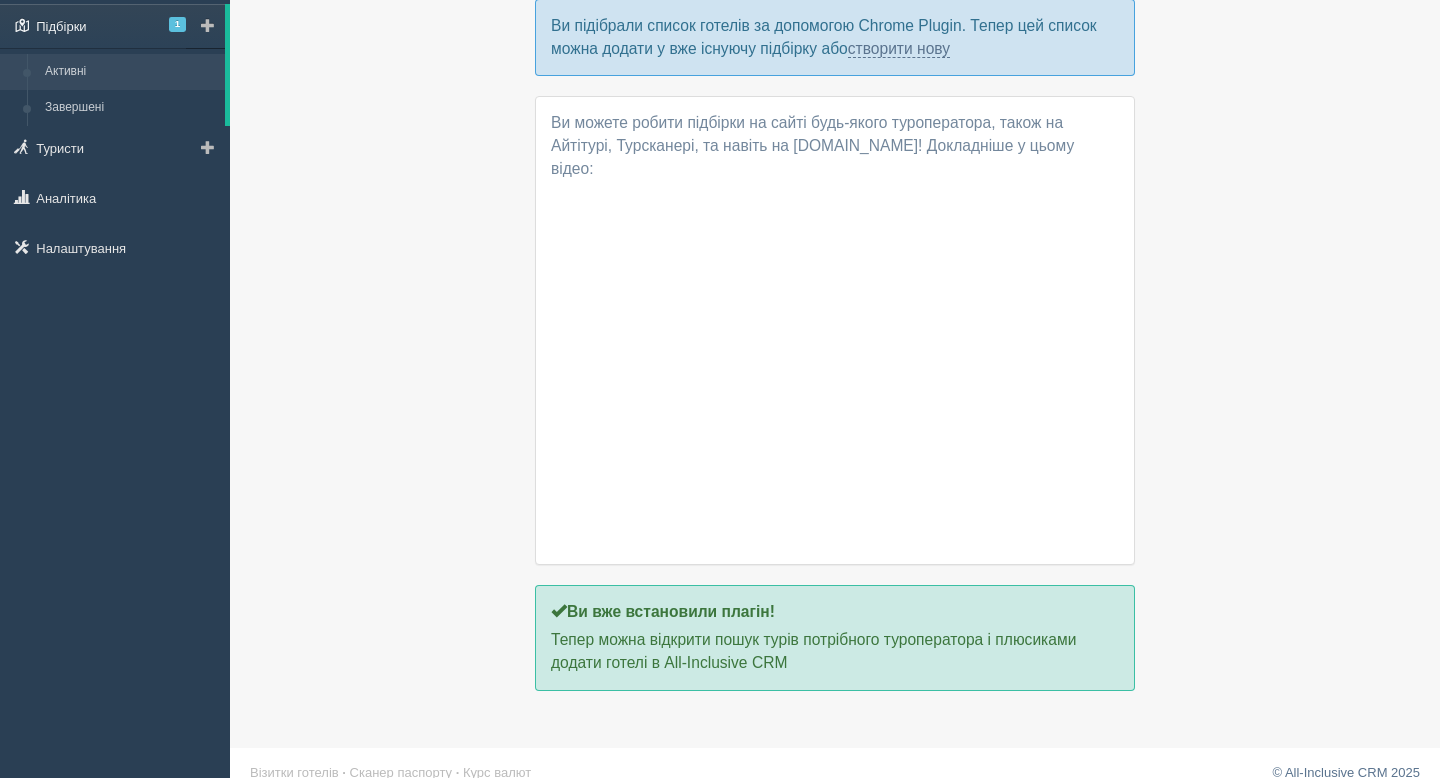 click on "Підбірки 1" at bounding box center [112, 26] 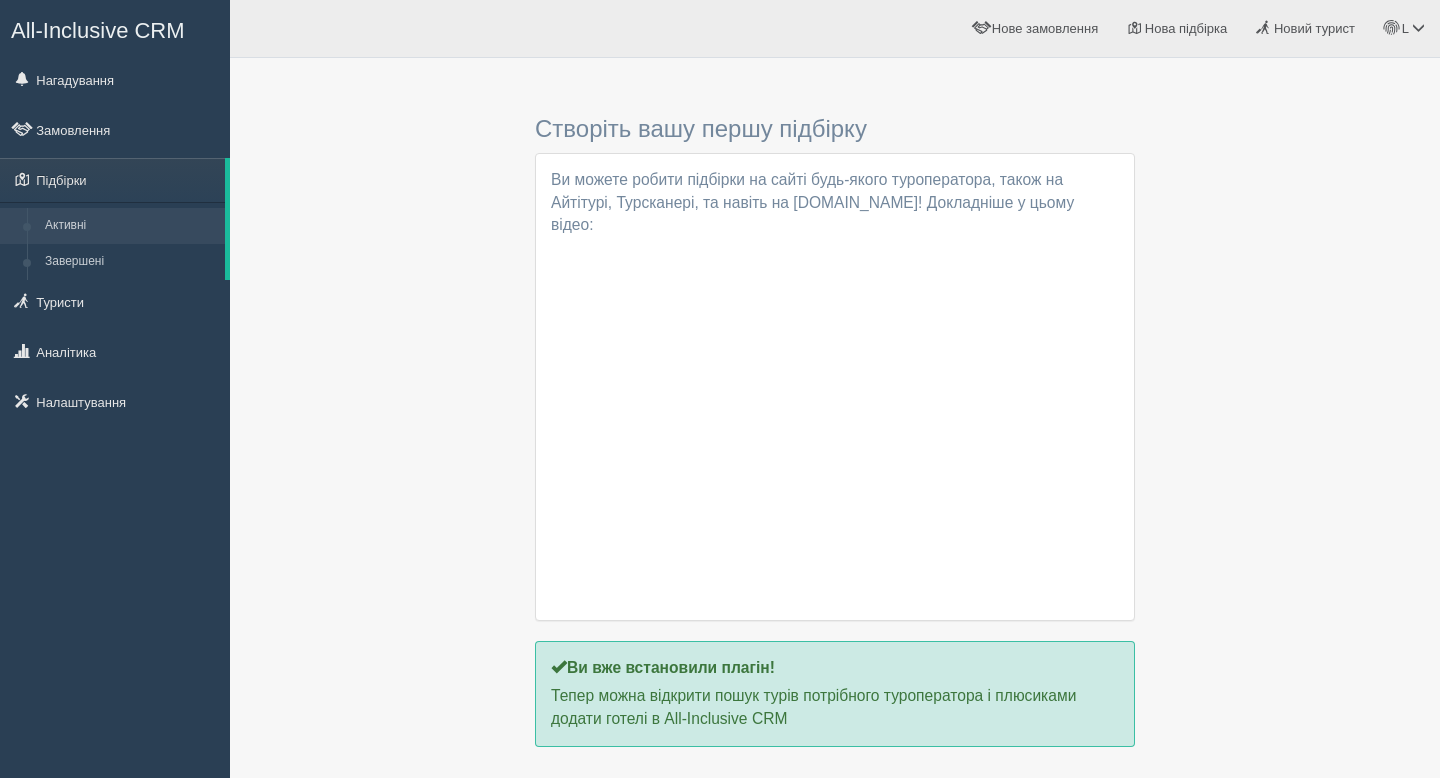 scroll, scrollTop: 0, scrollLeft: 0, axis: both 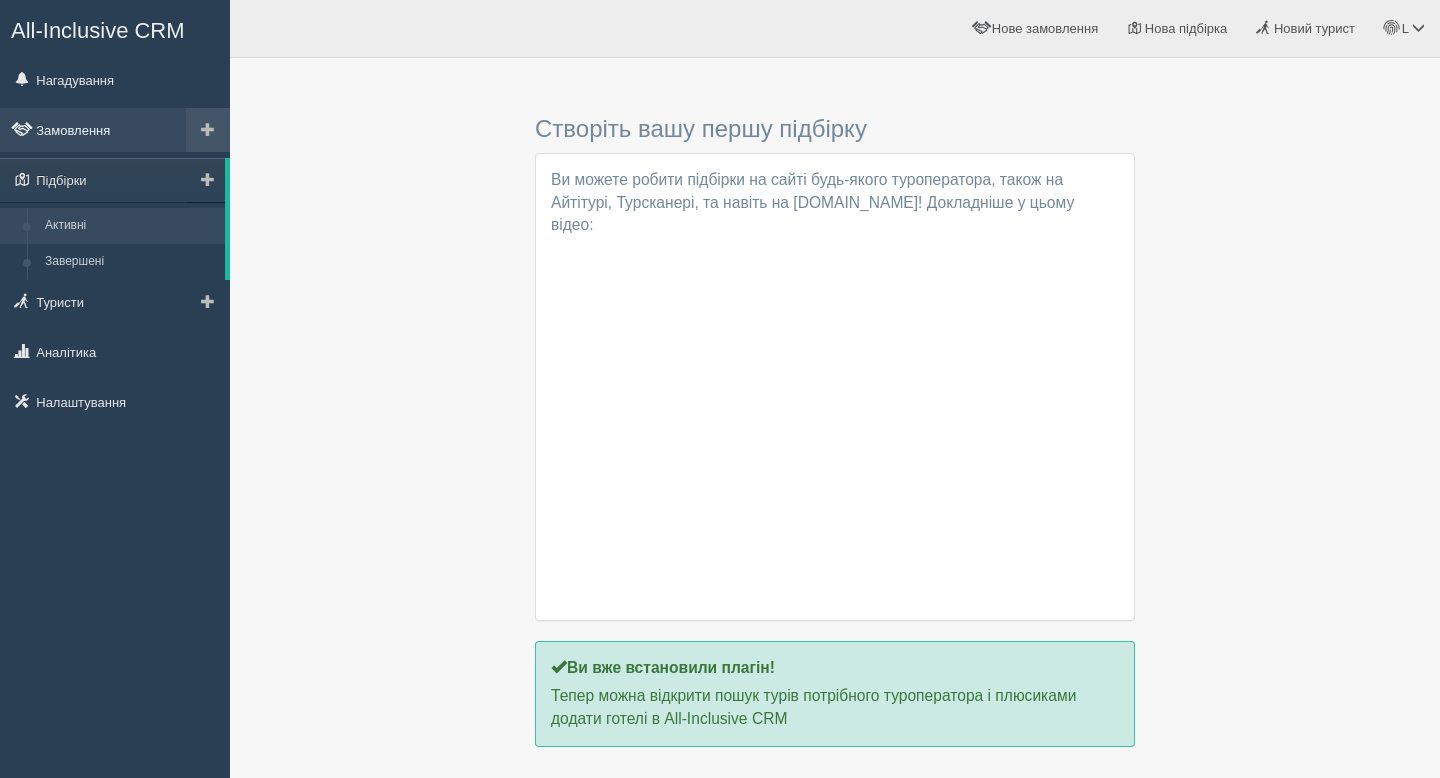 click on "Замовлення" at bounding box center (115, 130) 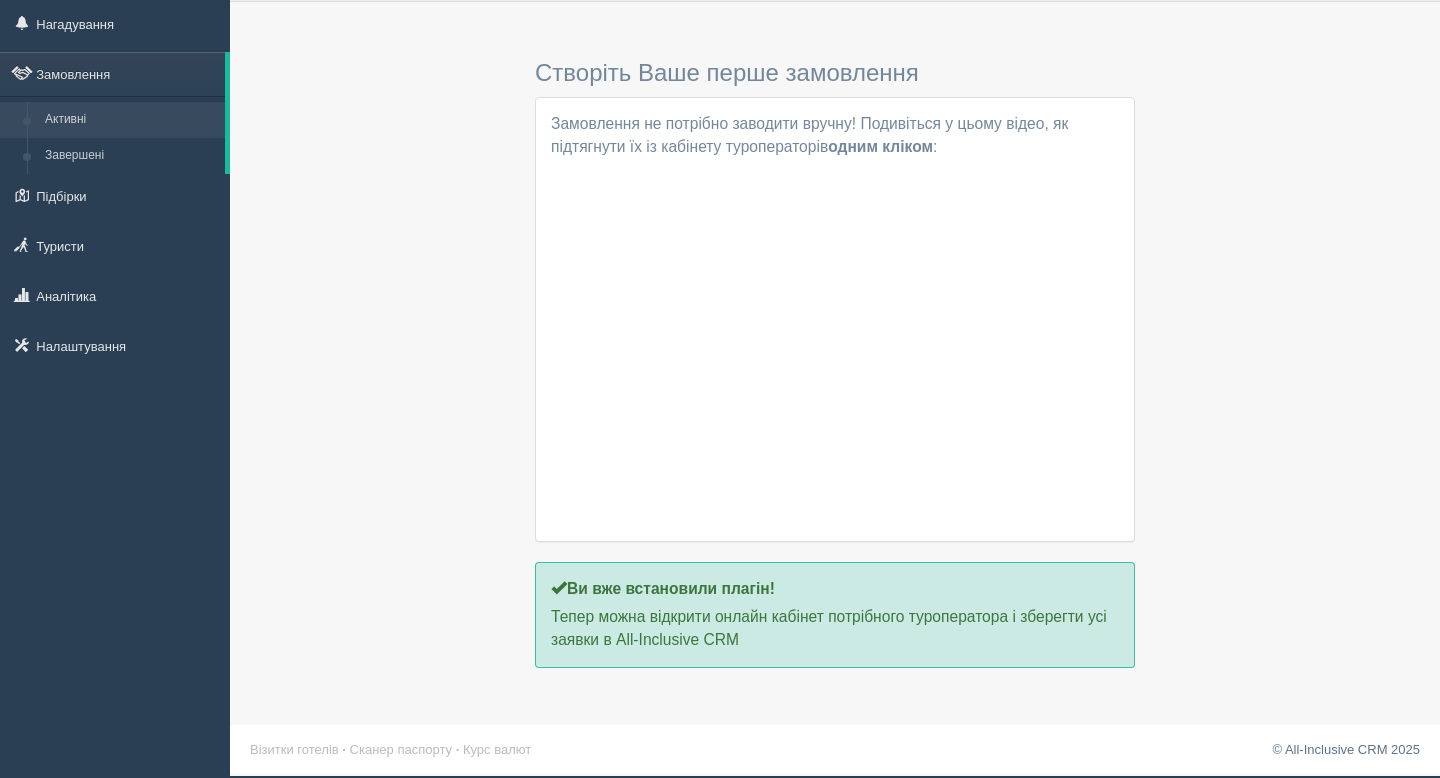 scroll, scrollTop: 0, scrollLeft: 0, axis: both 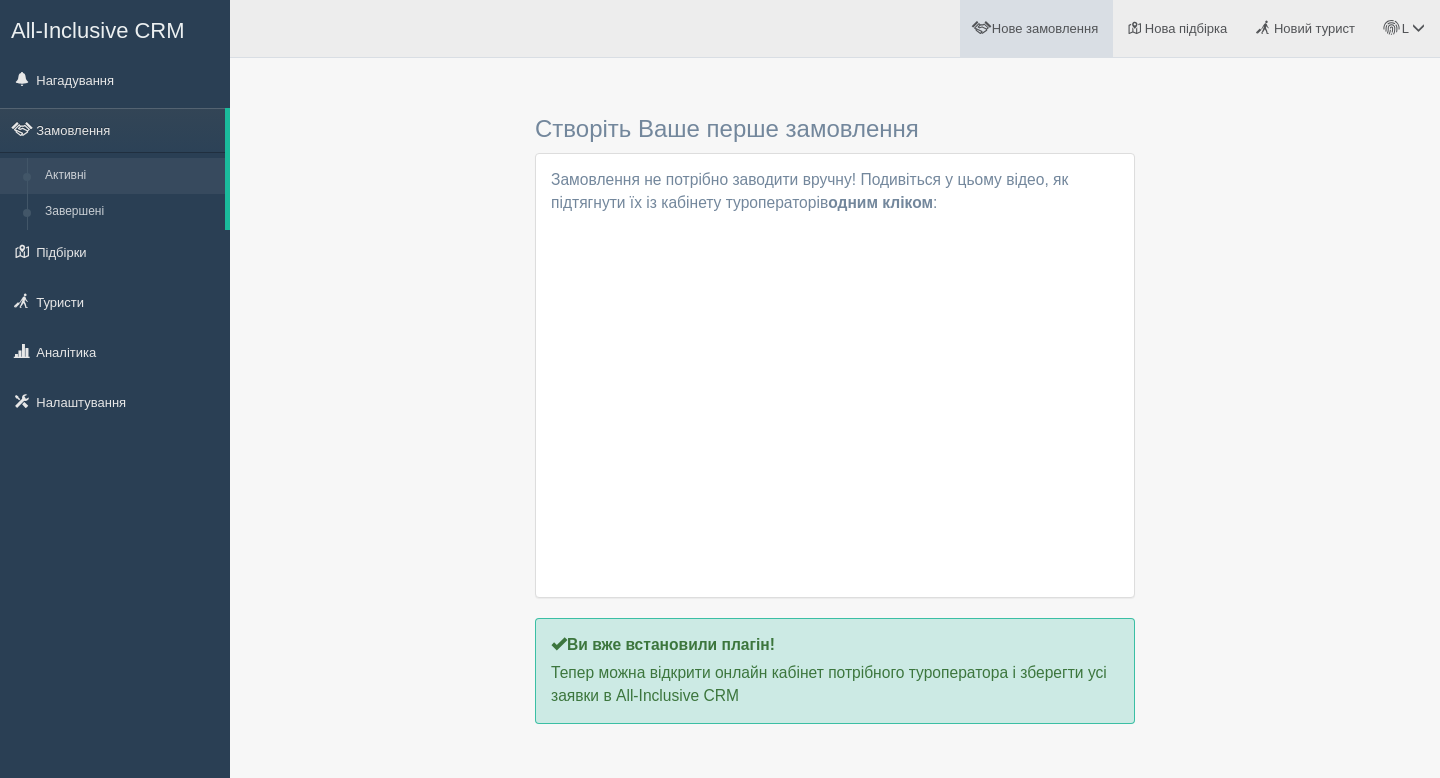 click on "Нове замовлення" at bounding box center [1045, 28] 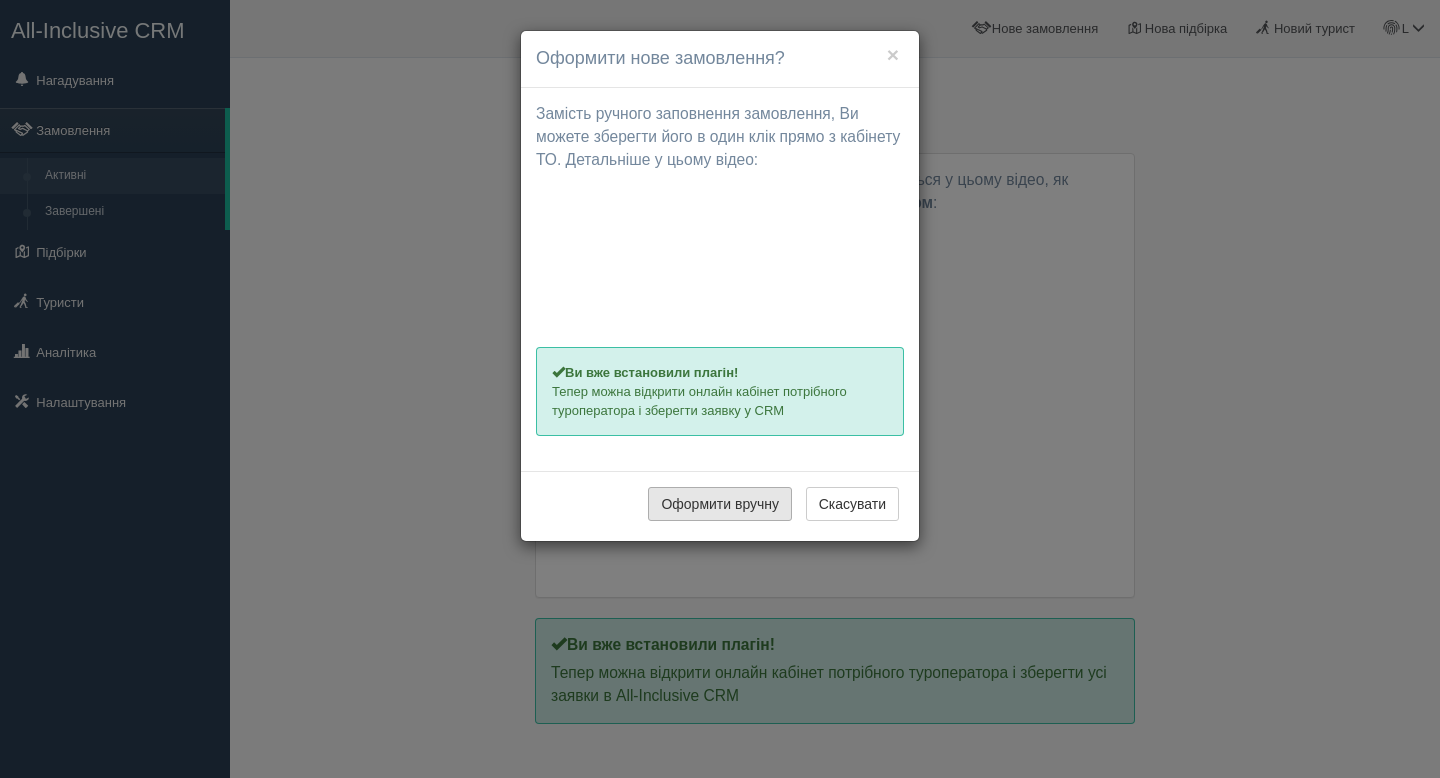 click on "Оформити вручну" at bounding box center [720, 504] 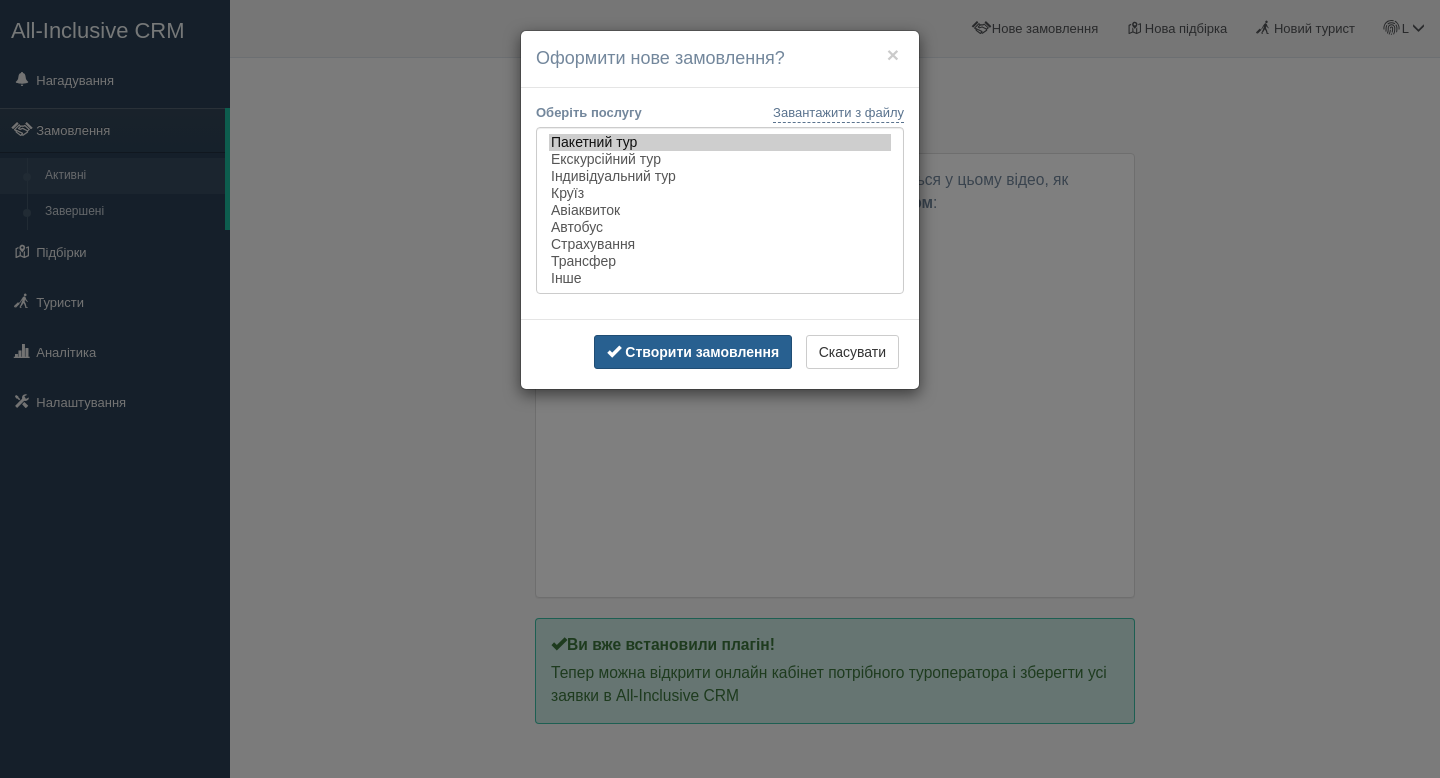 click on "Створити замовлення" at bounding box center (702, 352) 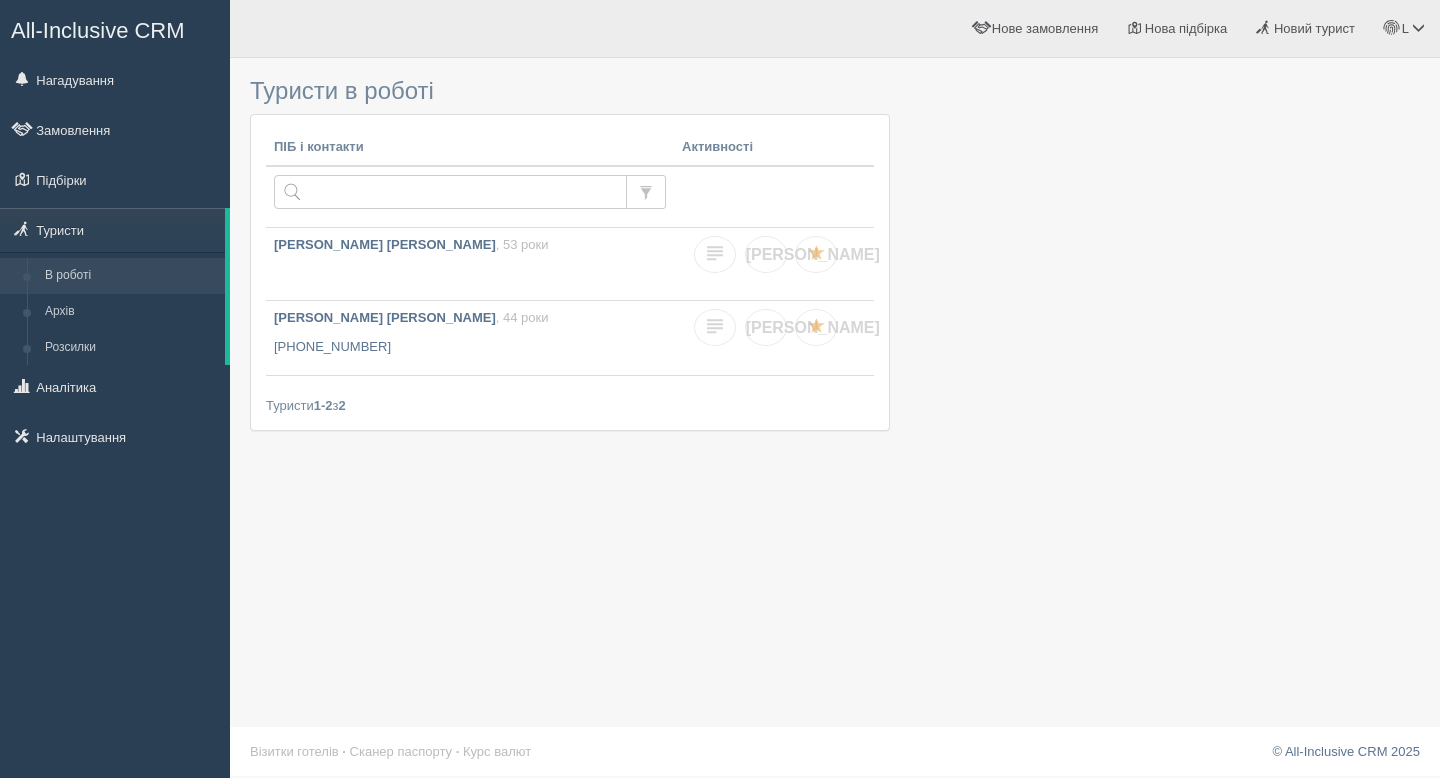 scroll, scrollTop: 0, scrollLeft: 0, axis: both 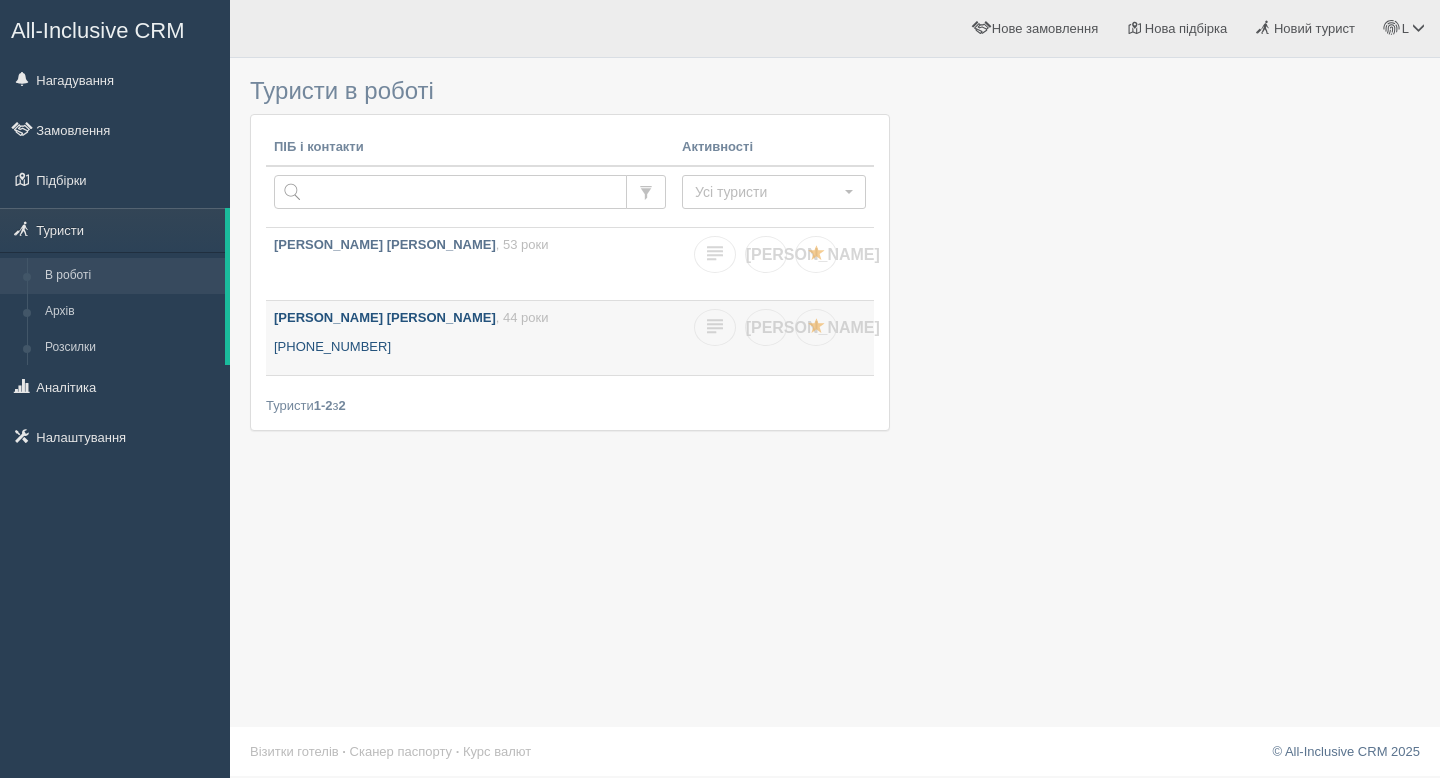 click on ",
44 роки" at bounding box center [522, 317] 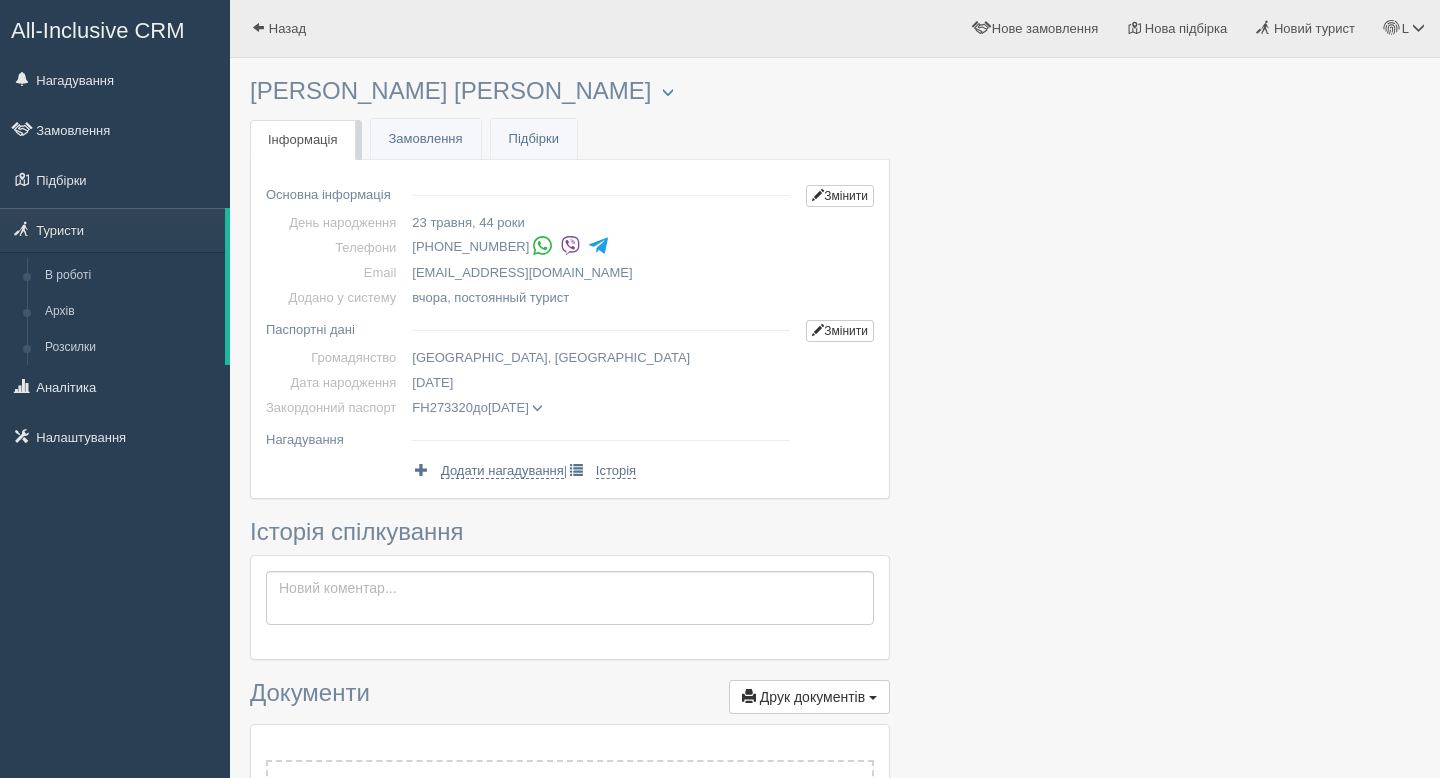 scroll, scrollTop: 0, scrollLeft: 0, axis: both 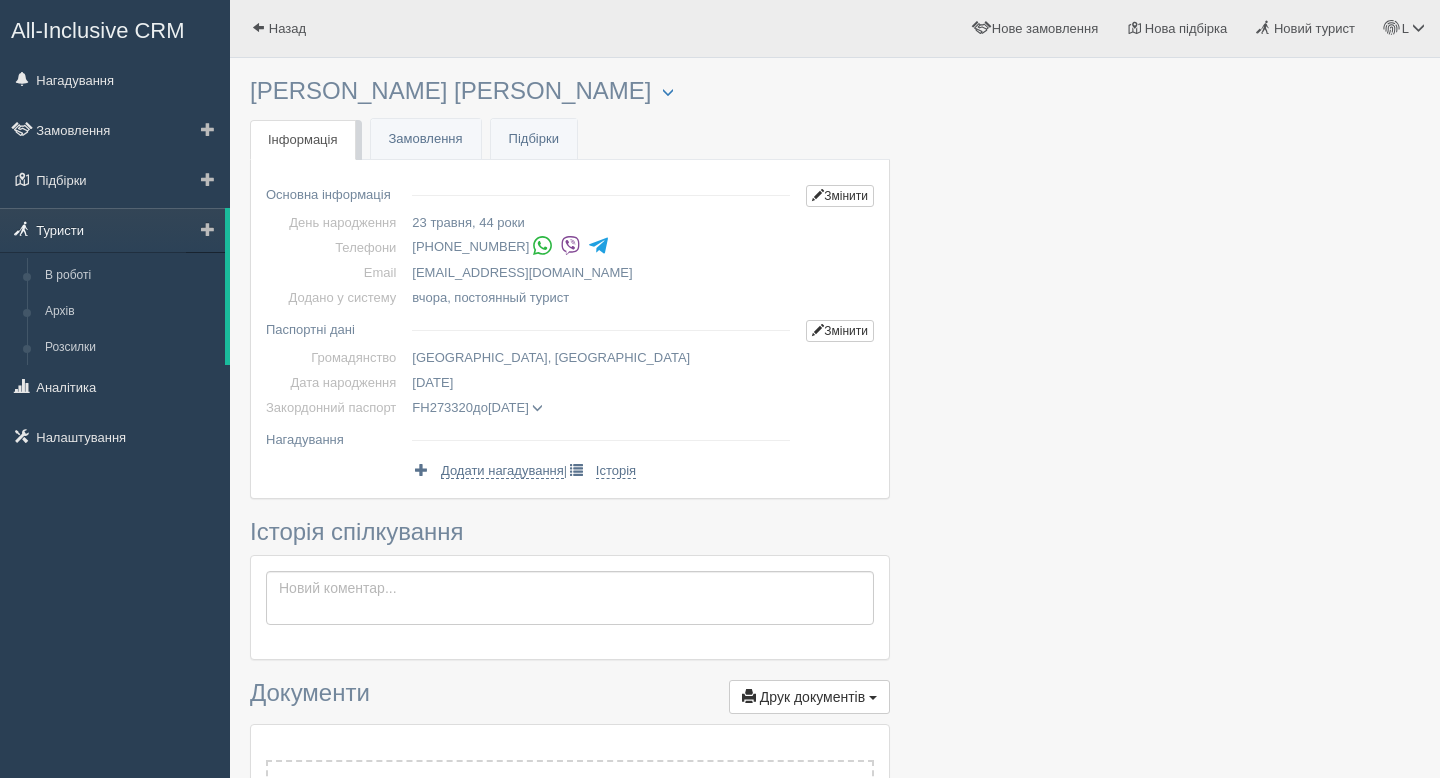 click on "Туристи" at bounding box center [112, 230] 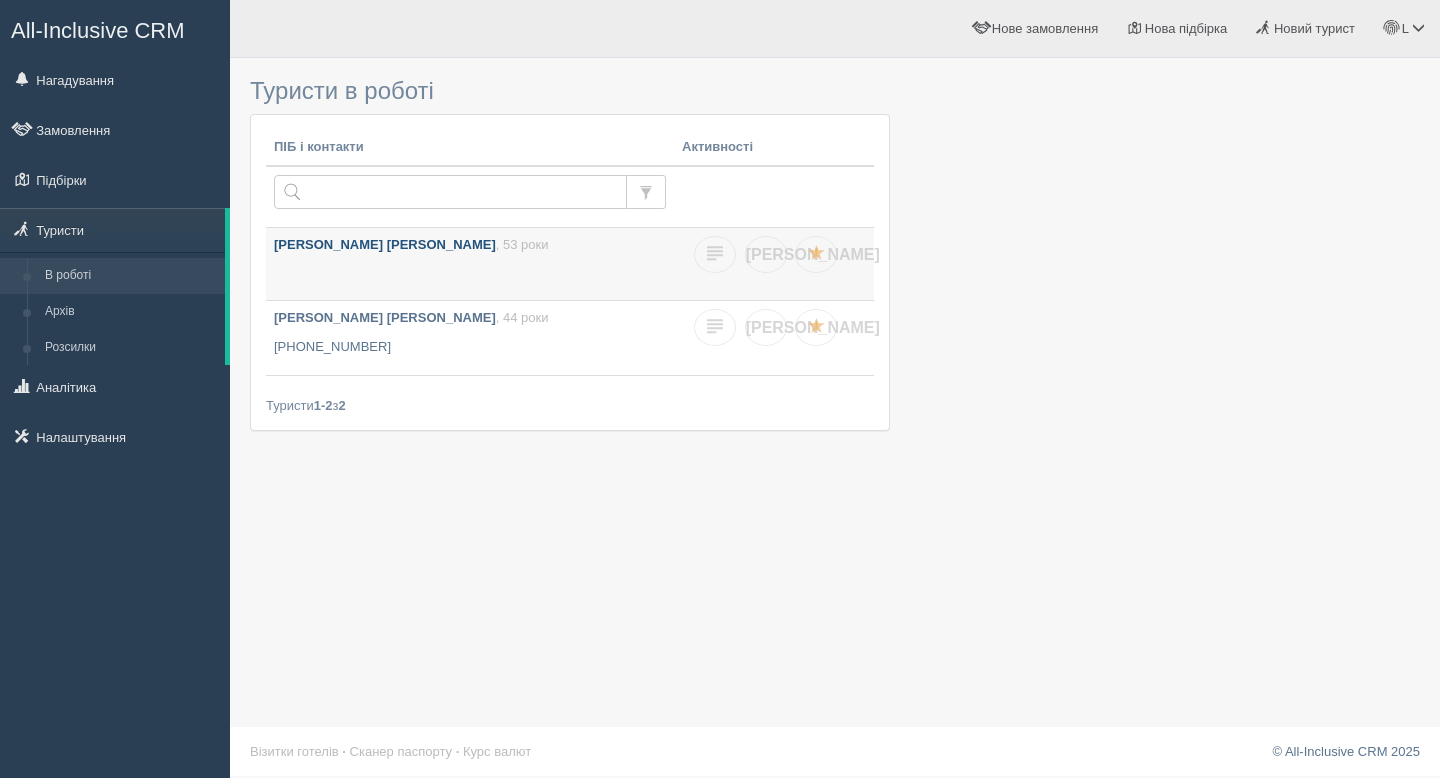 scroll, scrollTop: 0, scrollLeft: 0, axis: both 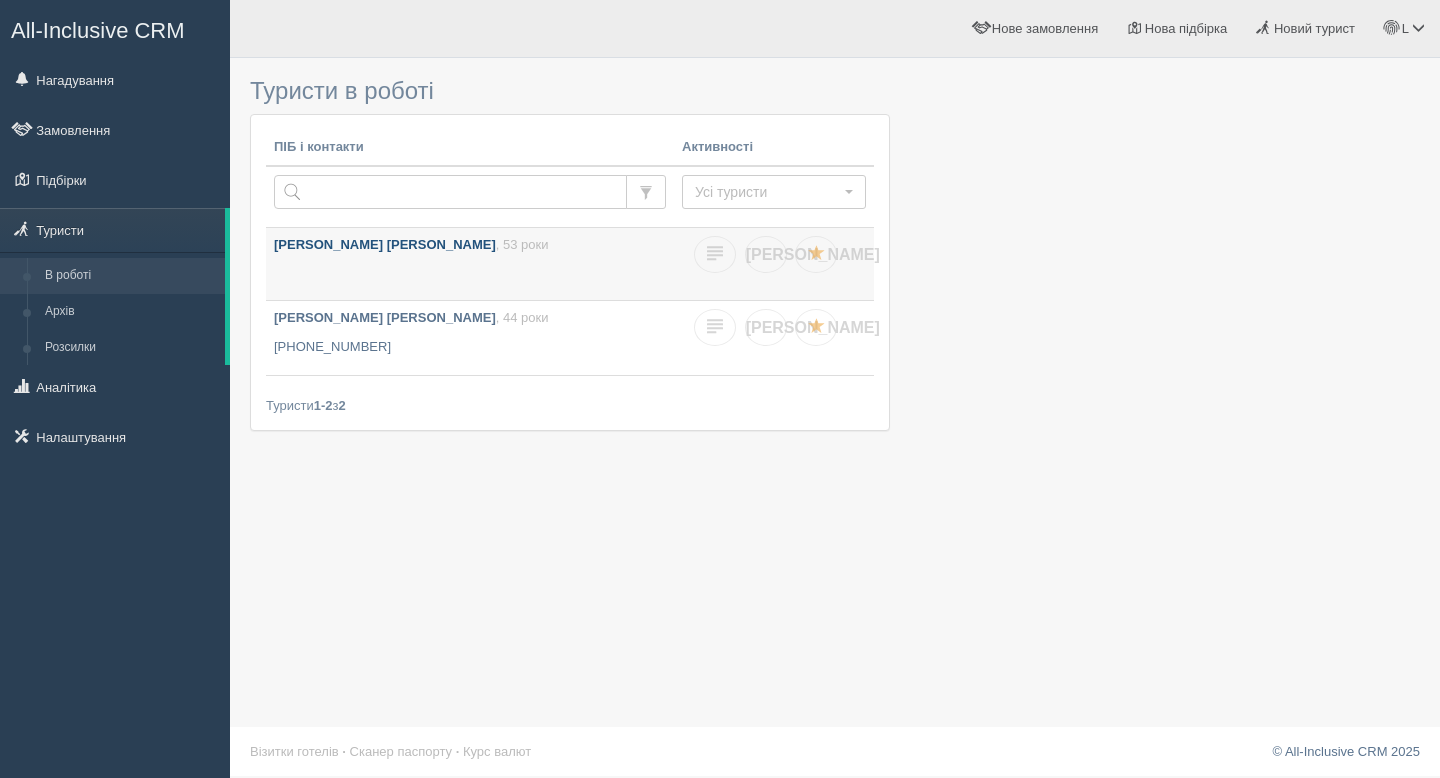 click on "[PERSON_NAME] [PERSON_NAME] ,
53 роки" at bounding box center [470, 264] 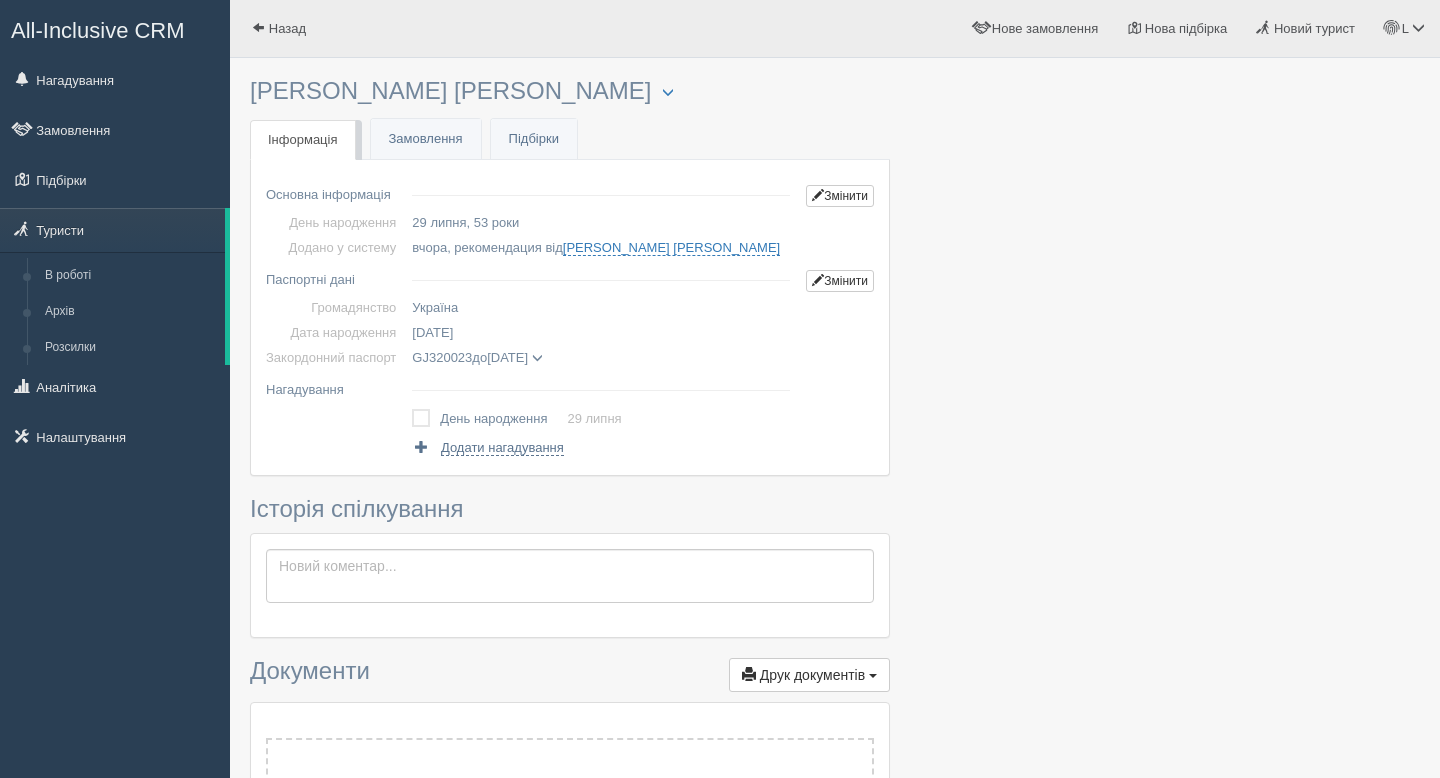 scroll, scrollTop: 0, scrollLeft: 0, axis: both 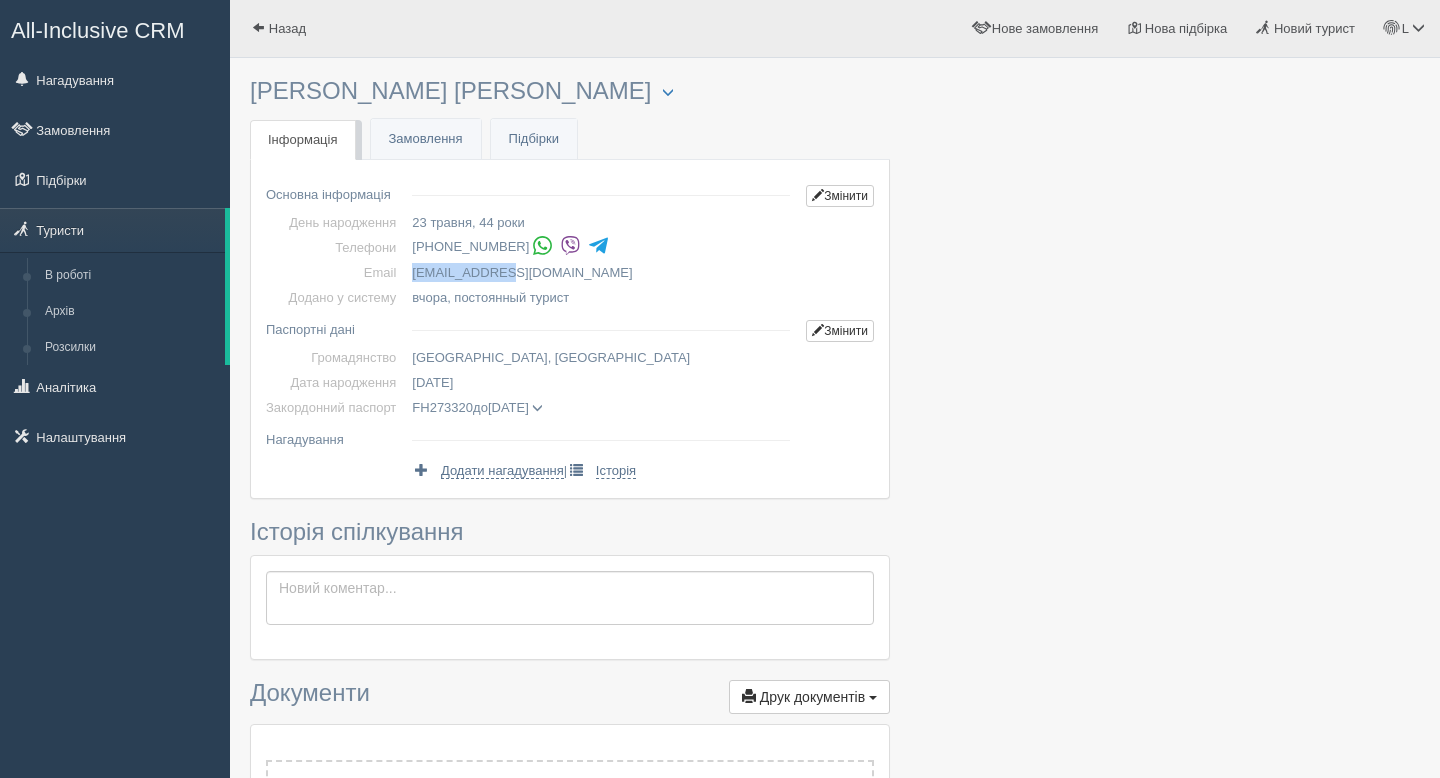 drag, startPoint x: 519, startPoint y: 272, endPoint x: 423, endPoint y: 274, distance: 96.02083 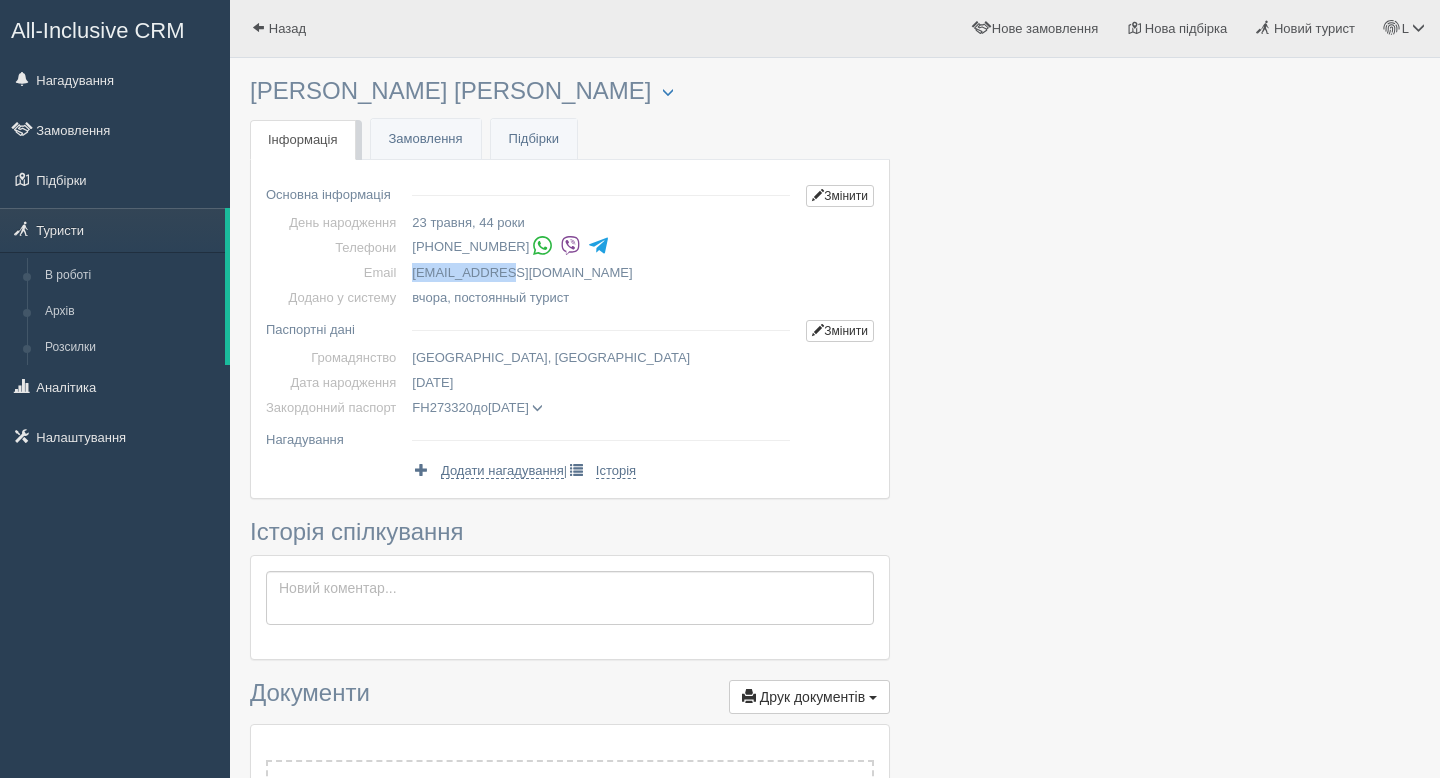click on "[EMAIL_ADDRESS][DOMAIN_NAME]" at bounding box center [601, 272] 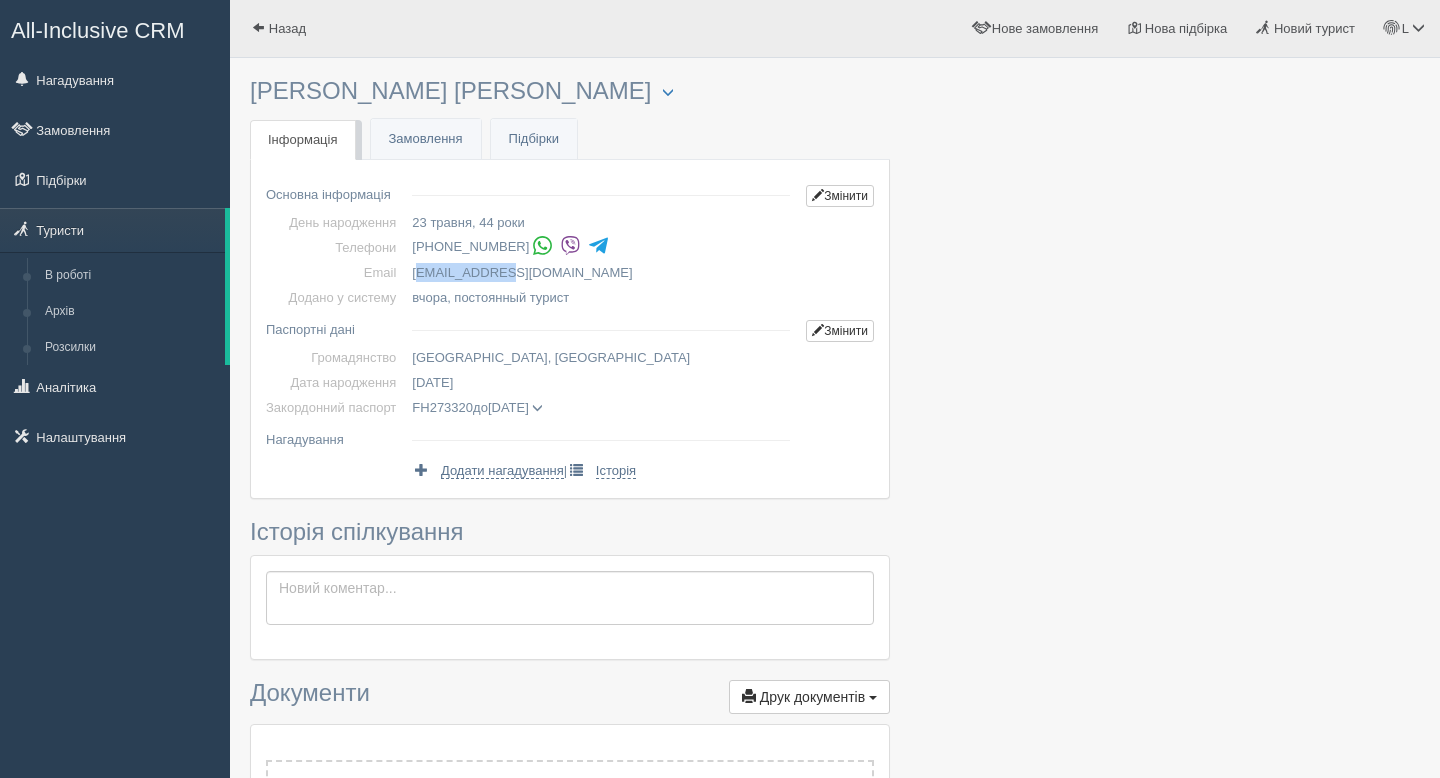copy on "nnas@ukr.net" 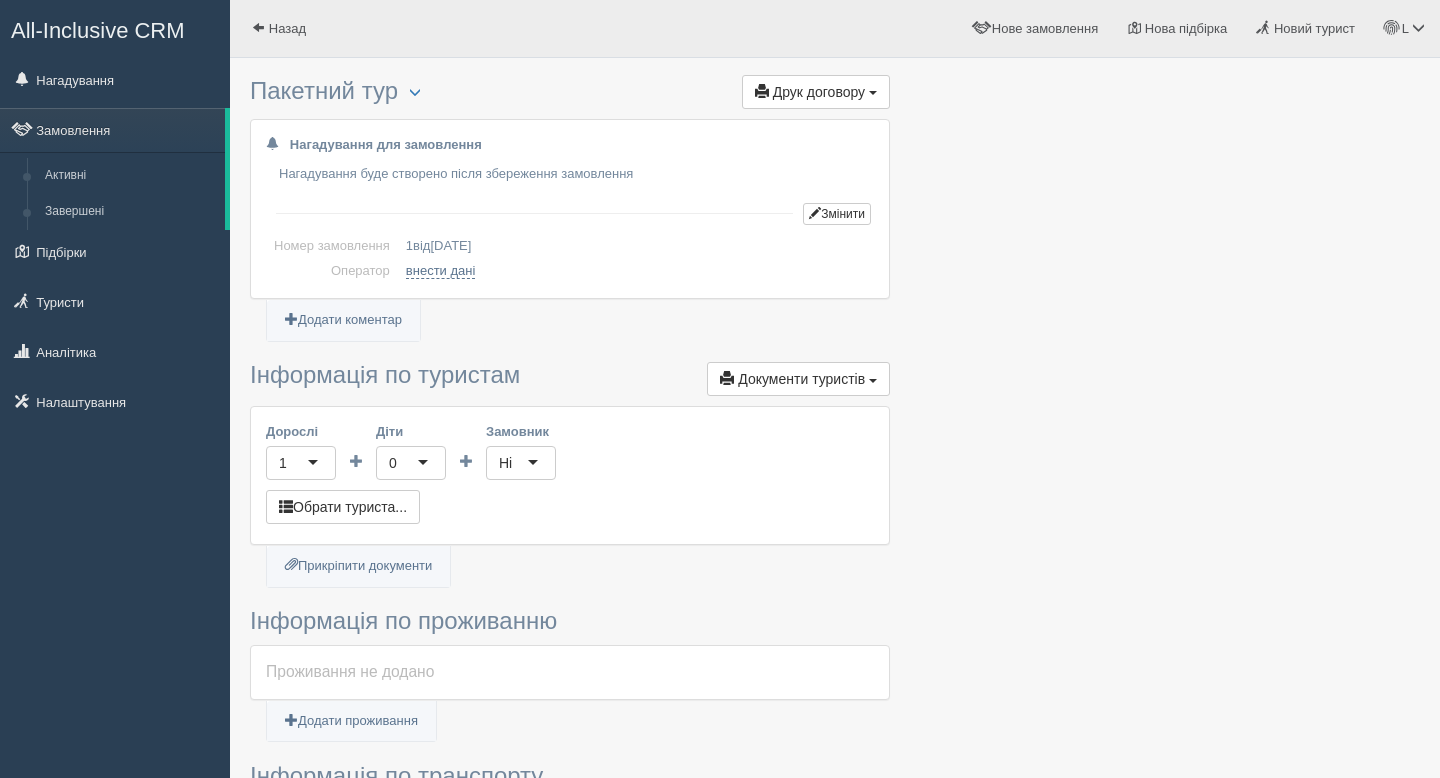 scroll, scrollTop: 0, scrollLeft: 0, axis: both 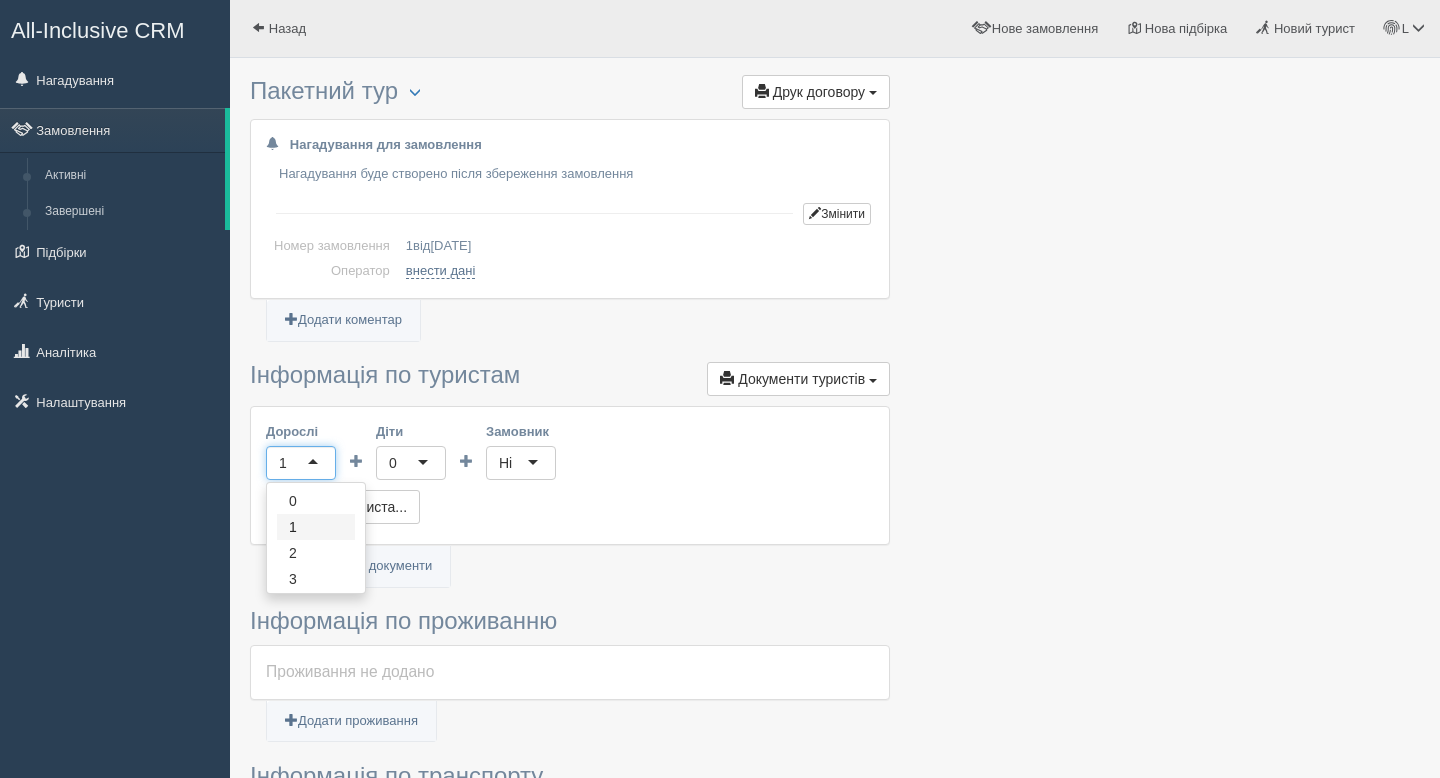 click on "Дорослі" at bounding box center [289, 463] 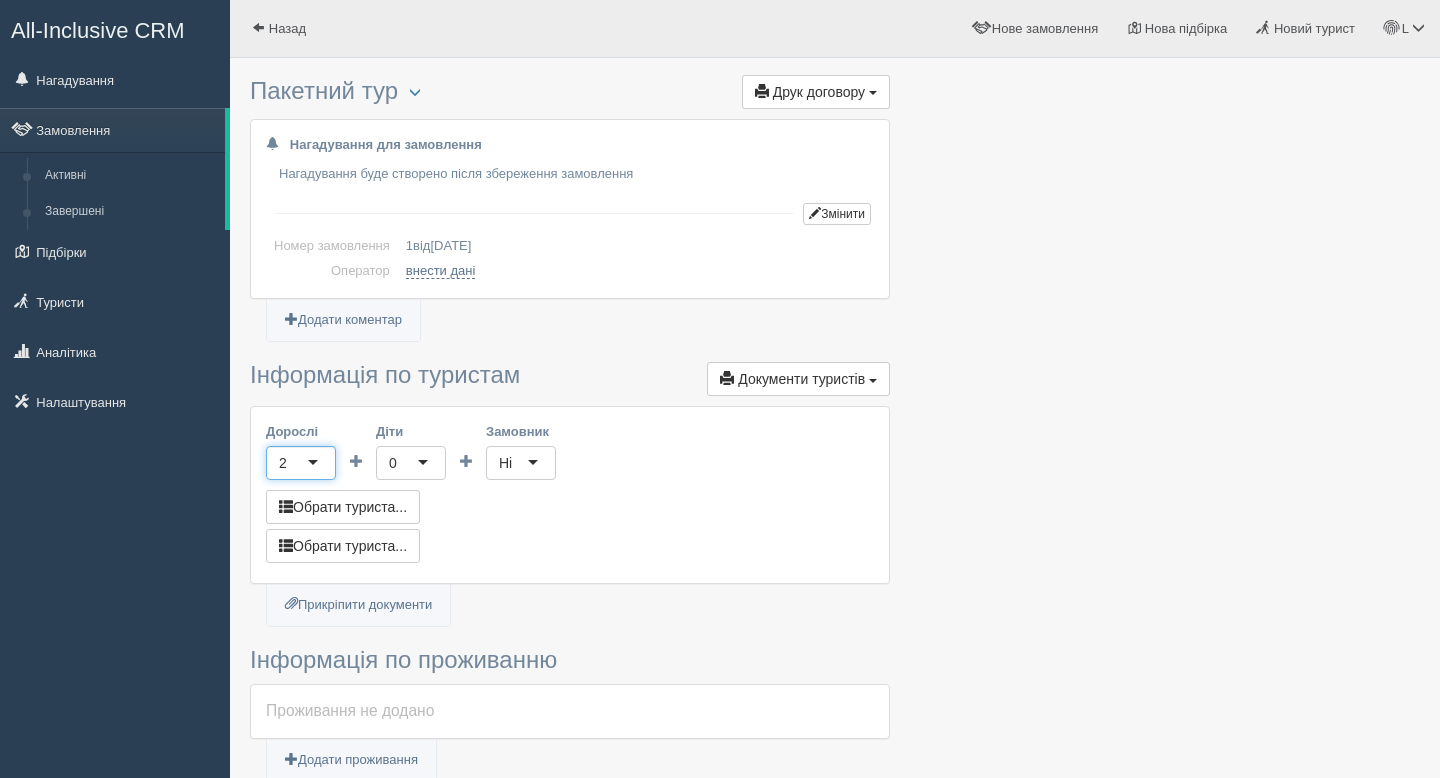 scroll, scrollTop: 0, scrollLeft: 0, axis: both 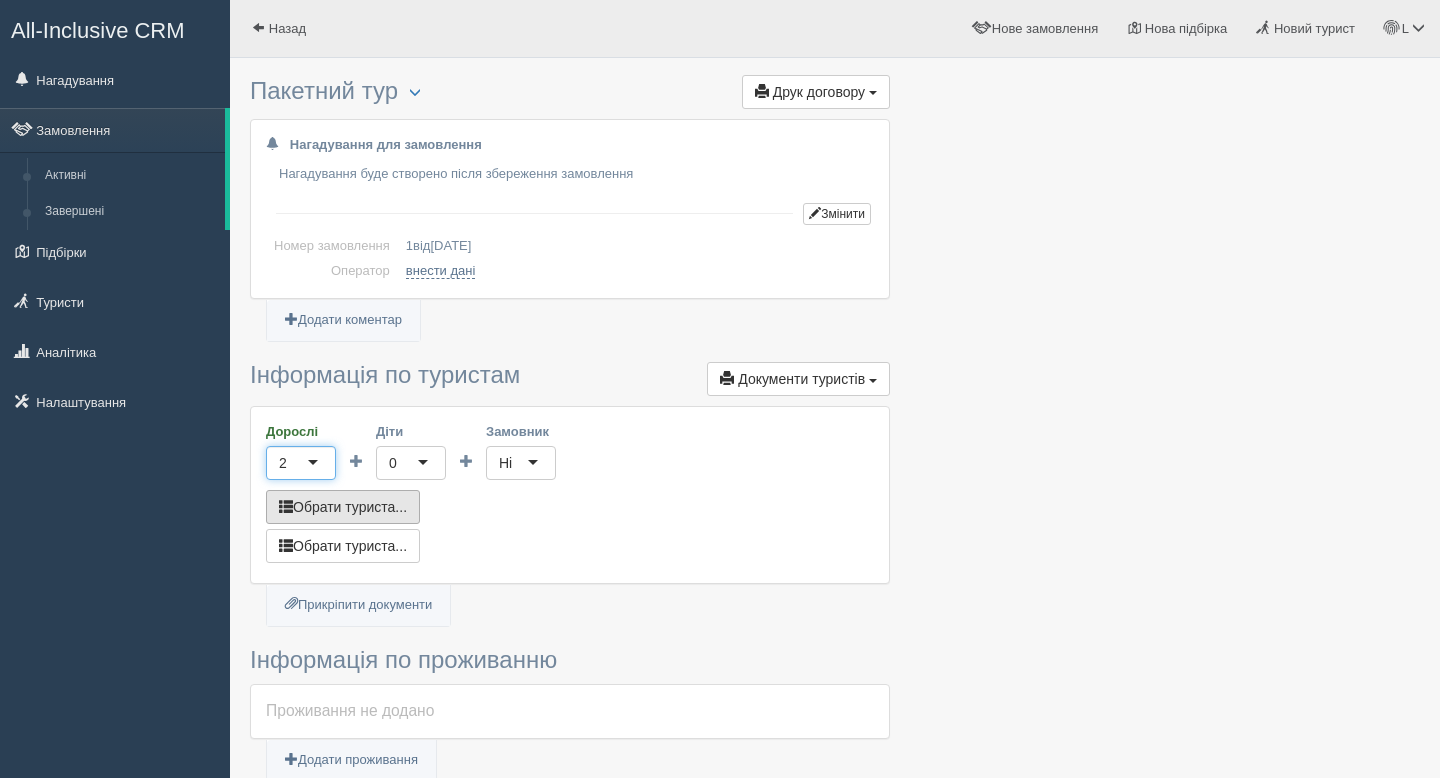 click on "Обрати туриста..." at bounding box center (343, 507) 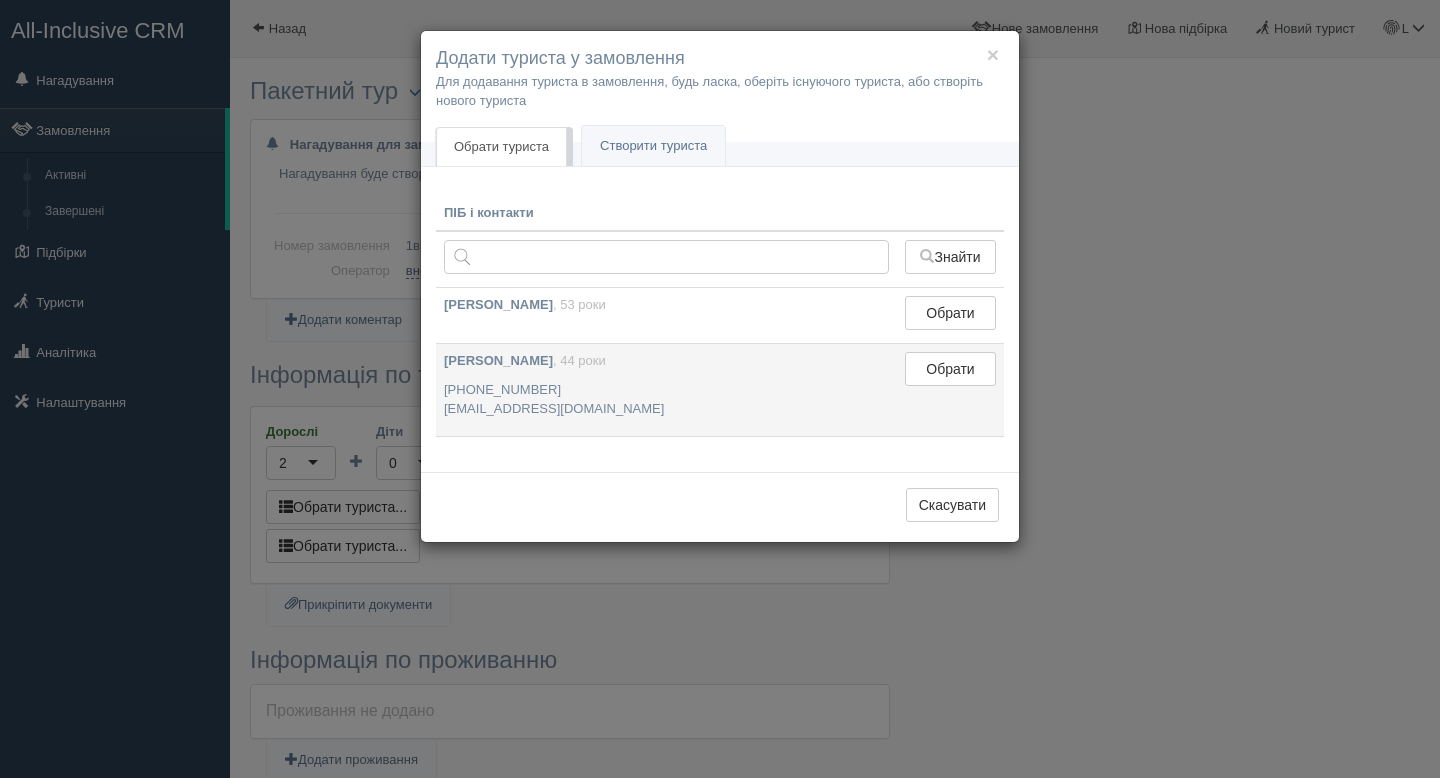 click on "Слєпцова Інна Анатоліївна ,
44 роки
+380 67 483 8395 innas@ukr.net" at bounding box center (666, 390) 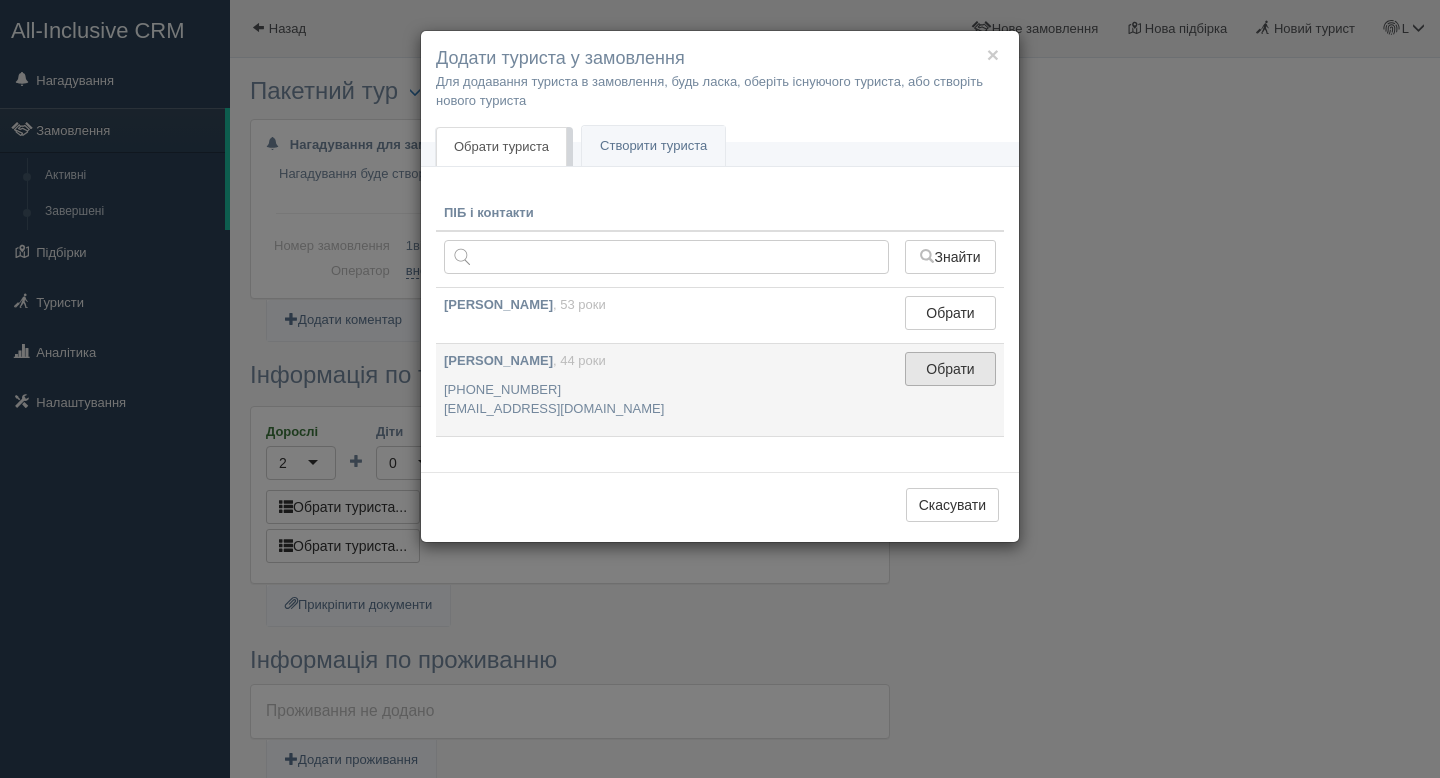 click on "Обрати" at bounding box center (950, 369) 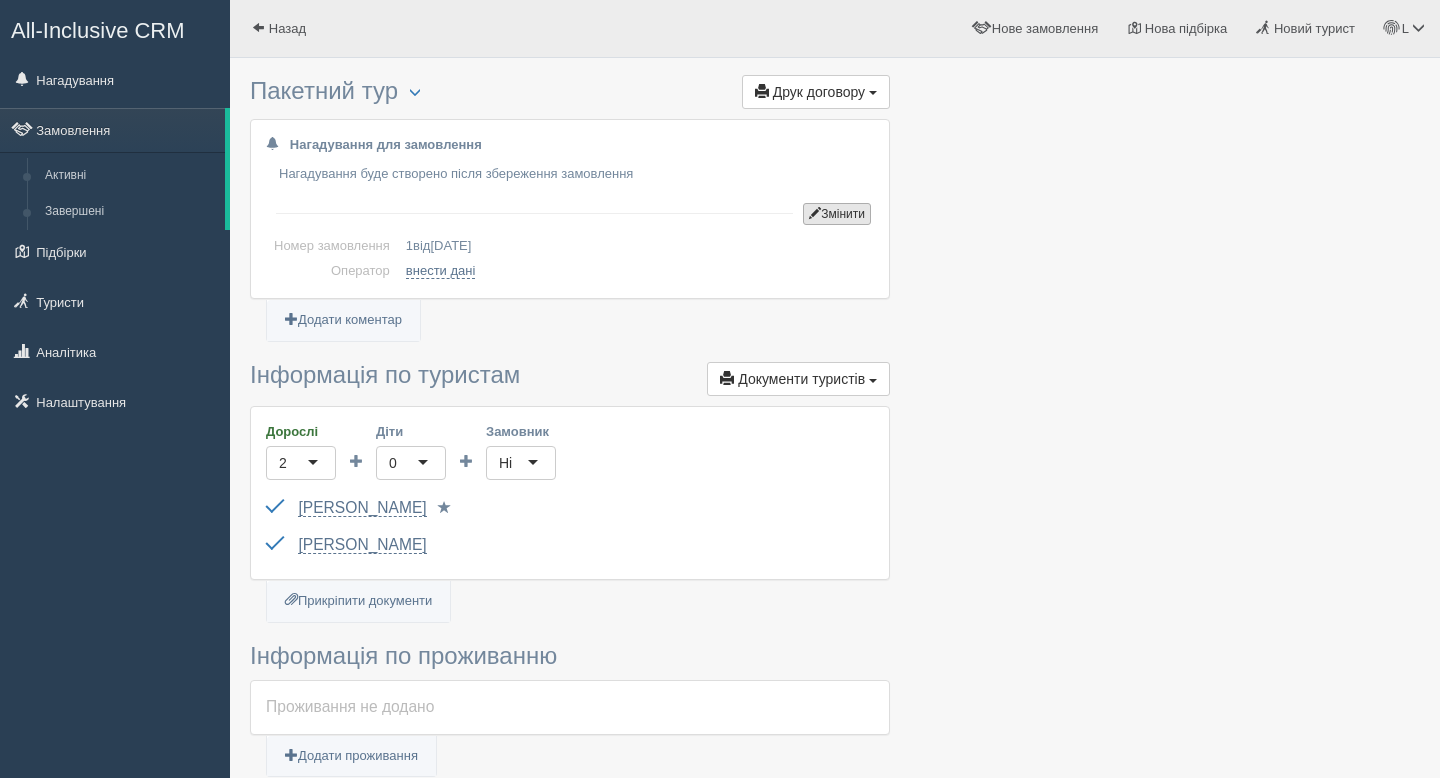 click on "Змінити" at bounding box center (837, 214) 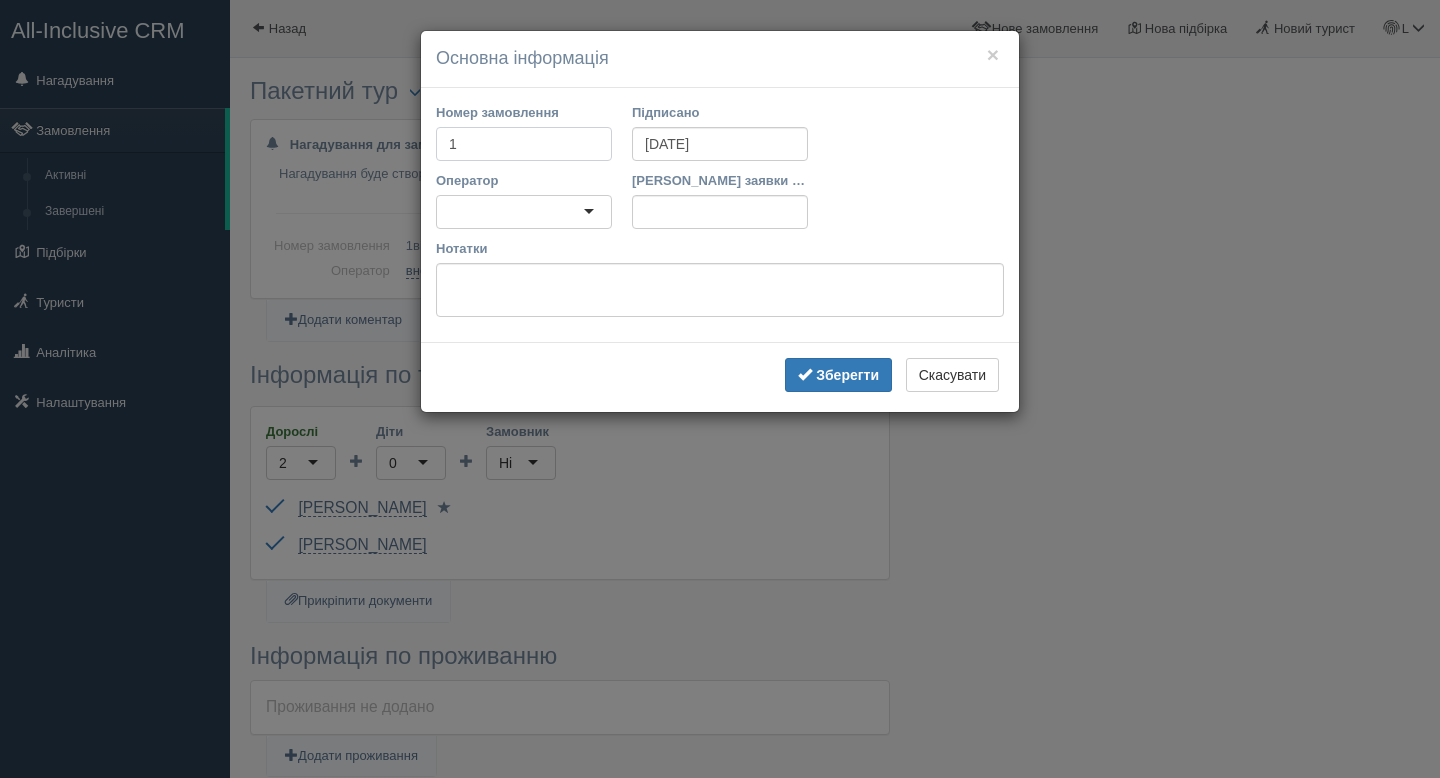 click on "1" at bounding box center [524, 144] 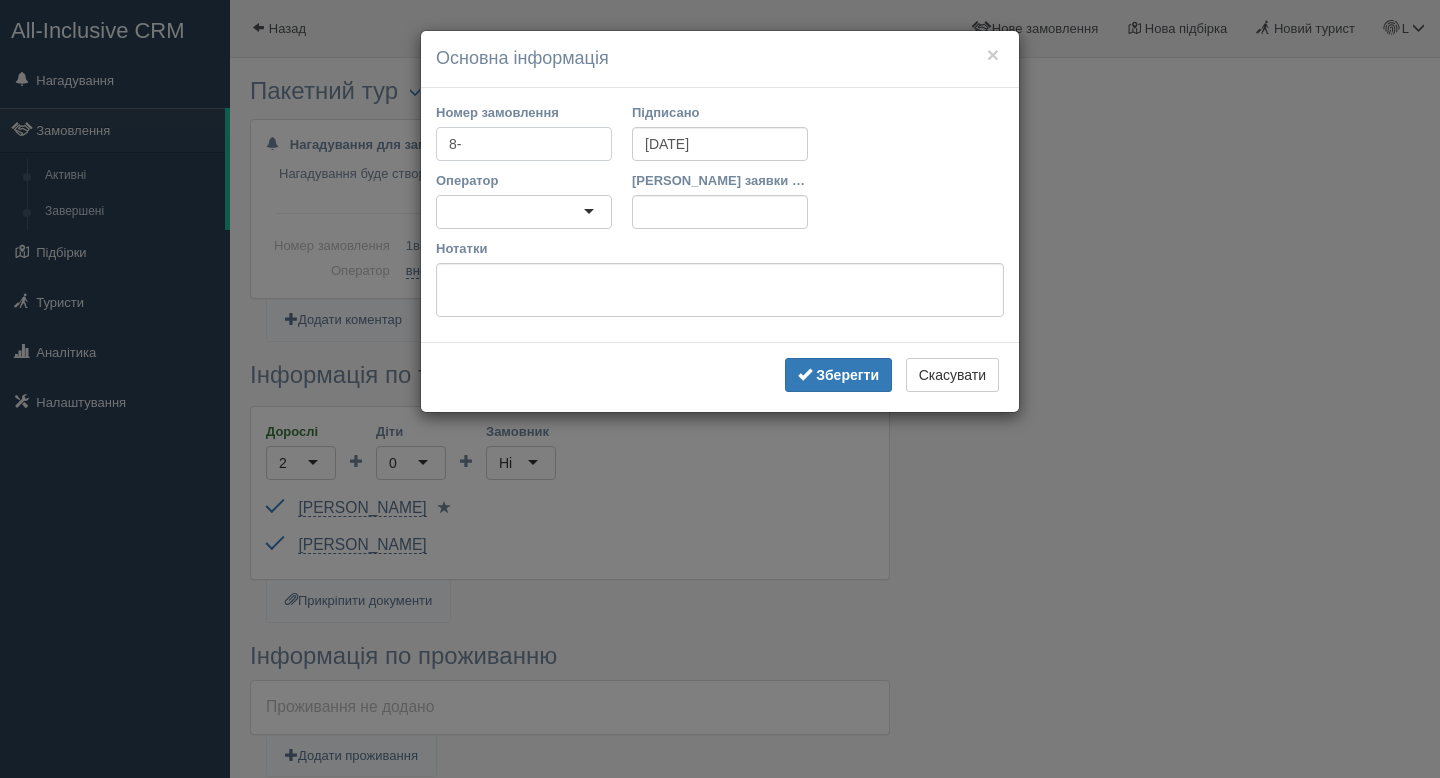 type on "8" 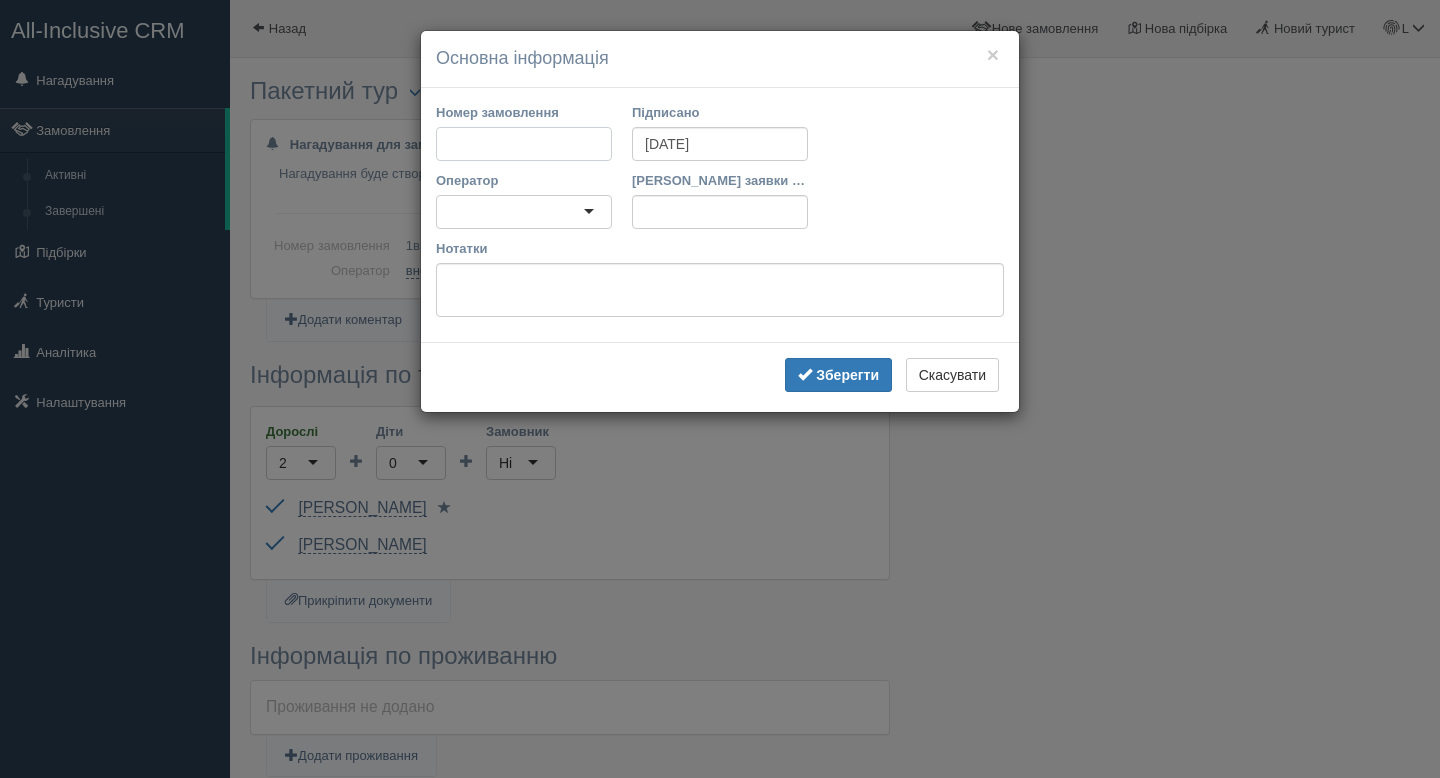 type on "1" 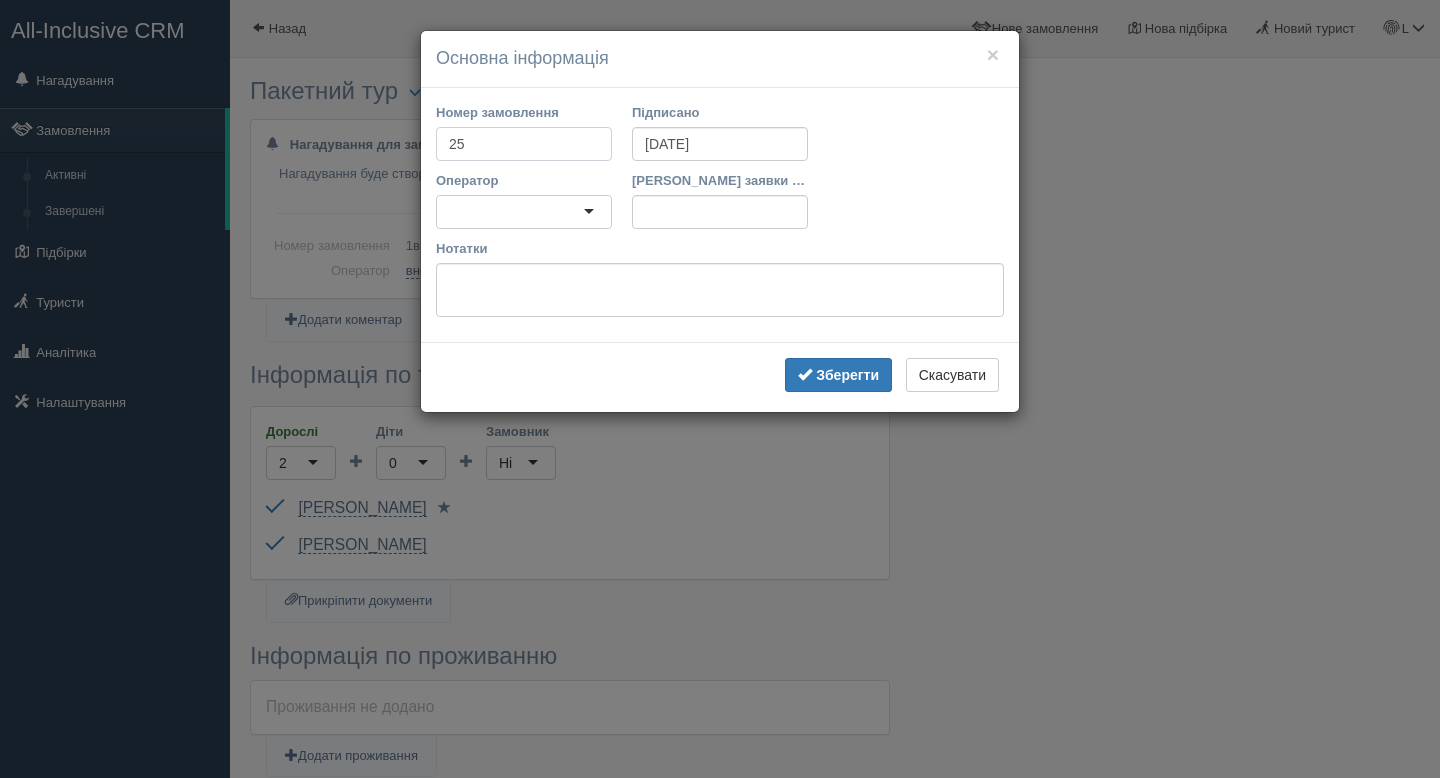 type on "2" 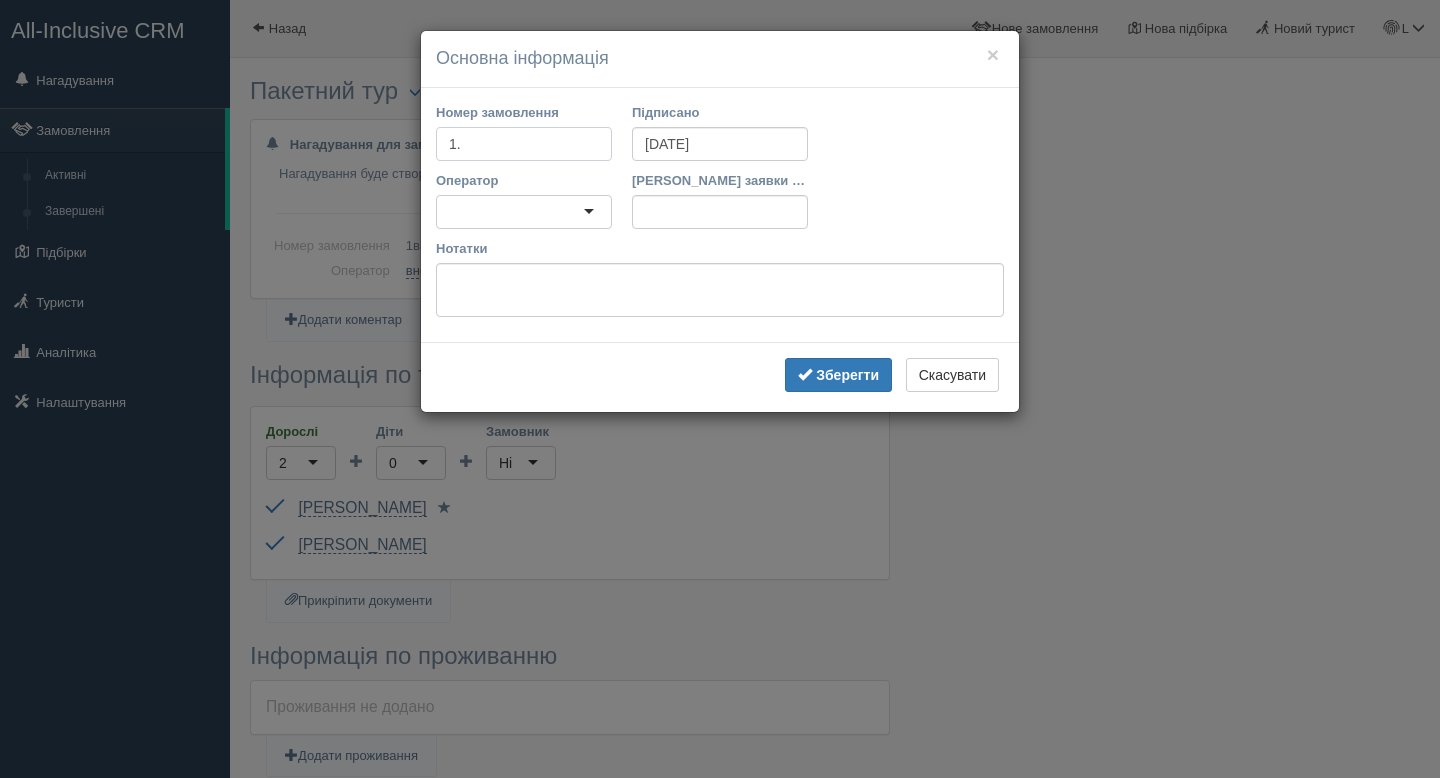 type on "1" 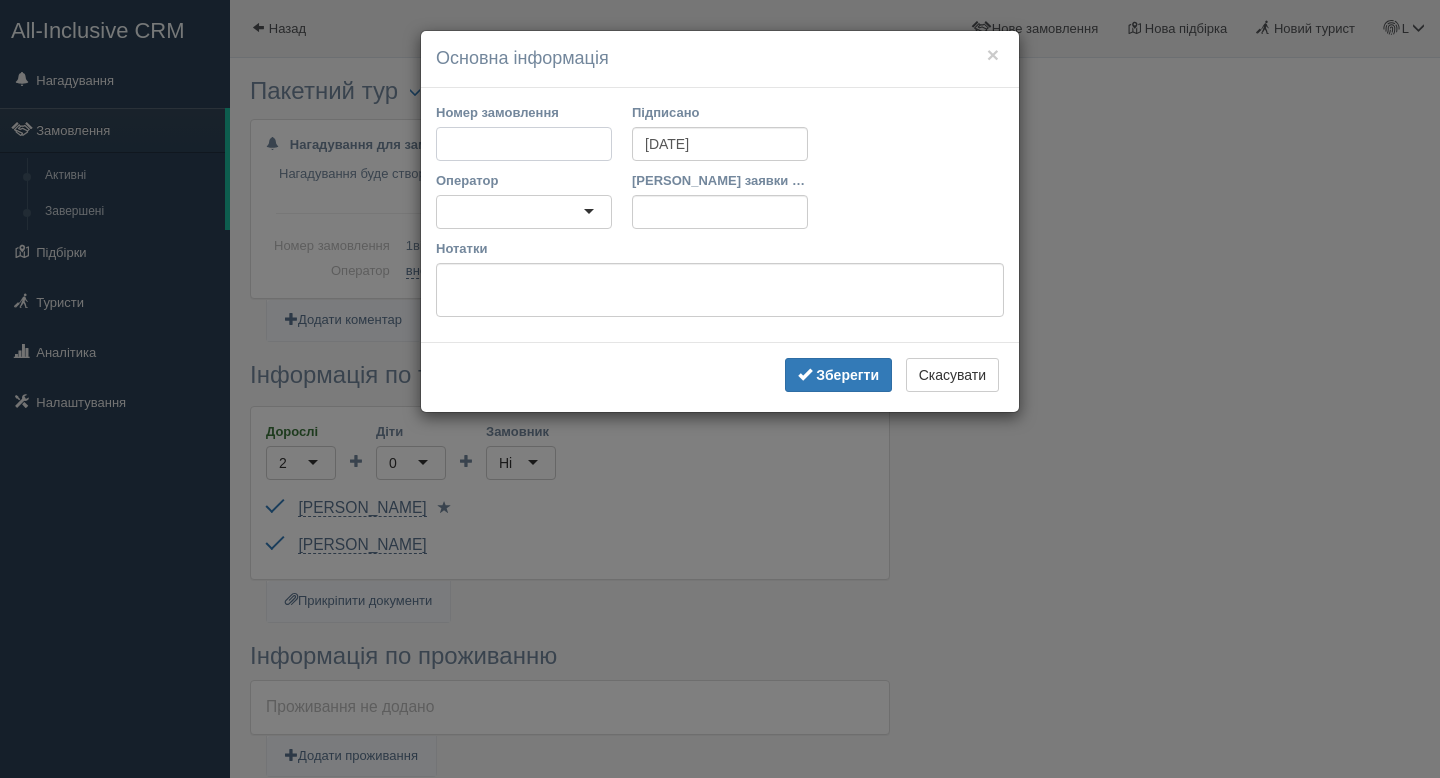type on "1" 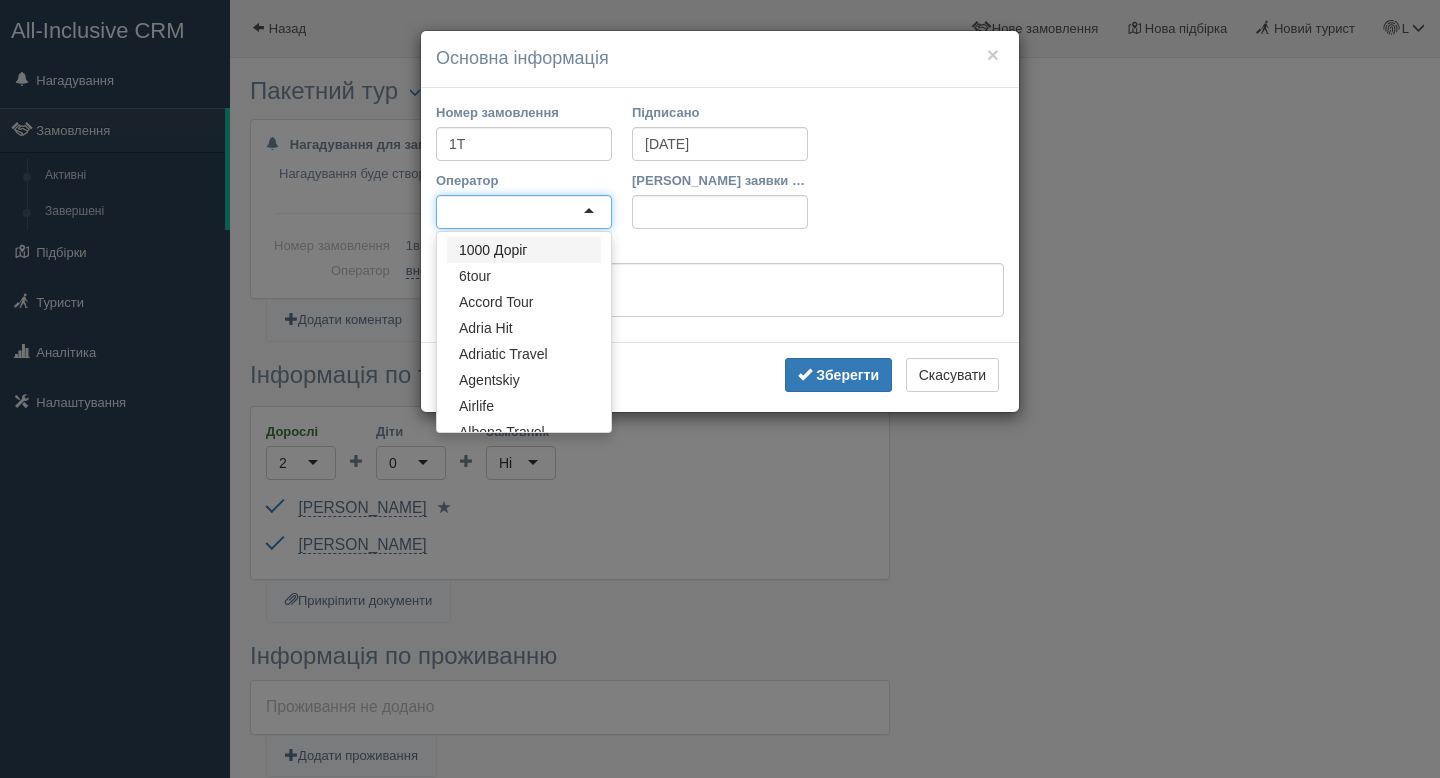 click at bounding box center (524, 212) 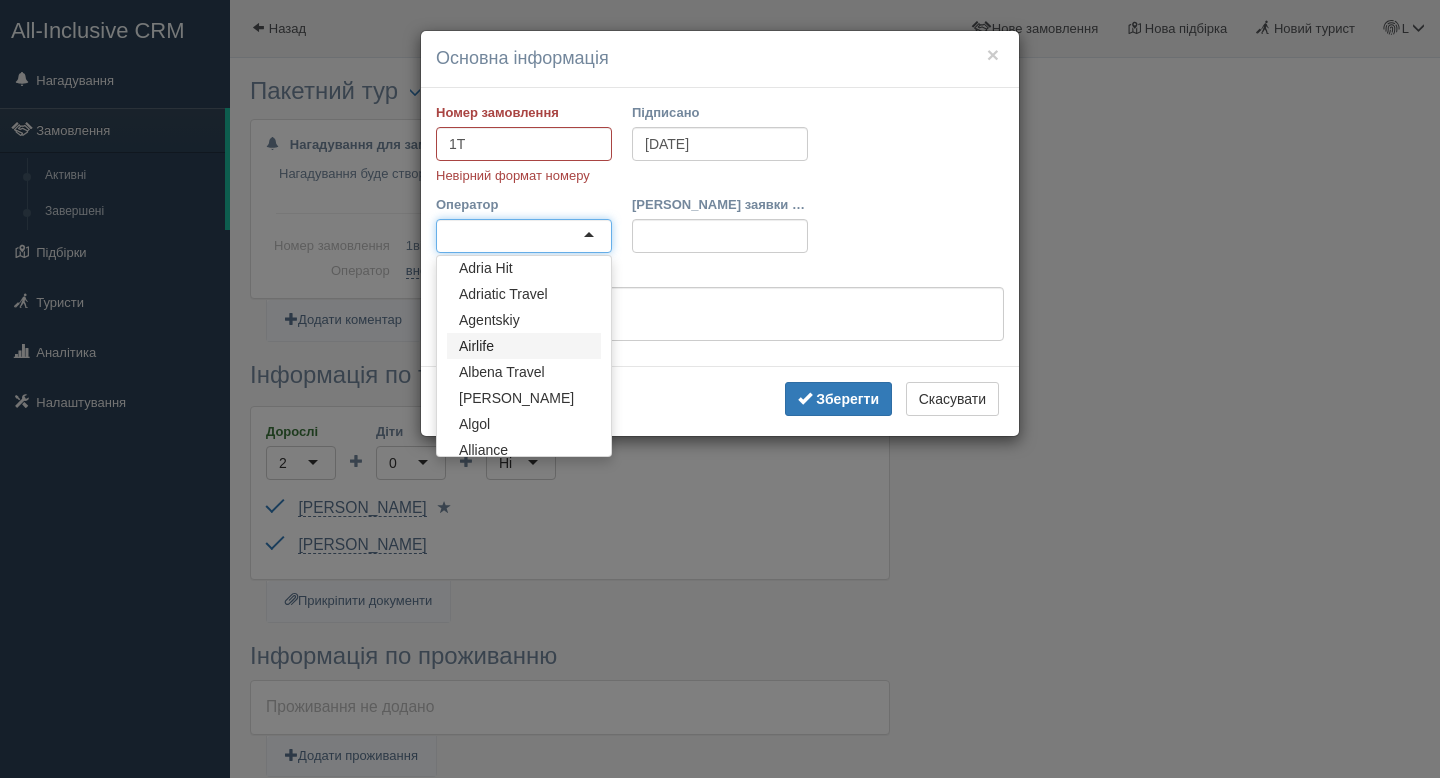 scroll, scrollTop: 80, scrollLeft: 0, axis: vertical 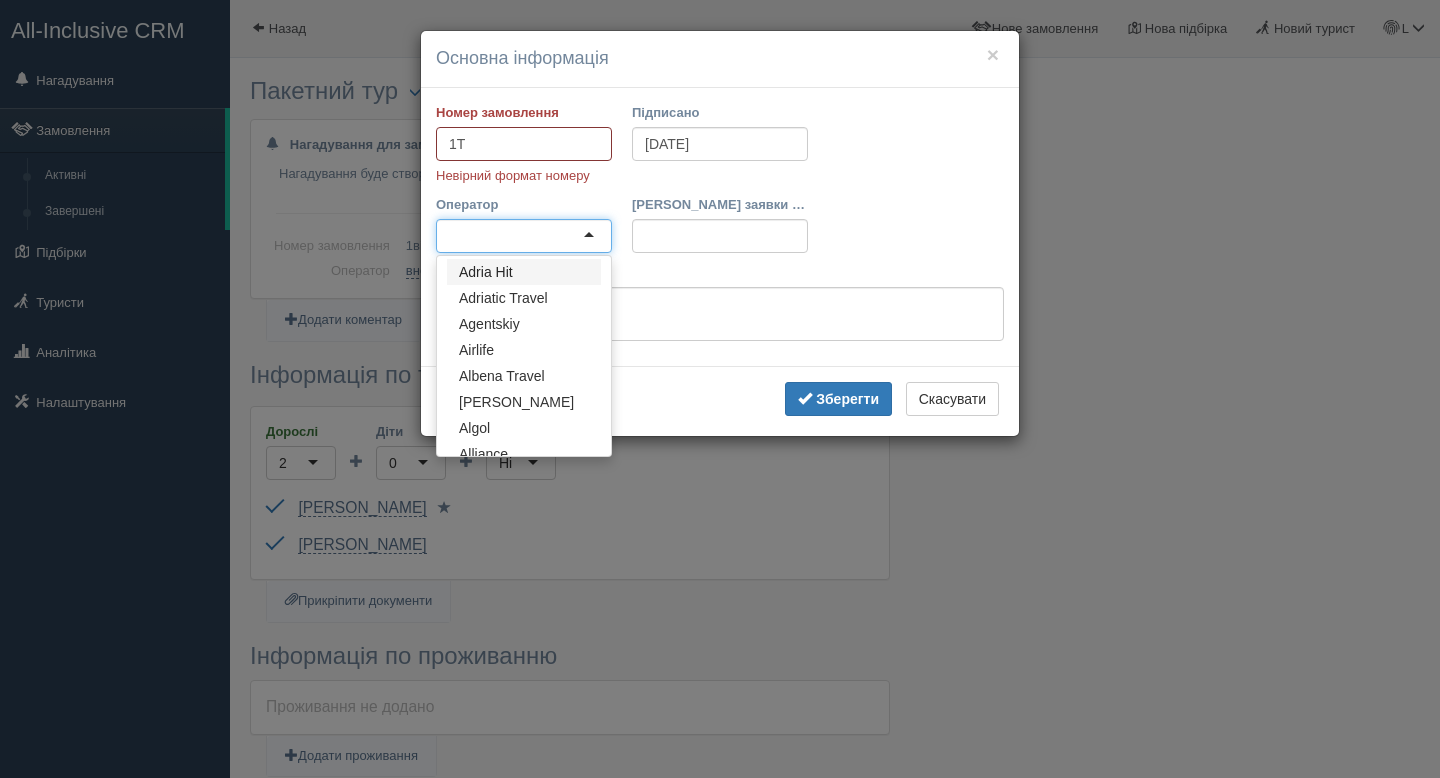 click on "1Т" at bounding box center (524, 144) 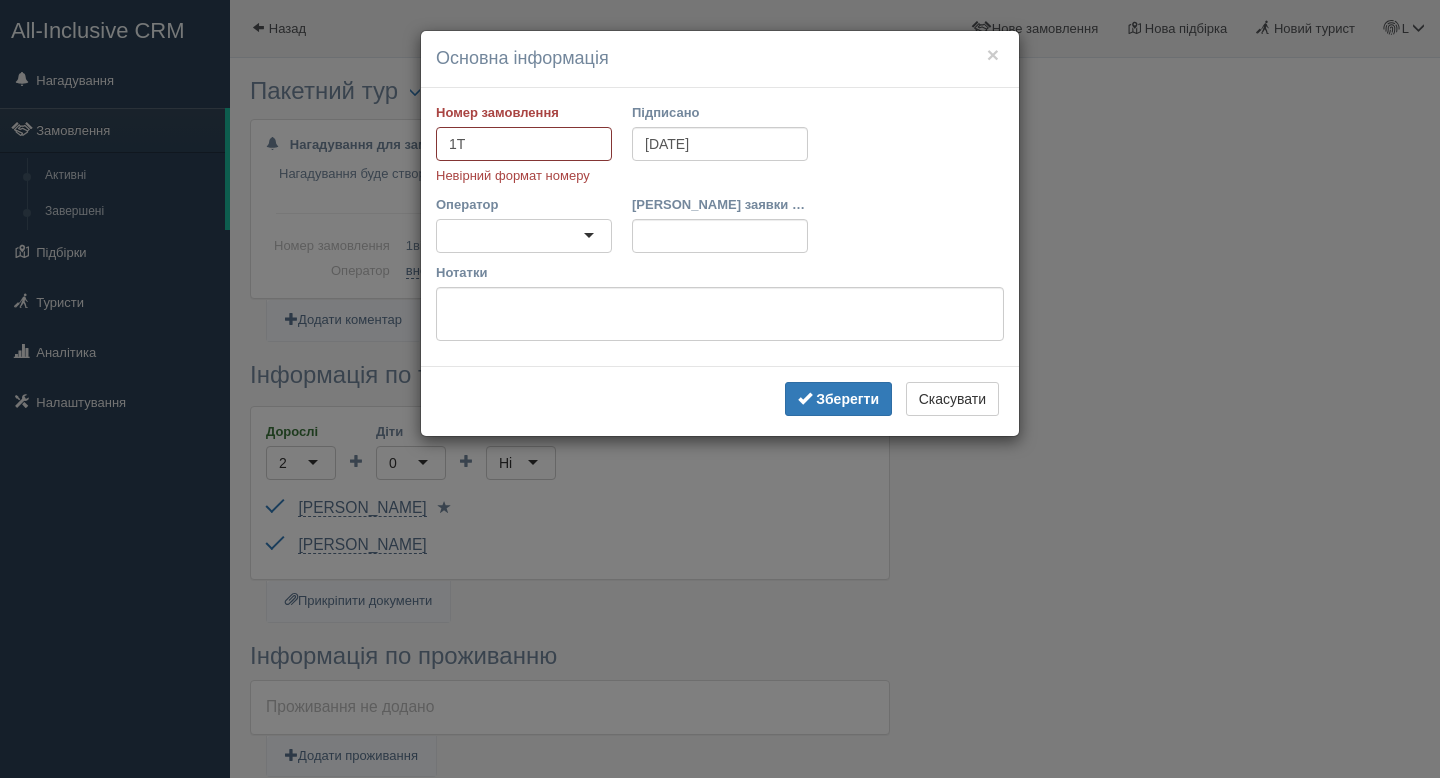 click on "1Т" at bounding box center [524, 144] 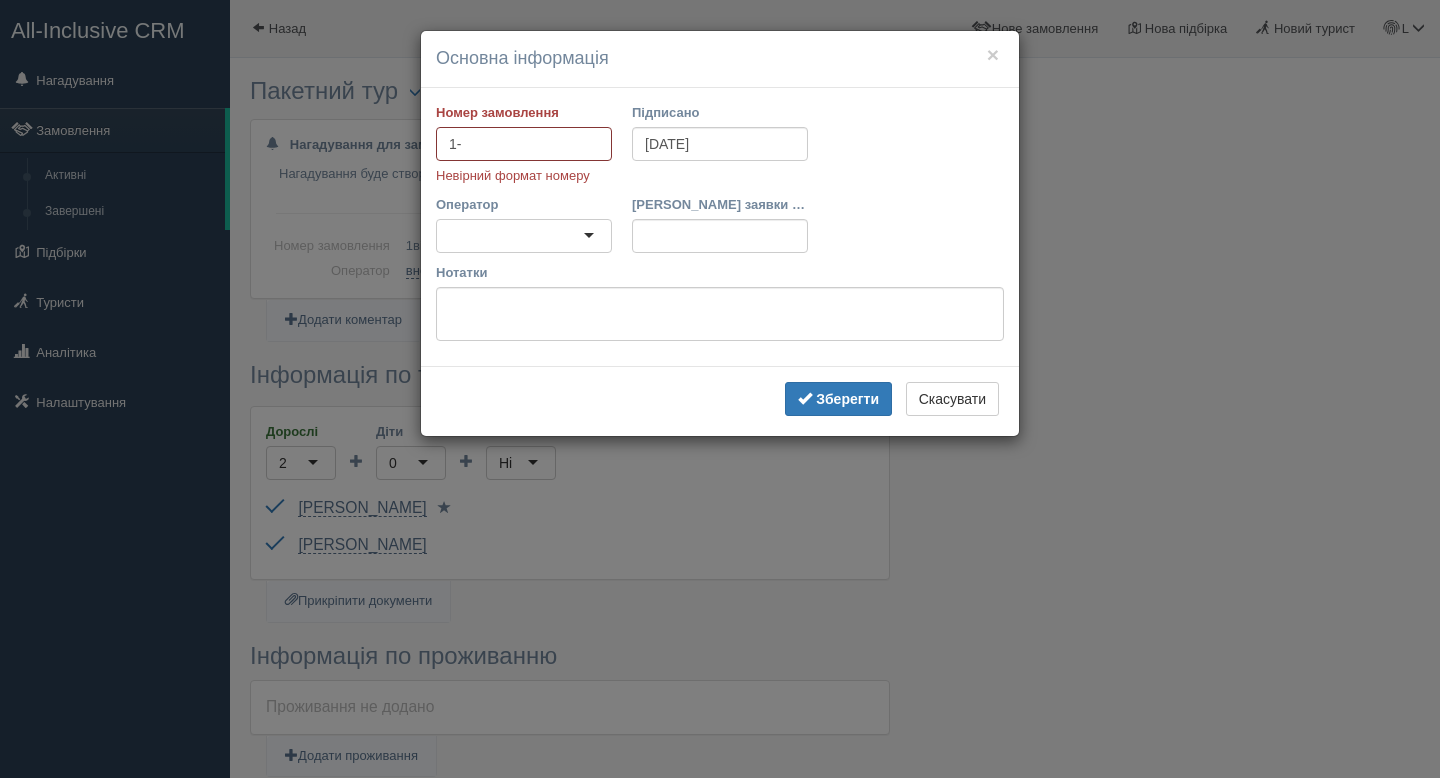 type on "1" 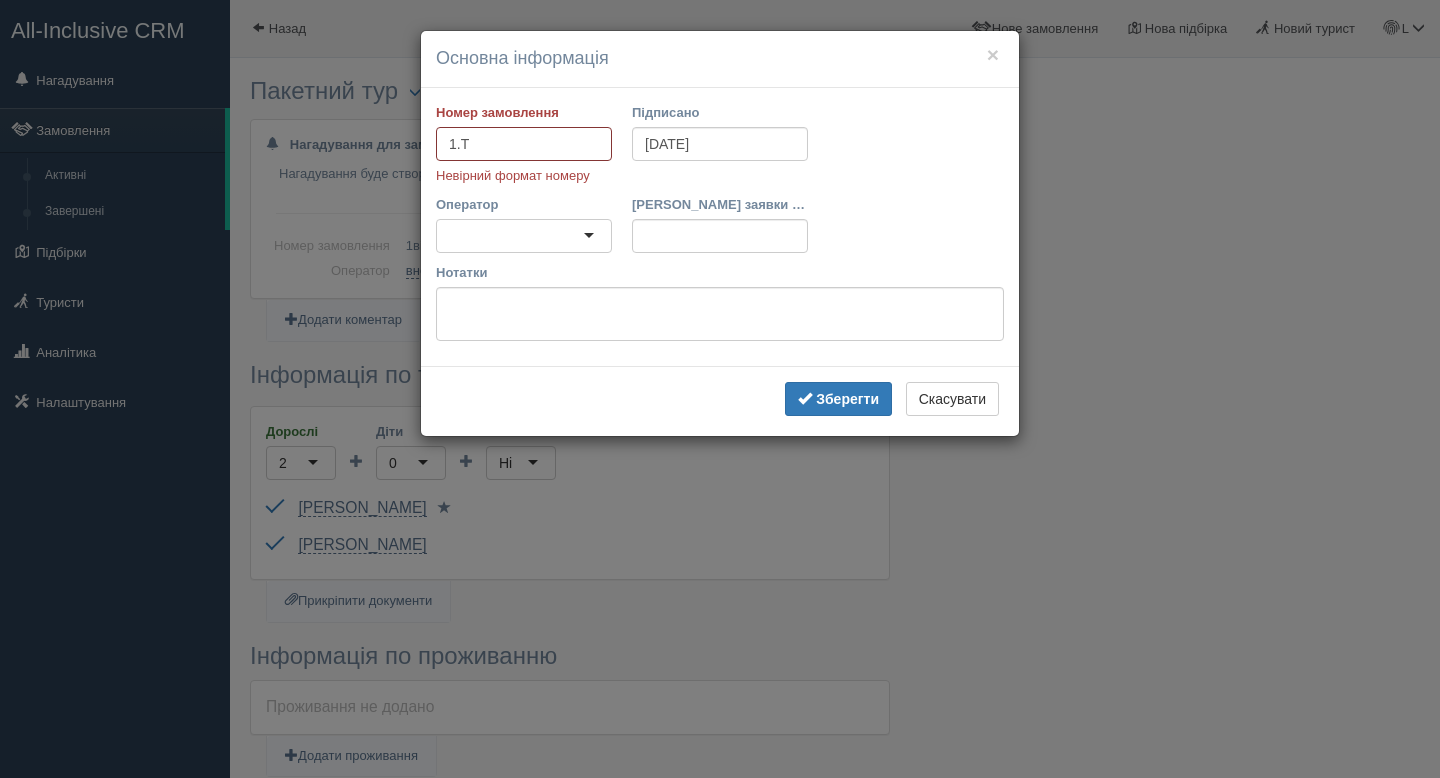 type on "1.Т" 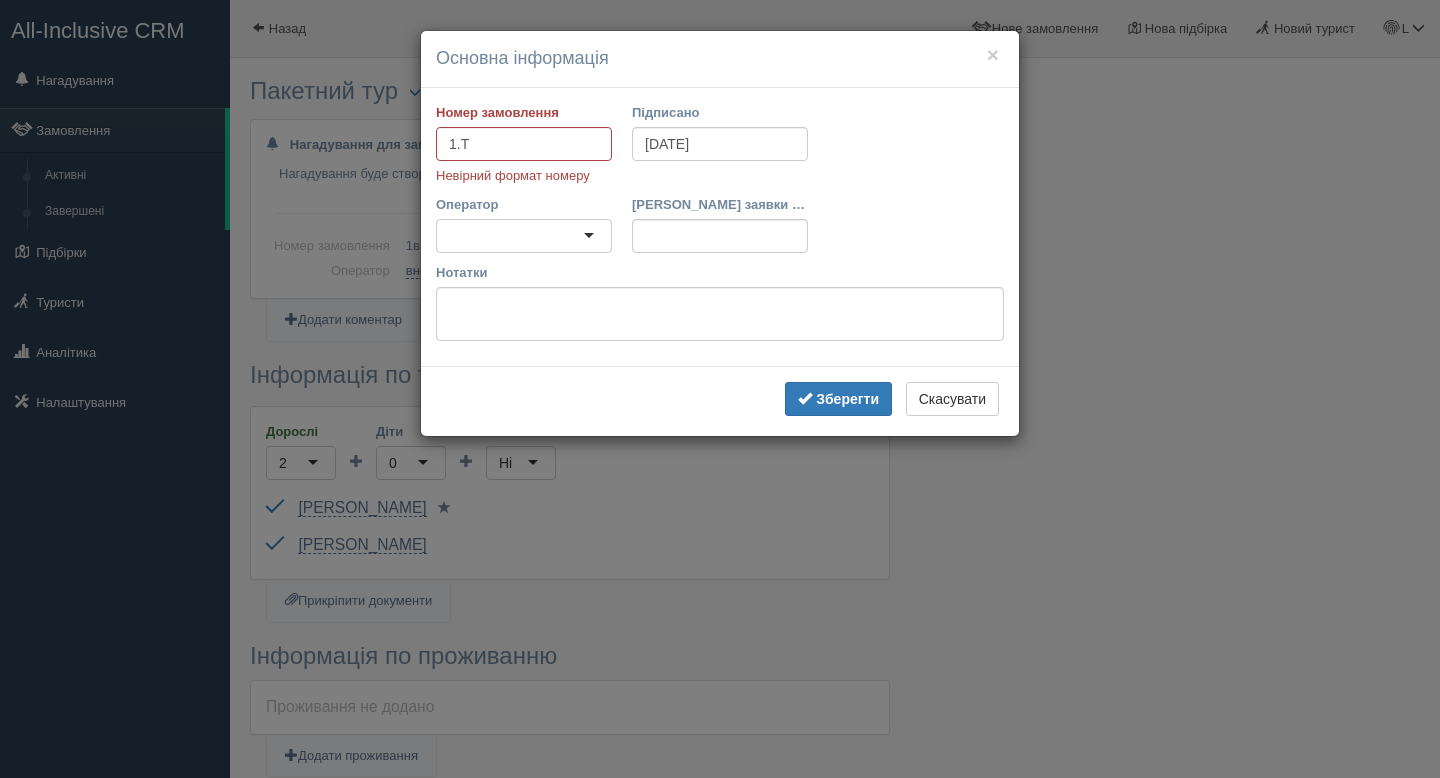 click on "Номер замовлення
1.Т
Невірний формат номеру
Підписано
08.07.2025" at bounding box center [720, 149] 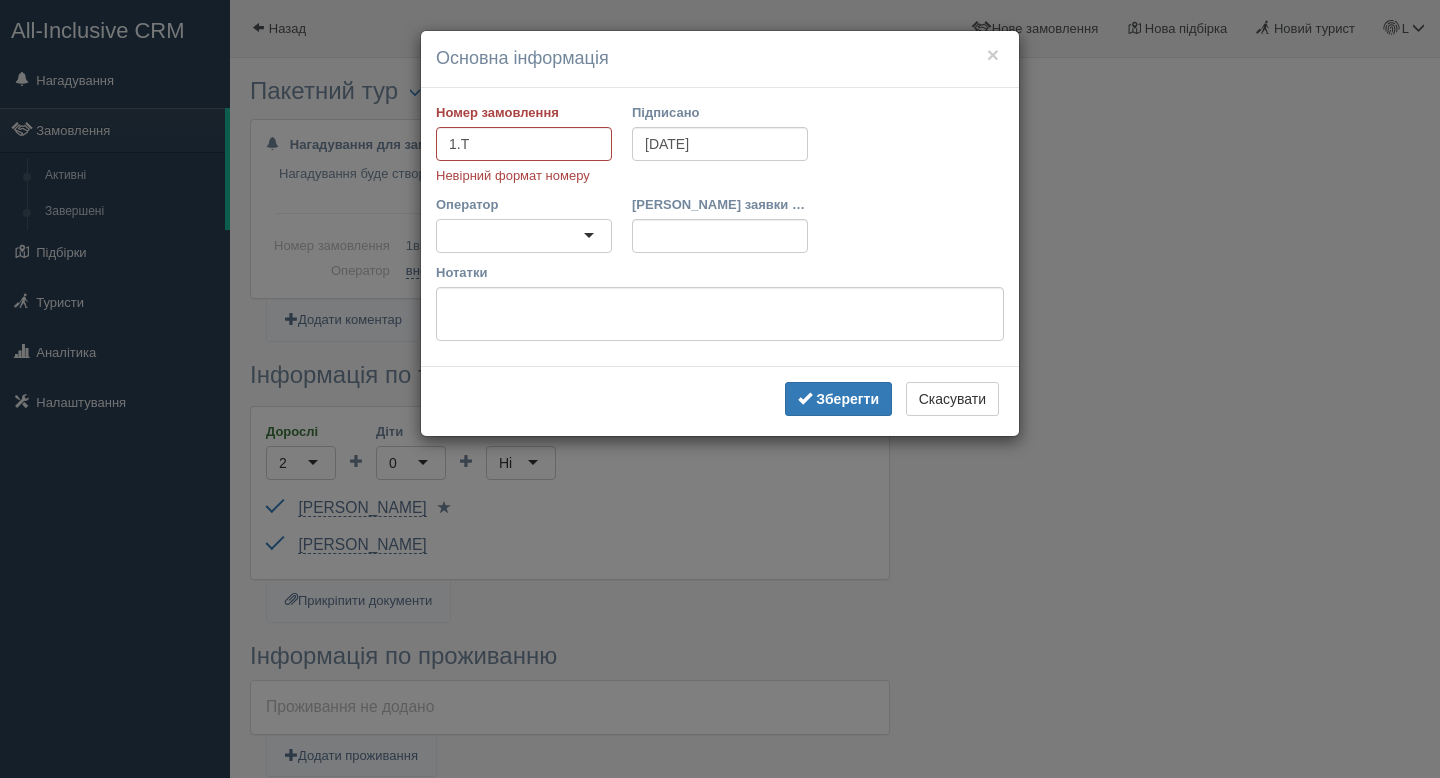 click on "Оператор" at bounding box center [524, 204] 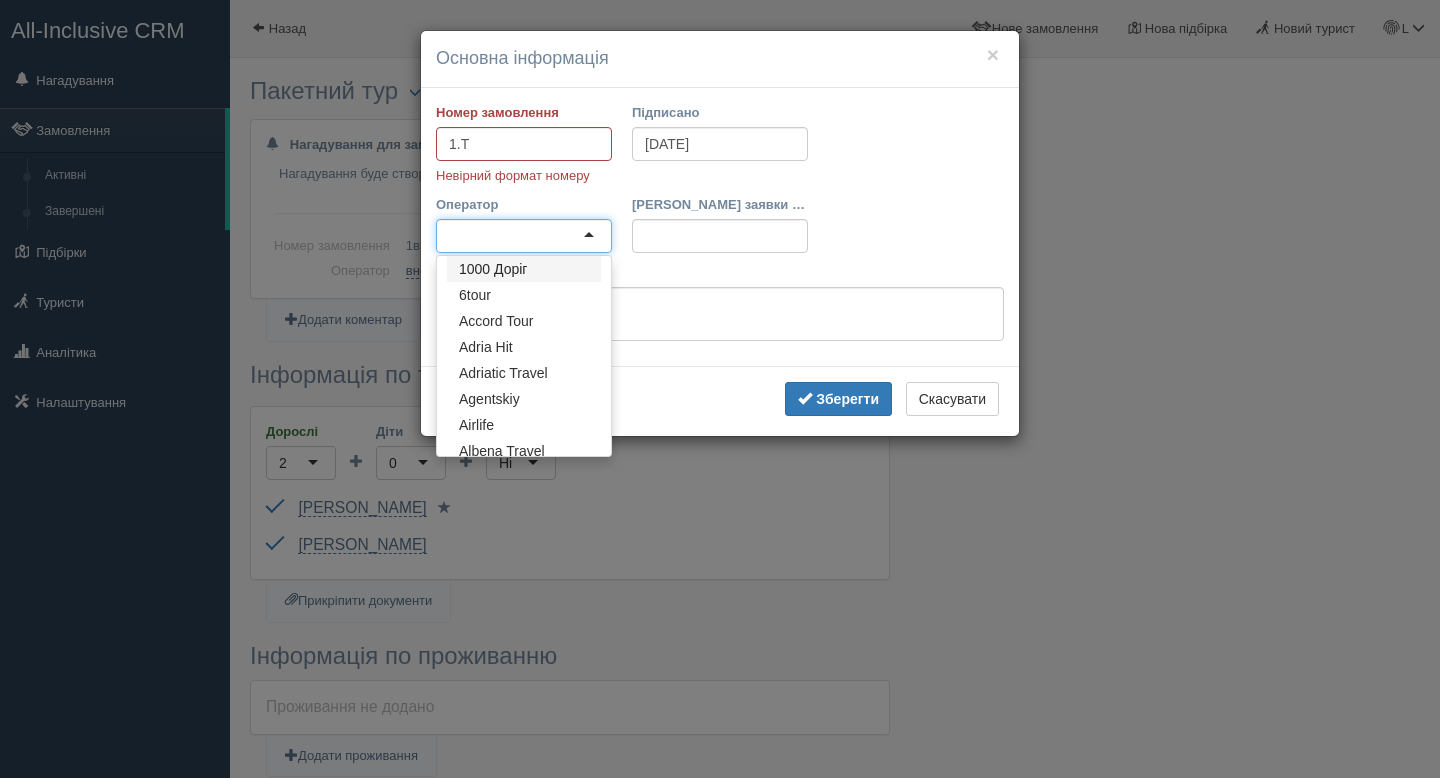 type on "Ш" 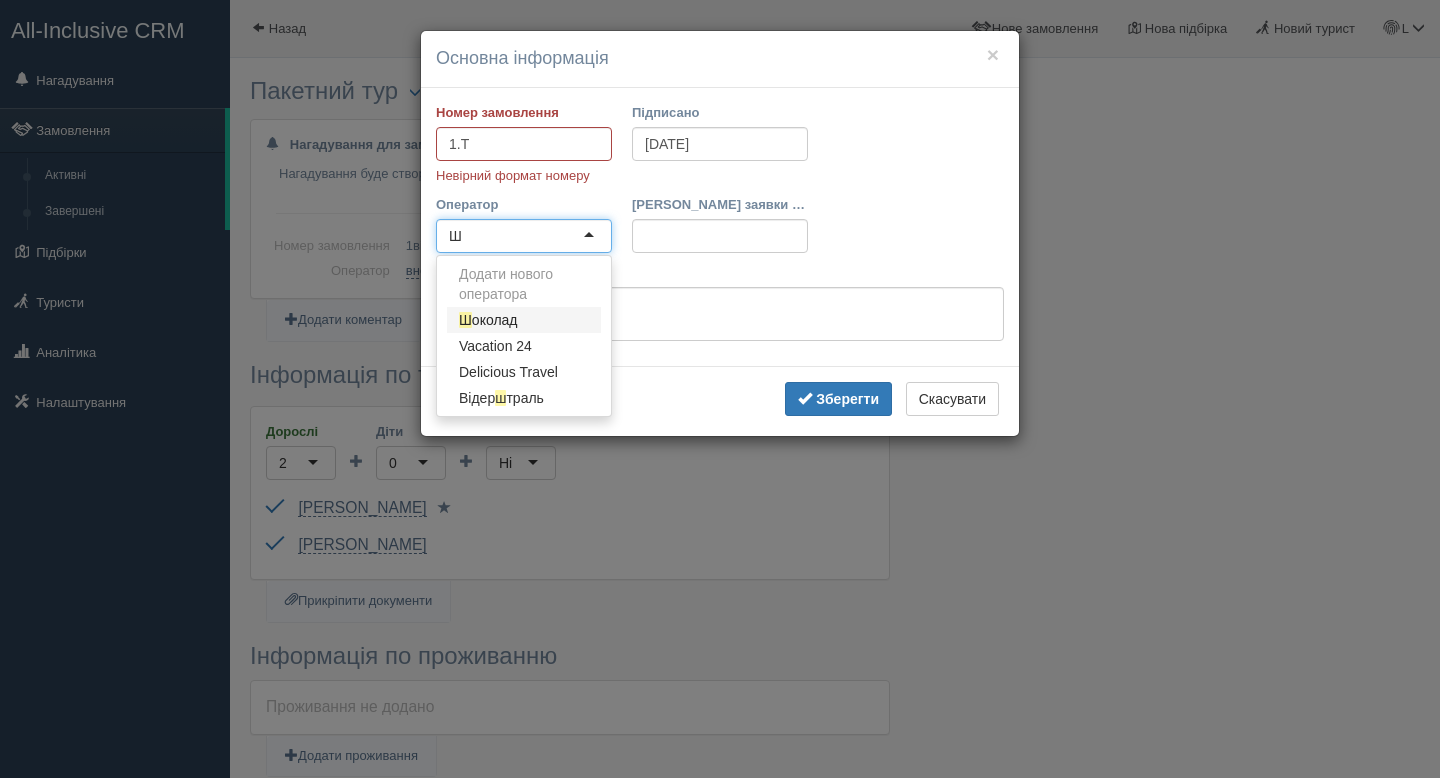 scroll, scrollTop: 0, scrollLeft: 0, axis: both 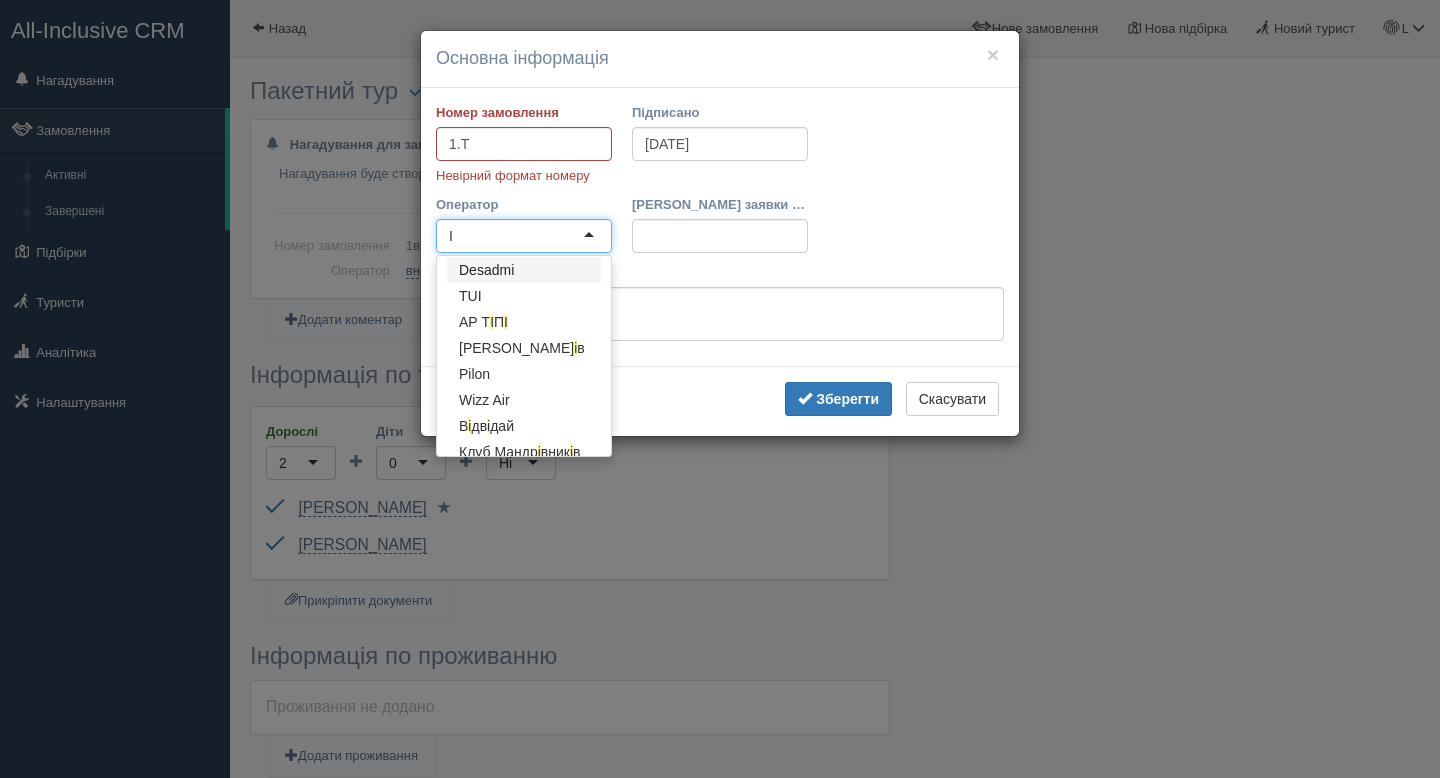 type on "І" 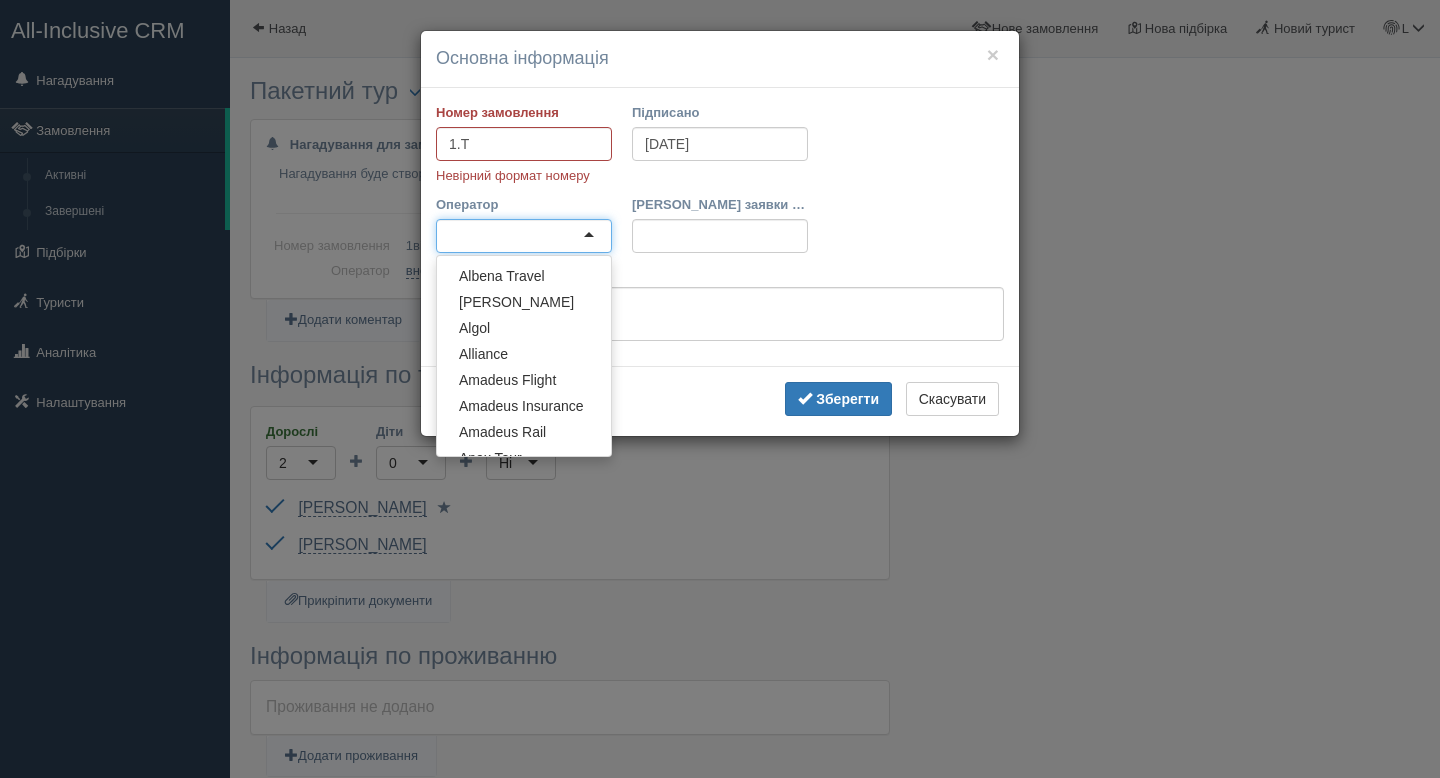 scroll, scrollTop: 5, scrollLeft: 0, axis: vertical 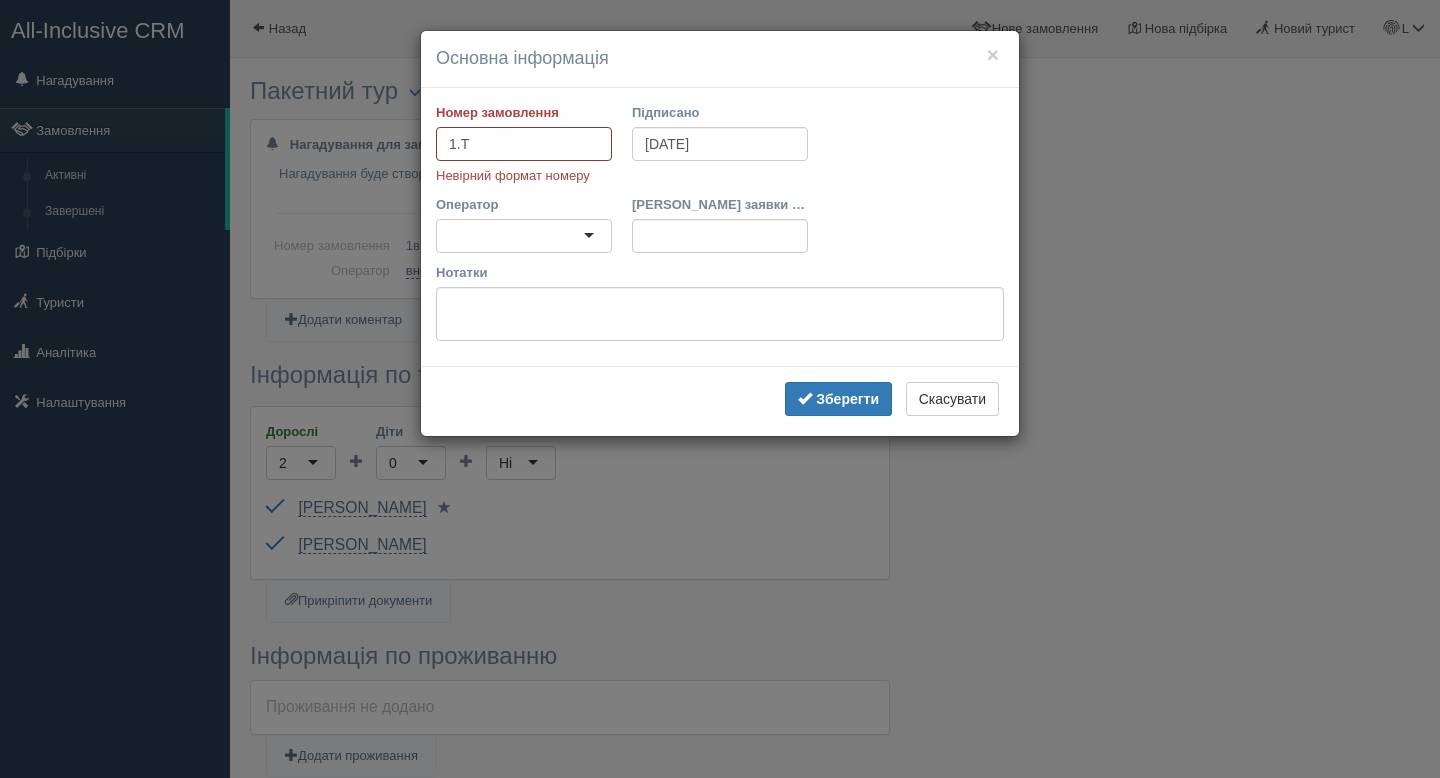 click on "1.Т" at bounding box center [524, 144] 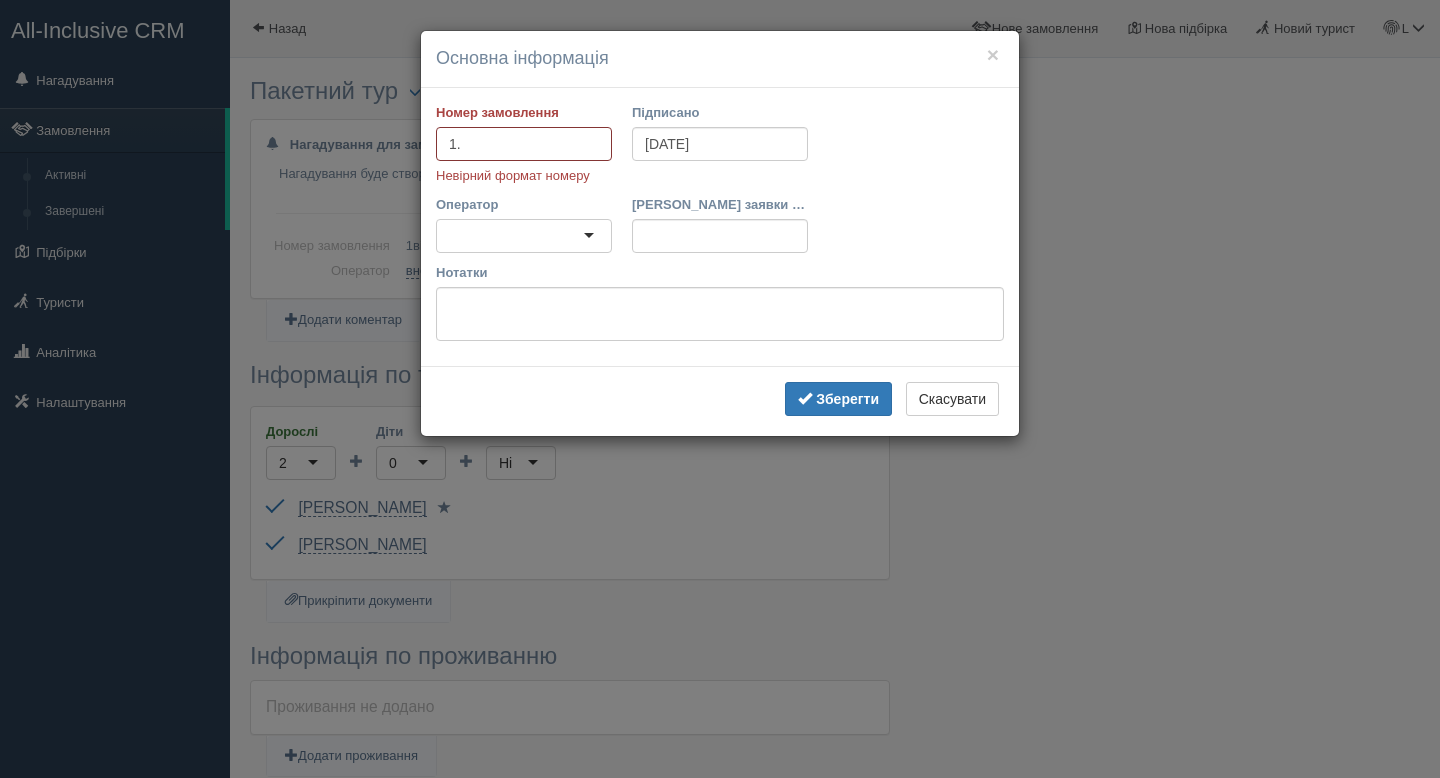 type on "1" 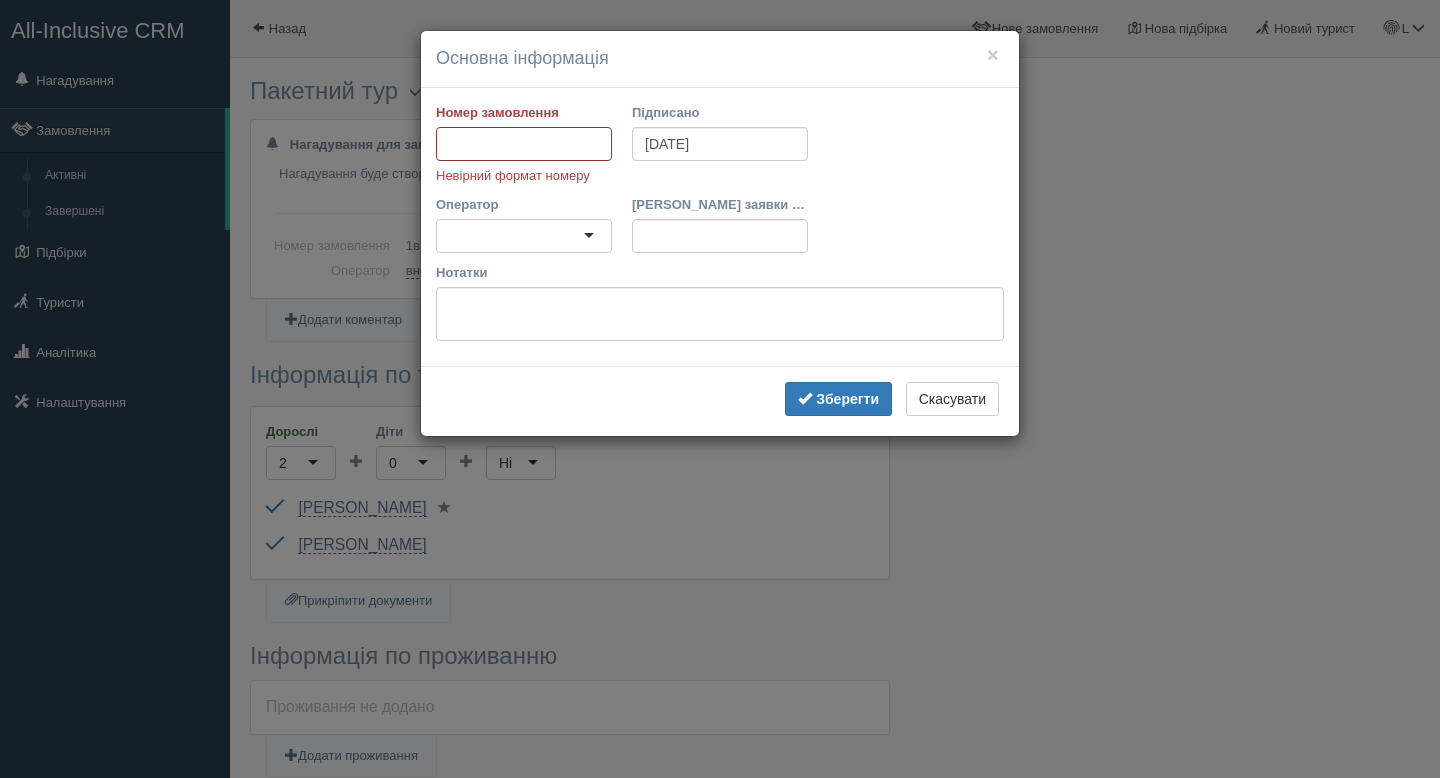 type 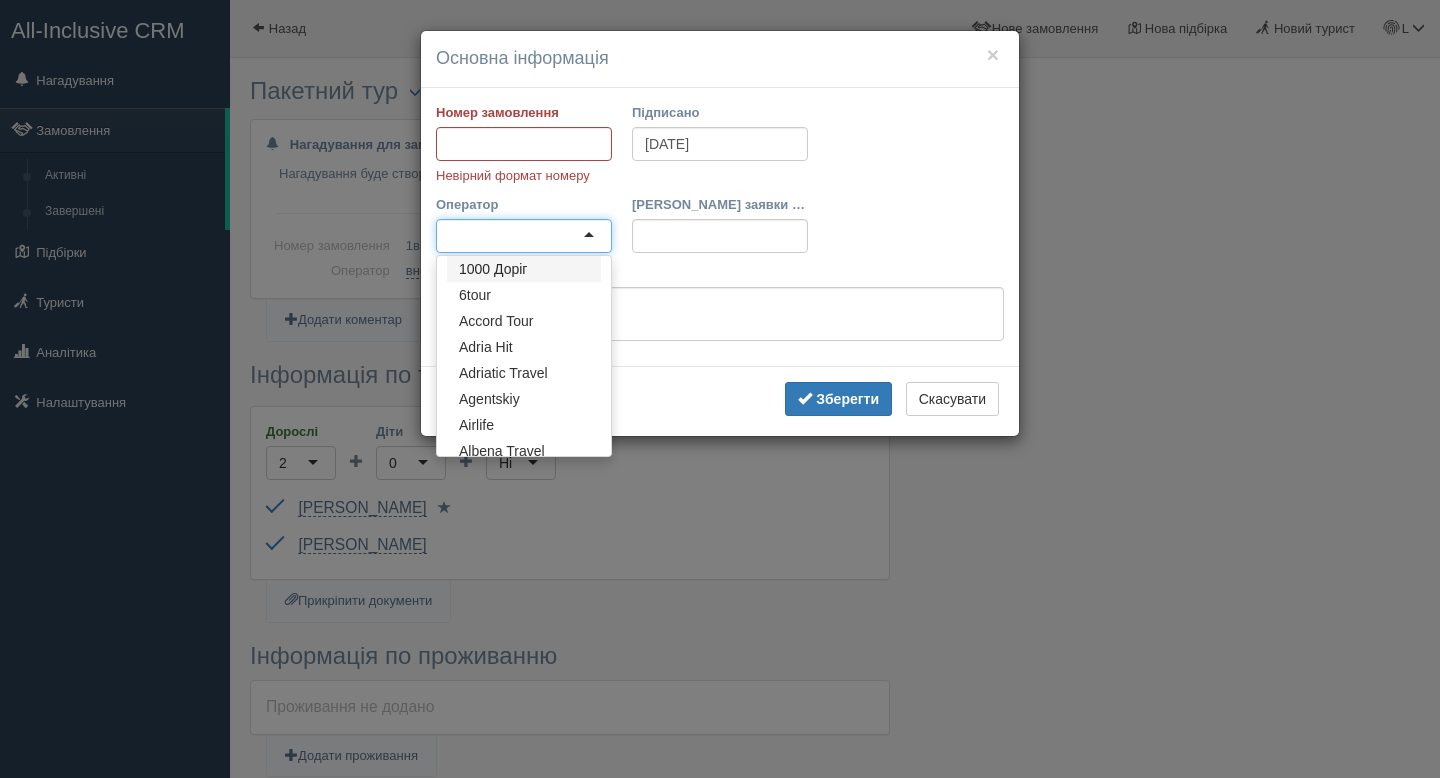 click at bounding box center [524, 236] 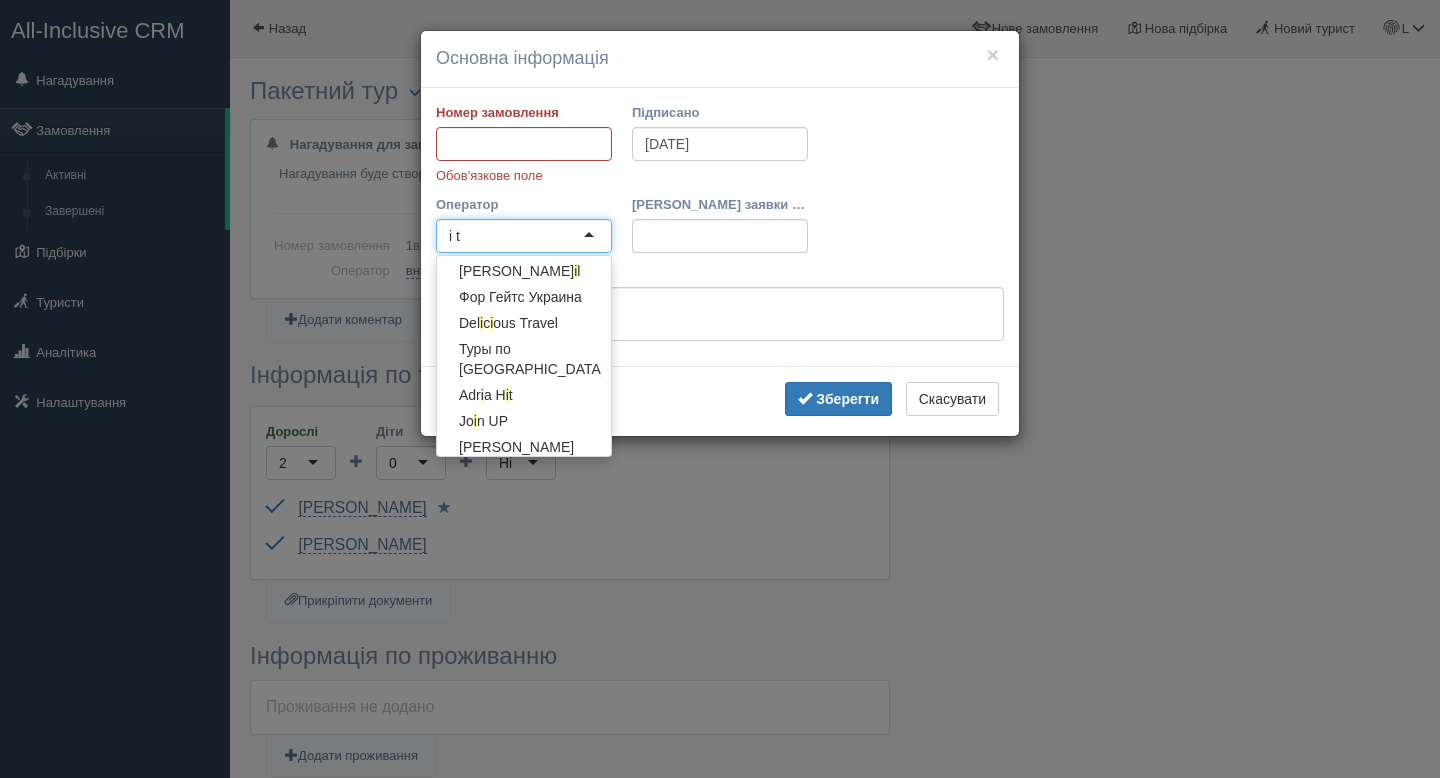 scroll, scrollTop: 51, scrollLeft: 0, axis: vertical 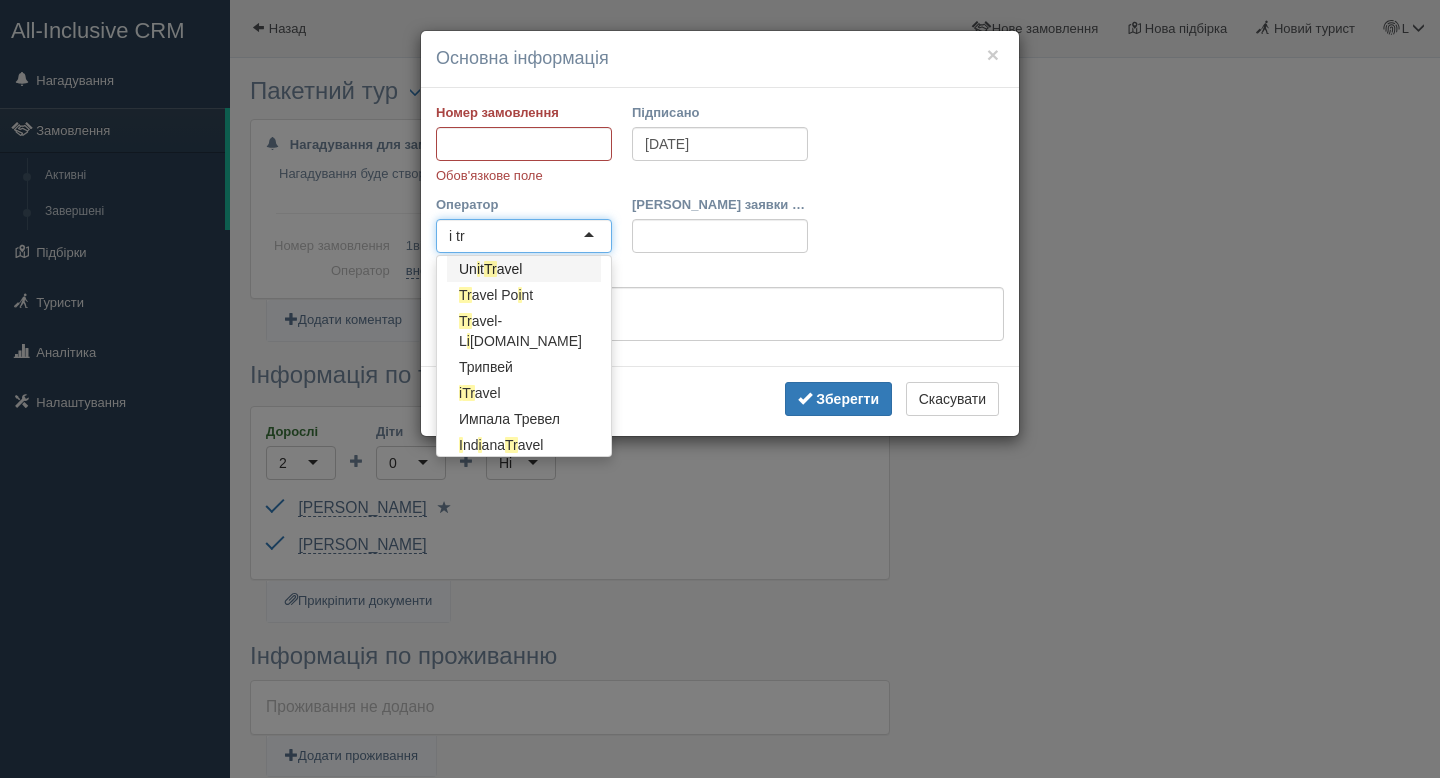type on "i tra" 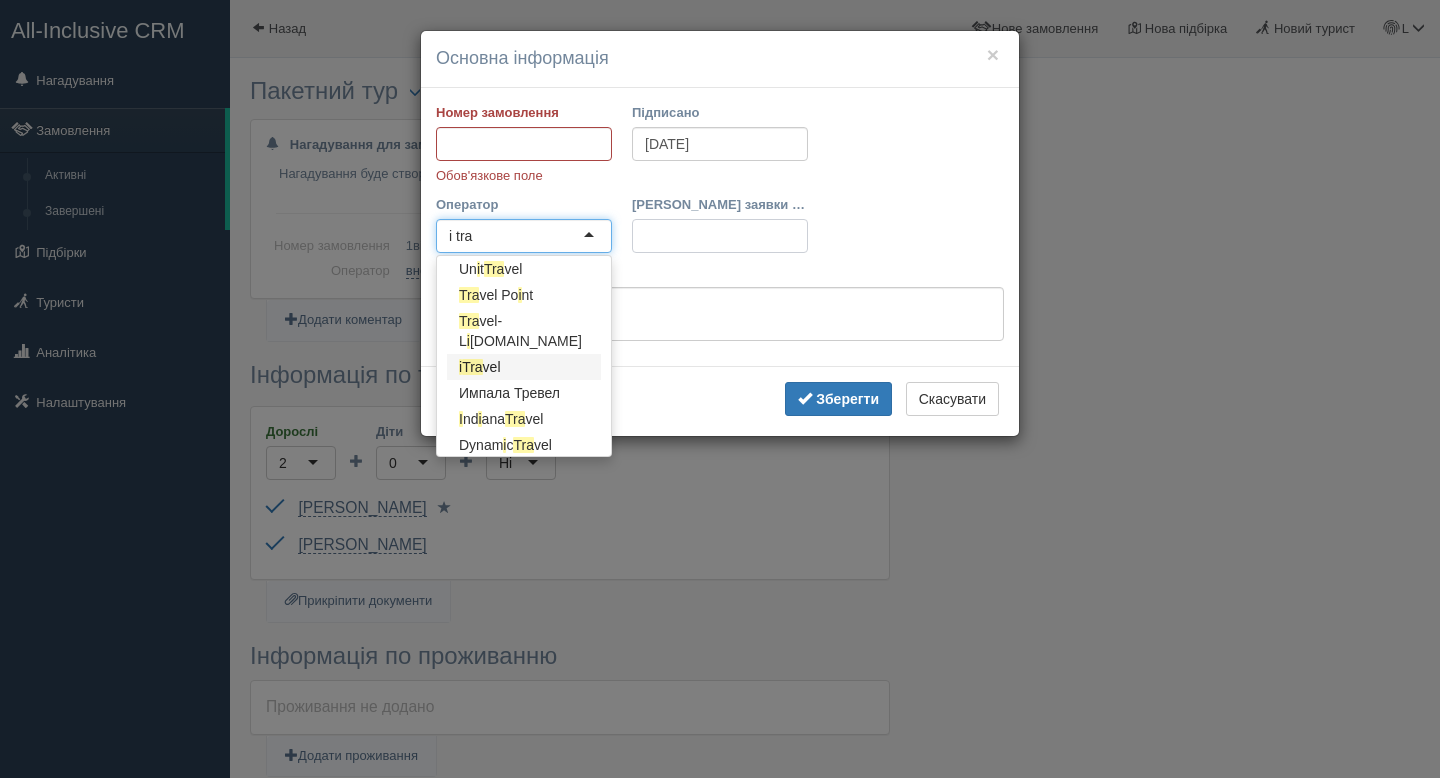 type 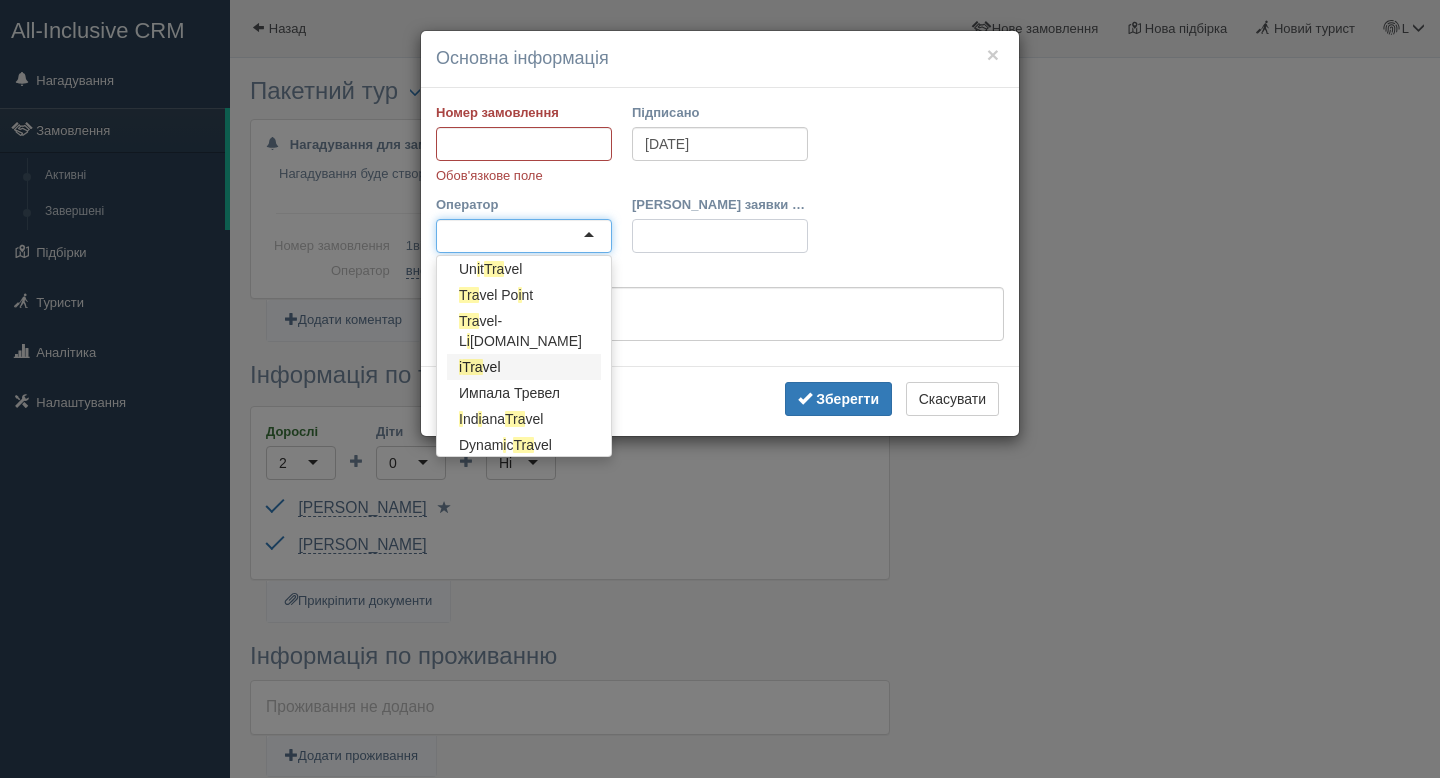 scroll, scrollTop: 0, scrollLeft: 0, axis: both 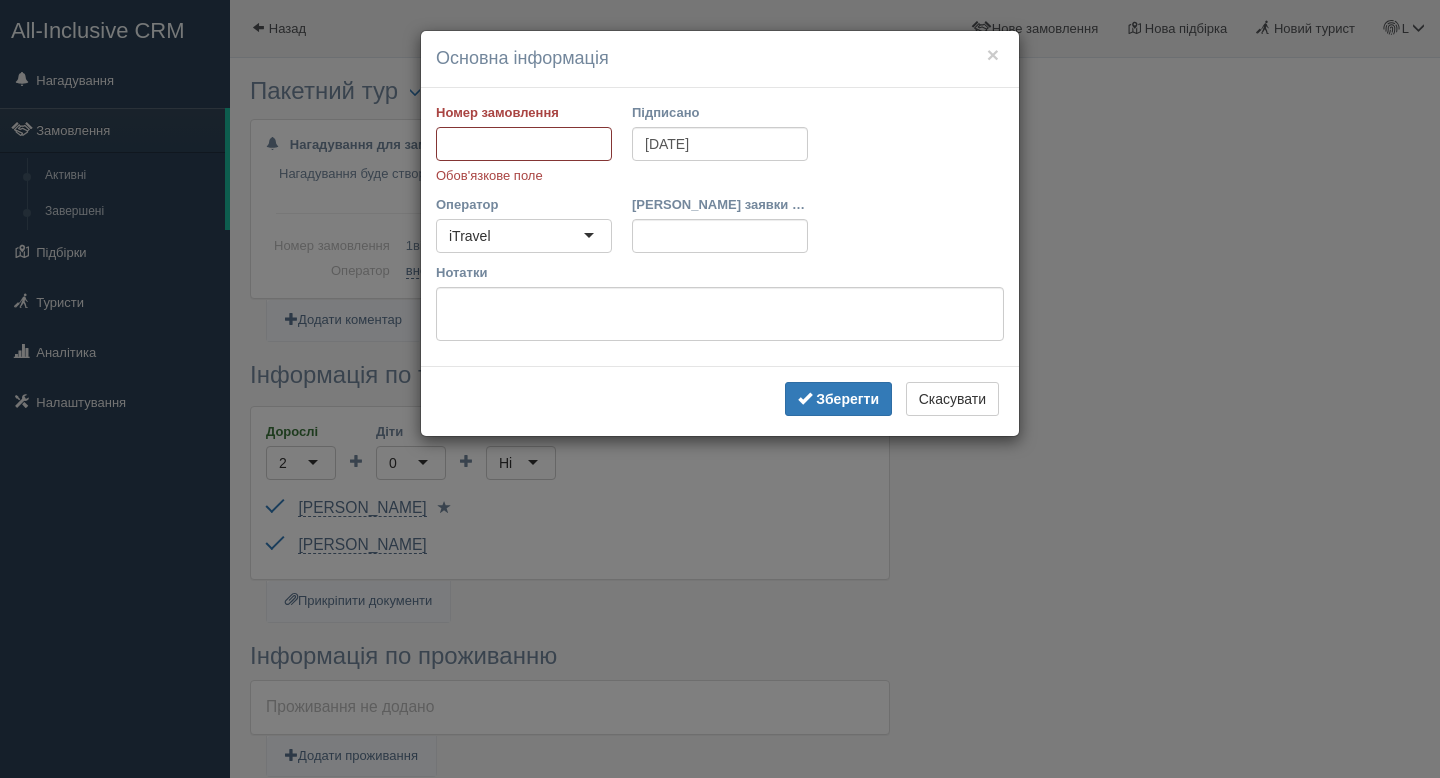 click on "Номер замовлення" at bounding box center (524, 144) 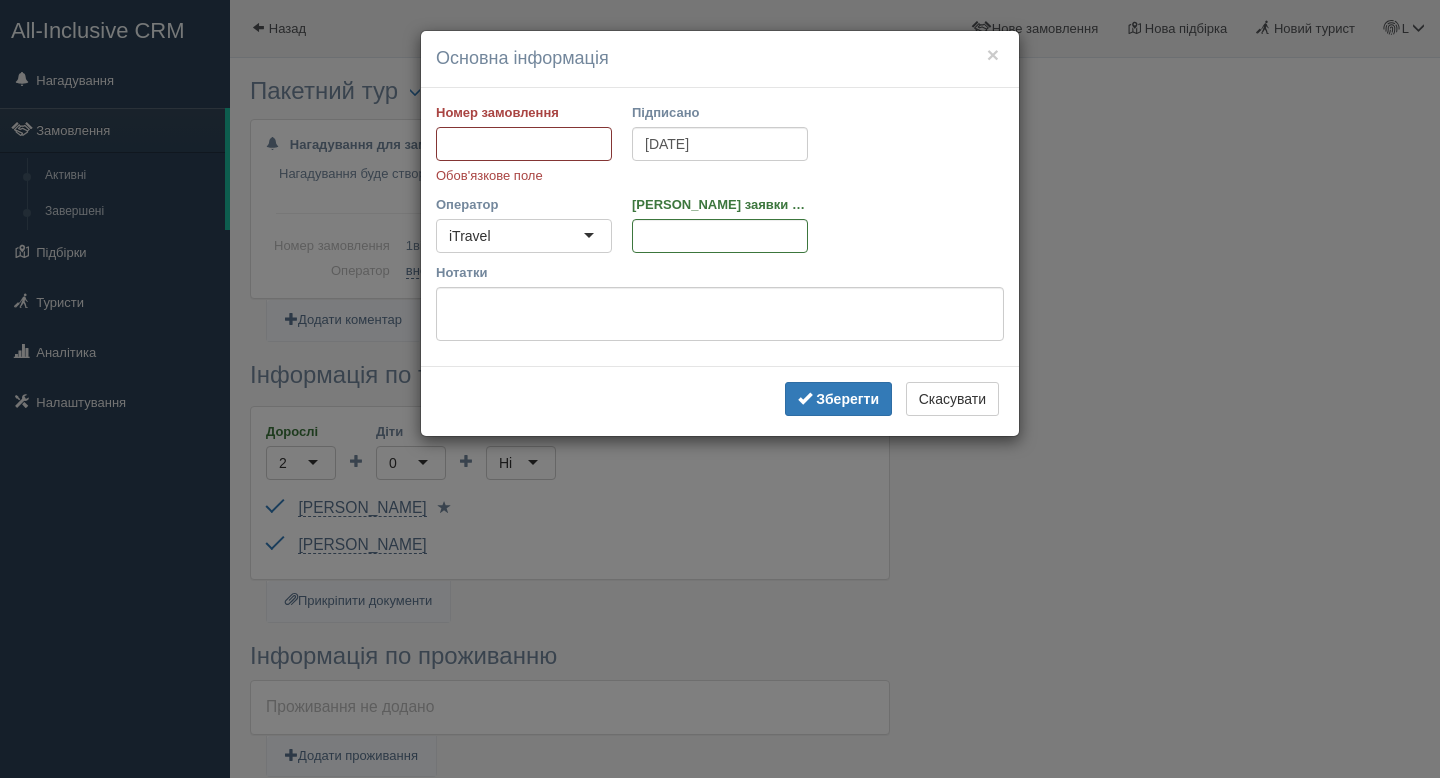 click on "Номер замовлення" at bounding box center [524, 144] 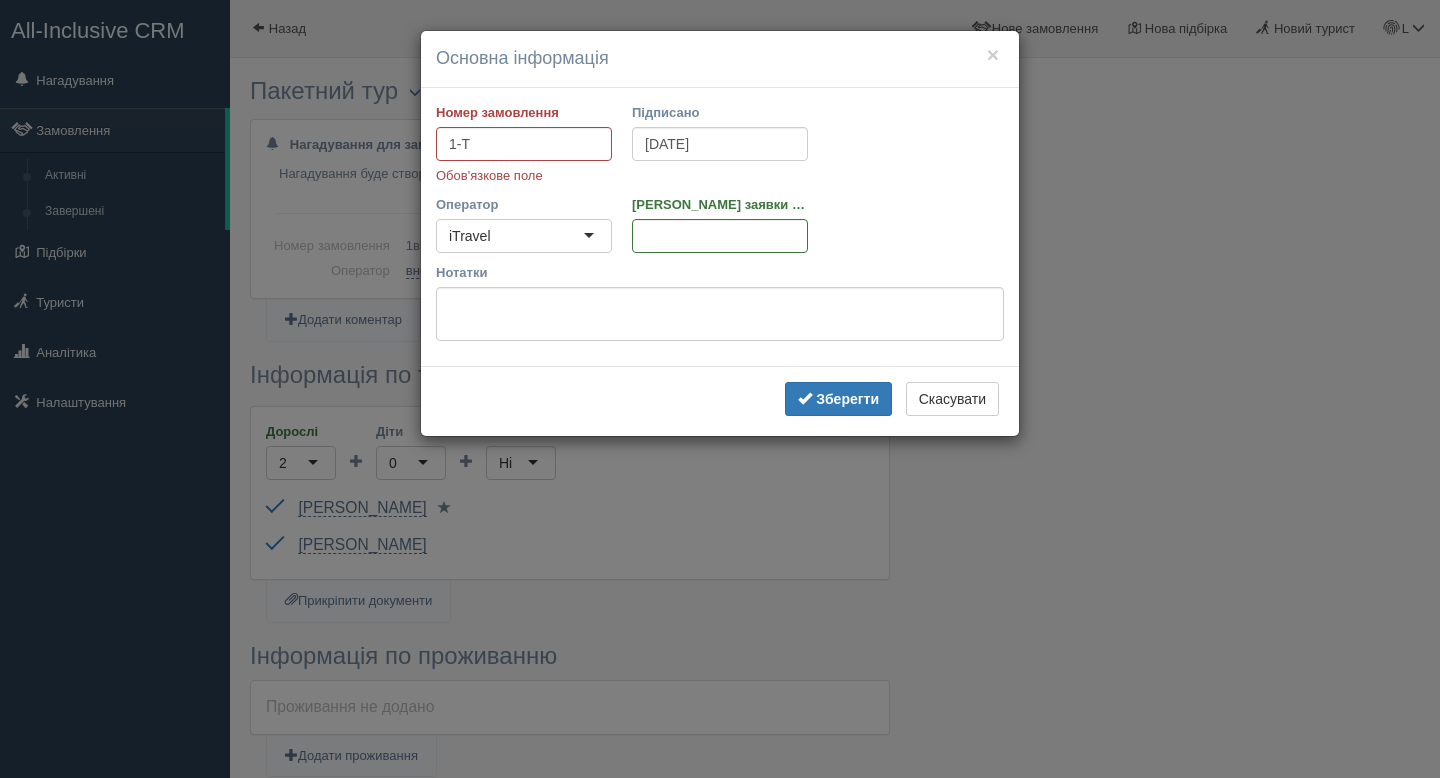 click on "Номер замовлення
1-Т
Обов'язкове поле
Підписано
08.07.2025" at bounding box center [720, 149] 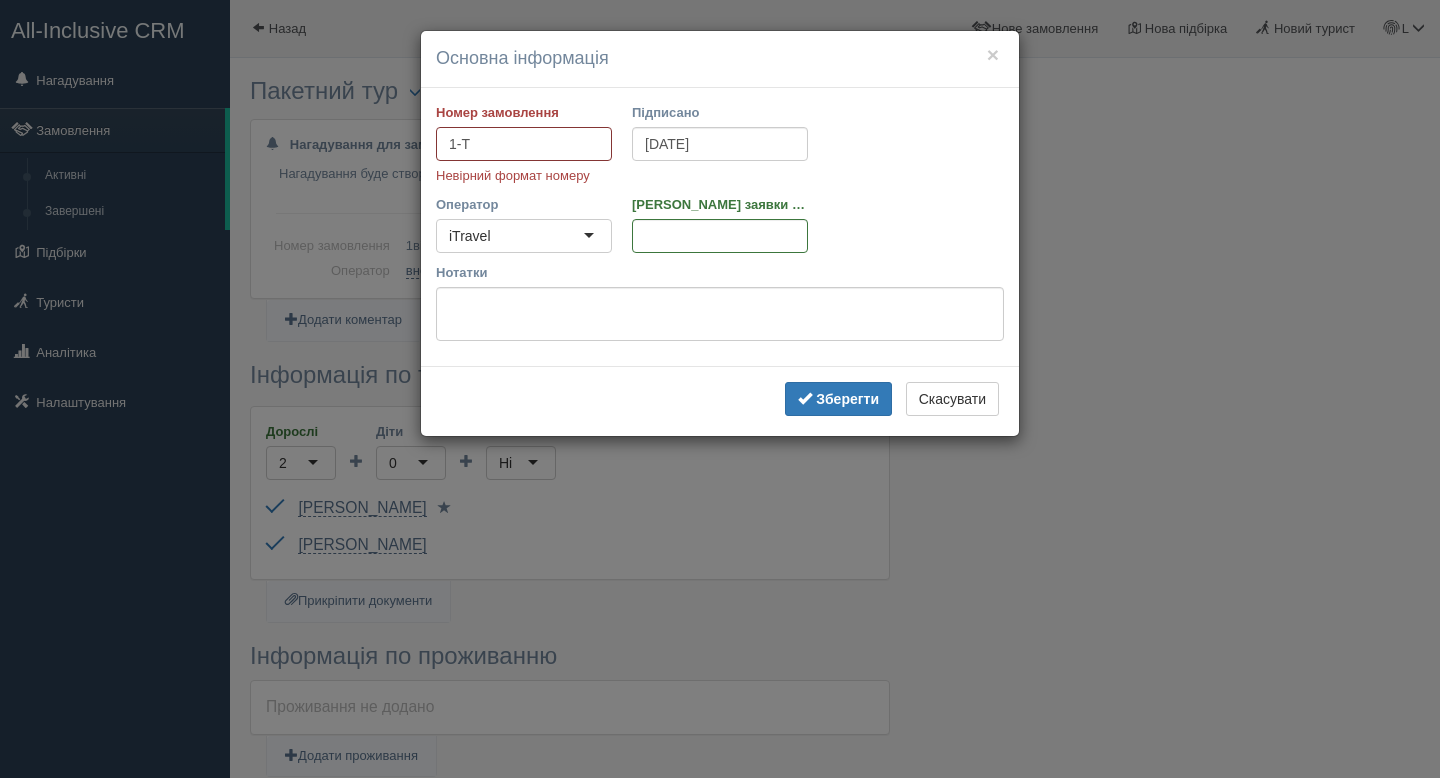 click on "1-Т" at bounding box center (524, 144) 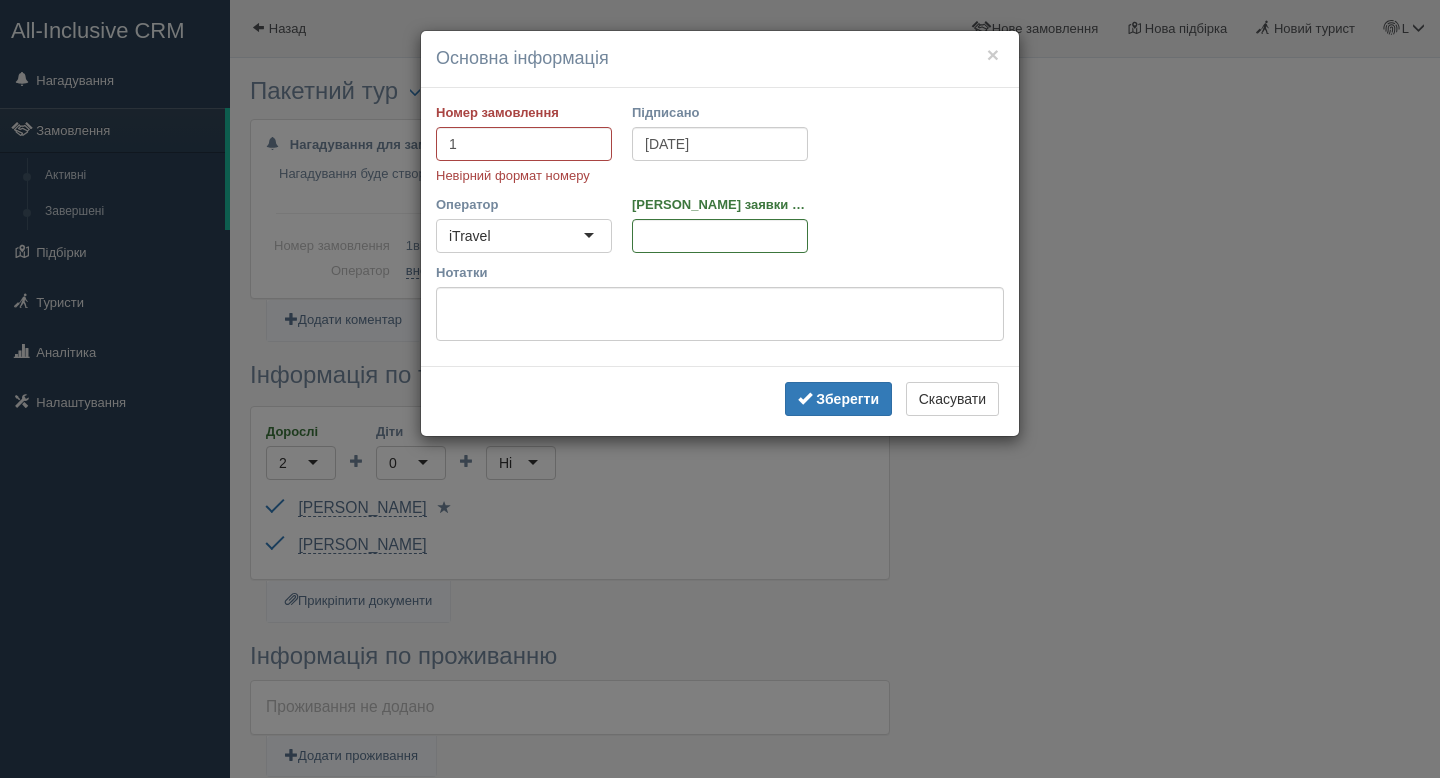 click on "Номер замовлення
1
Невірний формат номеру
Підписано
08.07.2025" at bounding box center [720, 149] 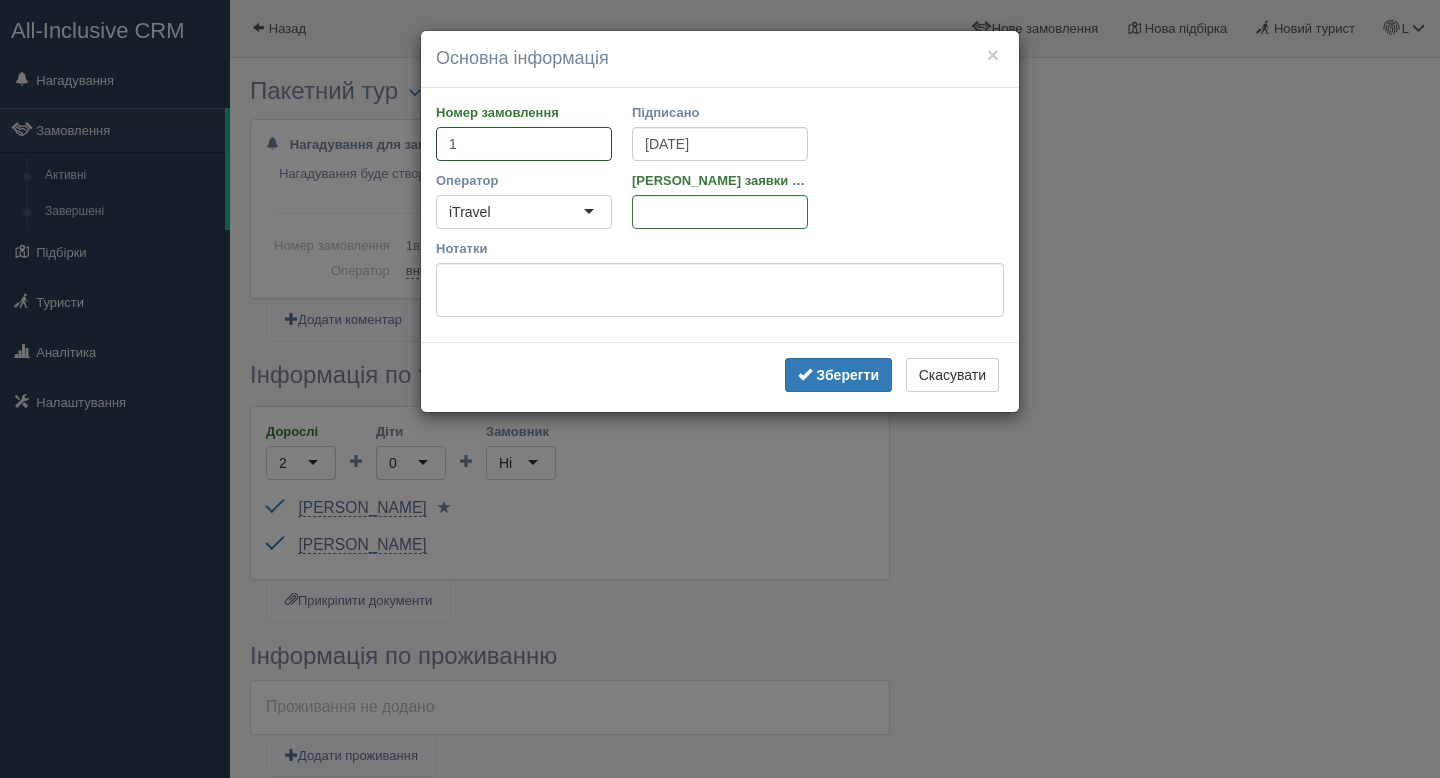 click on "1" at bounding box center [524, 144] 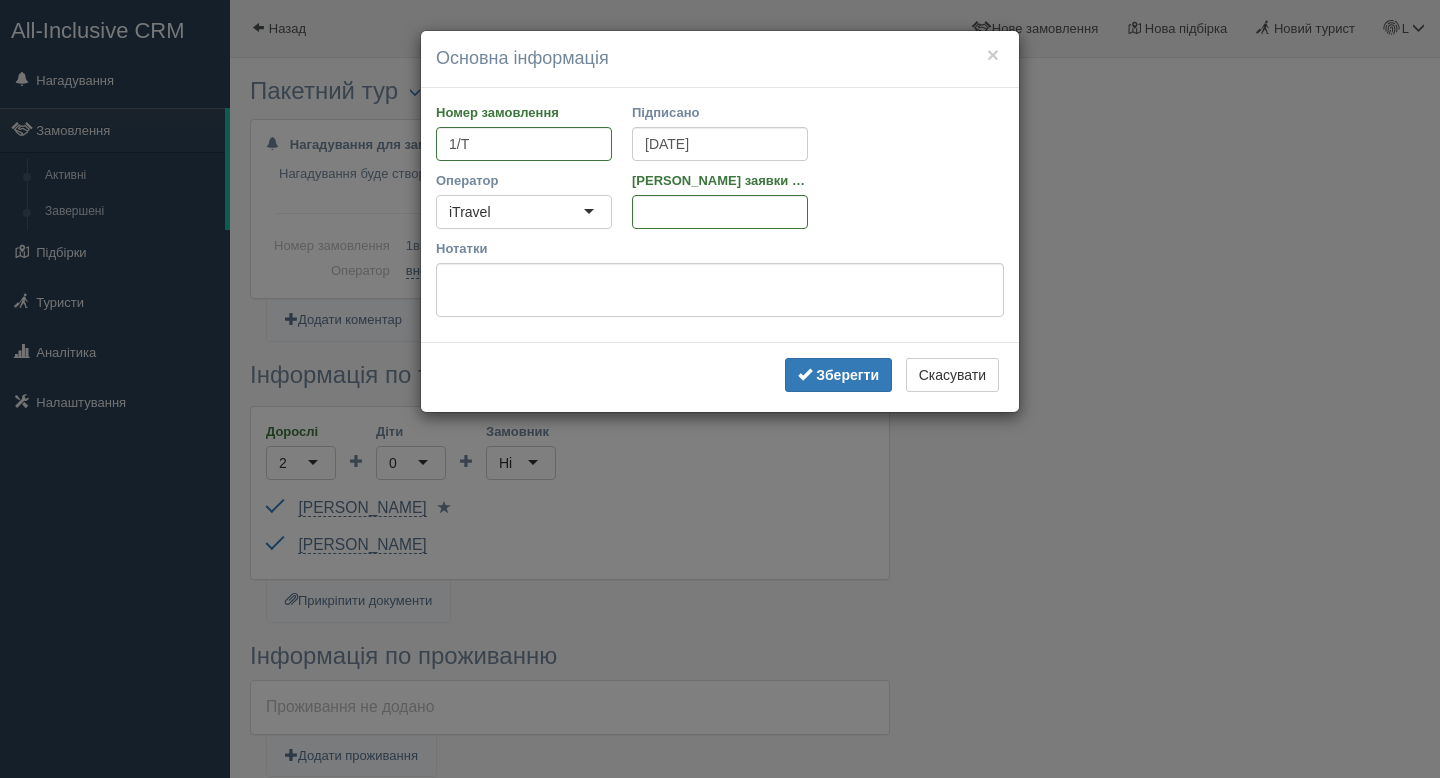 click on "Оператор
iTravel iTravel 1000 Доріг 6tour Accord Tour Adria Hit Adriatic Travel Agentskiy Airlife Albena Travel Alf Algol Alliance Amadeus Flight Amadeus Insurance Amadeus Rail Anex Tour Aristeya Tour Artex 94 Asia Tour Group Austrian Airlines Best Reisen Booking BusSystem Cita Consul Travel Service Coral Travel Cruise-Life.PRO Dav Club Delicious Travel Desadmi Djoca Travel DRCT Dream Travel Dynamic Travel Services E-Line Tour easyJet Emirates Eurotravelins Eurotrips Exim Tours Florian Travel Fly to Maldives Fly&Joy FosterTravel Global Travel Hub (GTH) Go Global GTO Hotelston IATI IMI Tour Indian Holiday Indiana Travel Inflot Cruise Ingo Inkomartur 93 Interline Aero Itaka iTravel Join UP Kompas KOTE LetMeTravel Longitours Lufthansa Mobseb Tour Novatours Ocean Queen Onex Tour OnlineBistro Orex Travel Ost-West Reisen Pac Group Pan Ukraine Panda Pilon Prestige Tours Prime Travel Rainbow RaiSky RateHawk Rich-Tour Ryanair Sakums Siesta SkyUp" at bounding box center [720, 205] 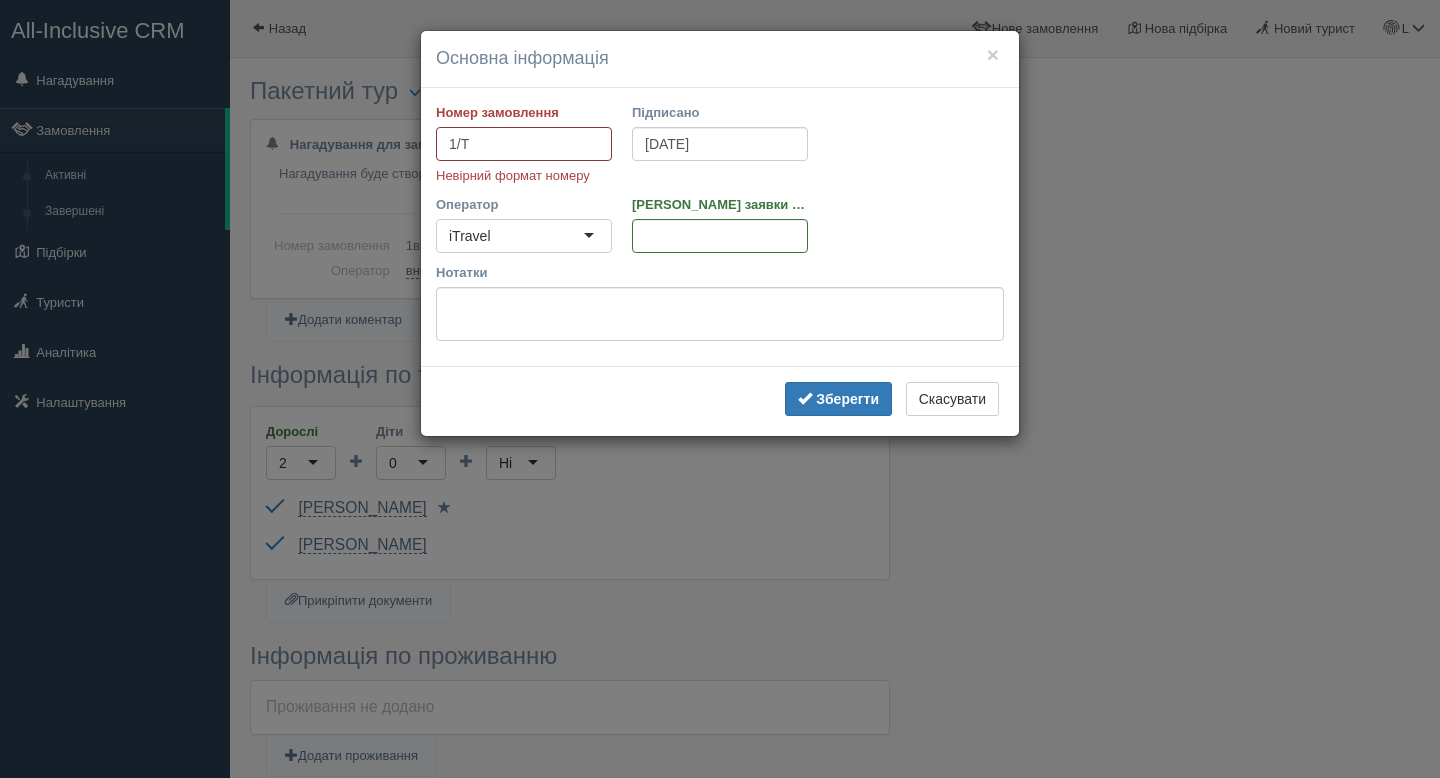 click on "1/T" at bounding box center (524, 144) 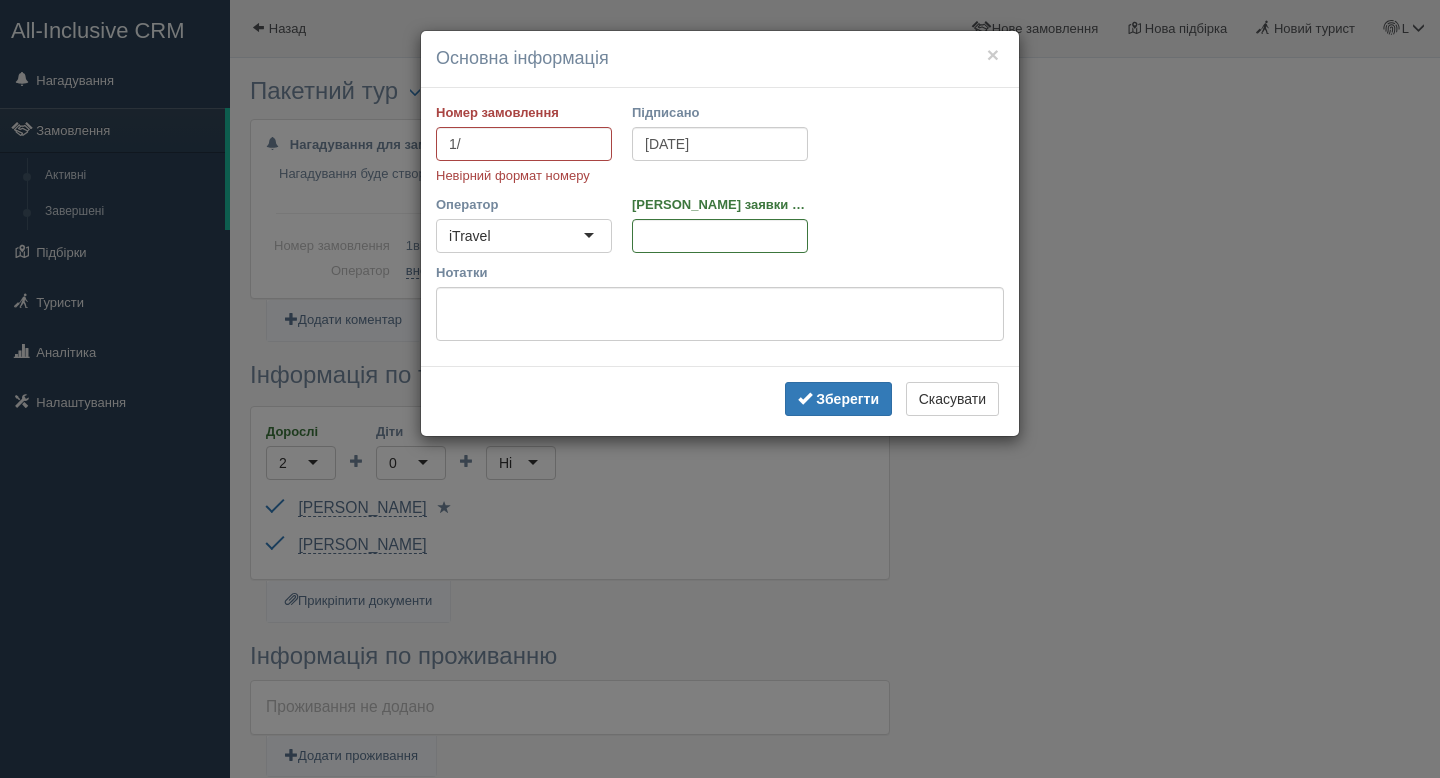 click on "Оператор
iTravel iTravel 1000 Доріг 6tour Accord Tour Adria Hit Adriatic Travel Agentskiy Airlife Albena Travel Alf Algol Alliance Amadeus Flight Amadeus Insurance Amadeus Rail Anex Tour Aristeya Tour Artex 94 Asia Tour Group Austrian Airlines Best Reisen Booking BusSystem Cita Consul Travel Service Coral Travel Cruise-Life.PRO Dav Club Delicious Travel Desadmi Djoca Travel DRCT Dream Travel Dynamic Travel Services E-Line Tour easyJet Emirates Eurotravelins Eurotrips Exim Tours Florian Travel Fly to Maldives Fly&Joy FosterTravel Global Travel Hub (GTH) Go Global GTO Hotelston IATI IMI Tour Indian Holiday Indiana Travel Inflot Cruise Ingo Inkomartur 93 Interline Aero Itaka iTravel Join UP Kompas KOTE LetMeTravel Longitours Lufthansa Mobseb Tour Novatours Ocean Queen Onex Tour OnlineBistro Orex Travel Ost-West Reisen Pac Group Pan Ukraine Panda Pilon Prestige Tours Prime Travel Rainbow RaiSky RateHawk Rich-Tour Ryanair Sakums Siesta SkyUp" at bounding box center [720, 229] 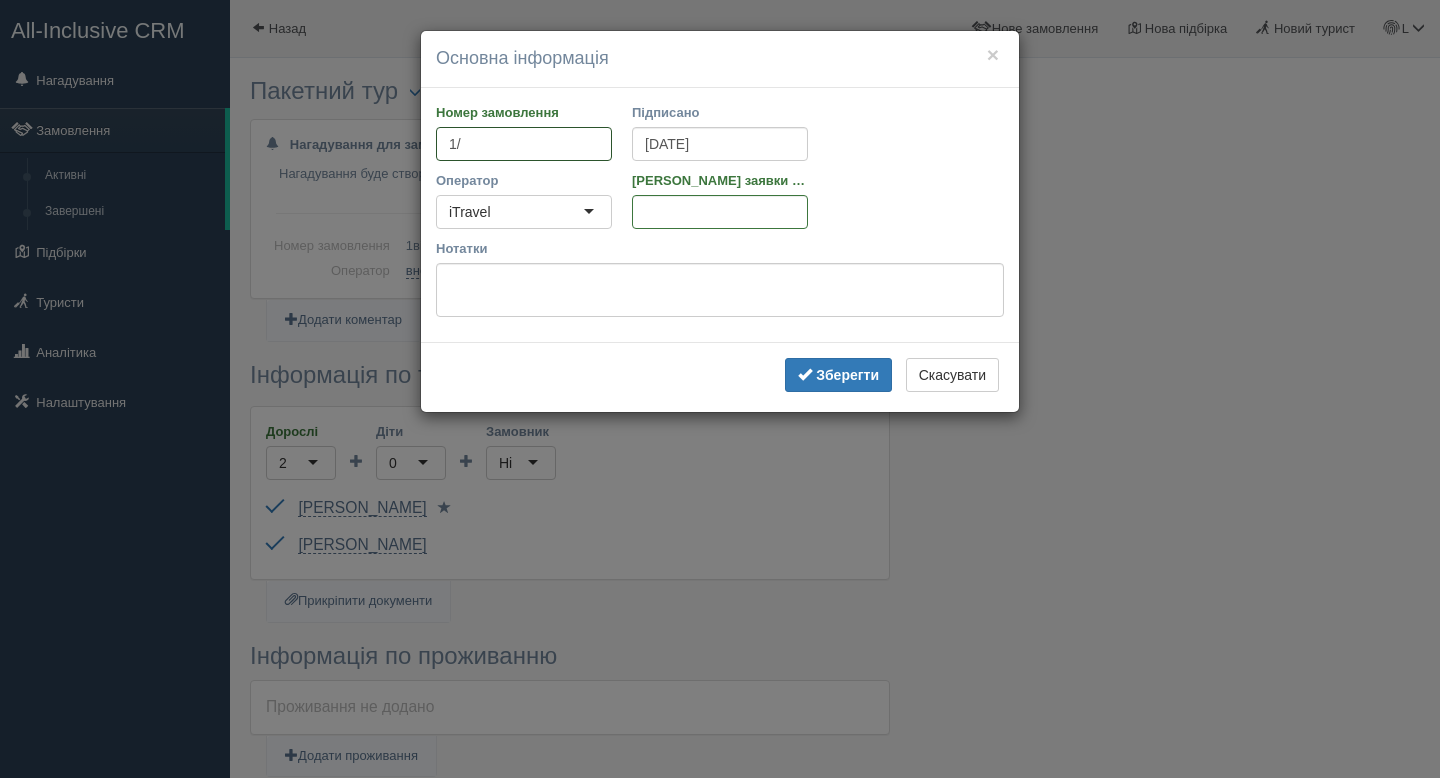 click on "1/" at bounding box center (524, 144) 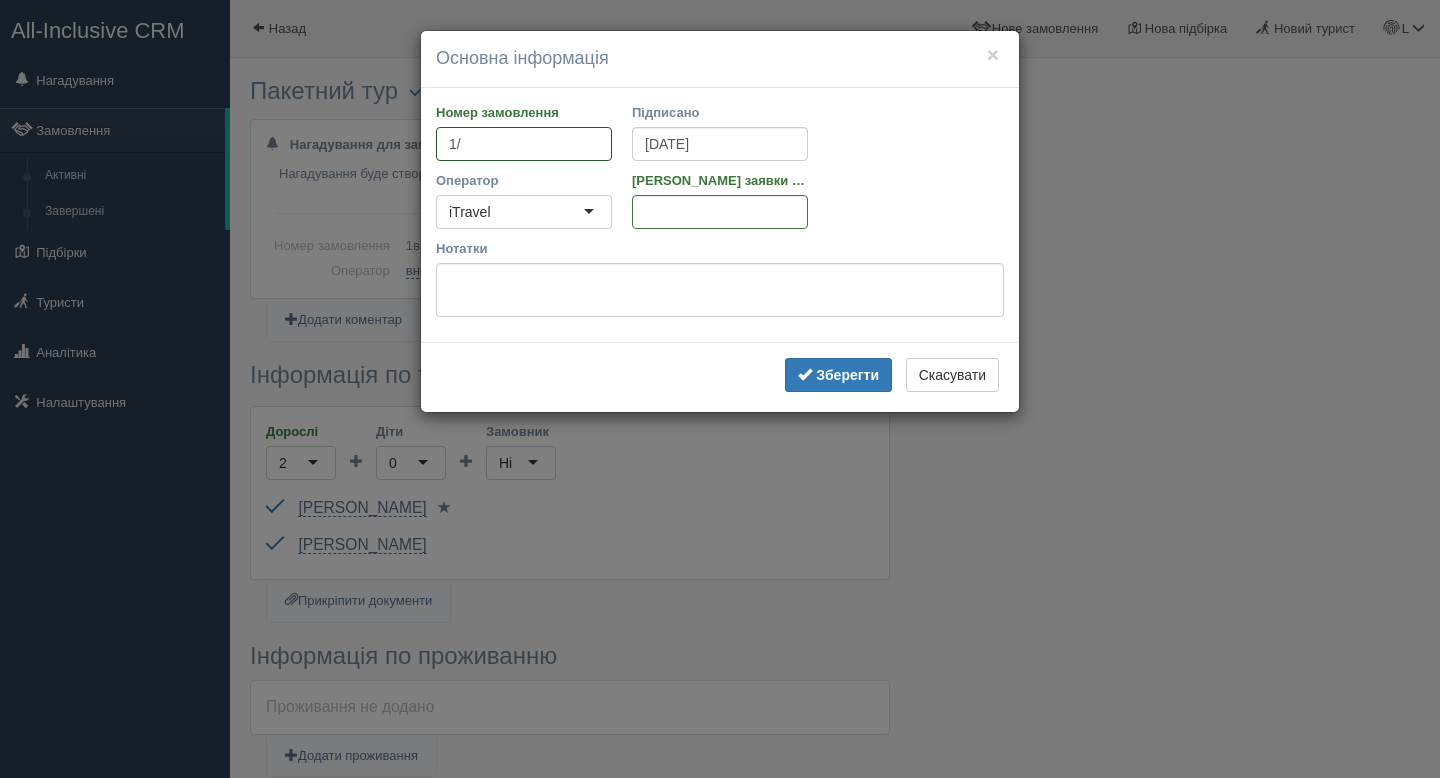 type on "1" 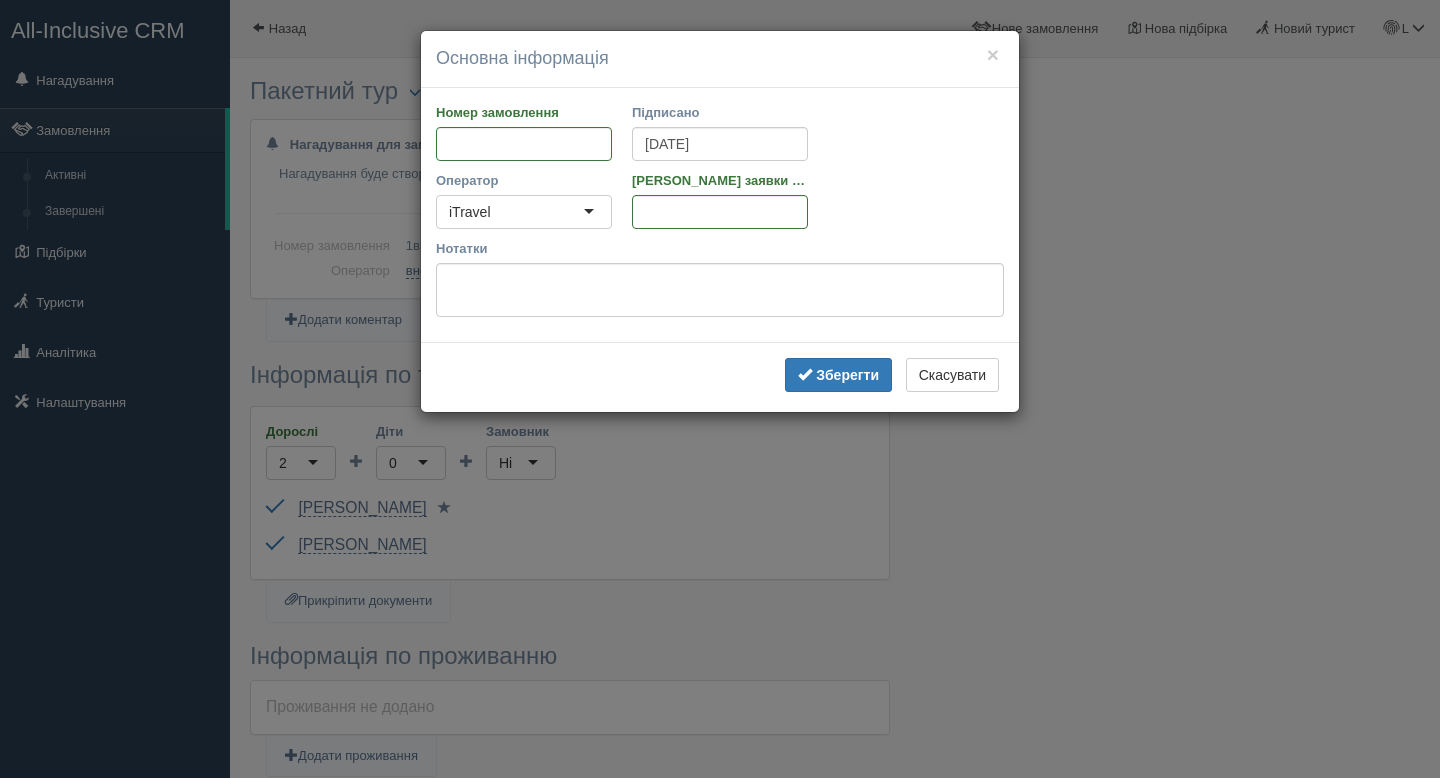 click on "Оператор
iTravel iTravel 1000 Доріг 6tour Accord Tour Adria Hit Adriatic Travel Agentskiy Airlife Albena Travel Alf Algol Alliance Amadeus Flight Amadeus Insurance Amadeus Rail Anex Tour Aristeya Tour Artex 94 Asia Tour Group Austrian Airlines Best Reisen Booking BusSystem Cita Consul Travel Service Coral Travel Cruise-Life.PRO Dav Club Delicious Travel Desadmi Djoca Travel DRCT Dream Travel Dynamic Travel Services E-Line Tour easyJet Emirates Eurotravelins Eurotrips Exim Tours Florian Travel Fly to Maldives Fly&Joy FosterTravel Global Travel Hub (GTH) Go Global GTO Hotelston IATI IMI Tour Indian Holiday Indiana Travel Inflot Cruise Ingo Inkomartur 93 Interline Aero Itaka iTravel Join UP Kompas KOTE LetMeTravel Longitours Lufthansa Mobseb Tour Novatours Ocean Queen Onex Tour OnlineBistro Orex Travel Ost-West Reisen Pac Group Pan Ukraine Panda Pilon Prestige Tours Prime Travel Rainbow RaiSky RateHawk Rich-Tour Ryanair Sakums Siesta SkyUp" at bounding box center (720, 205) 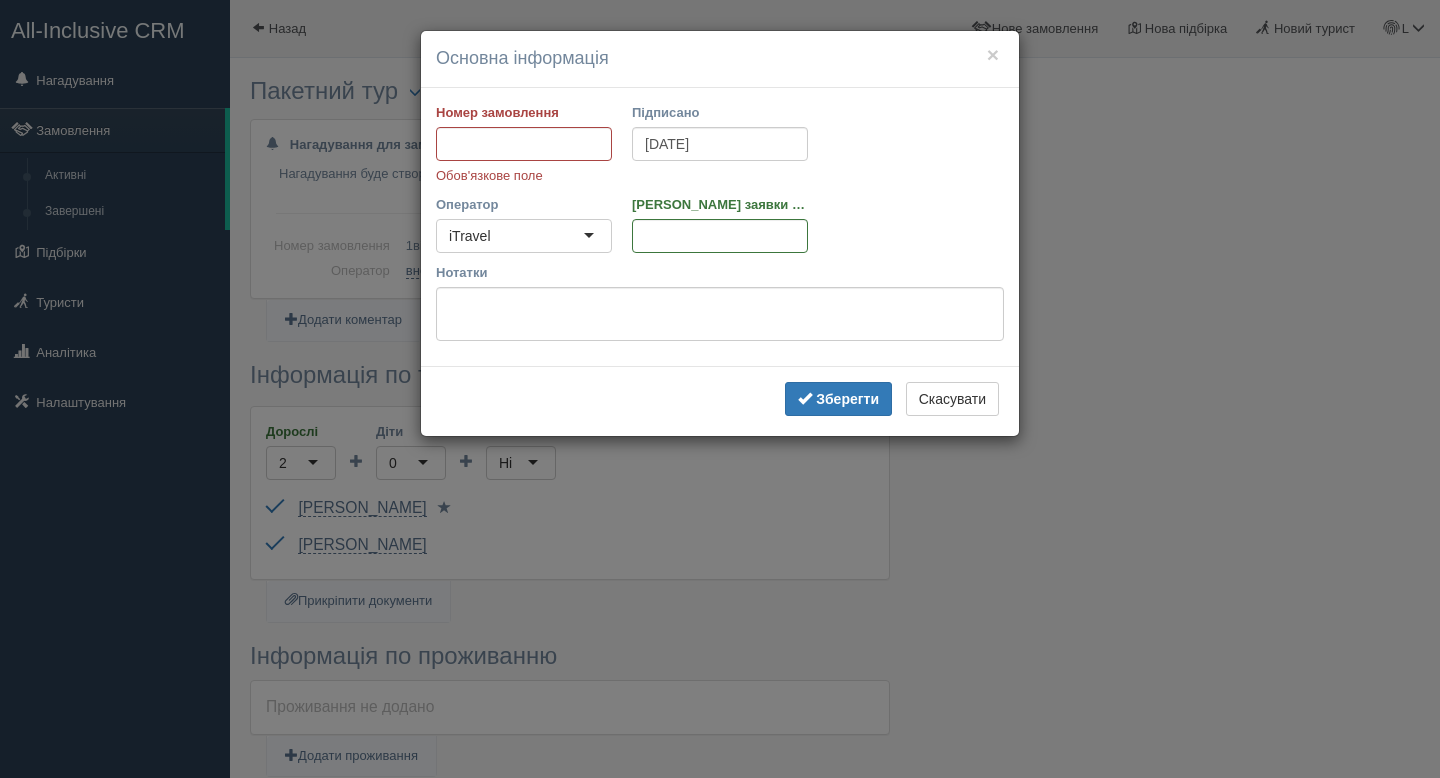 click on "×
Основна інформація
Номер замовлення
Обов'язкове поле
Підписано
08.07.2025
Оператор
iTravel iTravel 1000 Доріг 6tour Accord Tour Adria Hit Adriatic Travel Agentskiy Airlife Albena Travel Alf Algol Alliance Amadeus Flight Amadeus Insurance Amadeus Rail Anex Tour Aristeya Tour Artex 94 Asia Tour Group Austrian Airlines Best Reisen Booking BusSystem Cita Consul Travel Service Coral Travel Cruise-Life.PRO Dav Club Delicious Travel Desadmi Djoca Travel DRCT Dream Travel GTO" at bounding box center (720, 389) 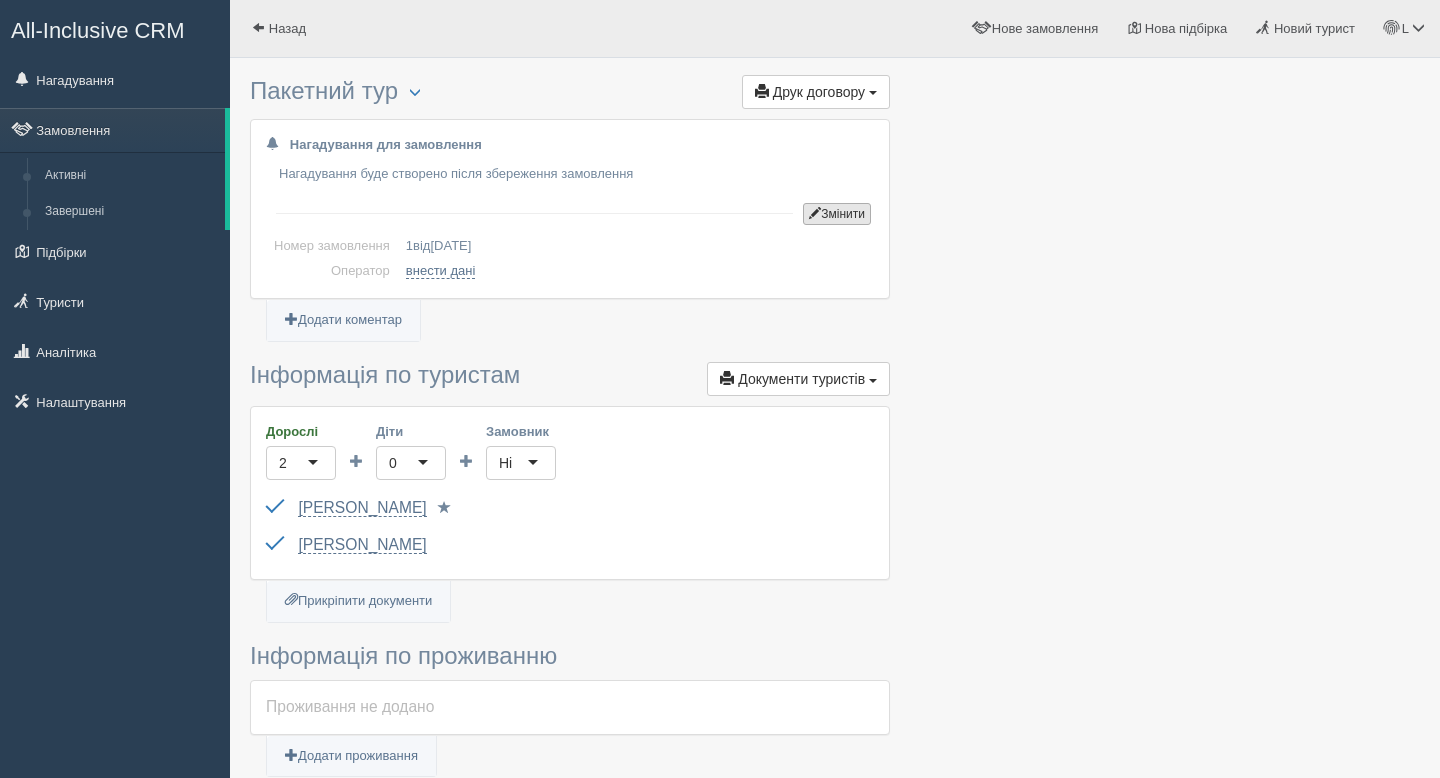 click on "Змінити" at bounding box center [837, 214] 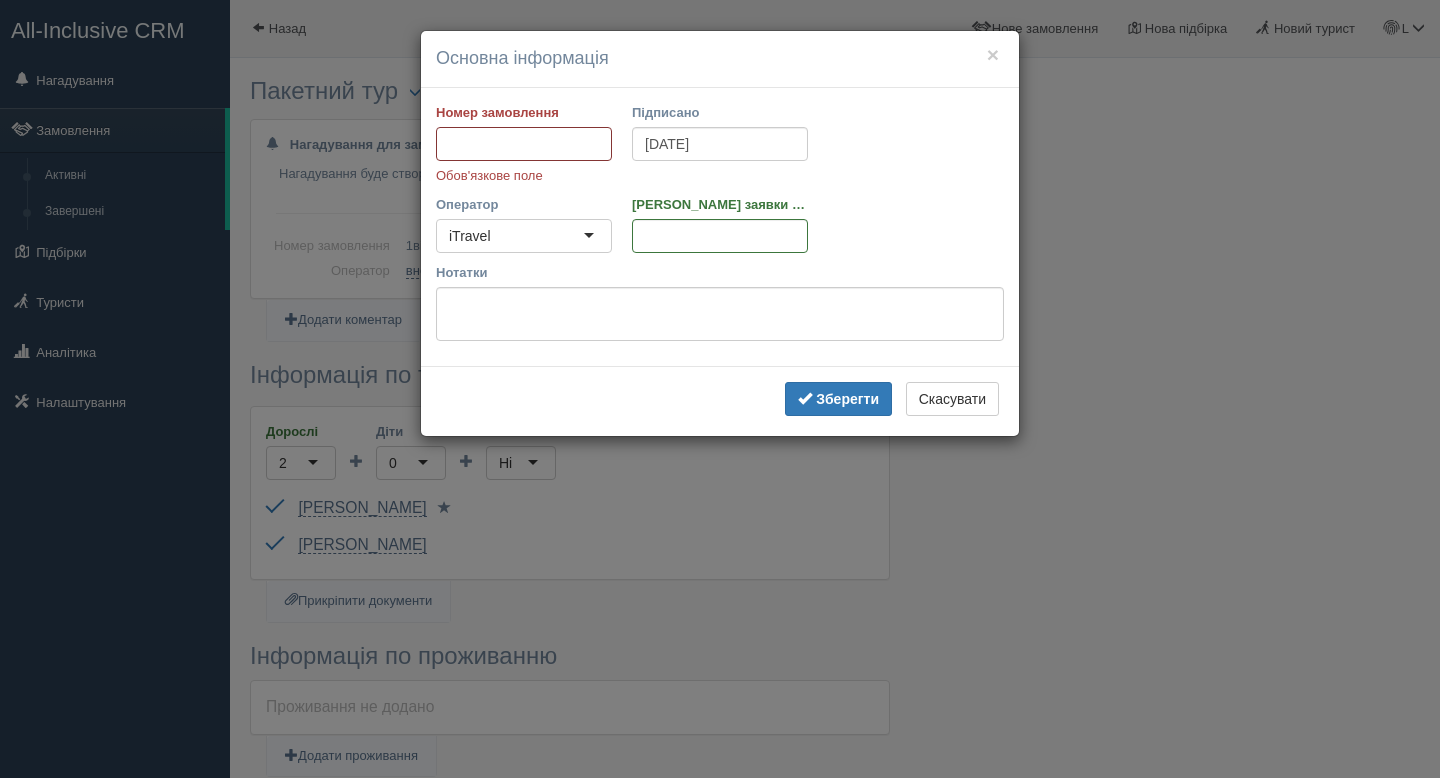 click on "Номер замовлення" at bounding box center [524, 144] 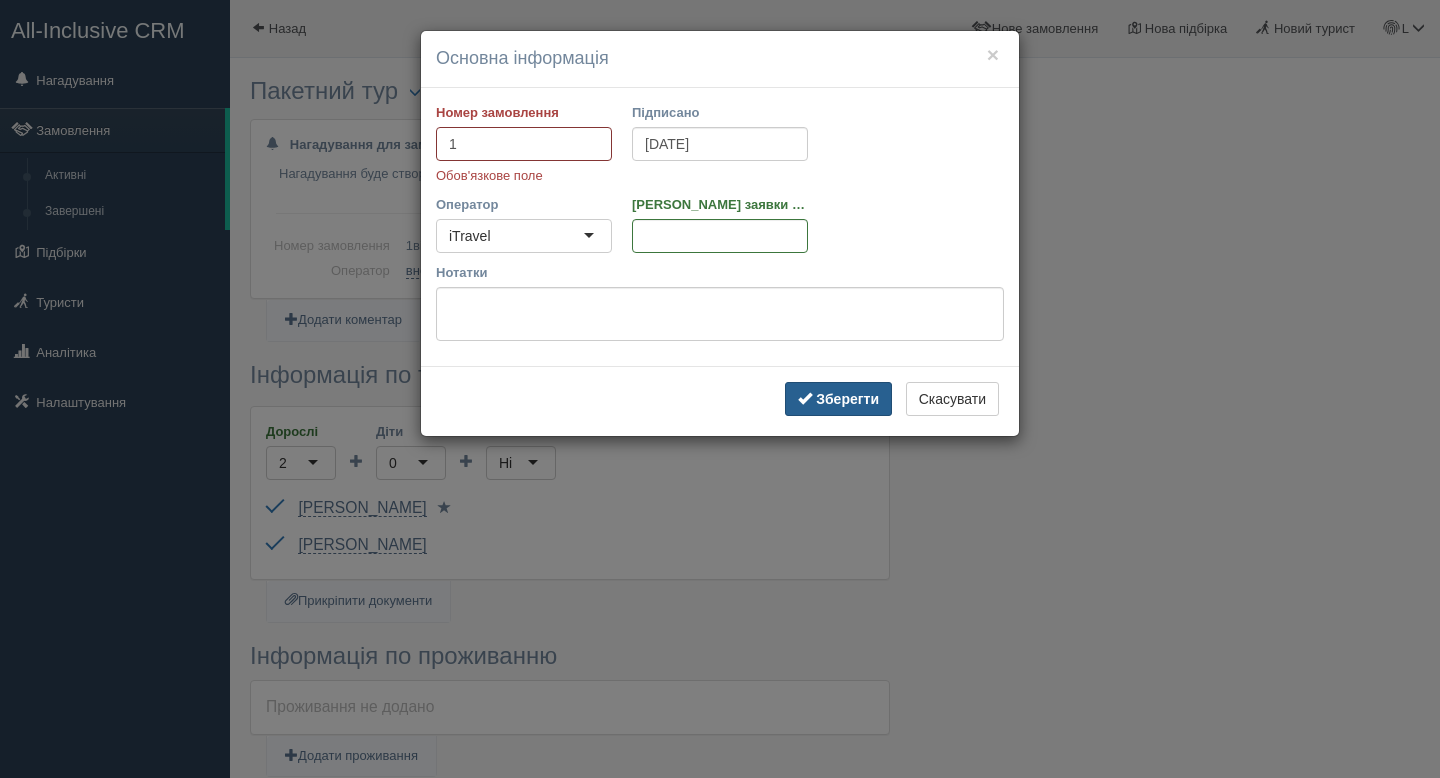 type on "1" 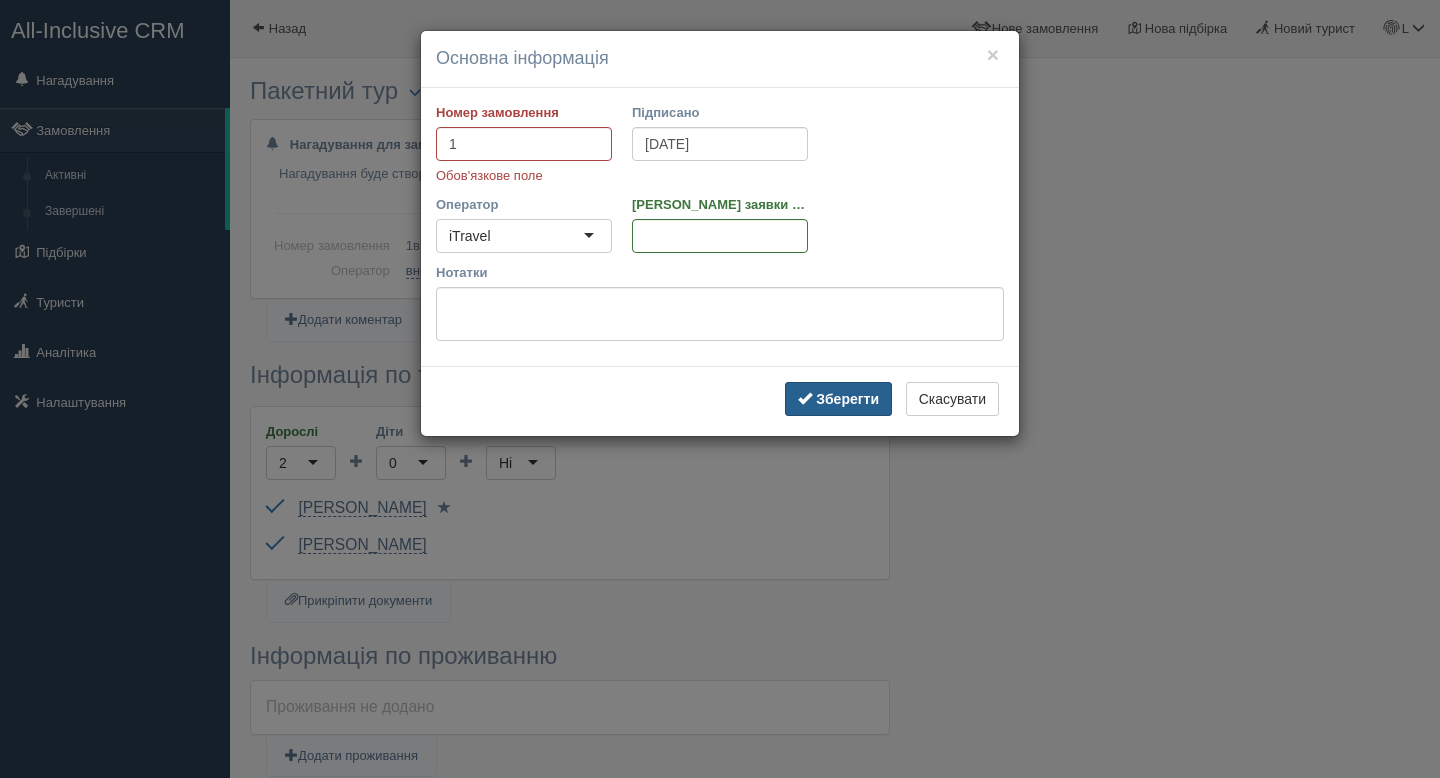 click on "Зберегти" at bounding box center [838, 399] 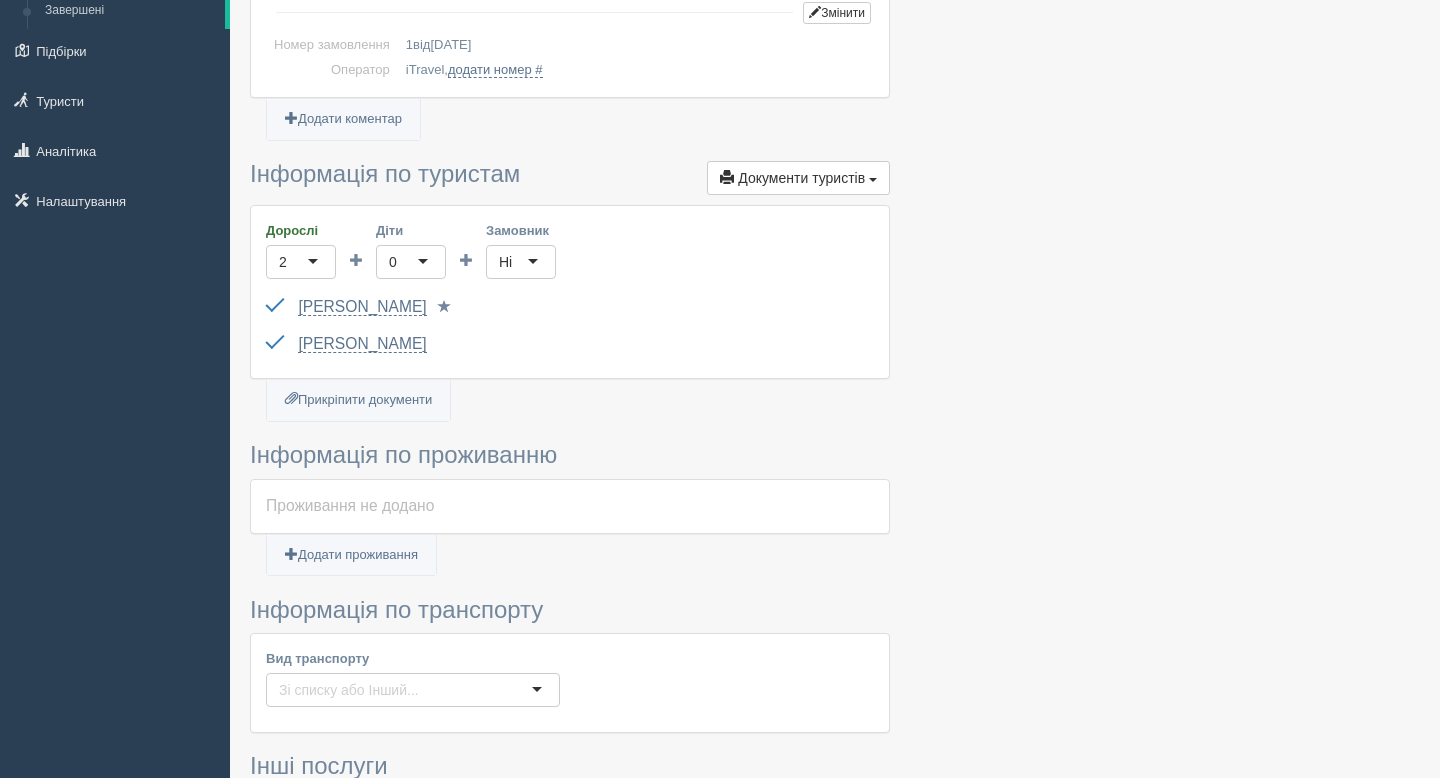 scroll, scrollTop: 205, scrollLeft: 0, axis: vertical 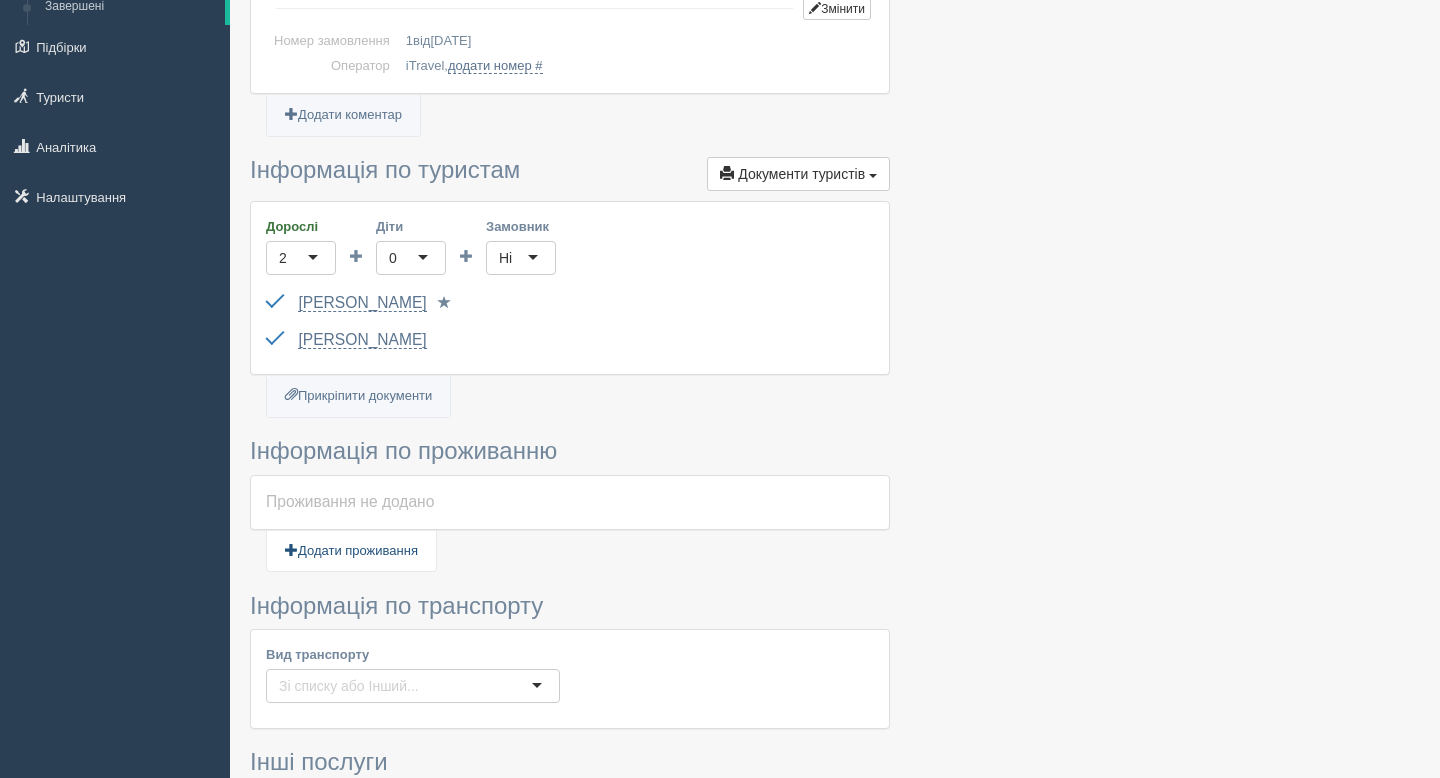 click on "Додати проживання" at bounding box center (351, 551) 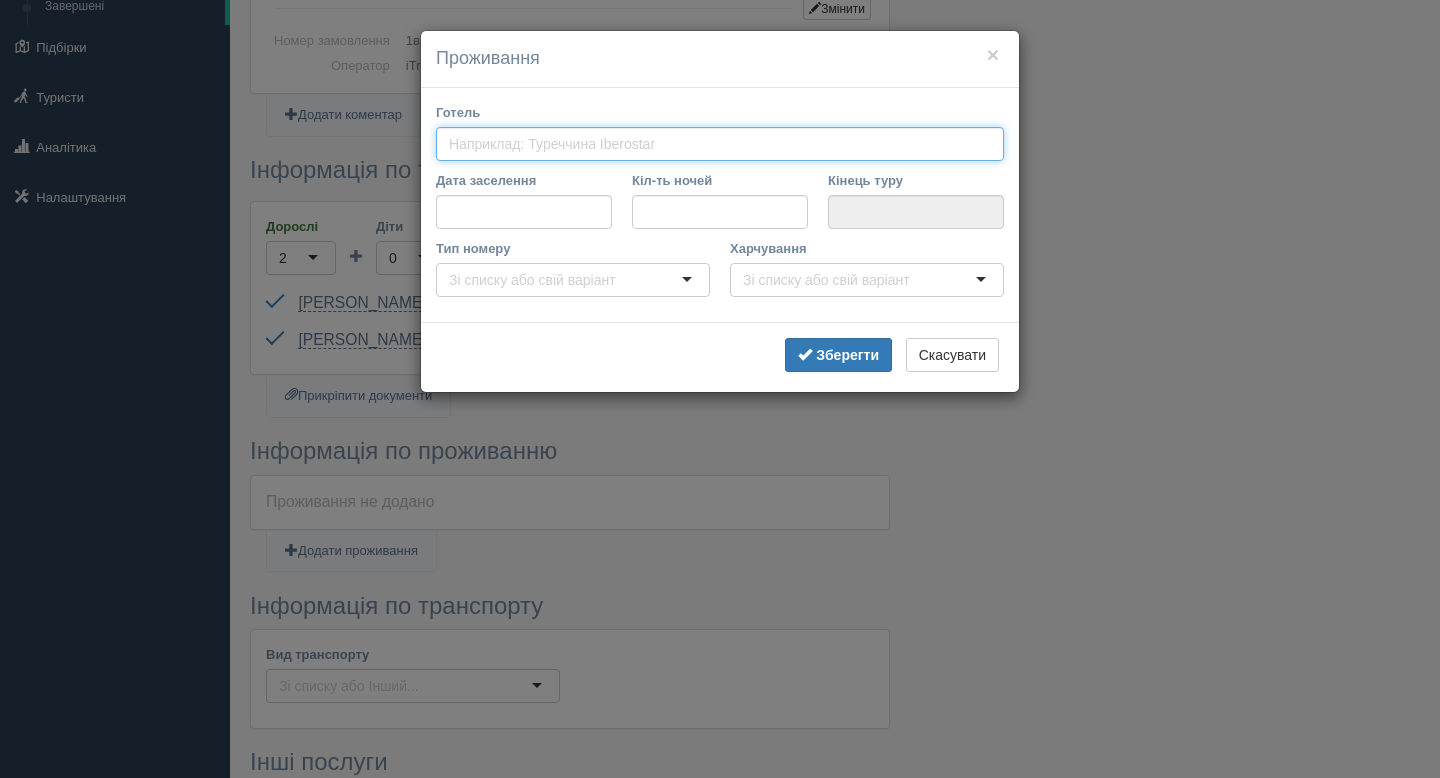click on "Готель" at bounding box center (561, 144) 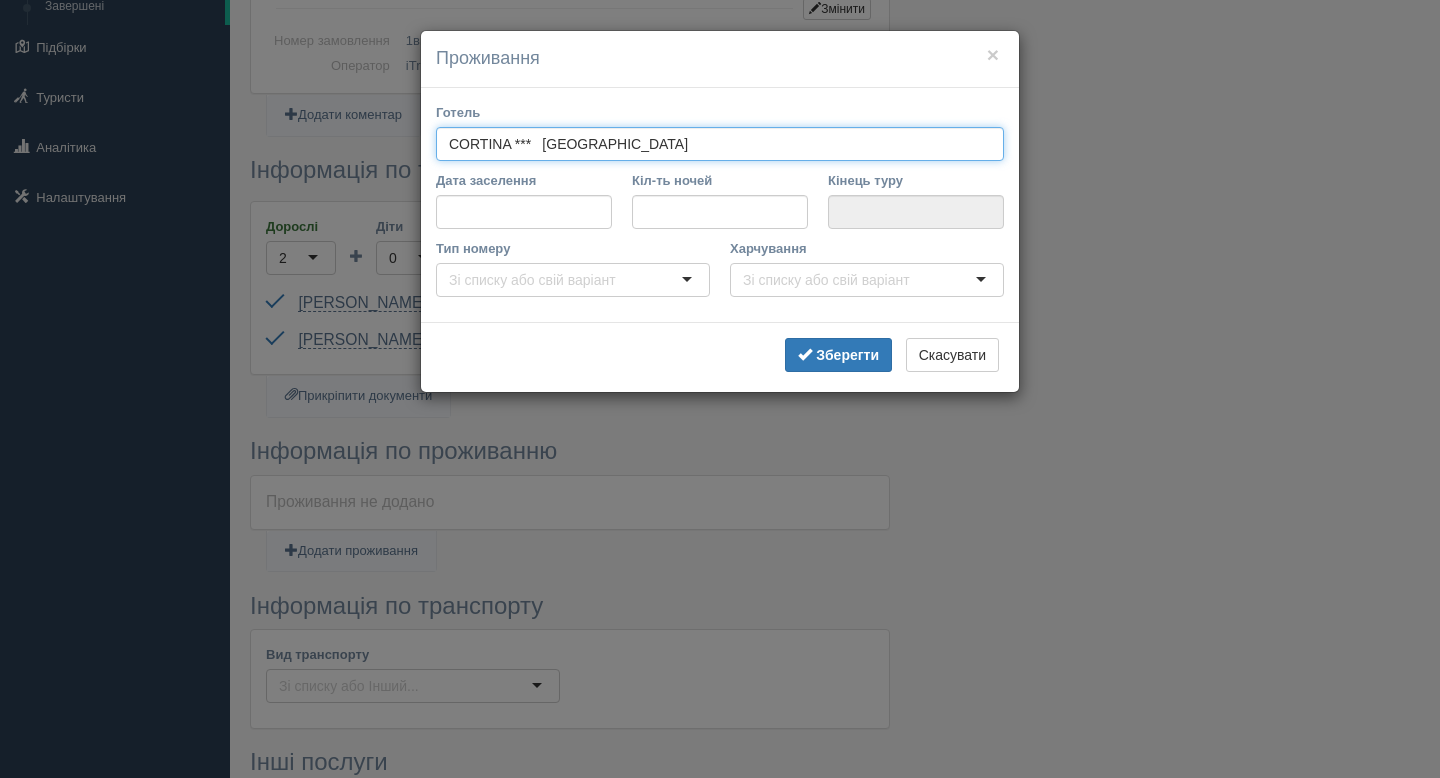 scroll, scrollTop: 0, scrollLeft: 0, axis: both 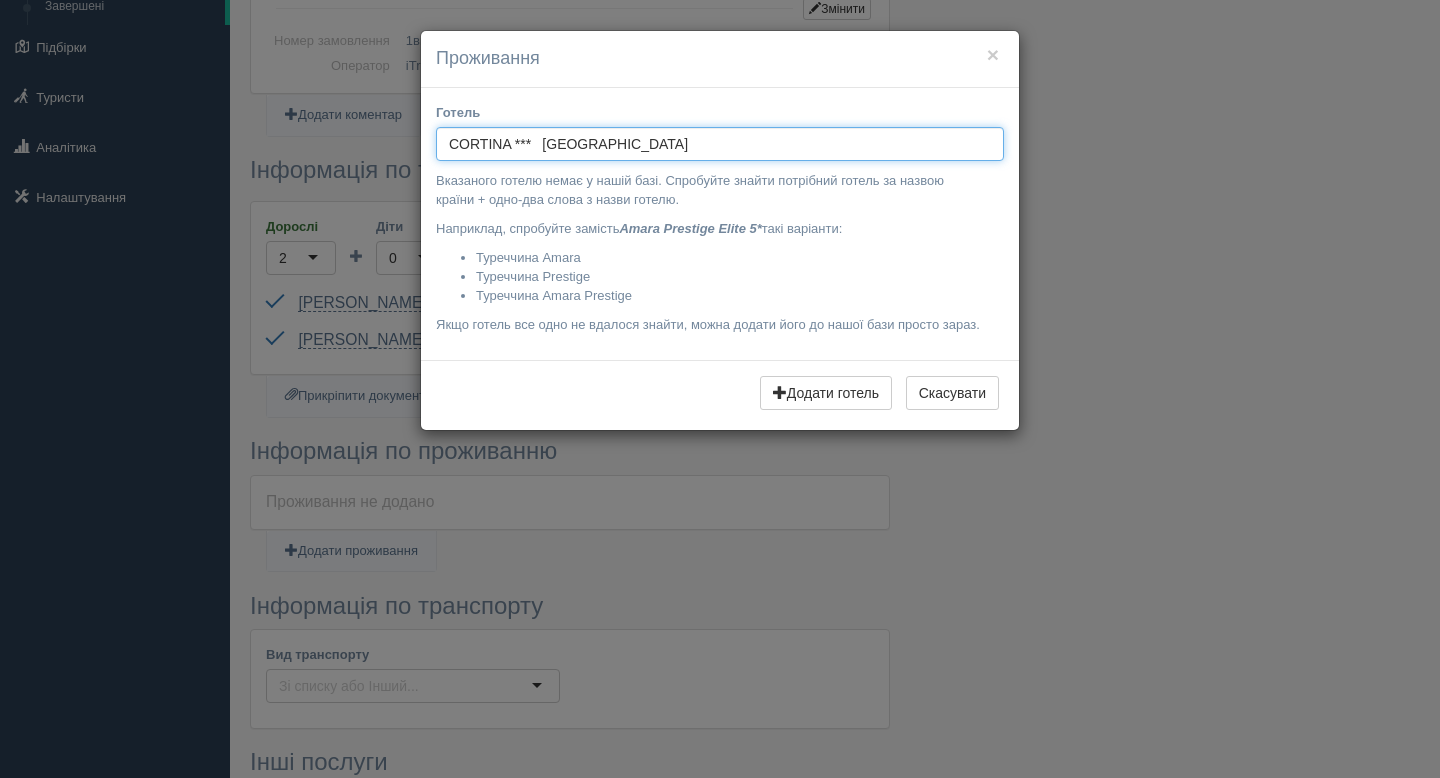 drag, startPoint x: 718, startPoint y: 141, endPoint x: 519, endPoint y: 141, distance: 199 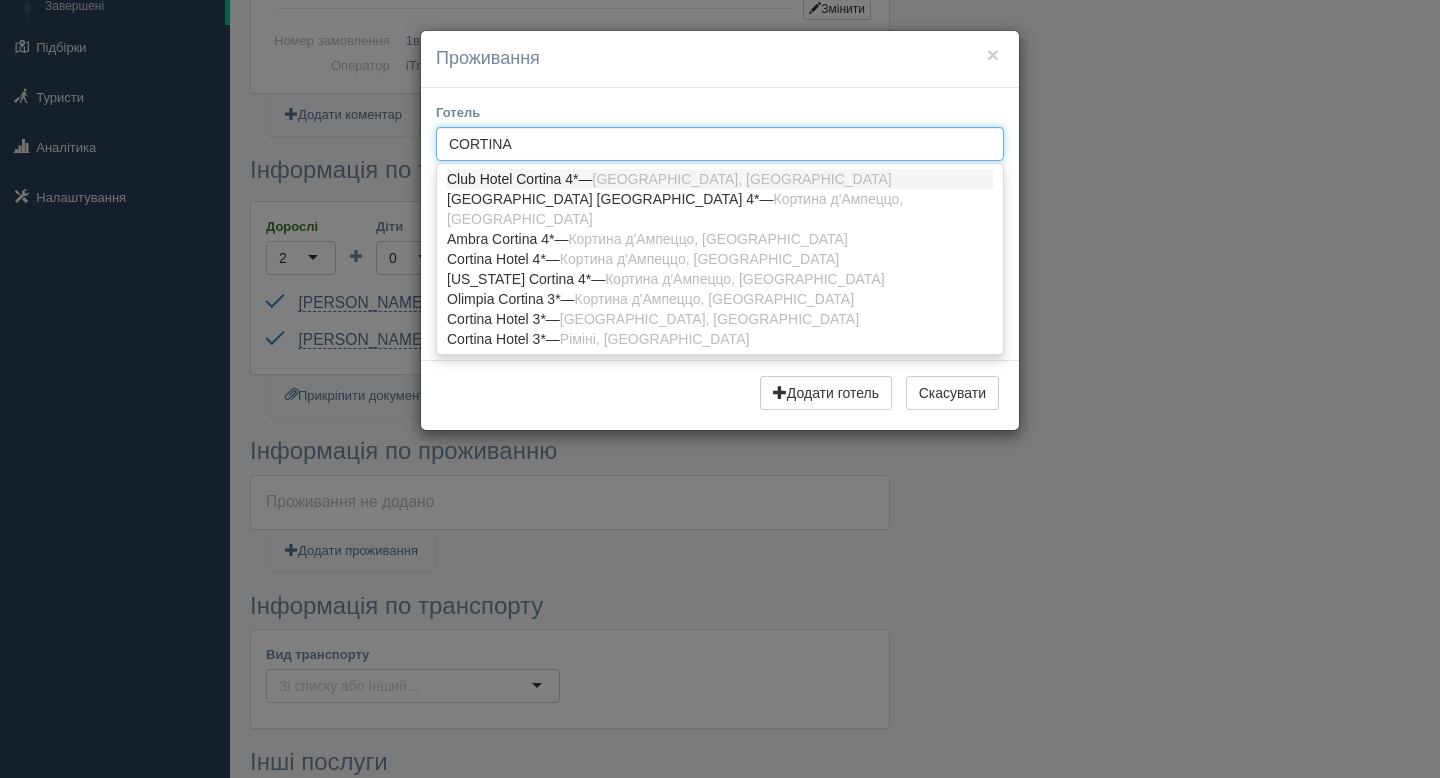 type on "CORTINA" 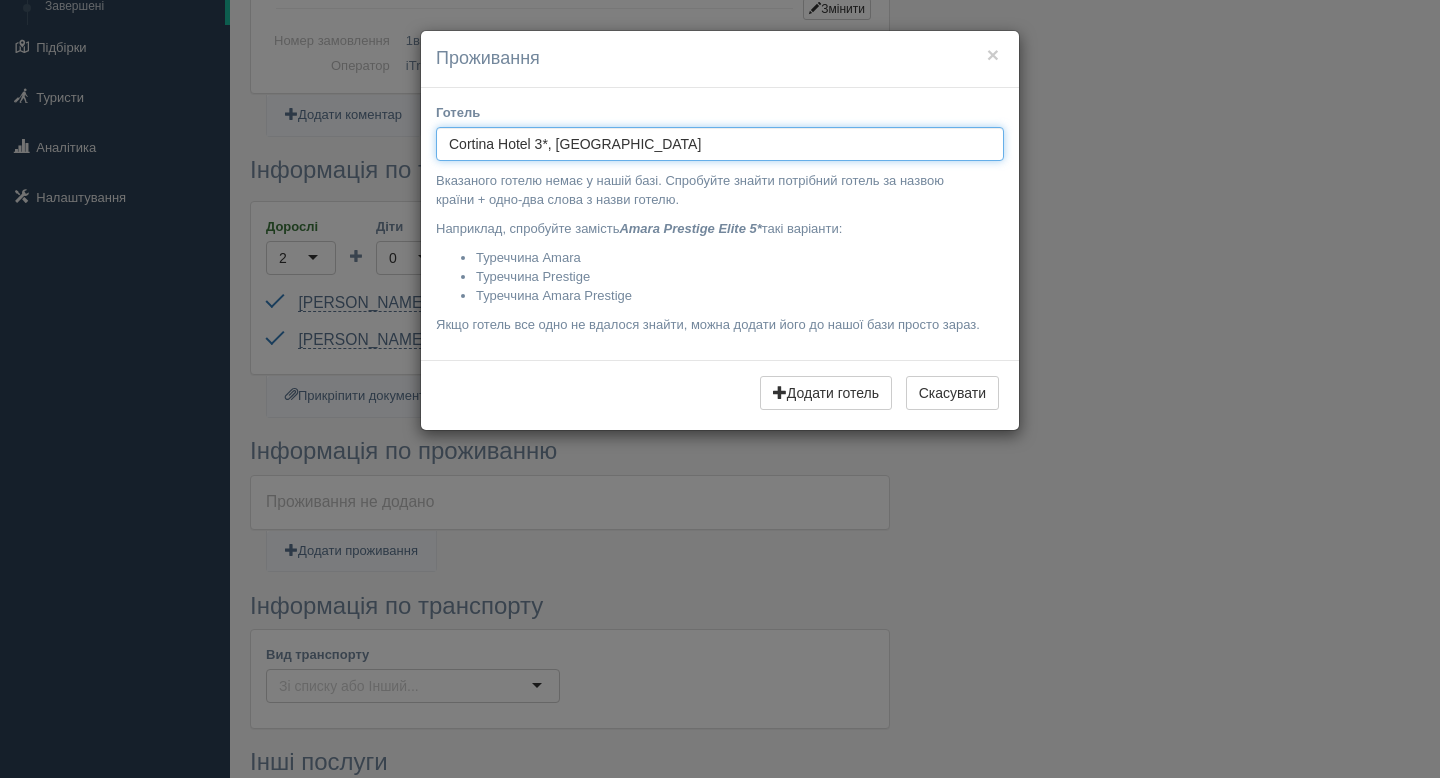 click on "Cortina Hotel 3*, Італія" at bounding box center [720, 144] 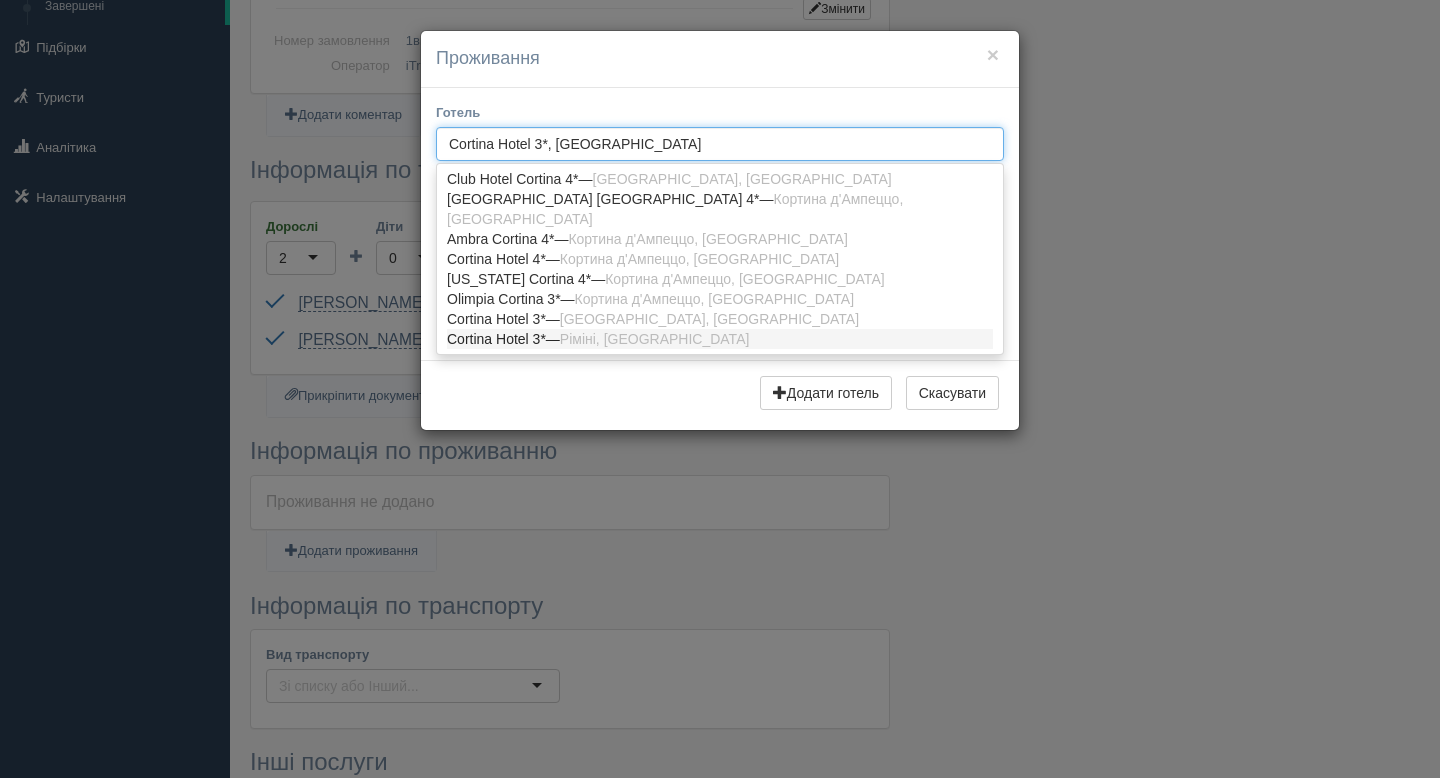 click on "Готель
Cortina Hotel 3*, Італія Cortina Hotel 3*, Італія Club Hotel Cortina 4*  —  Vienna, Австрія Bellevue Hotel Cortina D'Ampezzo 4*  —  Кортина д'Ампеццо, Італія Ambra Cortina 4*  —  Кортина д'Ампеццо, Італія Cortina Hotel 4*  —  Кортина д'Ампеццо, Італія Alaska Cortina 4*  —  Кортина д'Ампеццо, Італія Olimpia Cortina 3*  —  Кортина д'Ампеццо, Італія Cortina Hotel 3*  —  Рим, Італія Cortina Hotel 3*  —  Ріміні, Італія
Дата заселення
Кіл-ть ночей
Кінець туру
Тип номеру
Харчування" at bounding box center [720, 224] 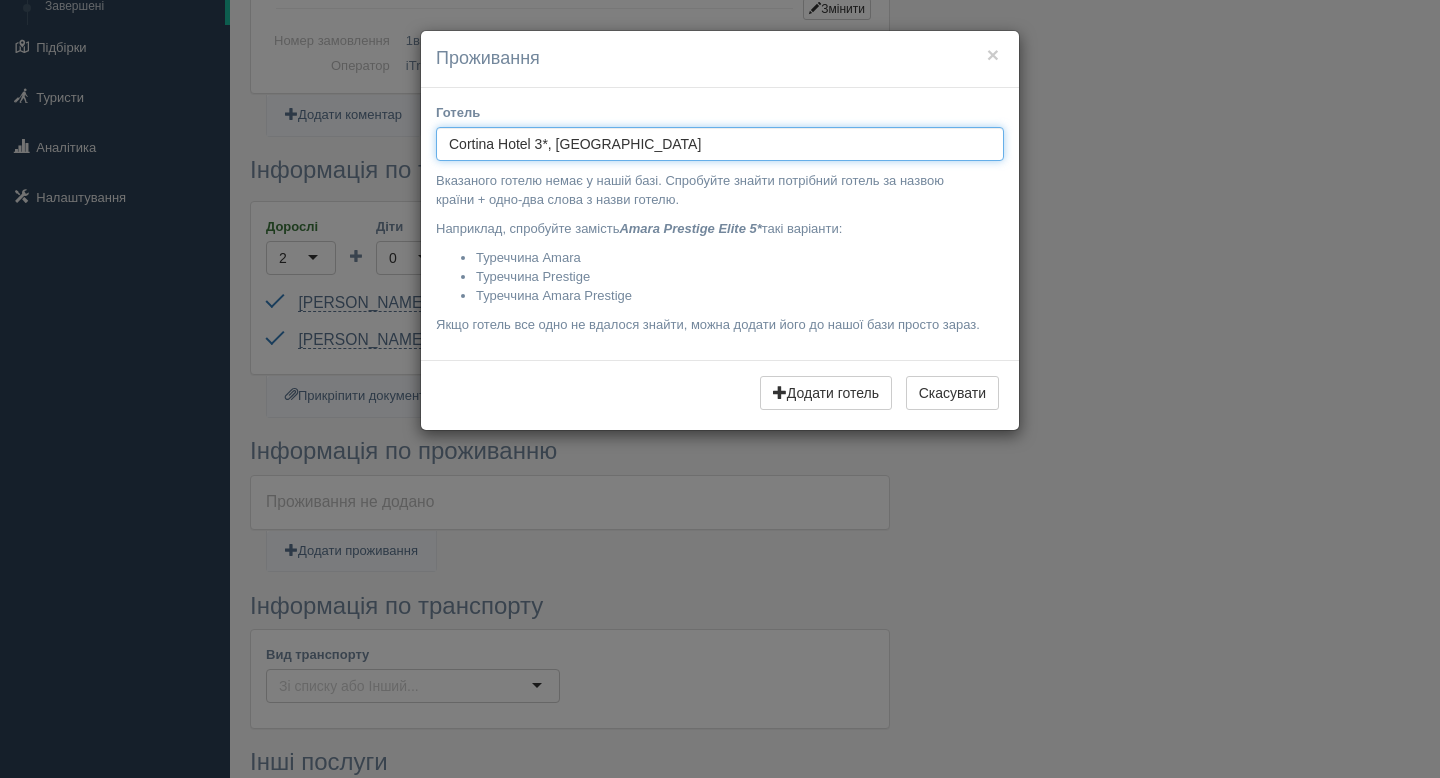 click on "Cortina Hotel 3*, Італія" at bounding box center (720, 144) 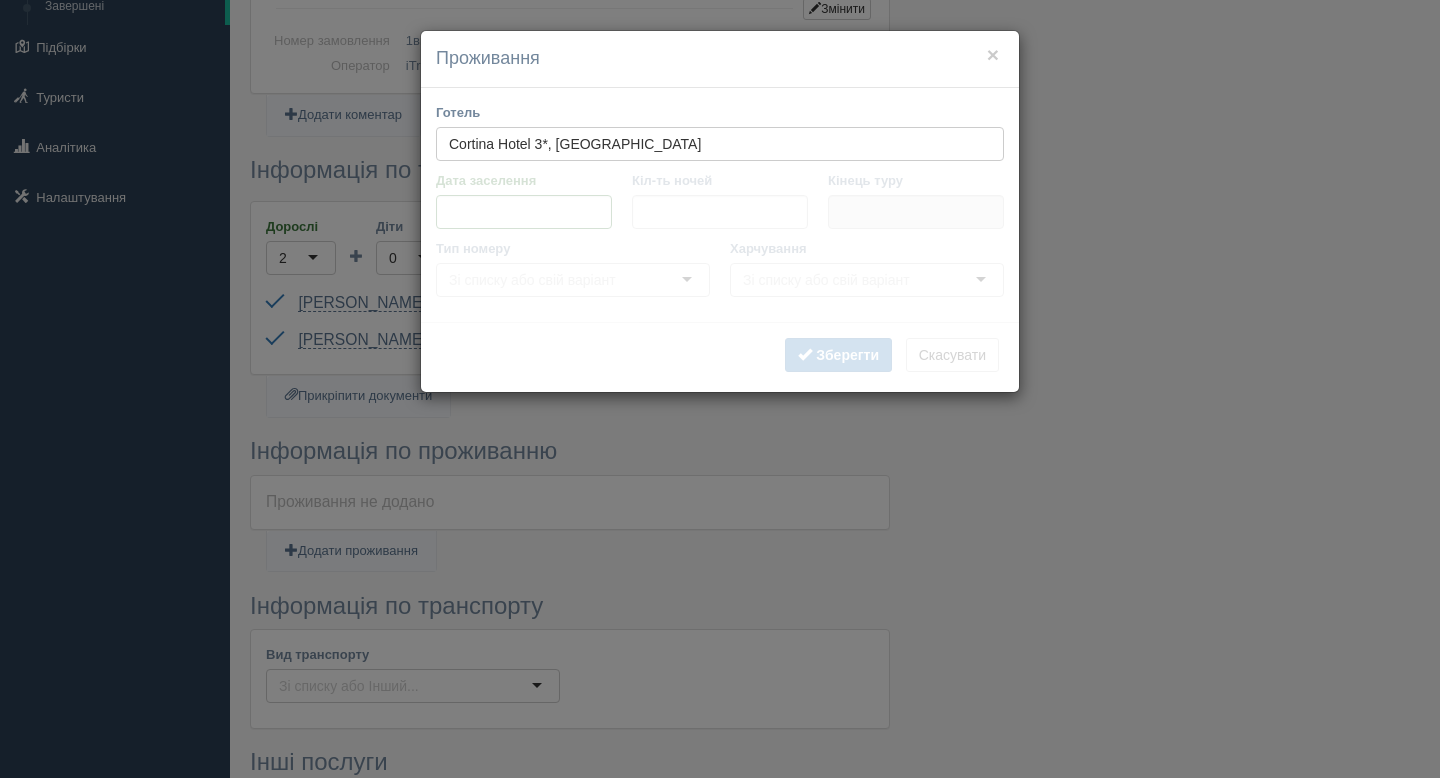 click on "×
Проживання
Готель
Cortina Hotel 3*, Італія Cortina Hotel 3*, Італія Club Hotel Cortina 4*  —  Vienna, Австрія Bellevue Hotel Cortina D'Ampezzo 4*  —  Кортина д'Ампеццо, Італія Ambra Cortina 4*  —  Кортина д'Ампеццо, Італія Cortina Hotel 4*  —  Кортина д'Ампеццо, Італія Alaska Cortina 4*  —  Кортина д'Ампеццо, Італія Olimpia Cortina 3*  —  Кортина д'Ампеццо, Італія Cortina Hotel 3*  —  Рим, Італія Cortina Hotel 3*  —  Ріміні, Італія
Дата заселення
Кіл-ть ночей
Кінець туру" at bounding box center (720, 389) 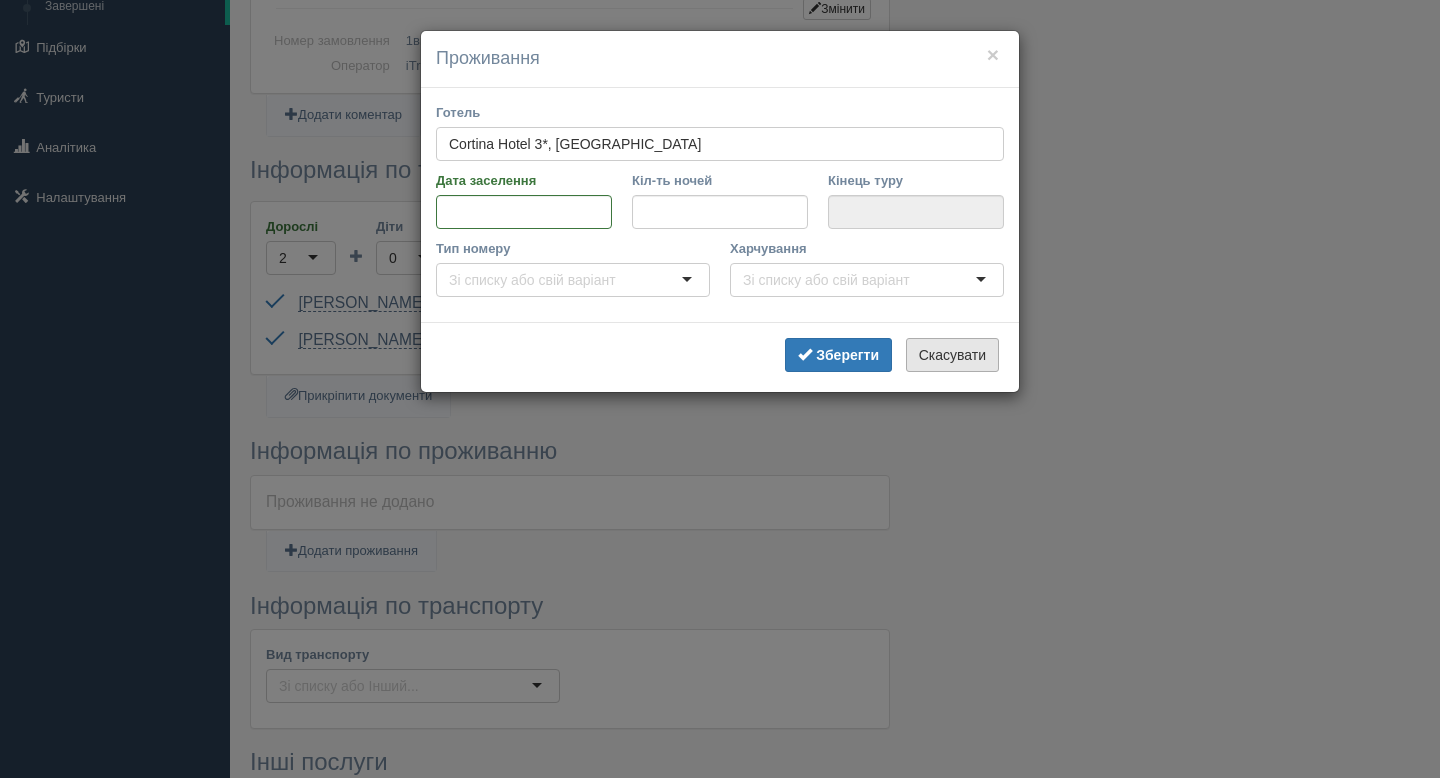 click on "Скасувати" at bounding box center [952, 355] 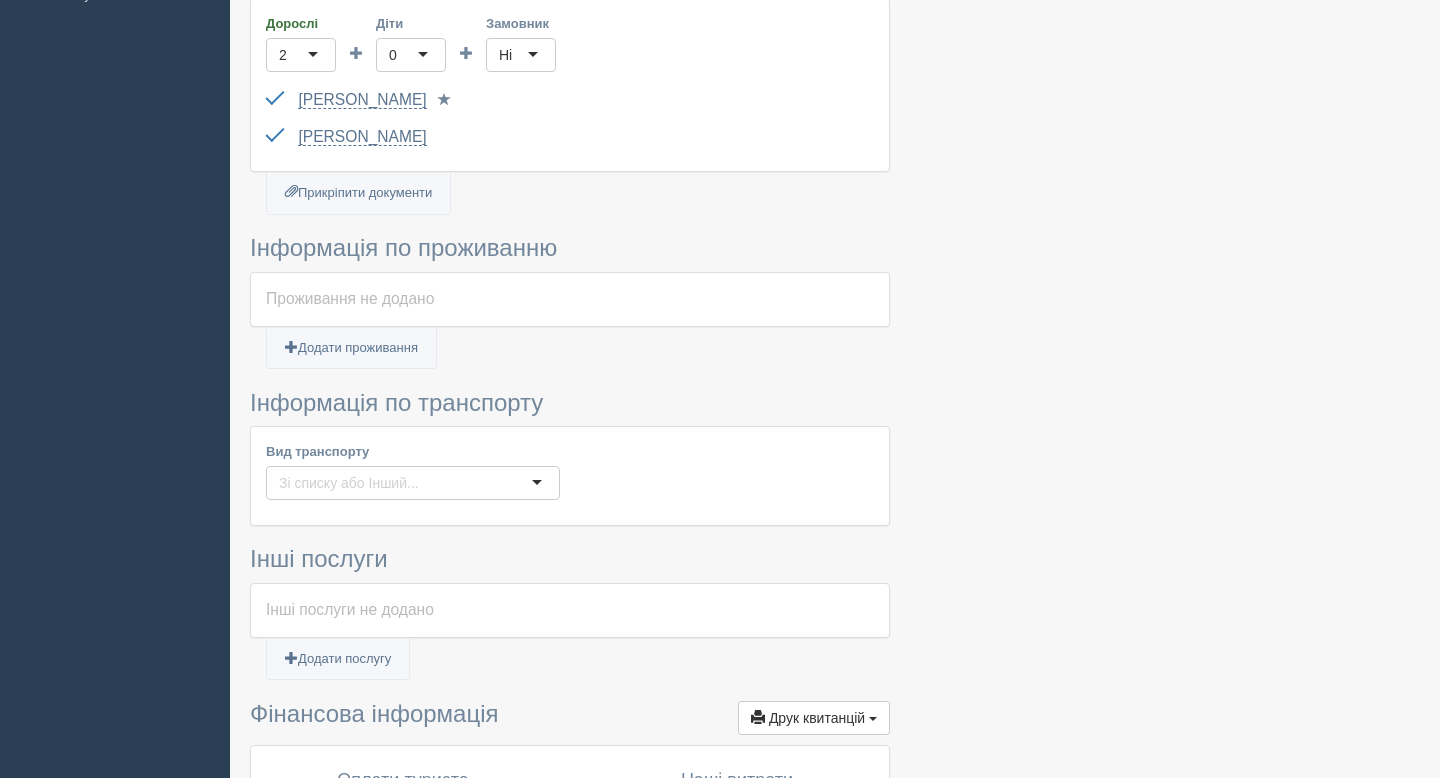scroll, scrollTop: 419, scrollLeft: 0, axis: vertical 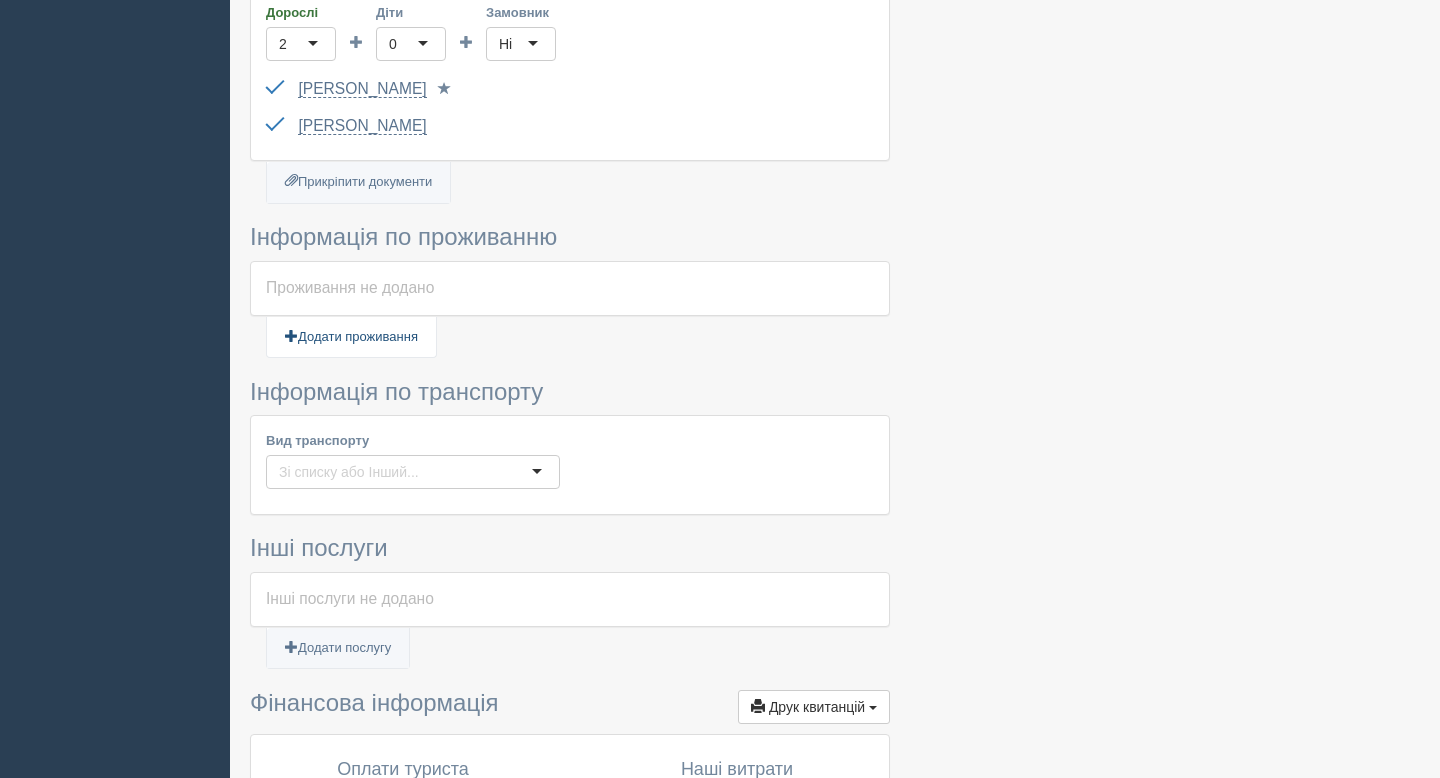 click on "Додати проживання" at bounding box center [351, 337] 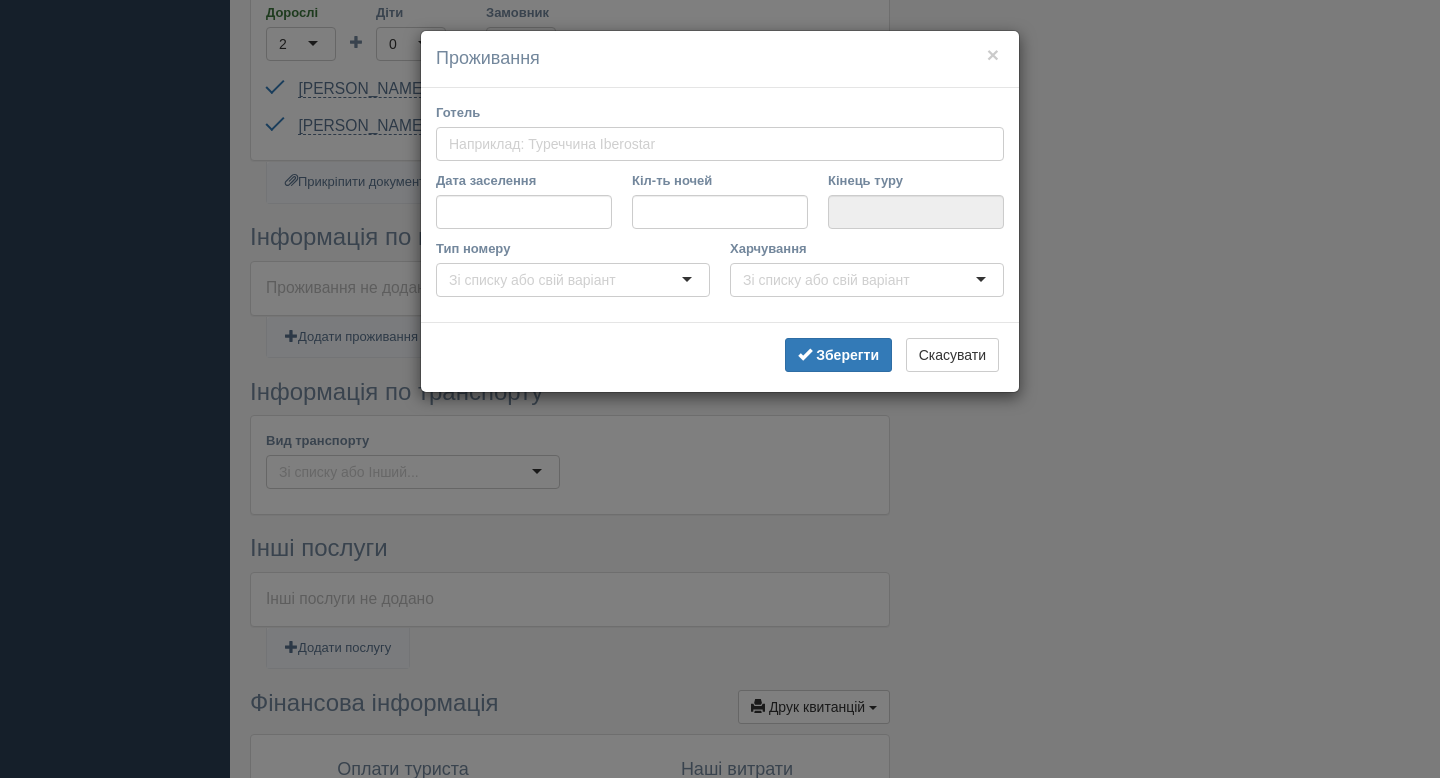 click on "Готель" at bounding box center [561, 144] 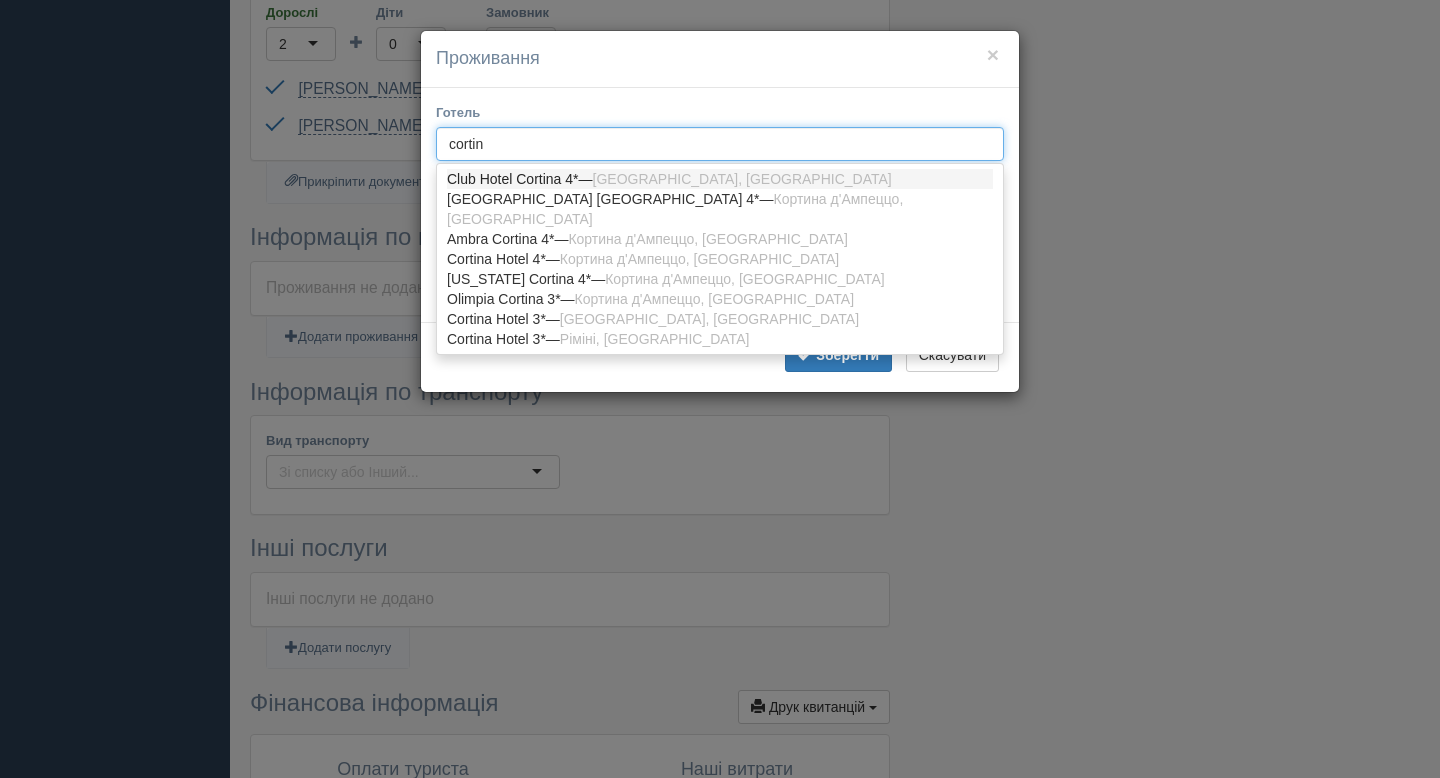type on "cortina" 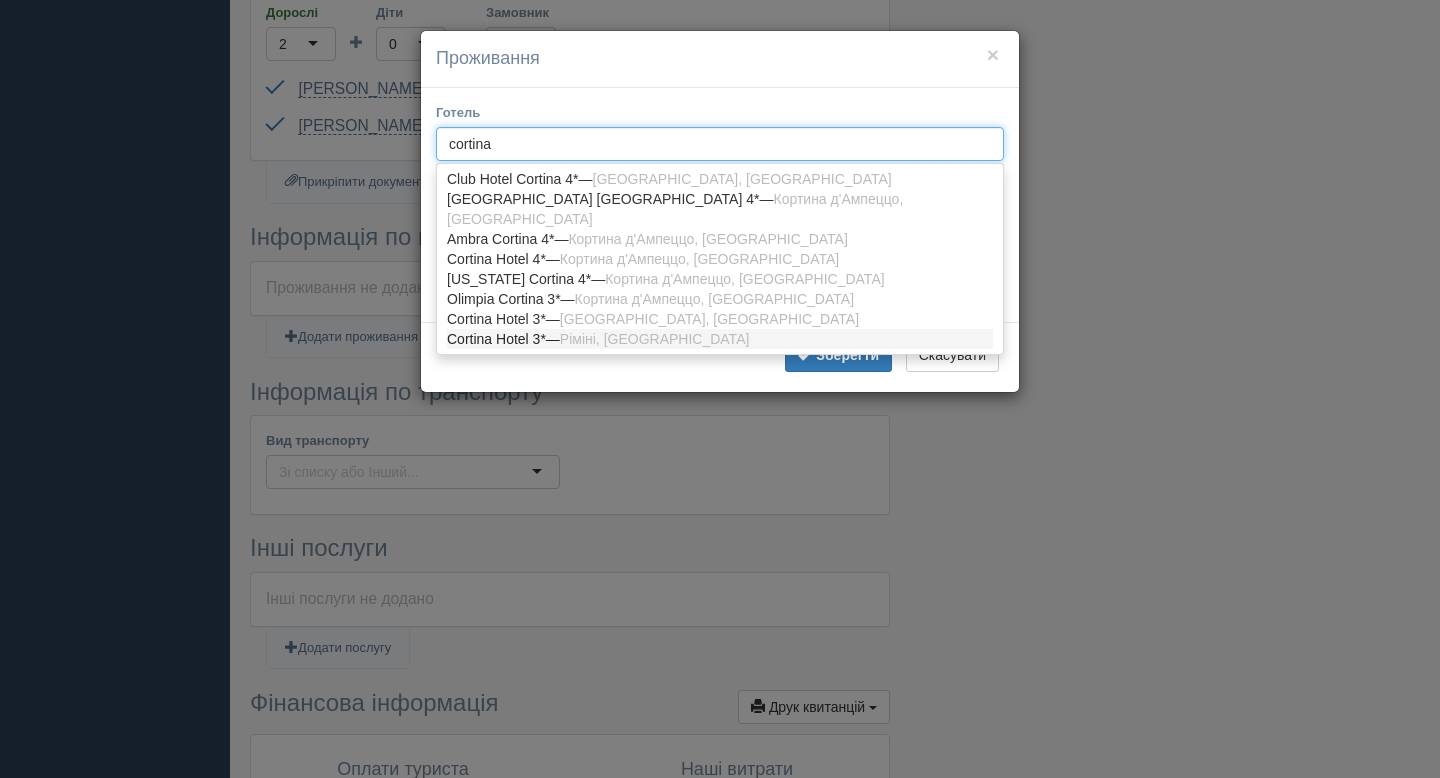 type 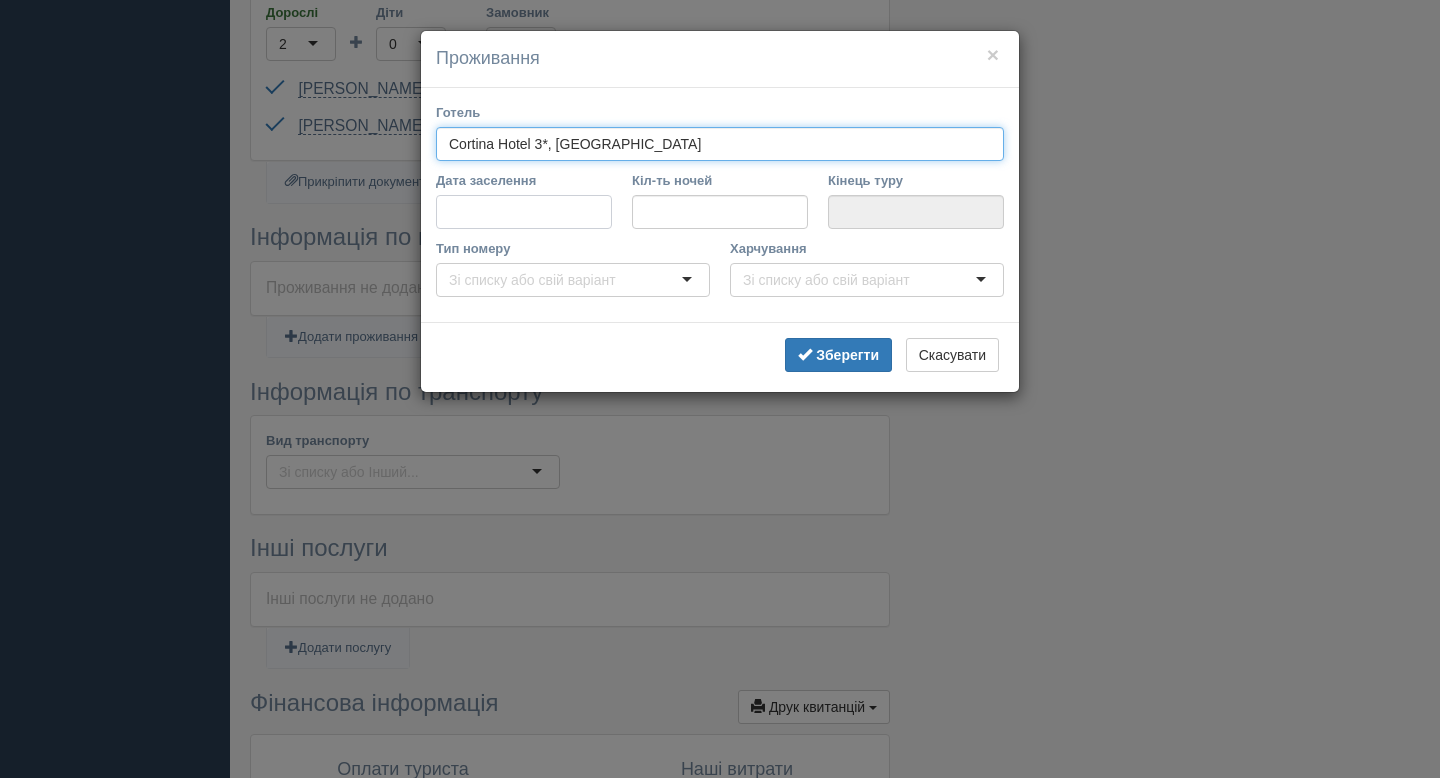 click on "Дата заселення" at bounding box center [524, 212] 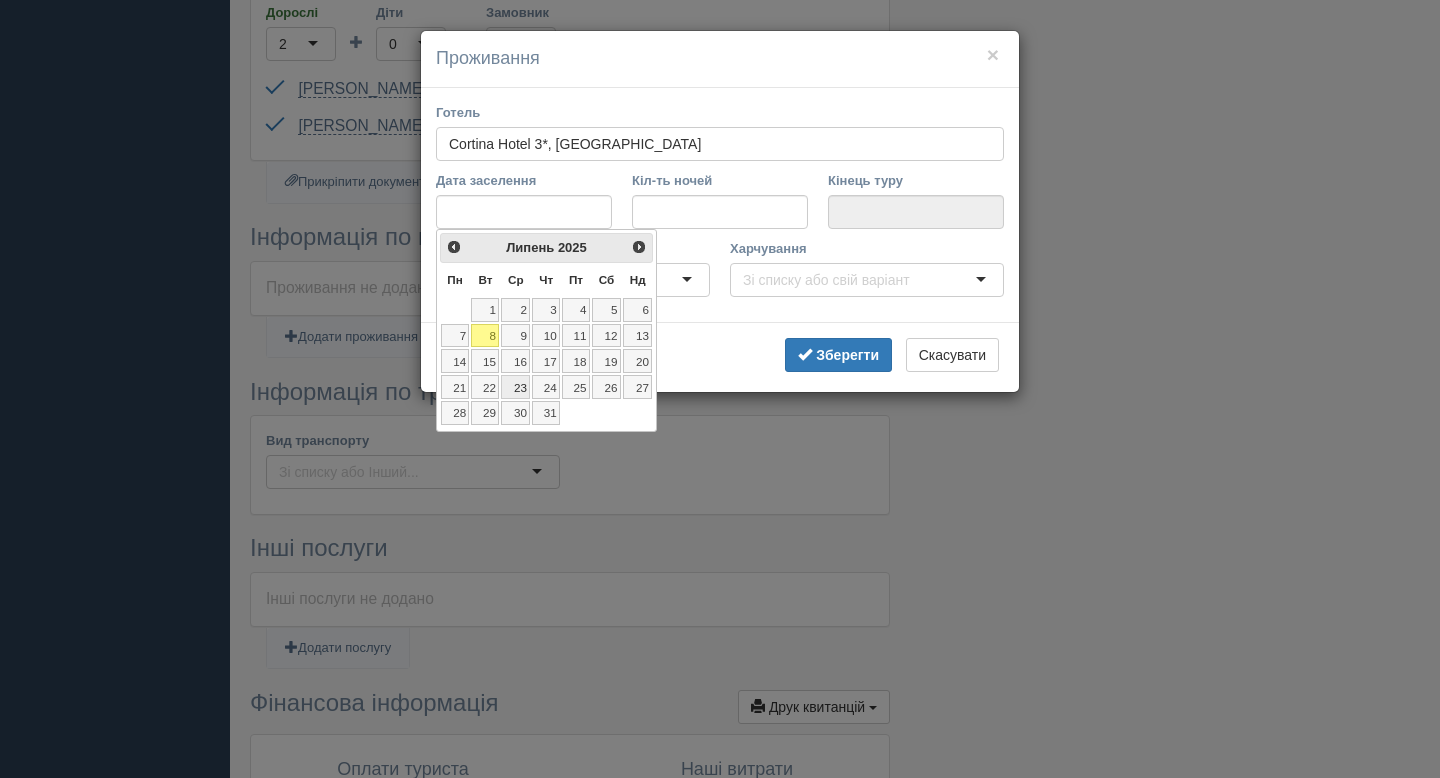 click on "23" at bounding box center (515, 387) 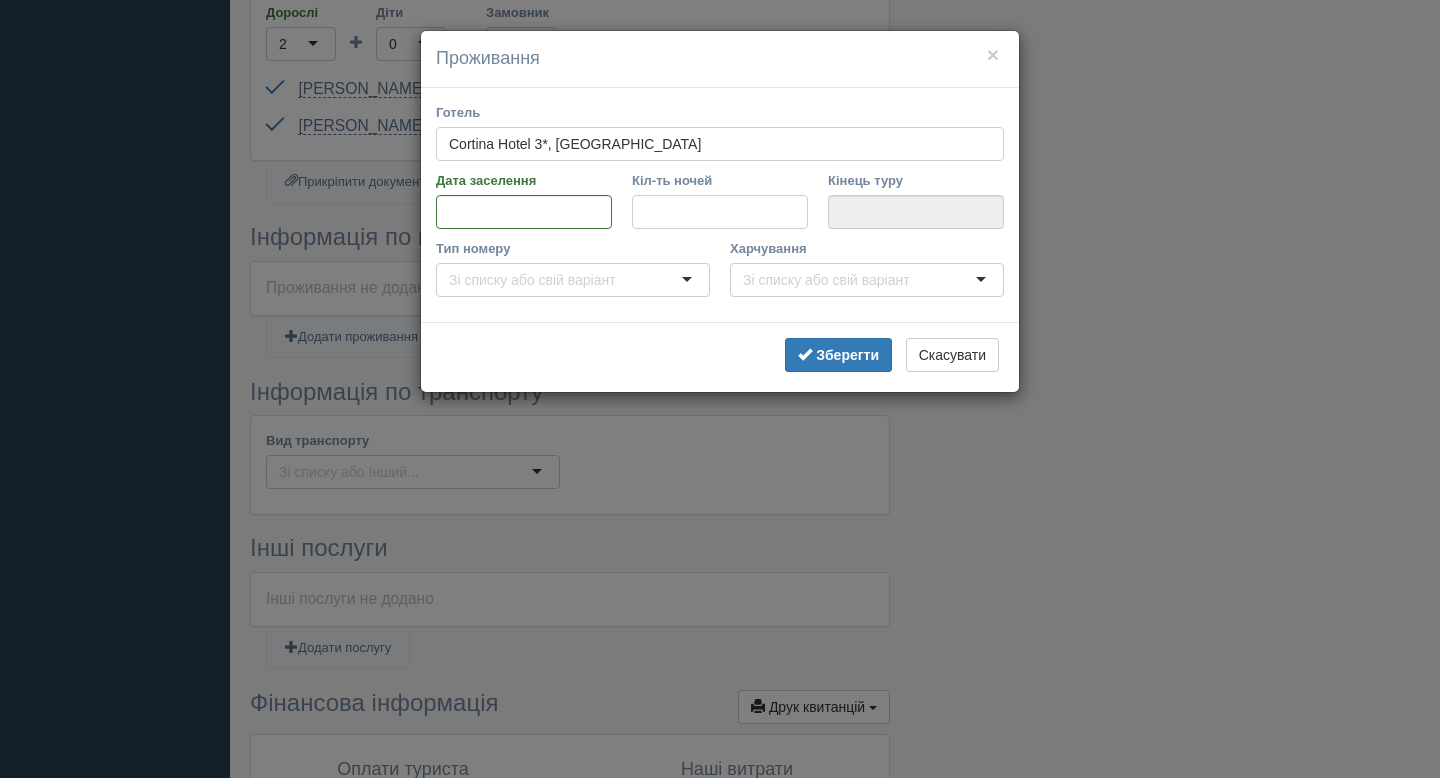 click on "Кіл-ть ночей" at bounding box center (720, 212) 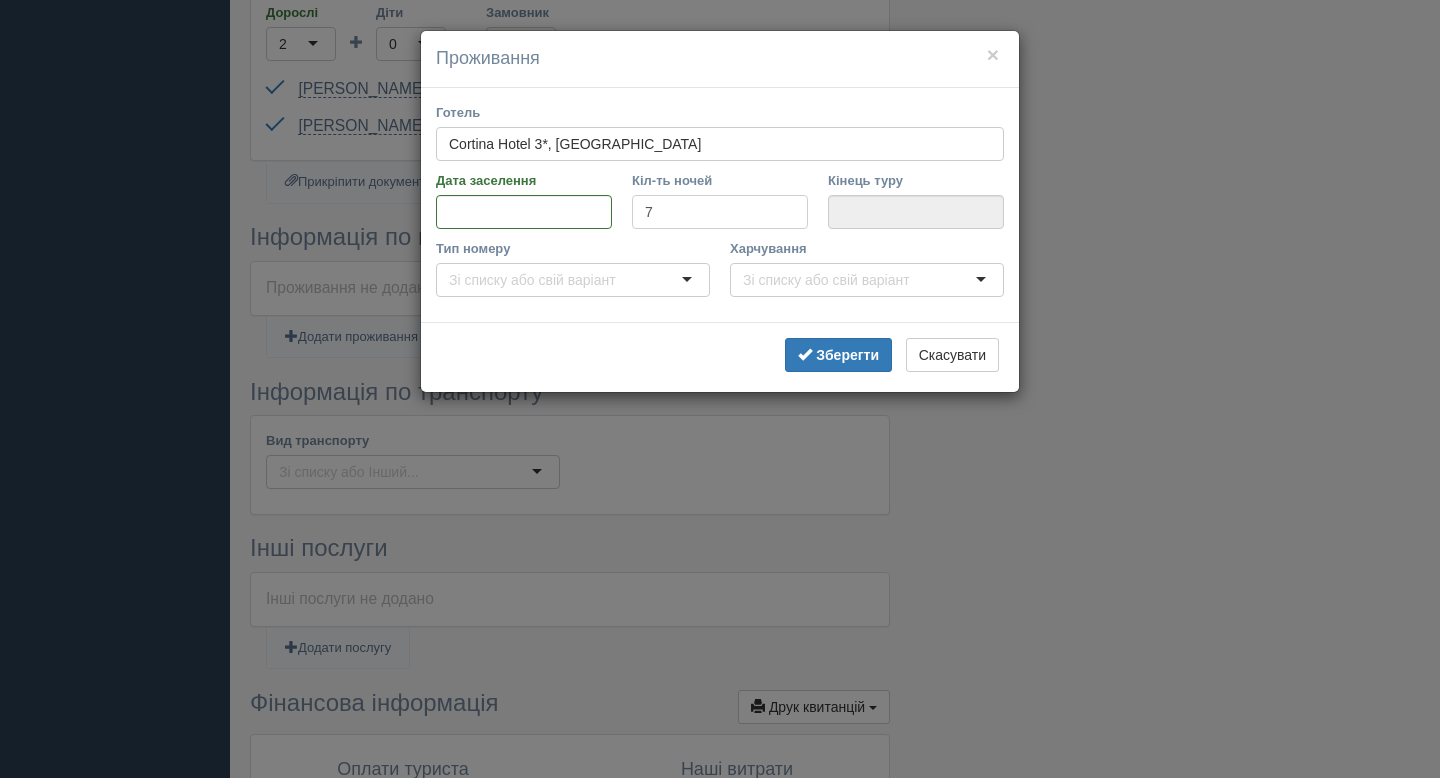 type on "[DATE]" 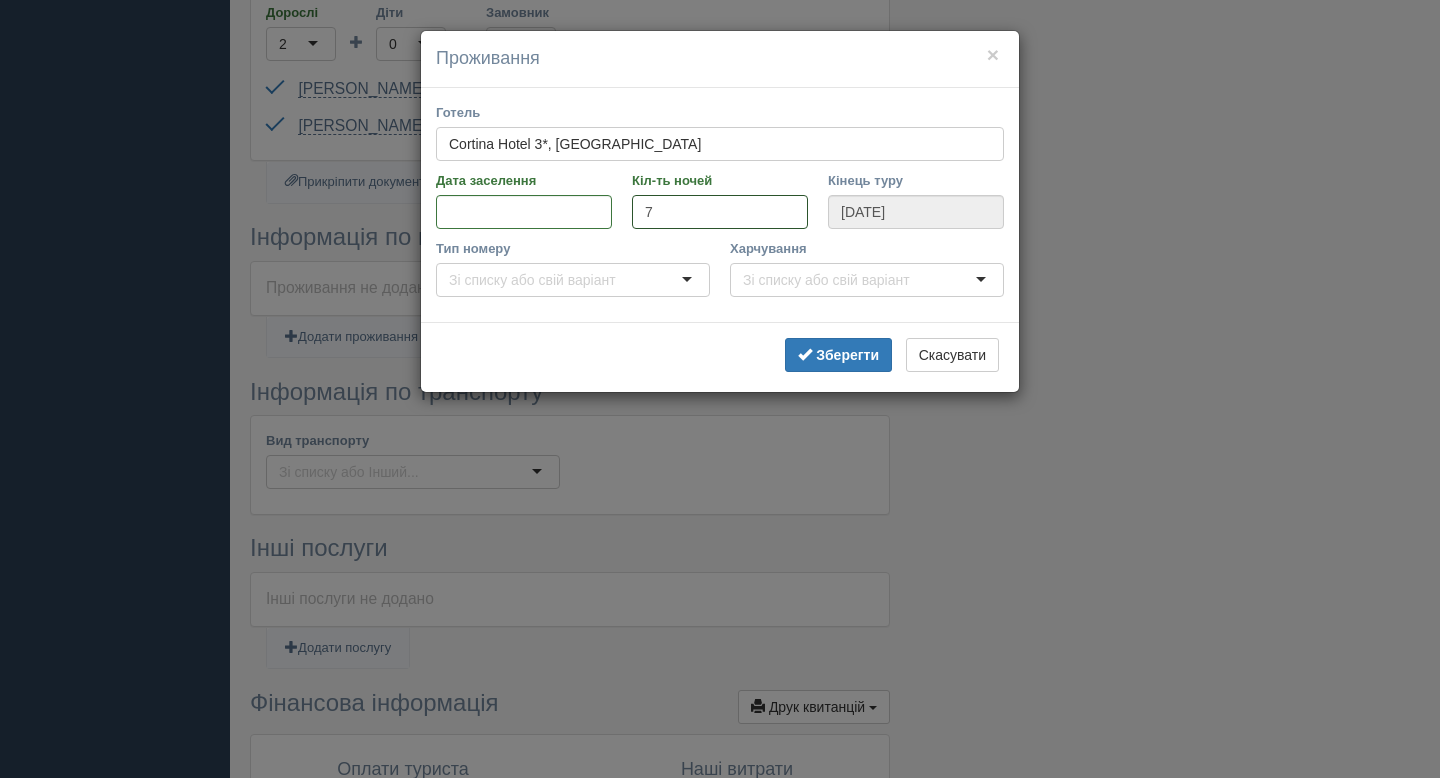 type on "7" 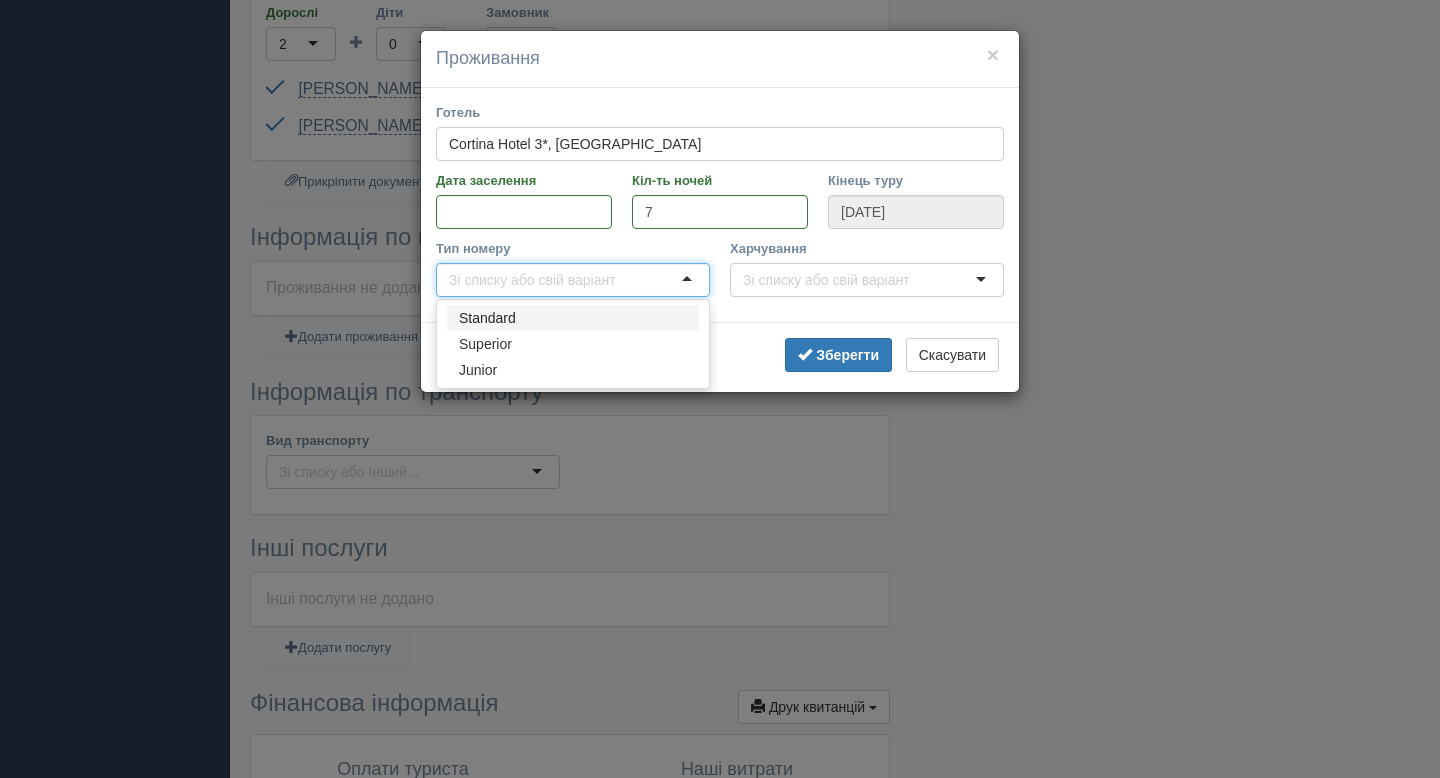 click on "Тип номеру" at bounding box center (540, 280) 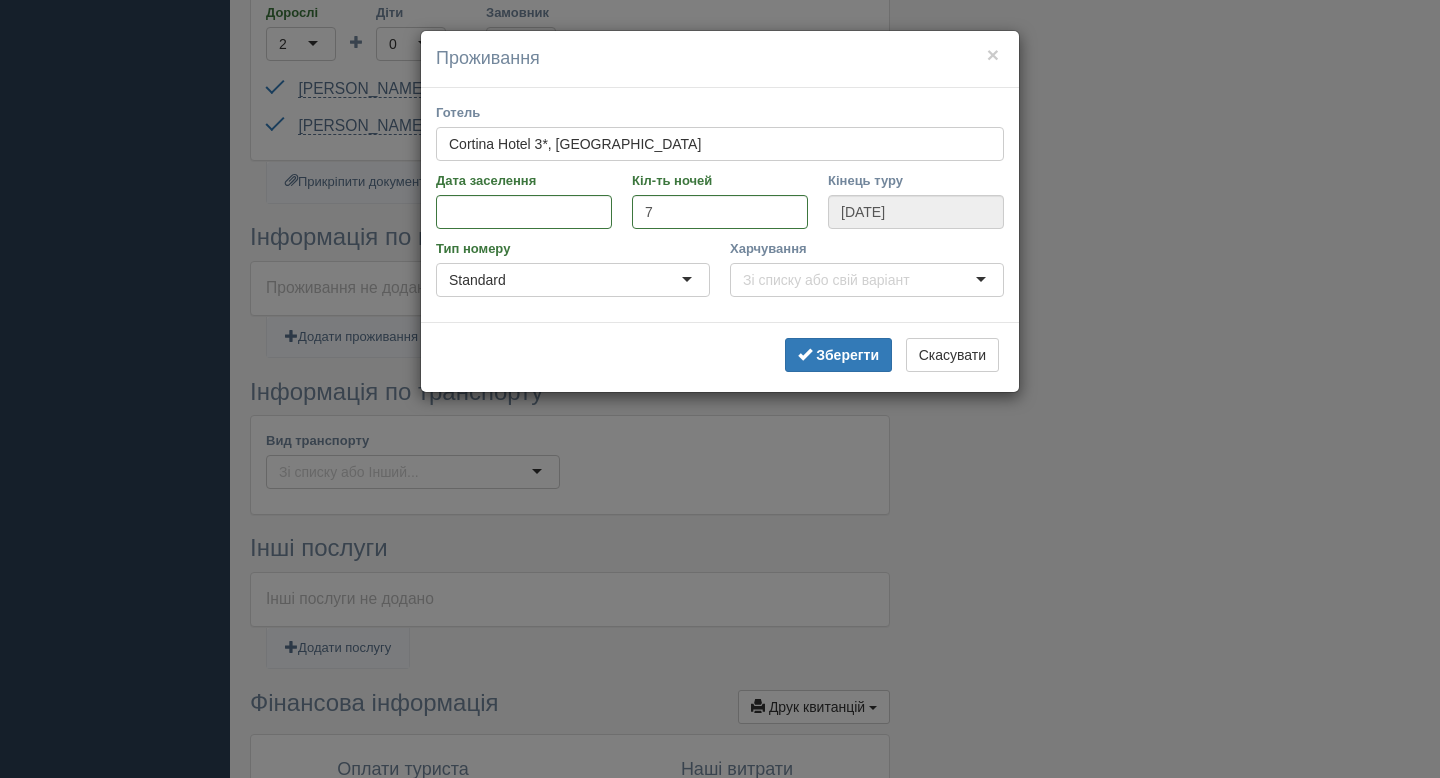 click on "Харчування" at bounding box center [834, 280] 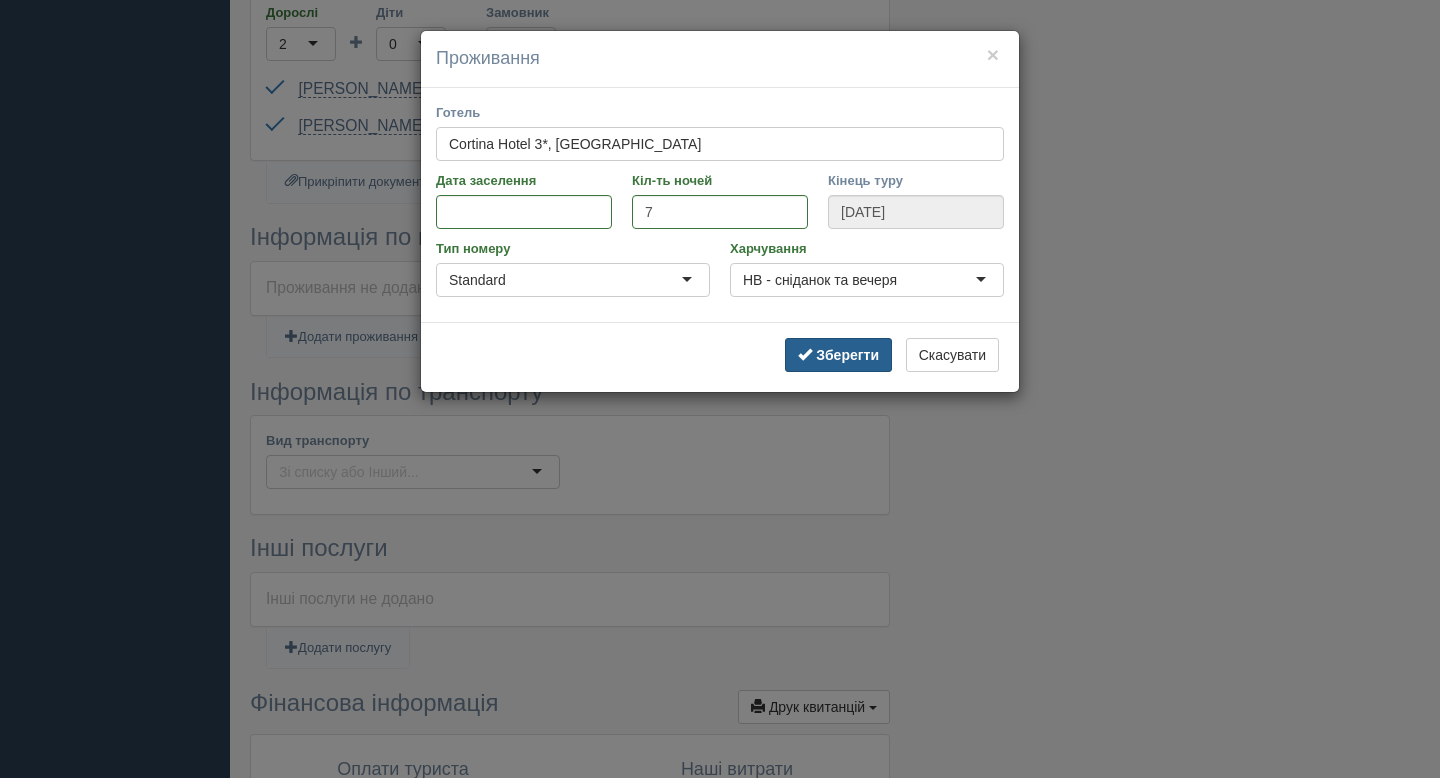 click on "Зберегти" at bounding box center [847, 355] 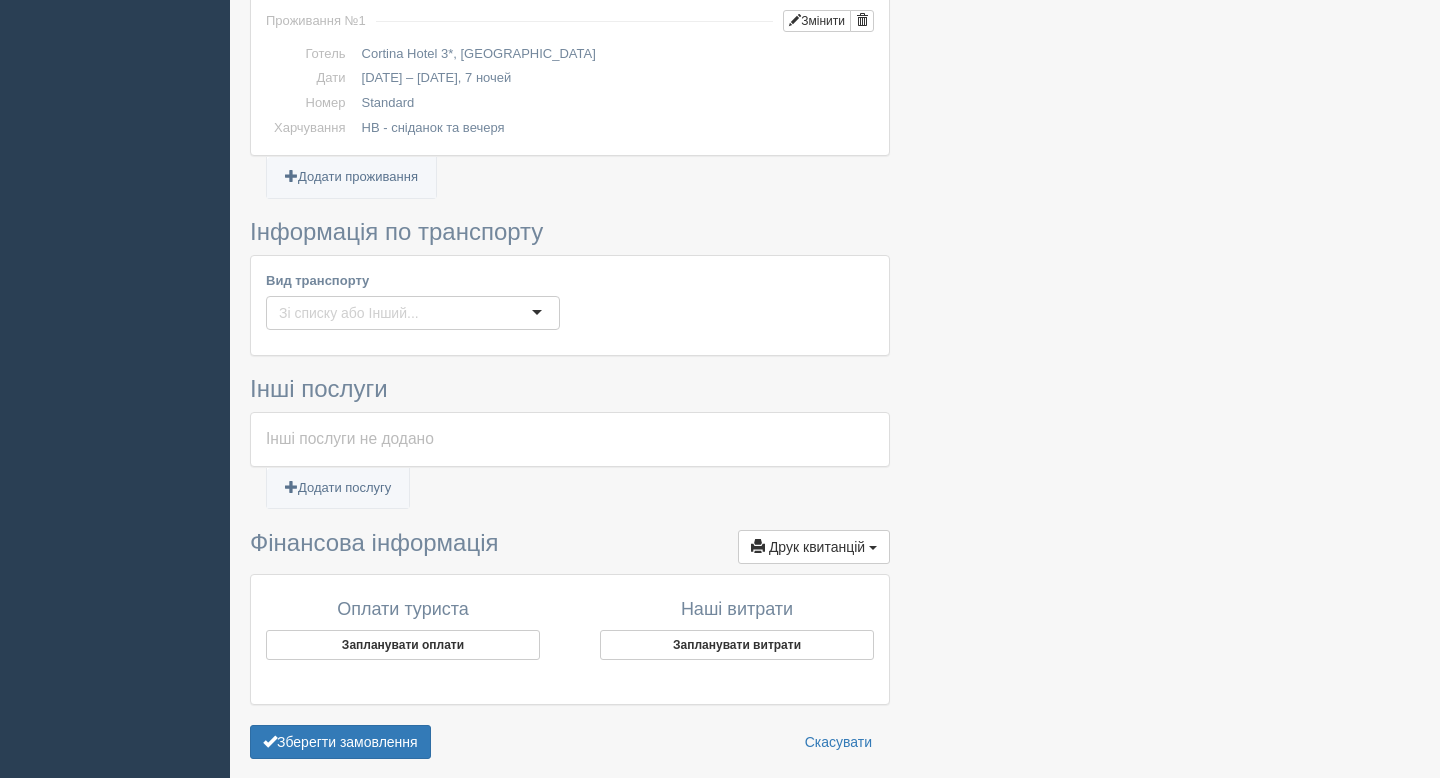 scroll, scrollTop: 700, scrollLeft: 0, axis: vertical 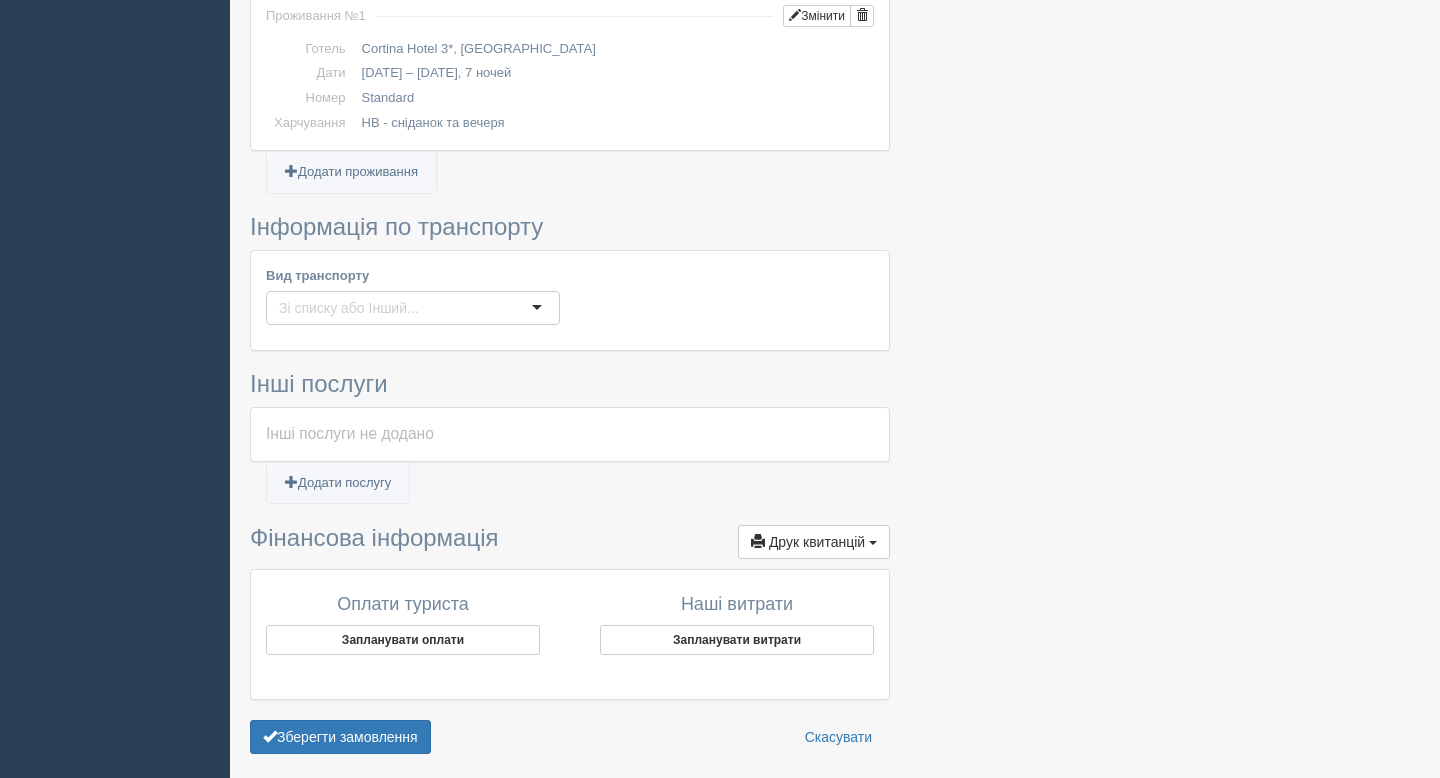click at bounding box center (413, 308) 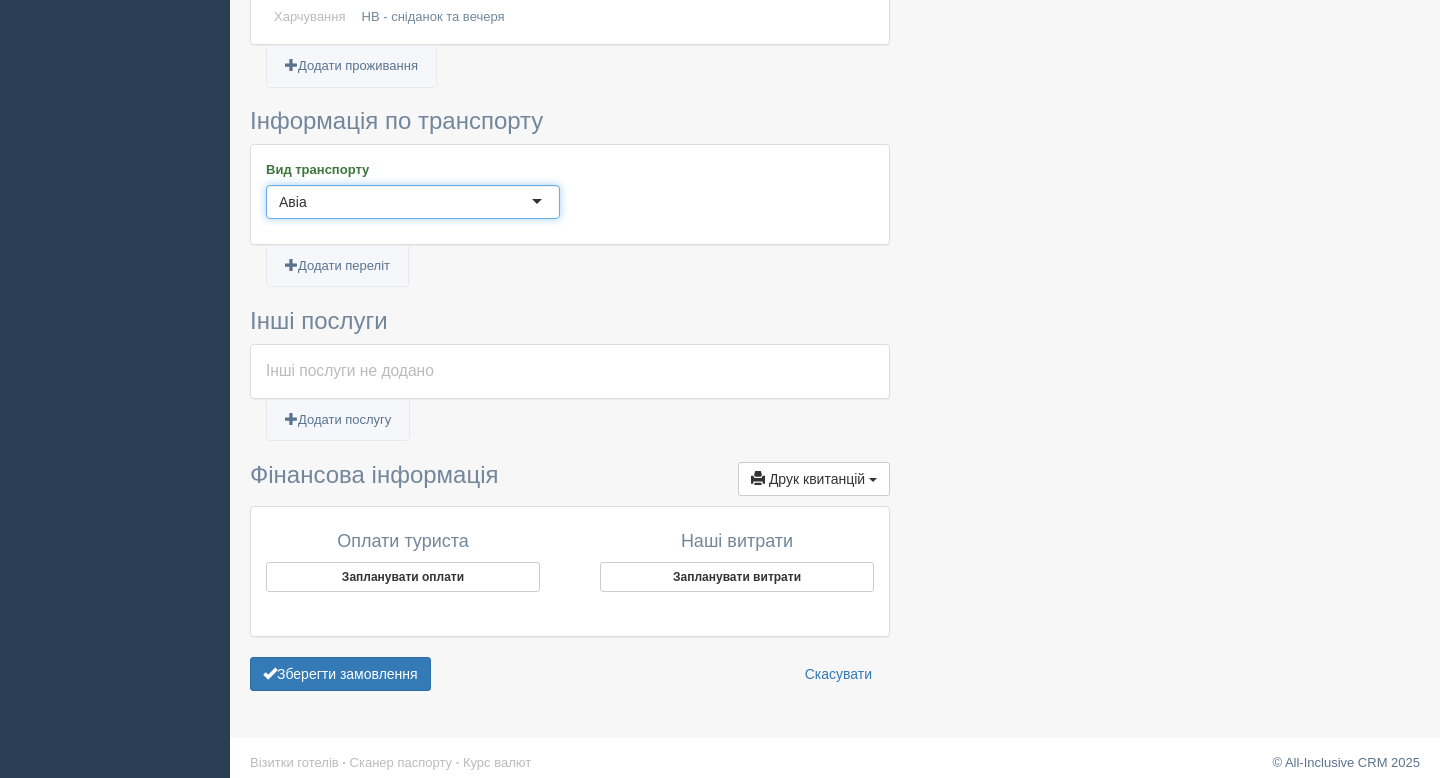 scroll, scrollTop: 818, scrollLeft: 0, axis: vertical 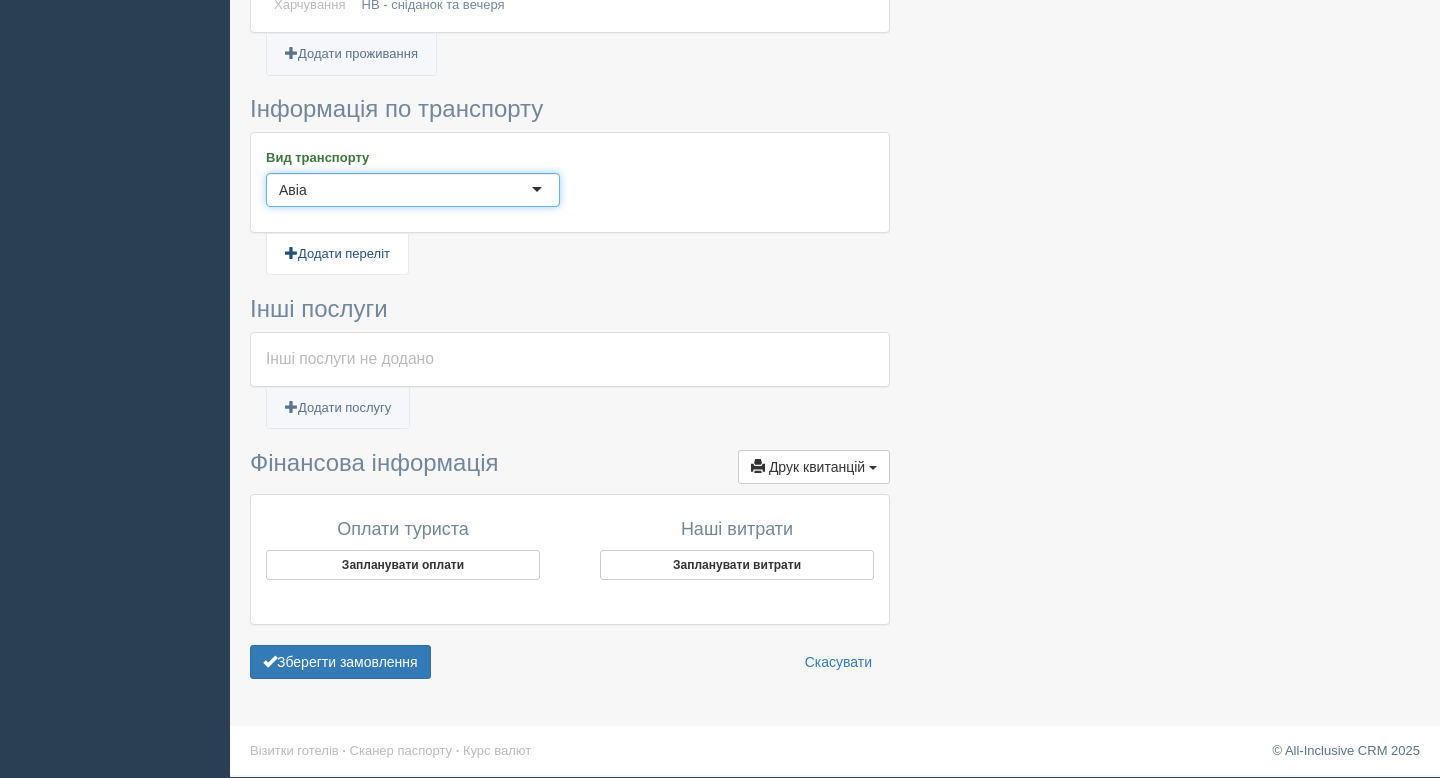 click on "Додати переліт" at bounding box center [337, 254] 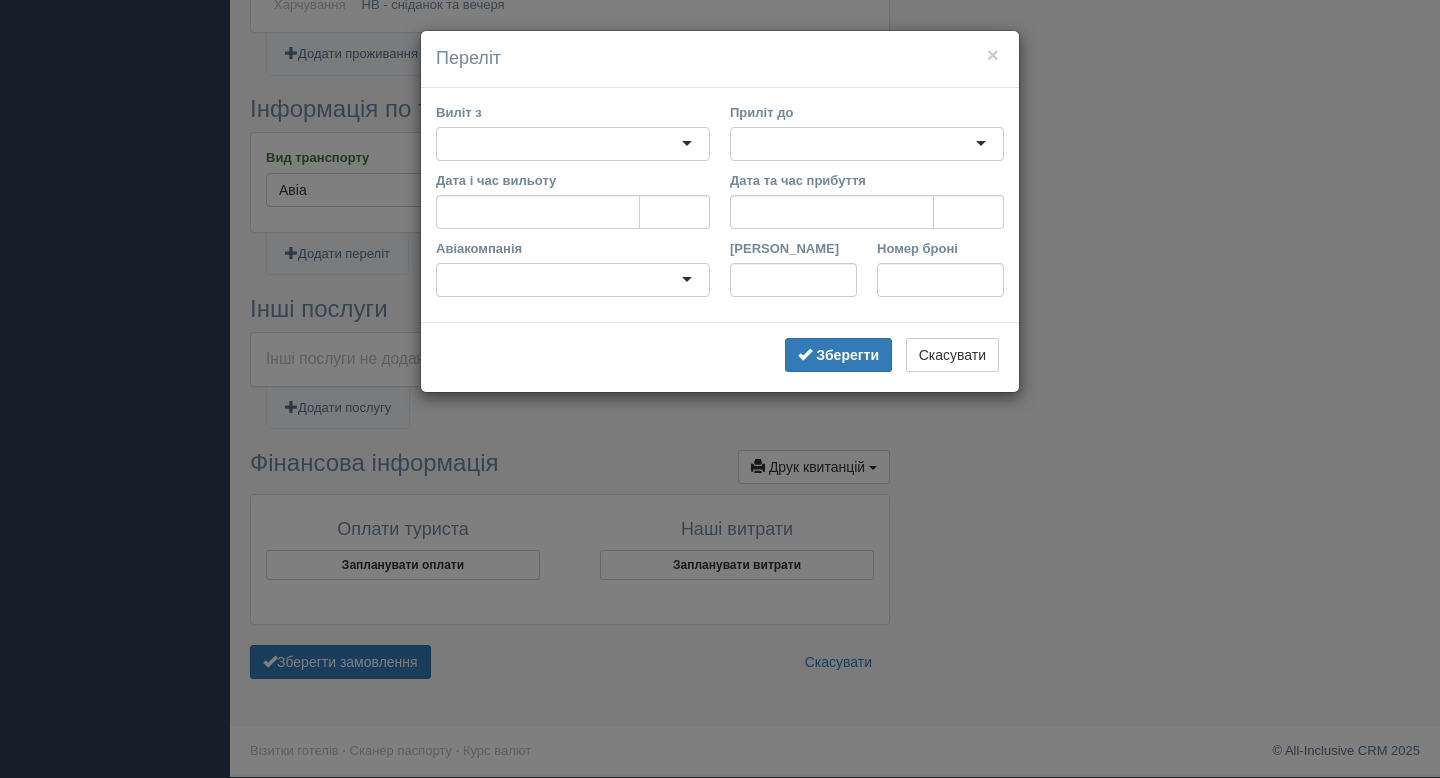 click at bounding box center [573, 144] 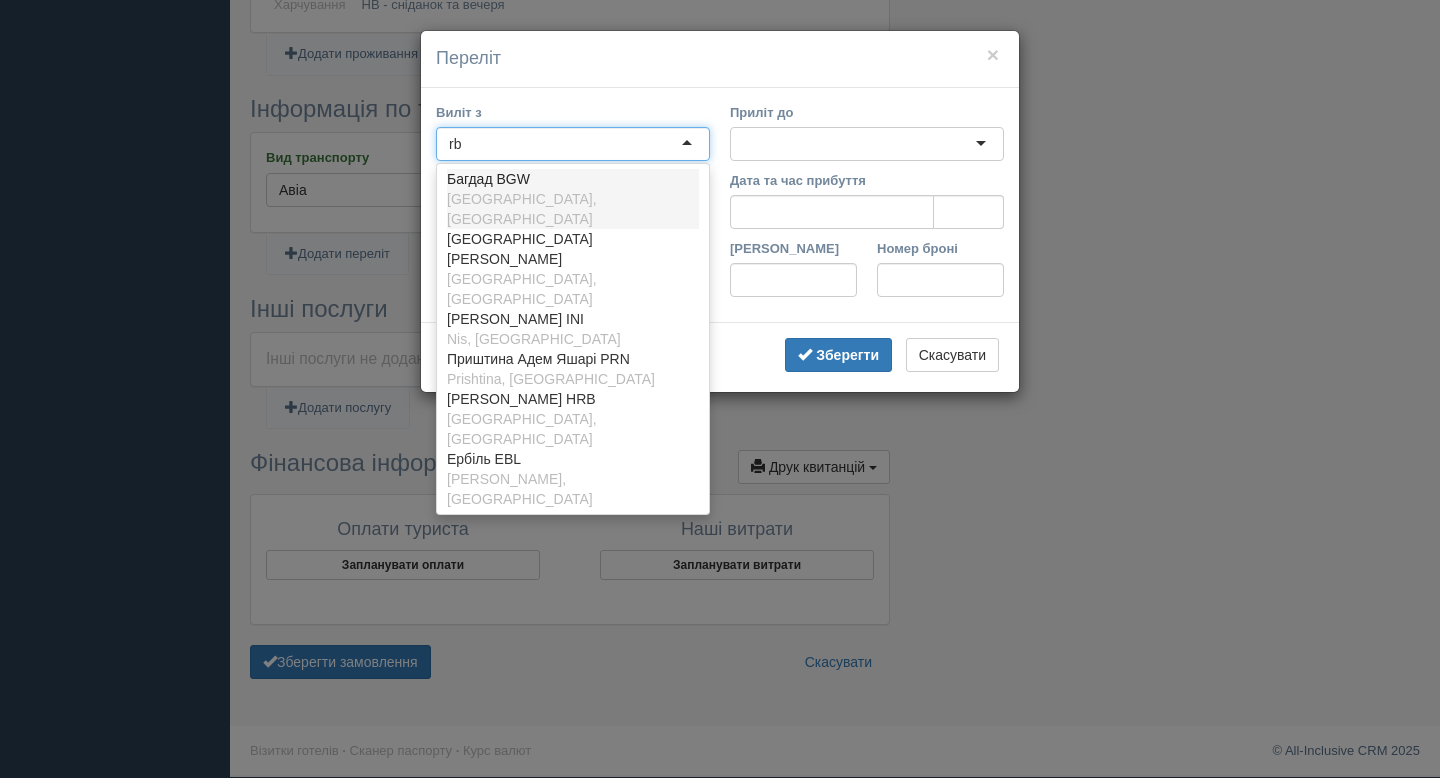 type on "r" 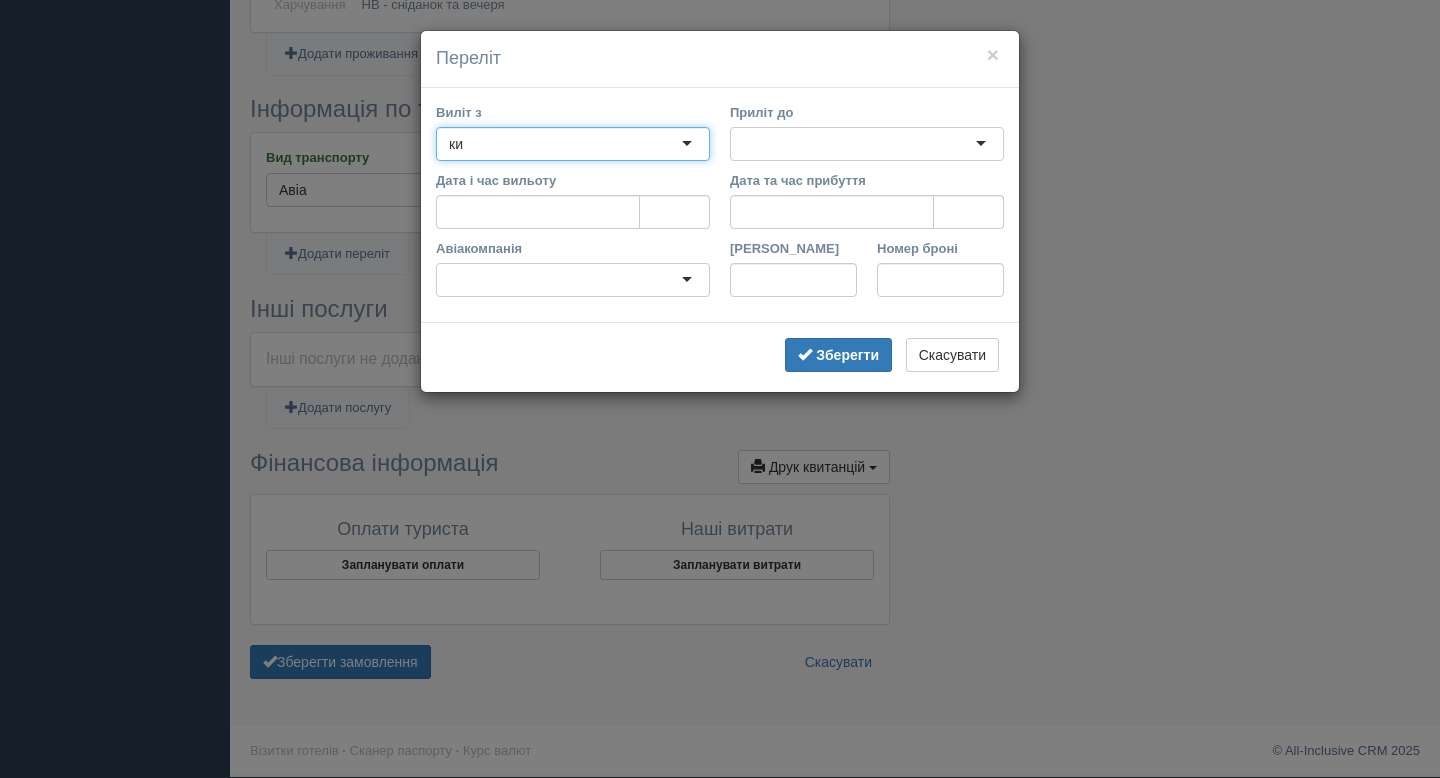 type on "киш" 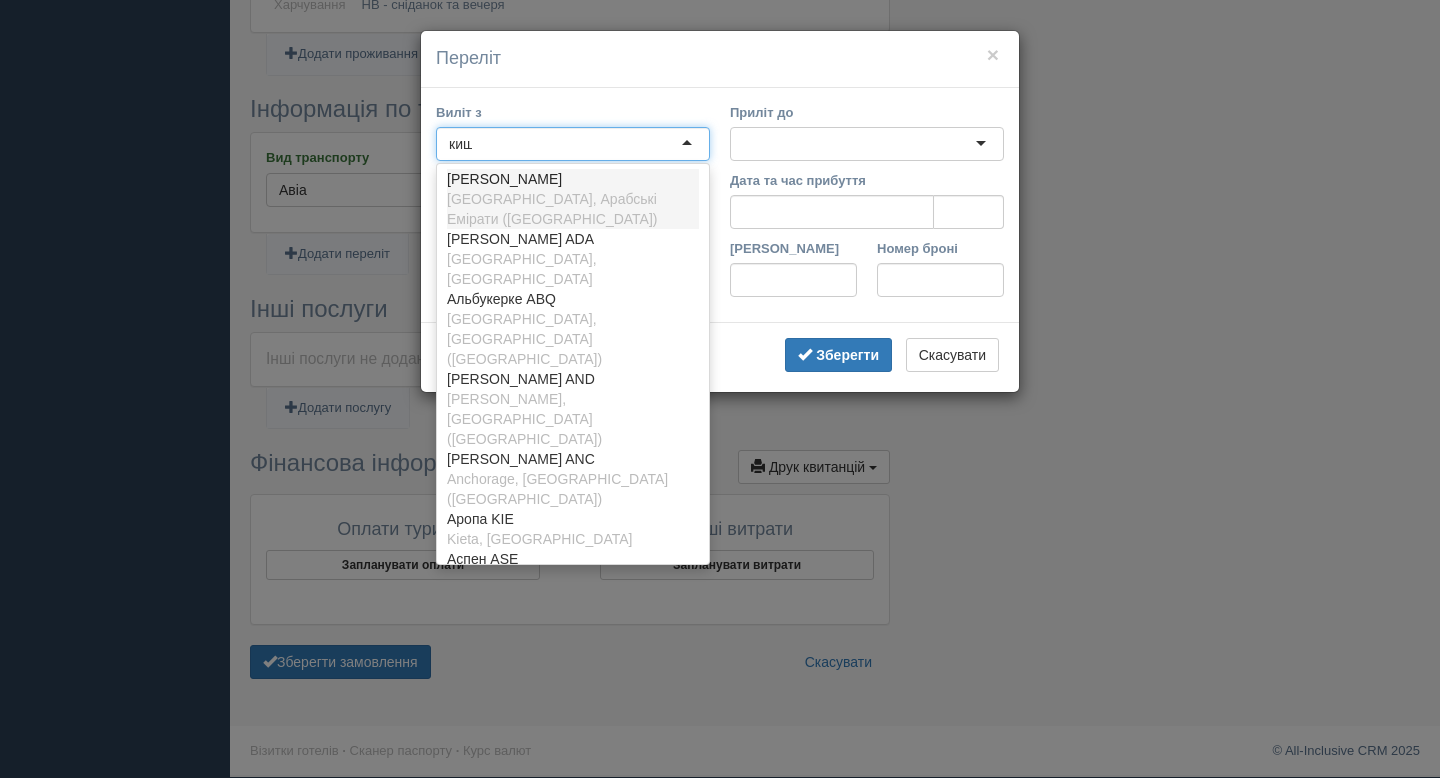 scroll, scrollTop: 0, scrollLeft: 0, axis: both 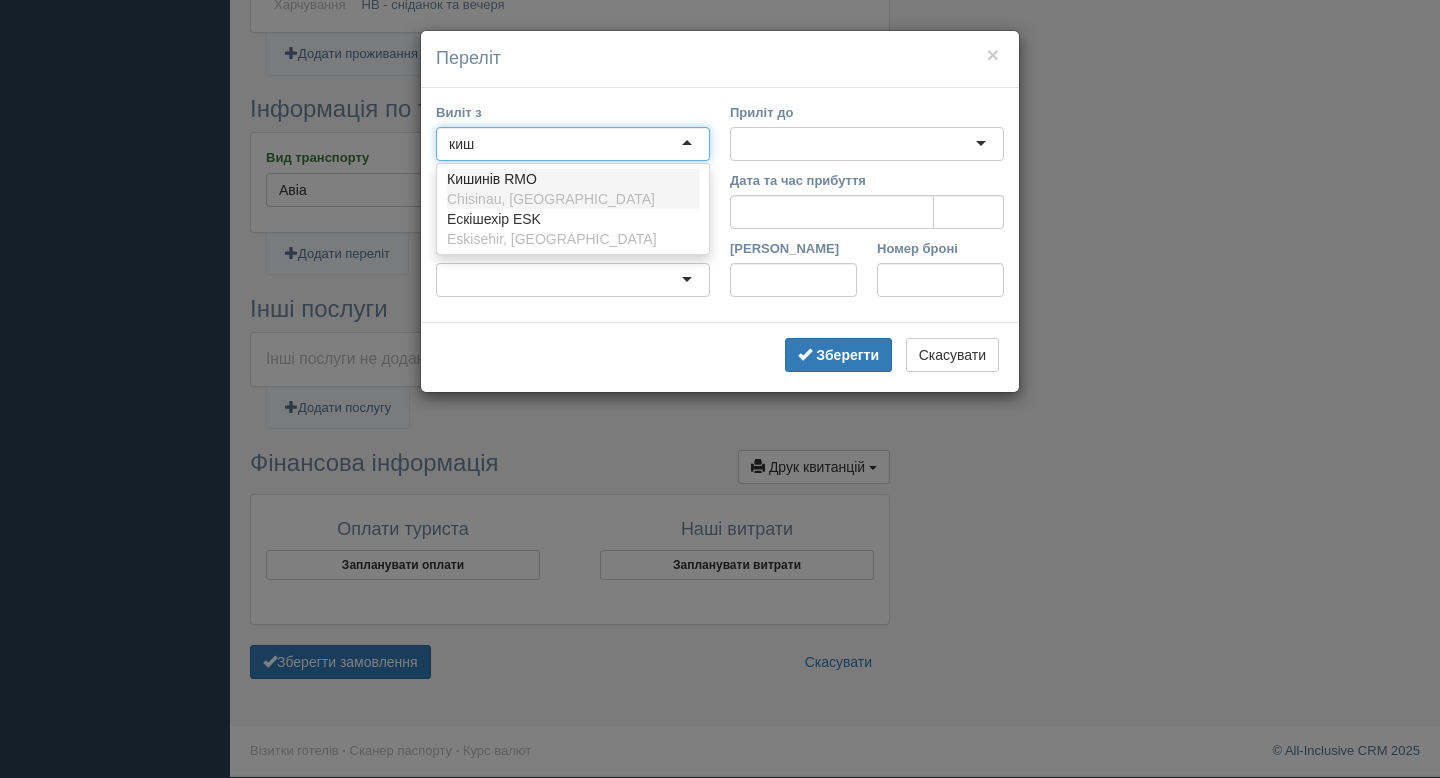 type 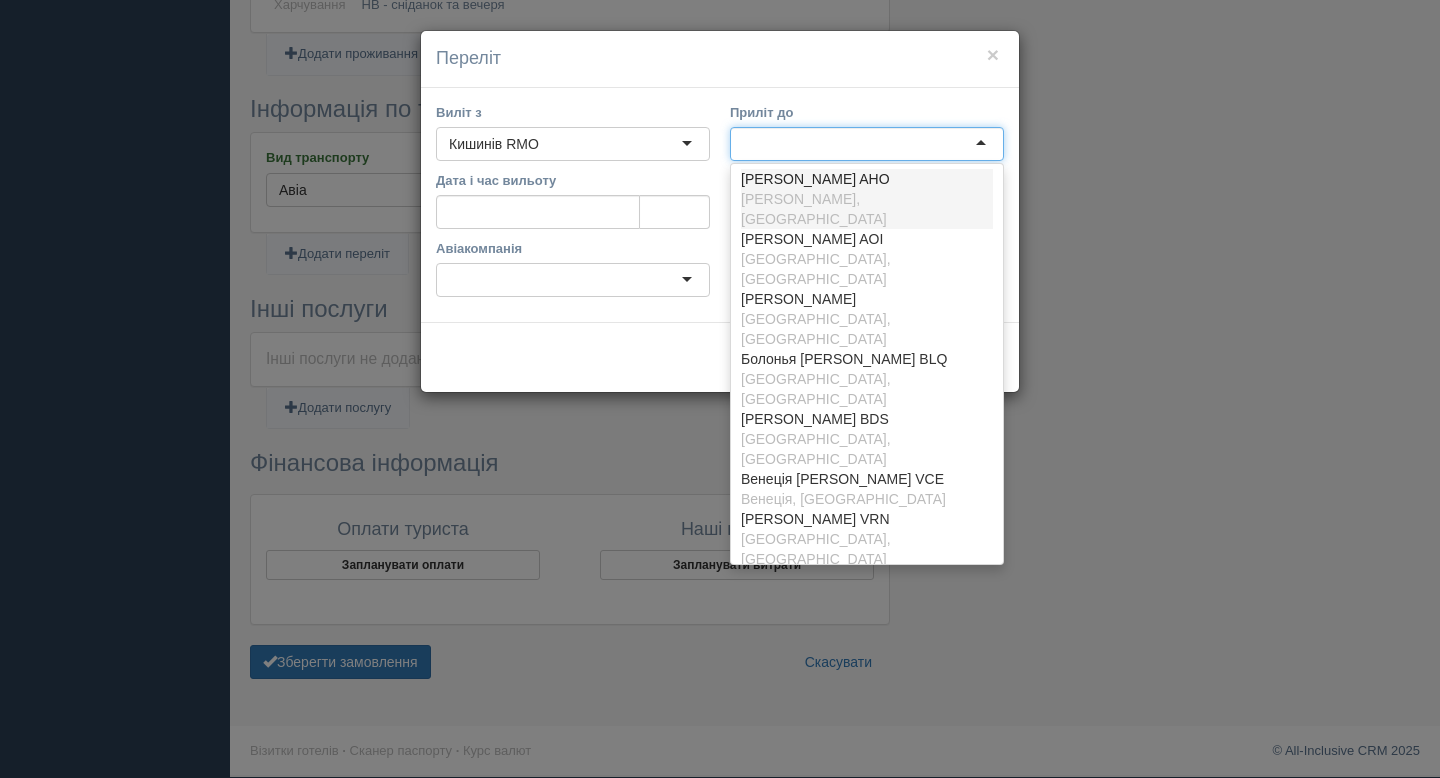 click at bounding box center [867, 144] 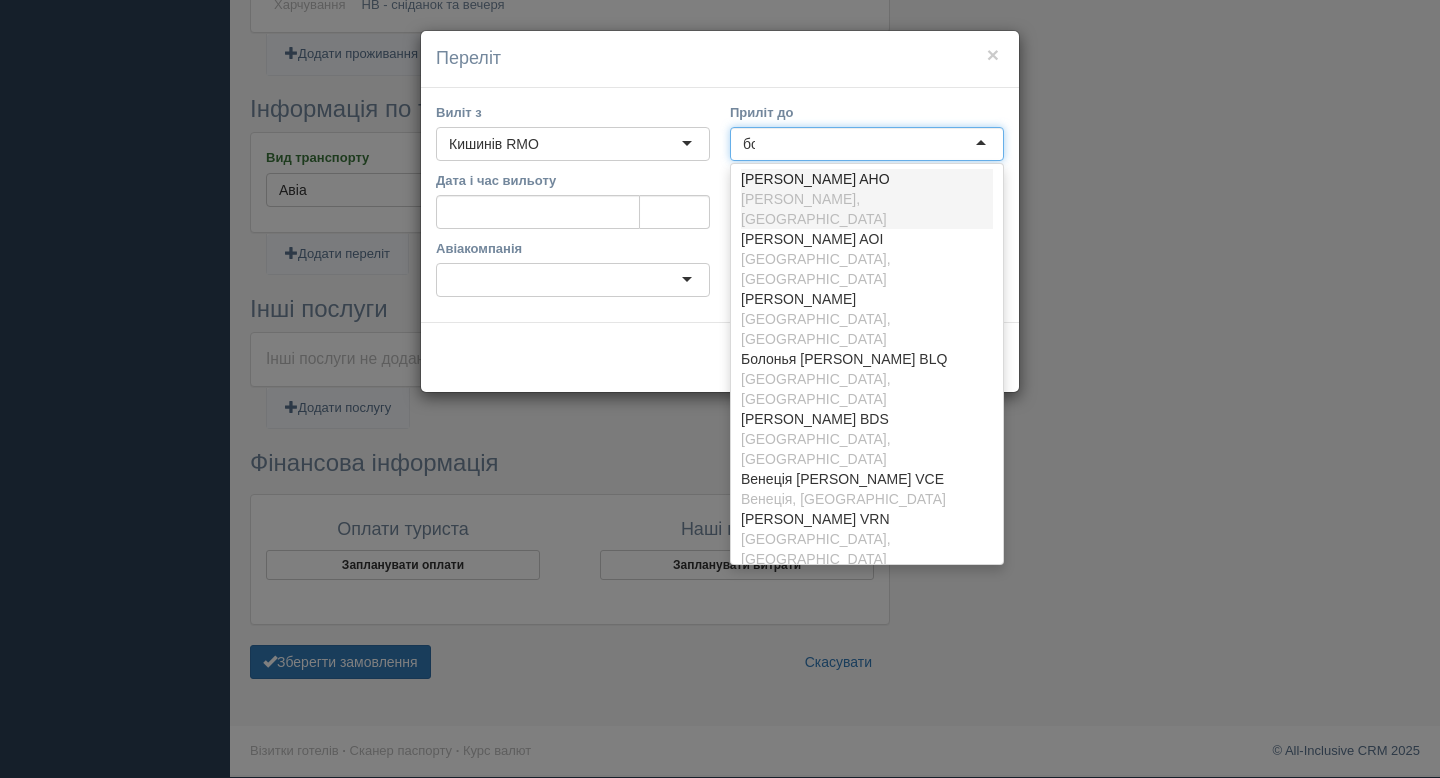 scroll, scrollTop: 0, scrollLeft: 0, axis: both 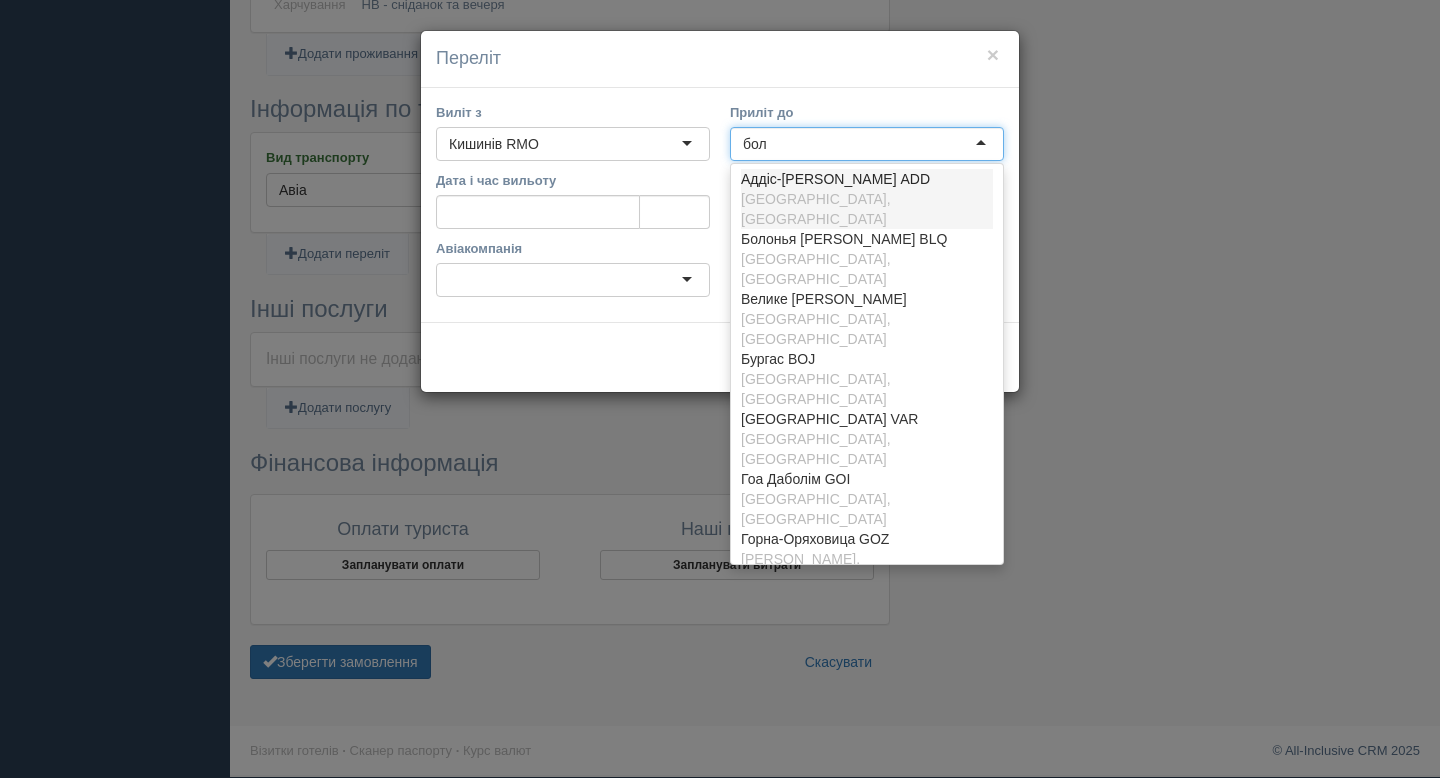 type on "боло" 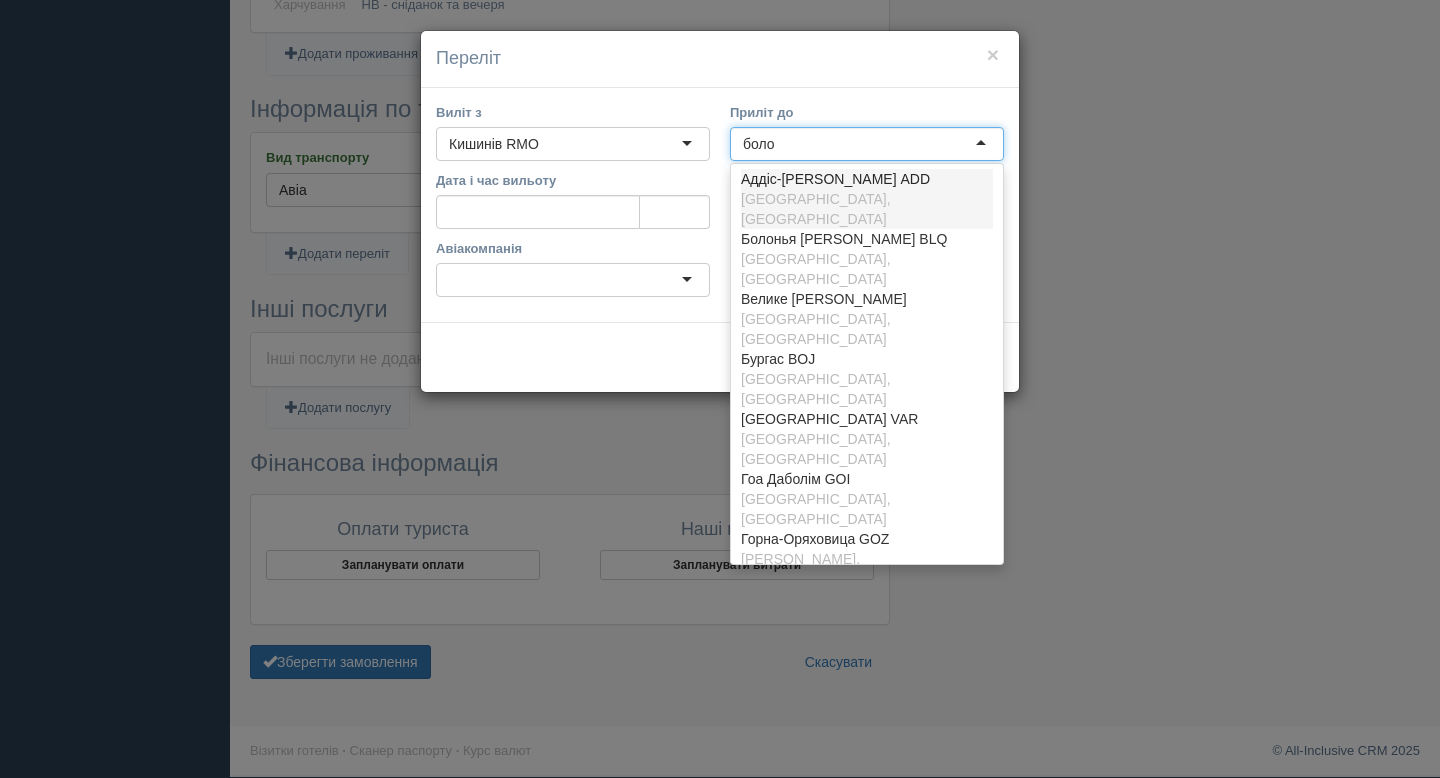 scroll, scrollTop: 0, scrollLeft: 0, axis: both 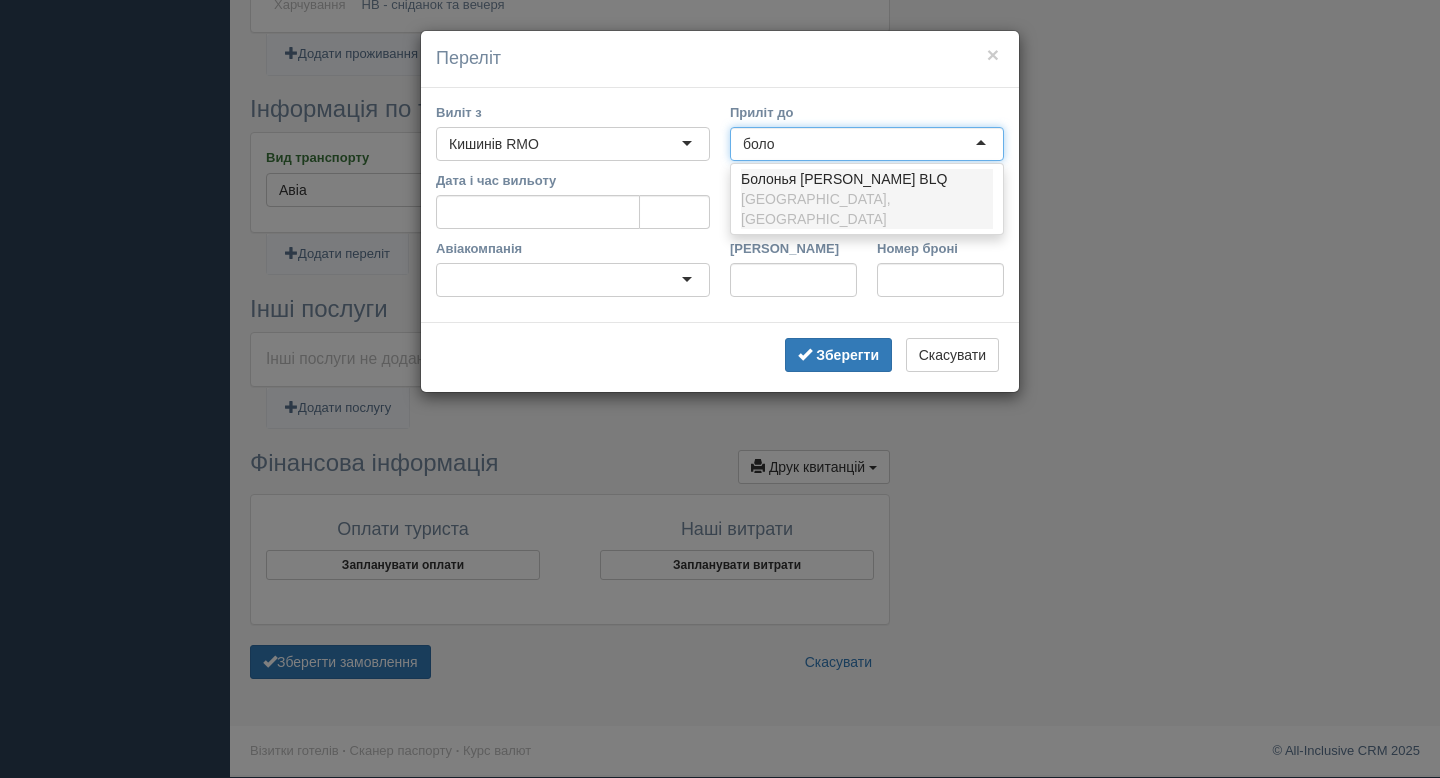 type 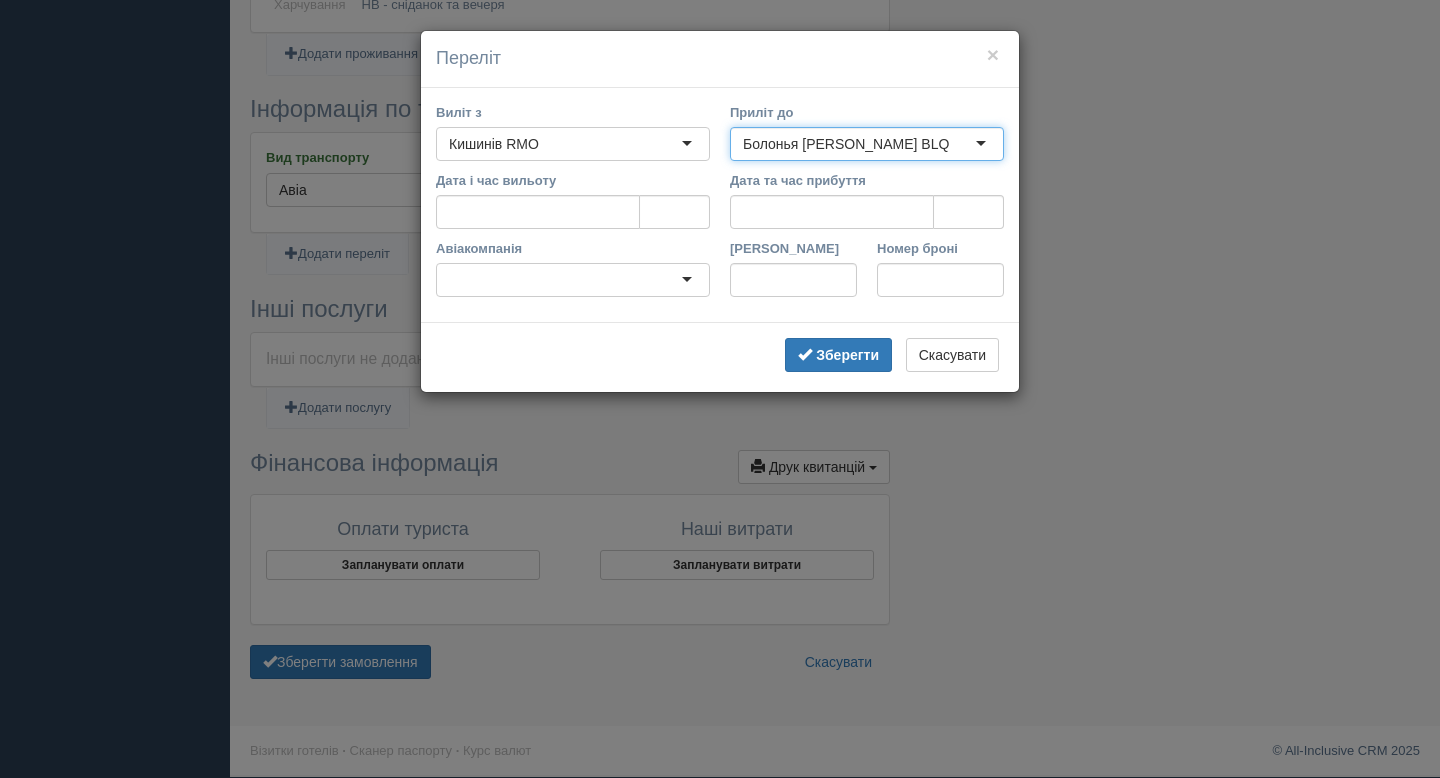 type 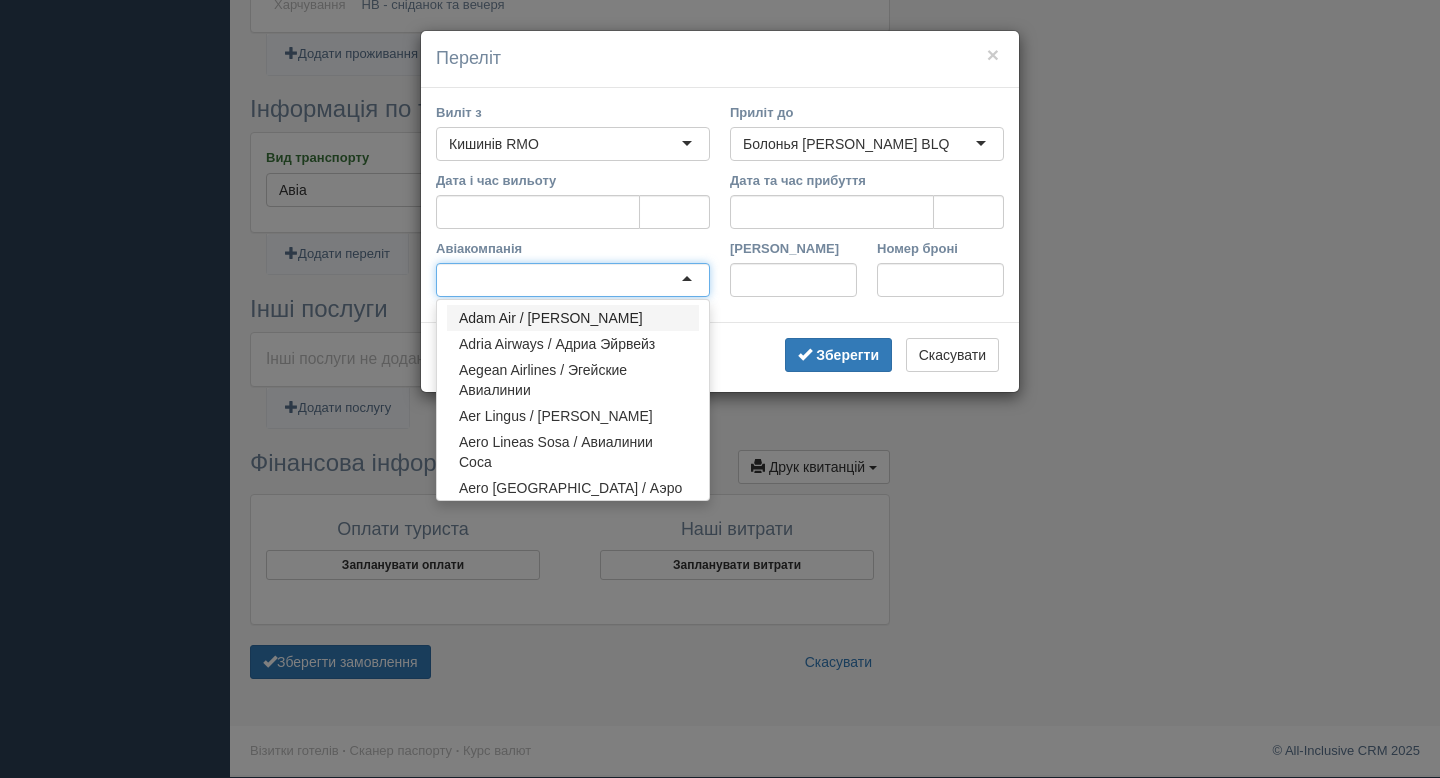 paste on "Wizz Air" 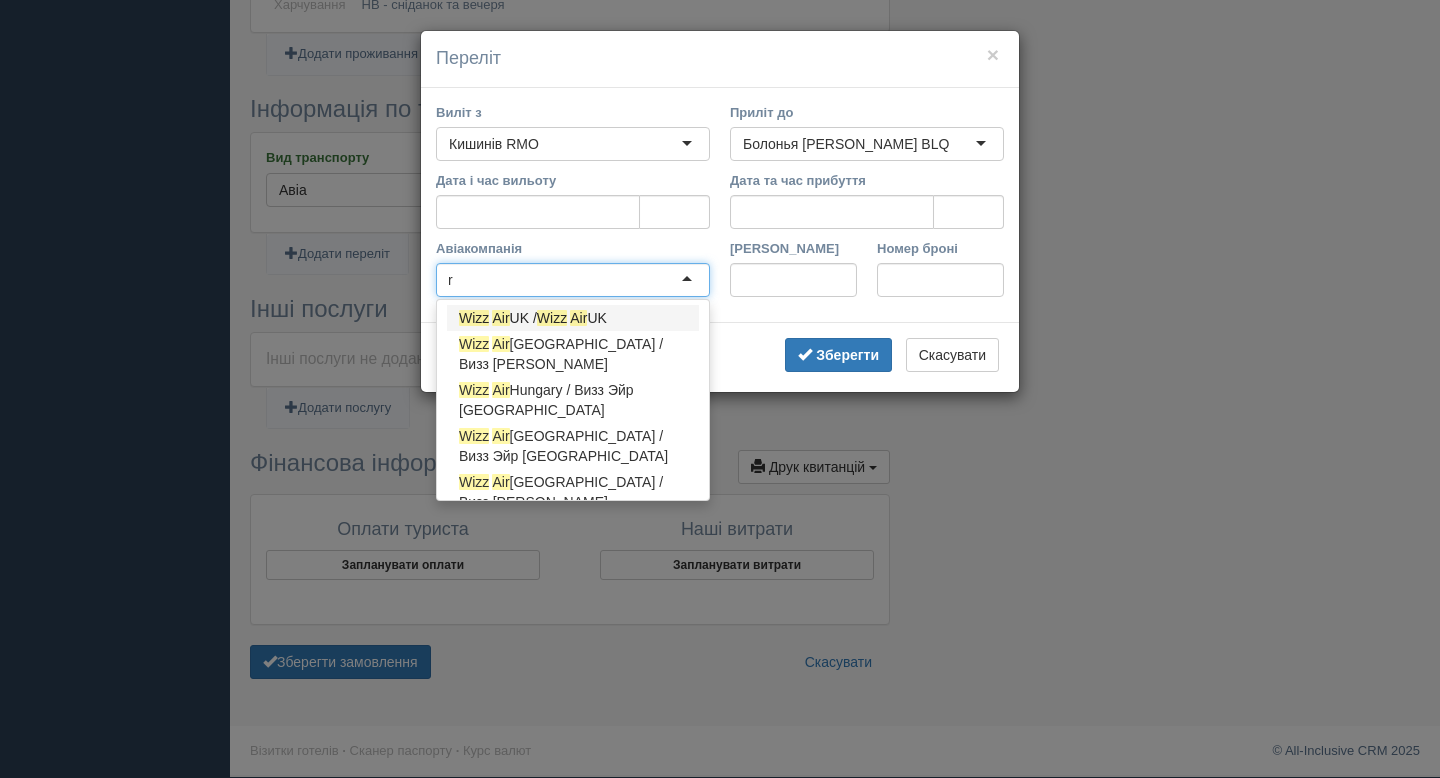 scroll, scrollTop: 0, scrollLeft: 0, axis: both 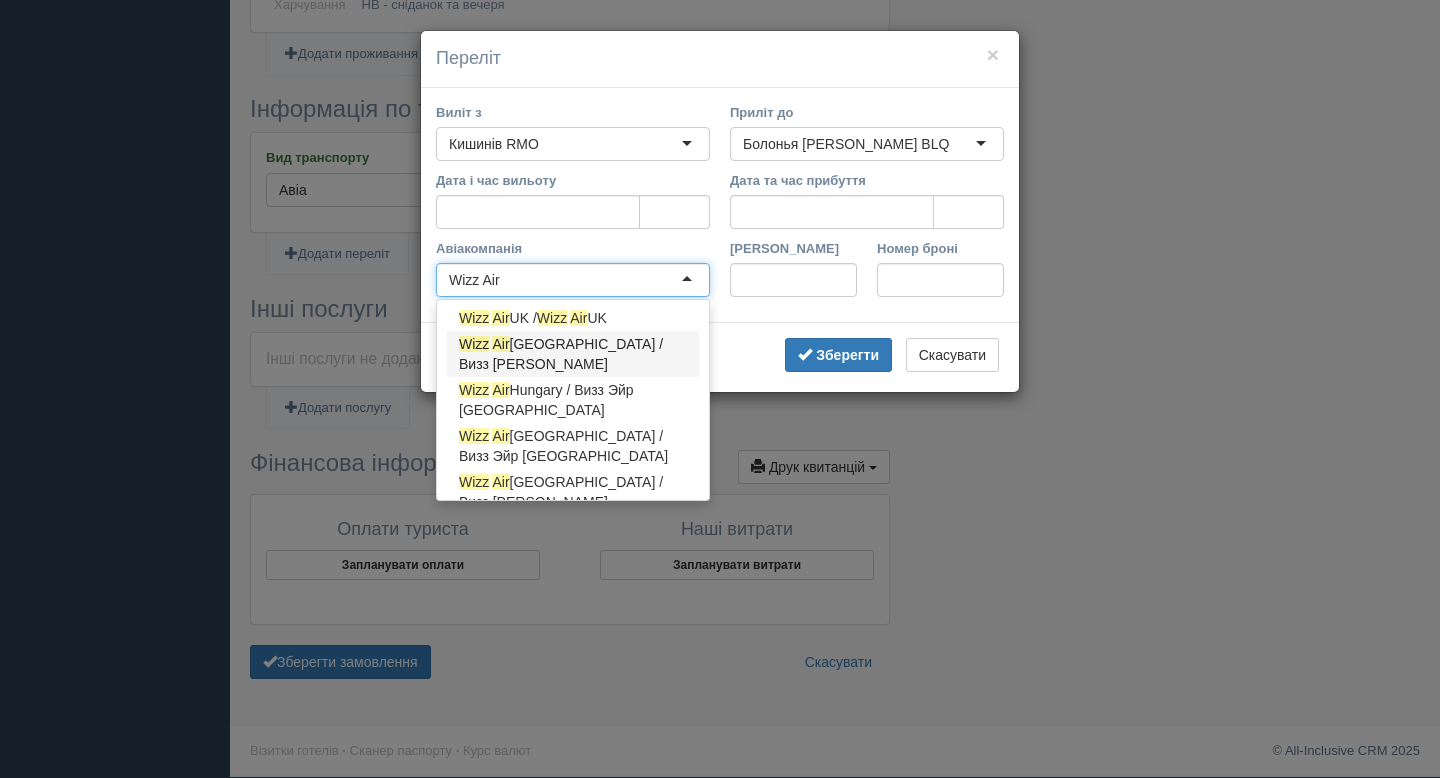 type 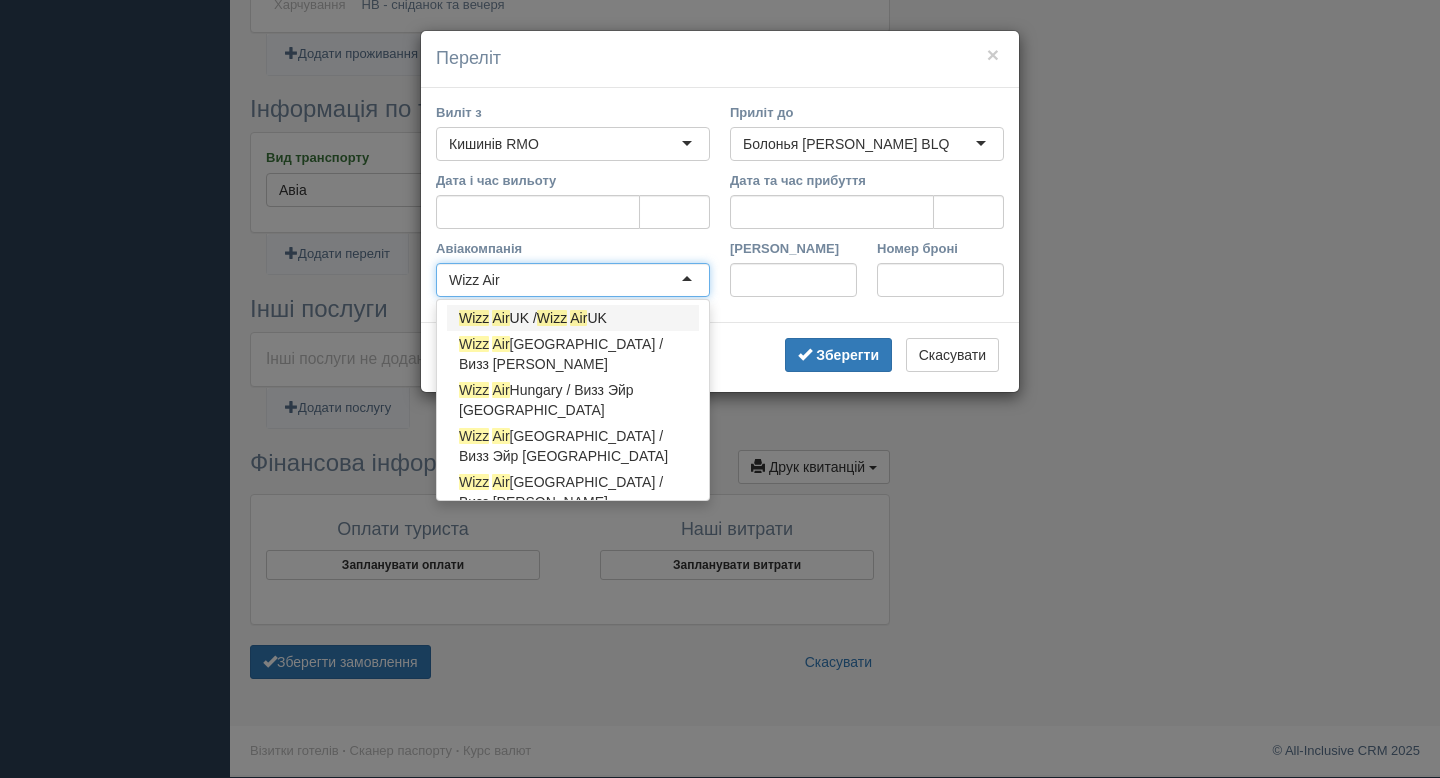 type on "Wizz Air" 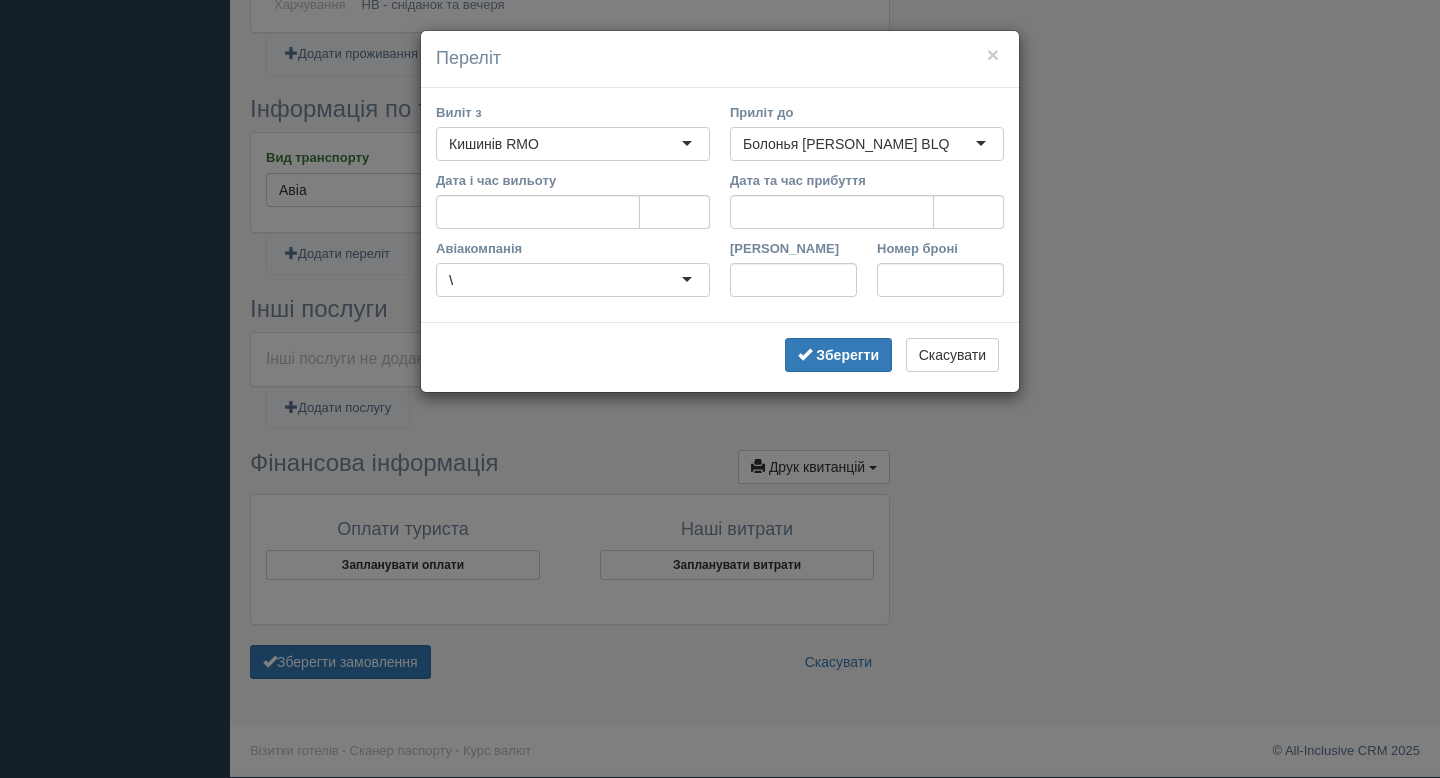 type 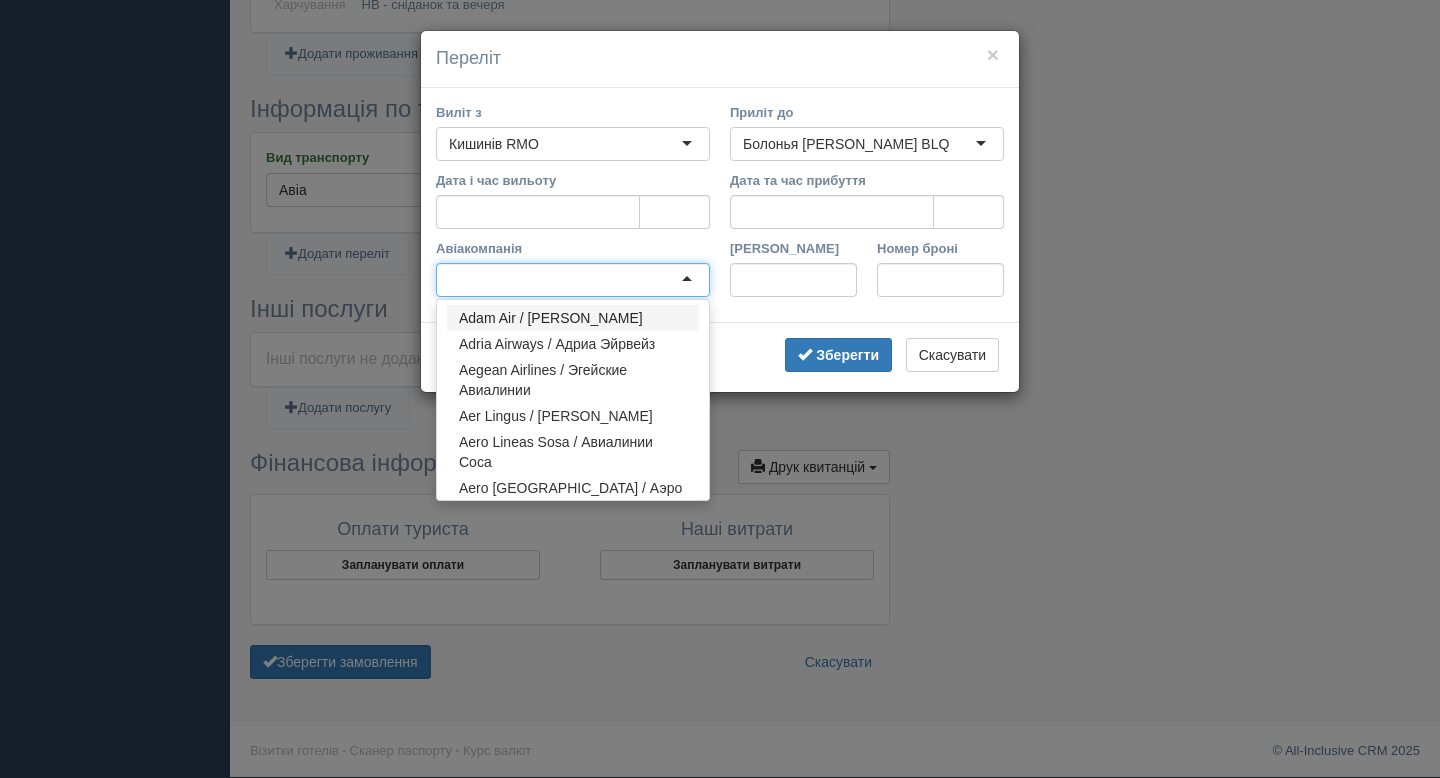 type 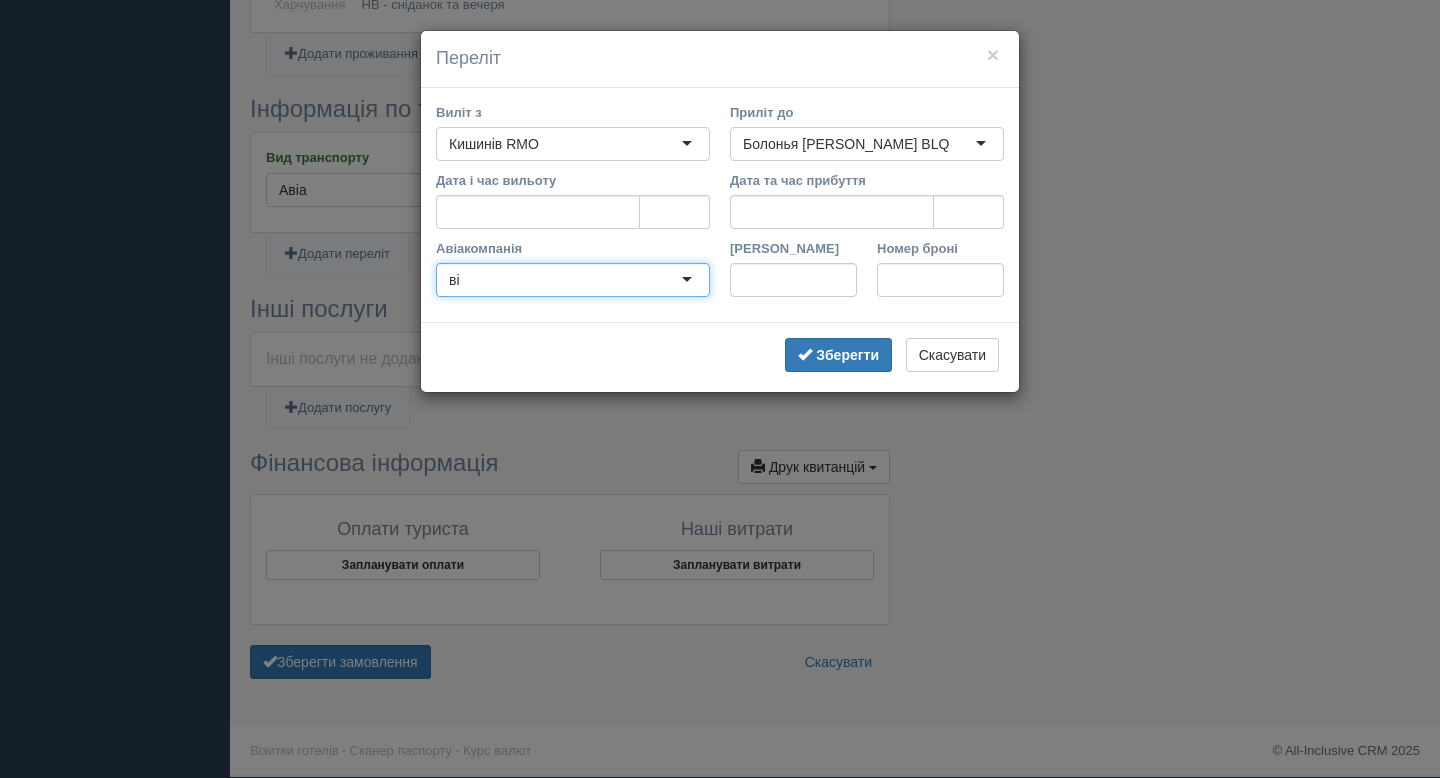 type on "в" 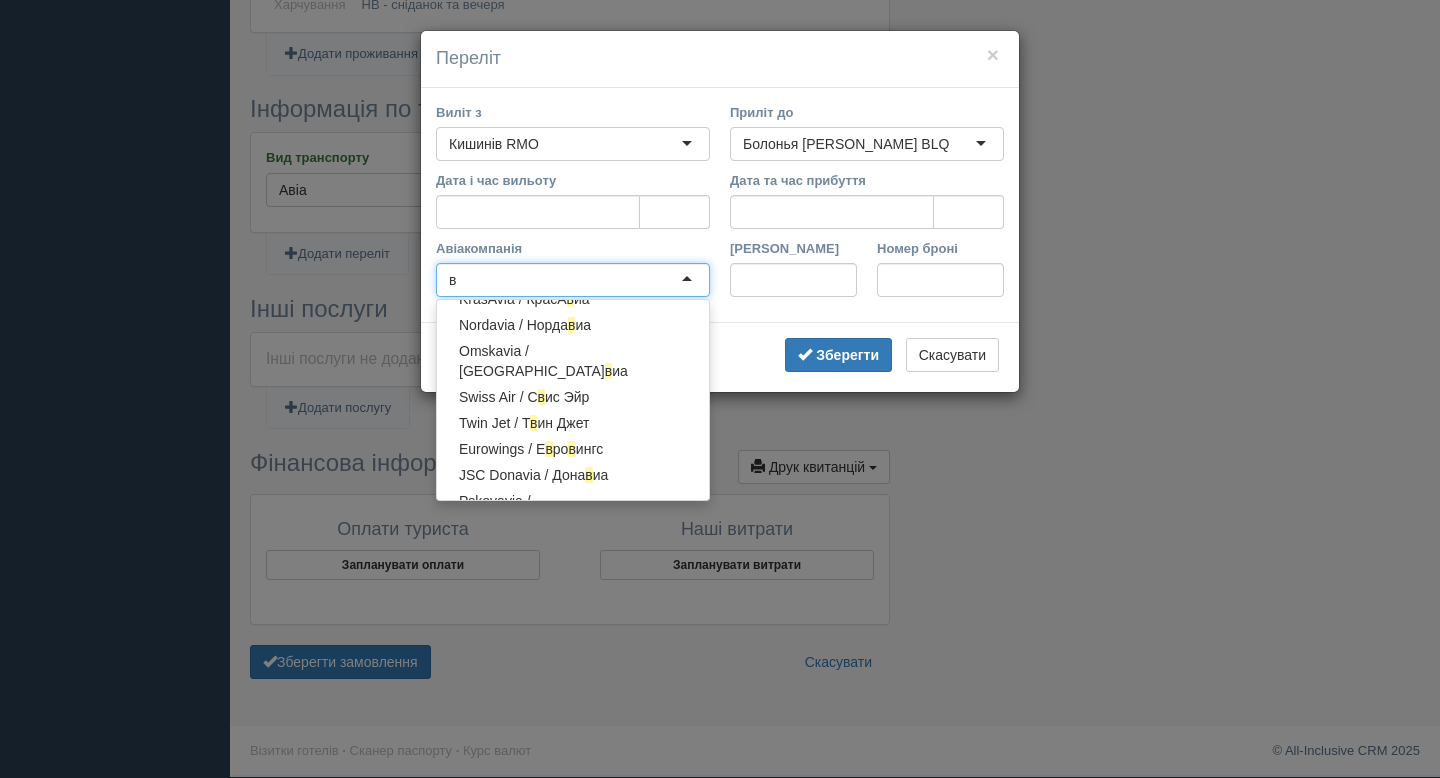 scroll, scrollTop: 270, scrollLeft: 0, axis: vertical 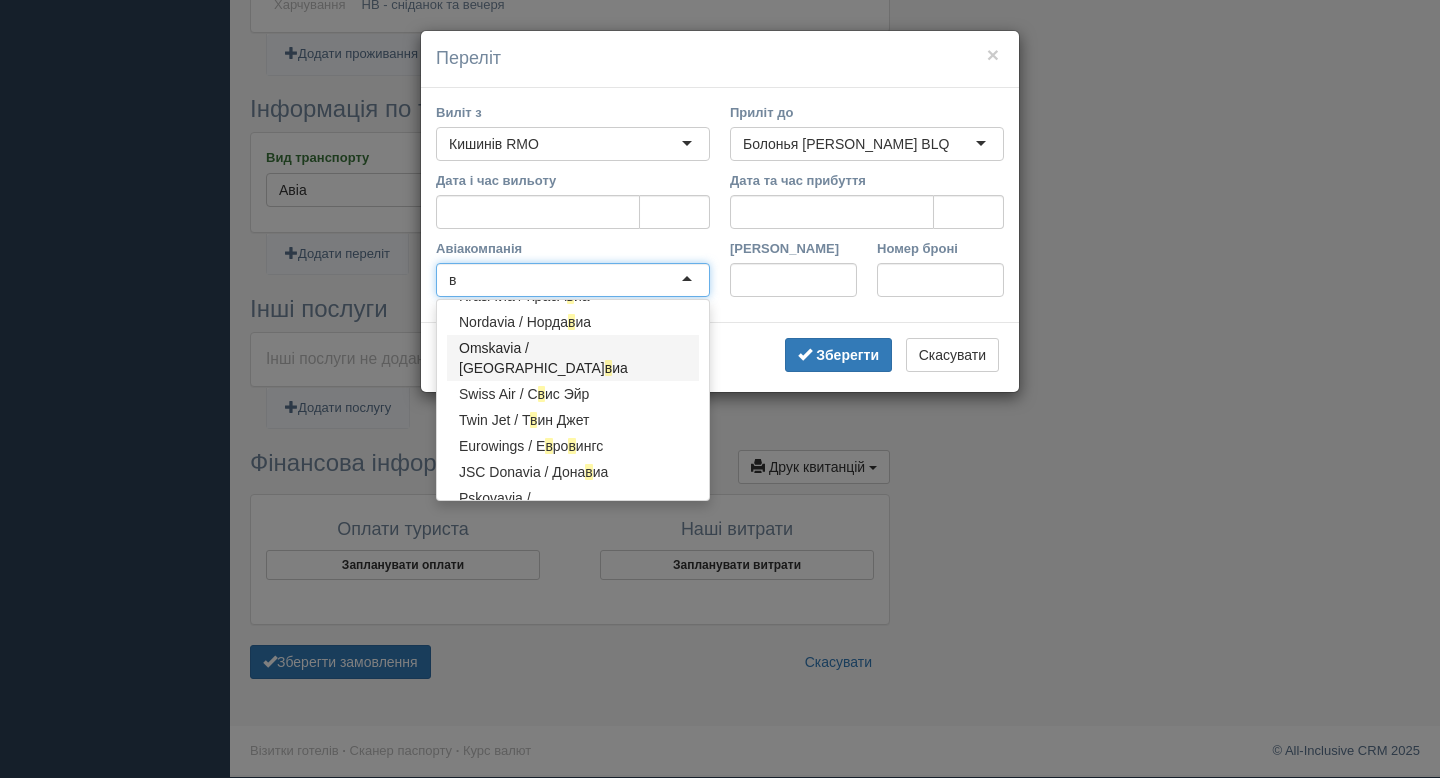 type 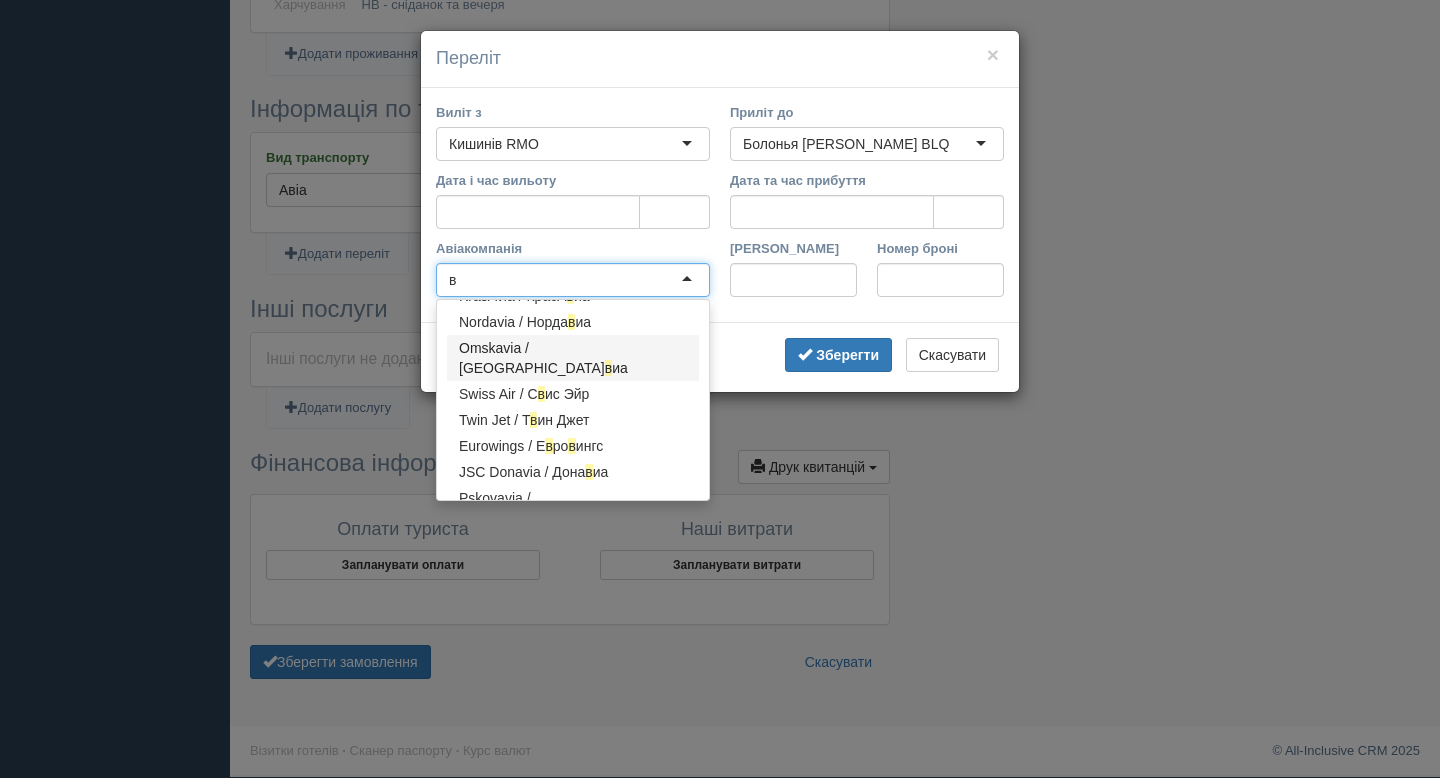 type on "в" 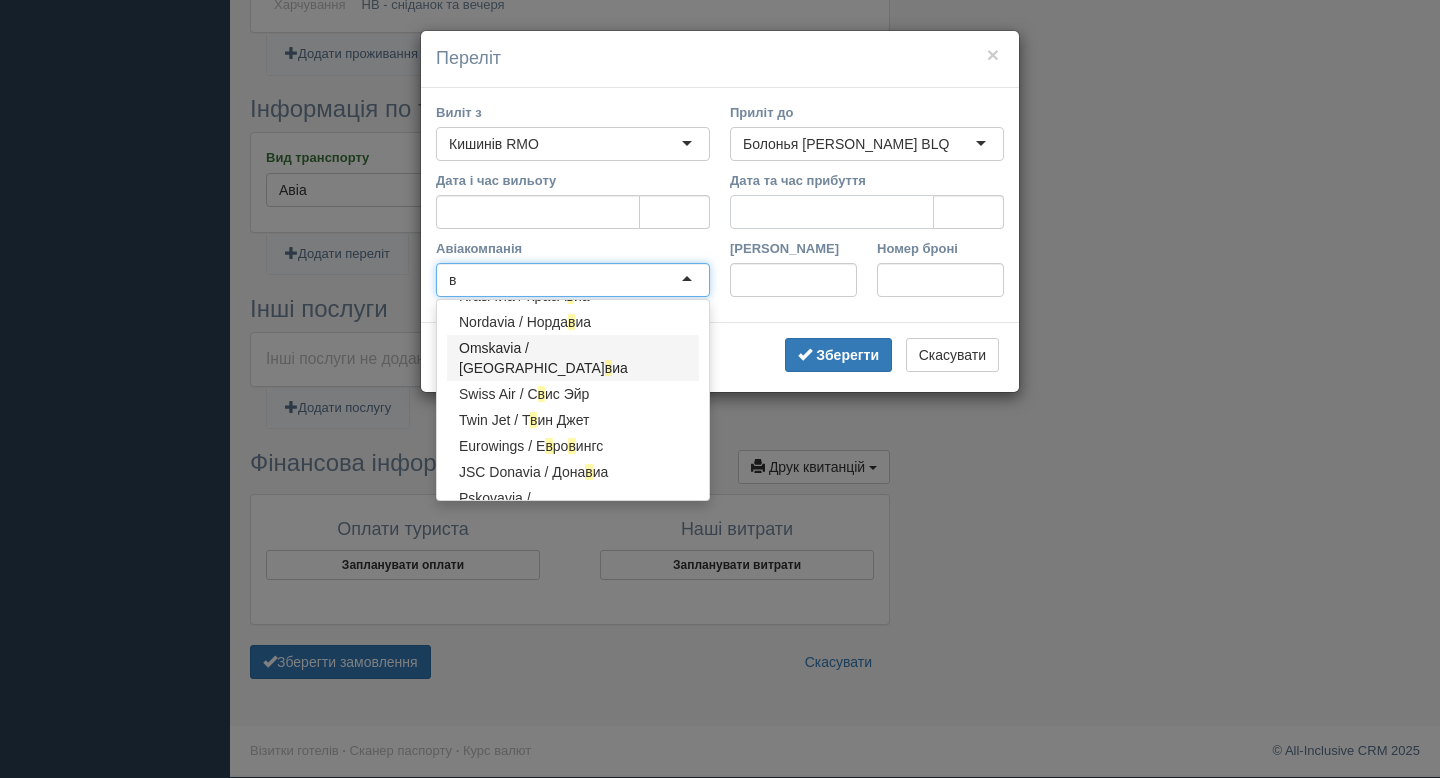 type 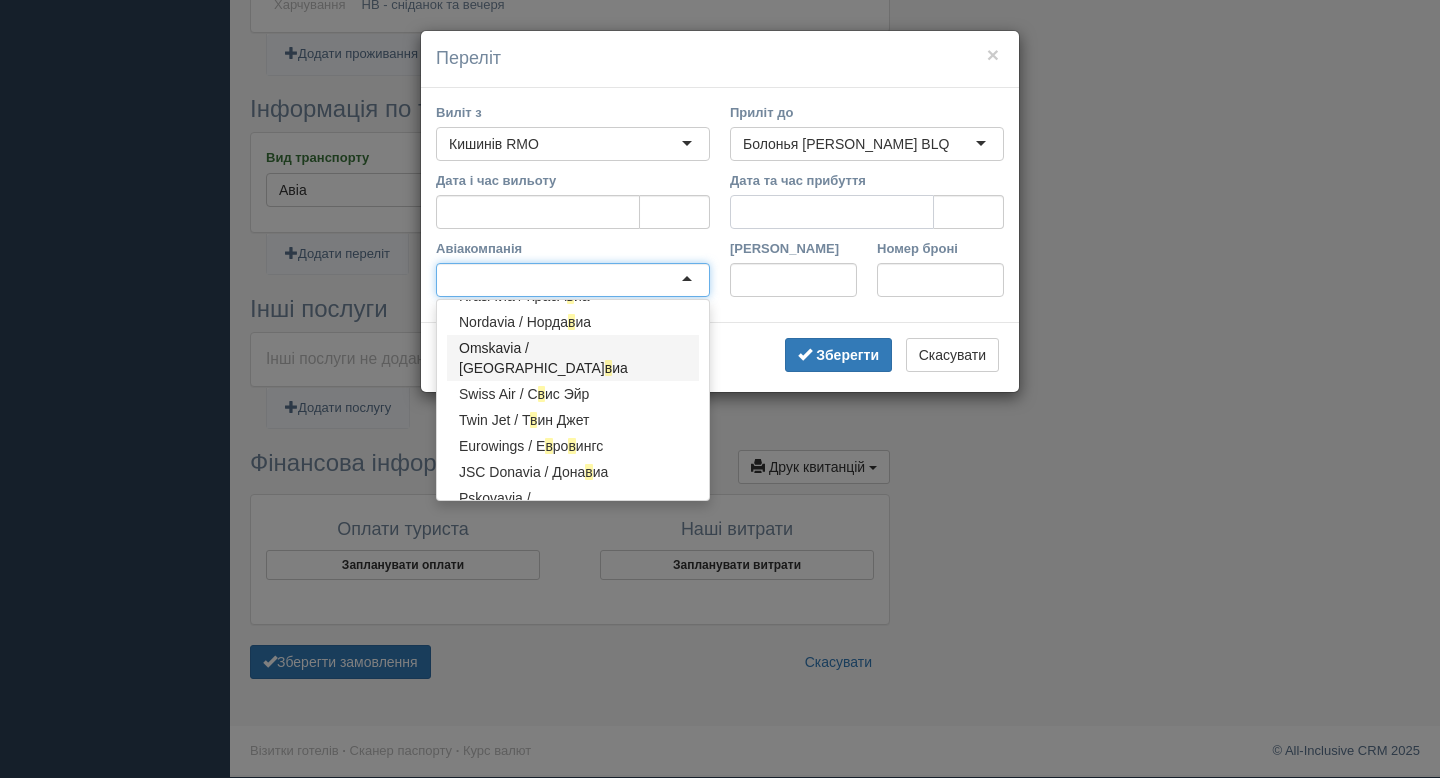 click on "Дата та час прибуття" at bounding box center [832, 212] 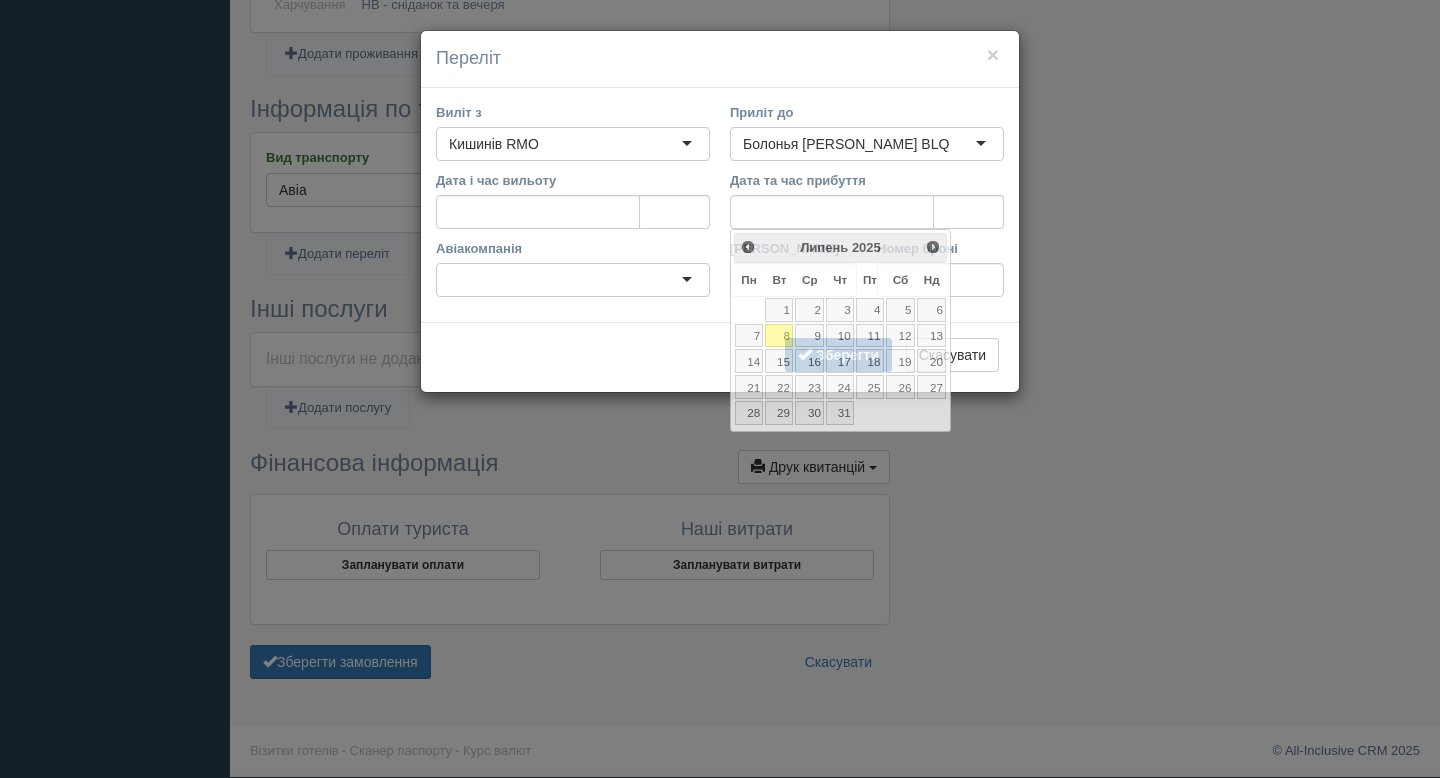 click on "Дата і час вильоту" at bounding box center (573, 205) 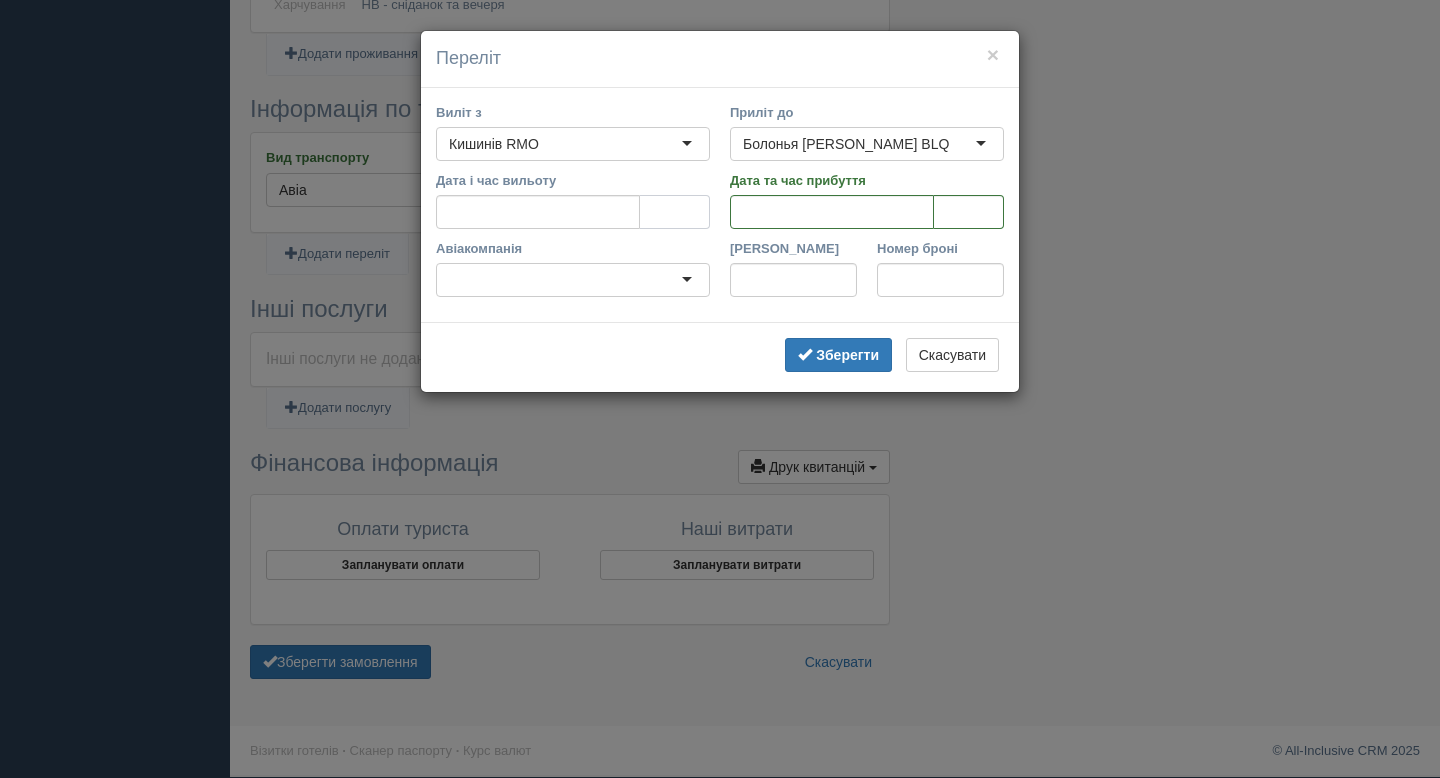 click at bounding box center (675, 212) 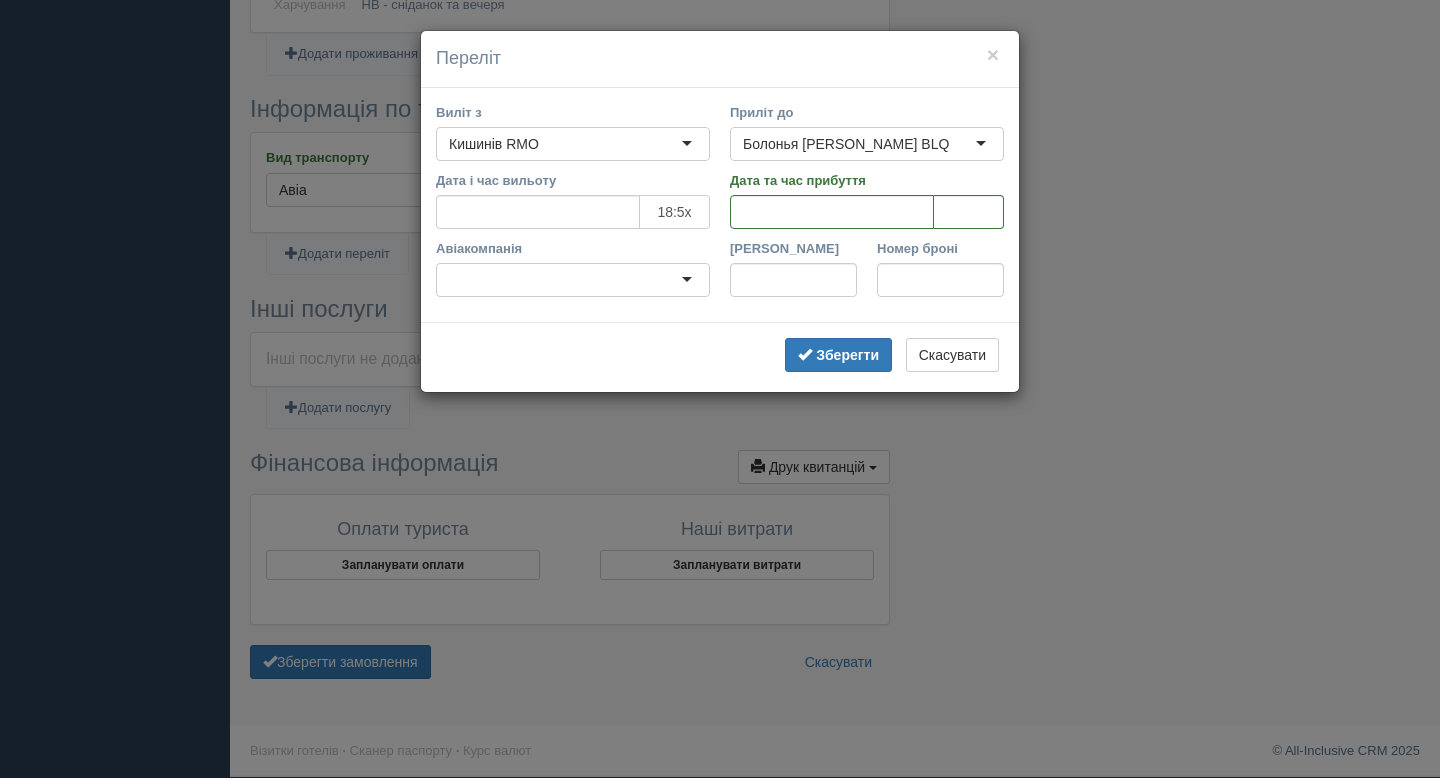 type on "18:55" 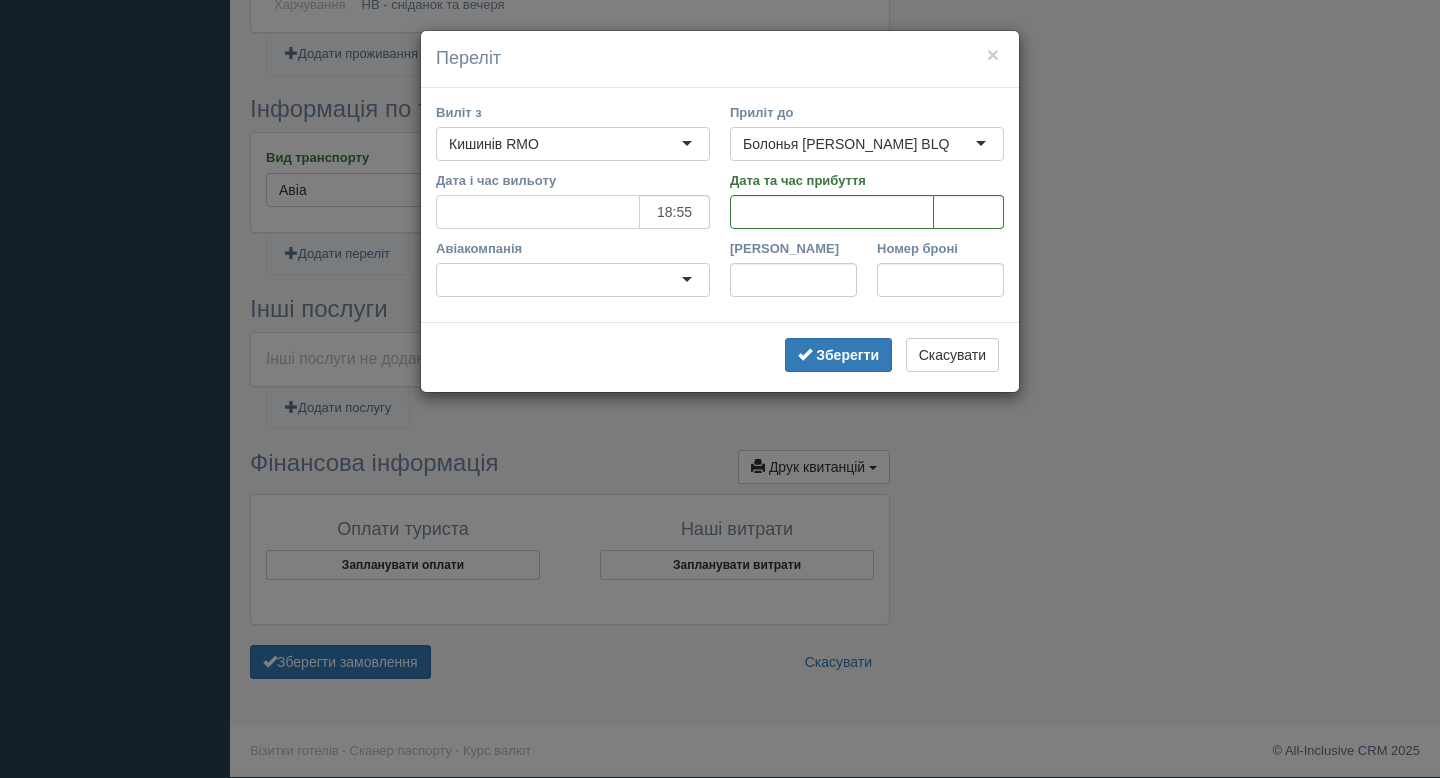 click on "Дата і час вильоту" at bounding box center (538, 212) 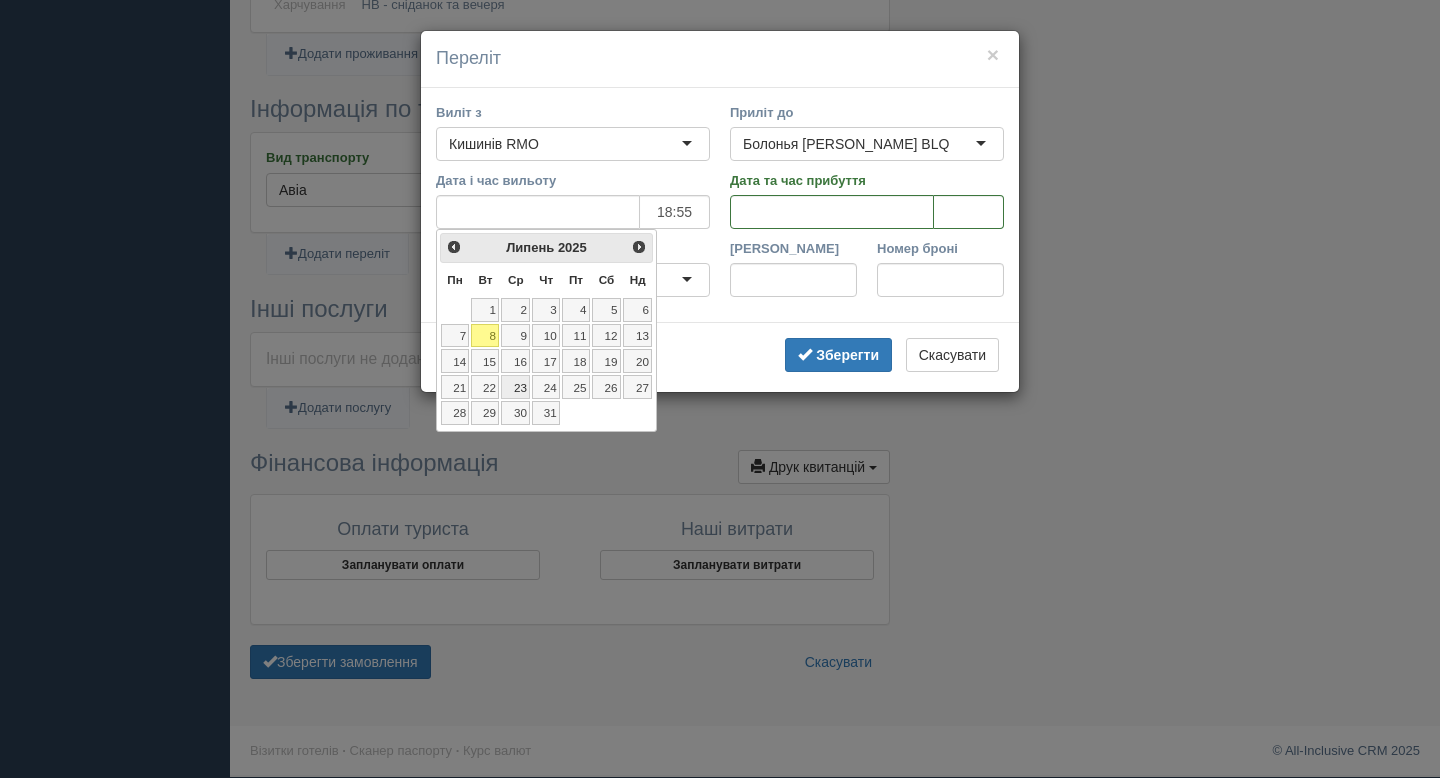 click on "23" at bounding box center (515, 387) 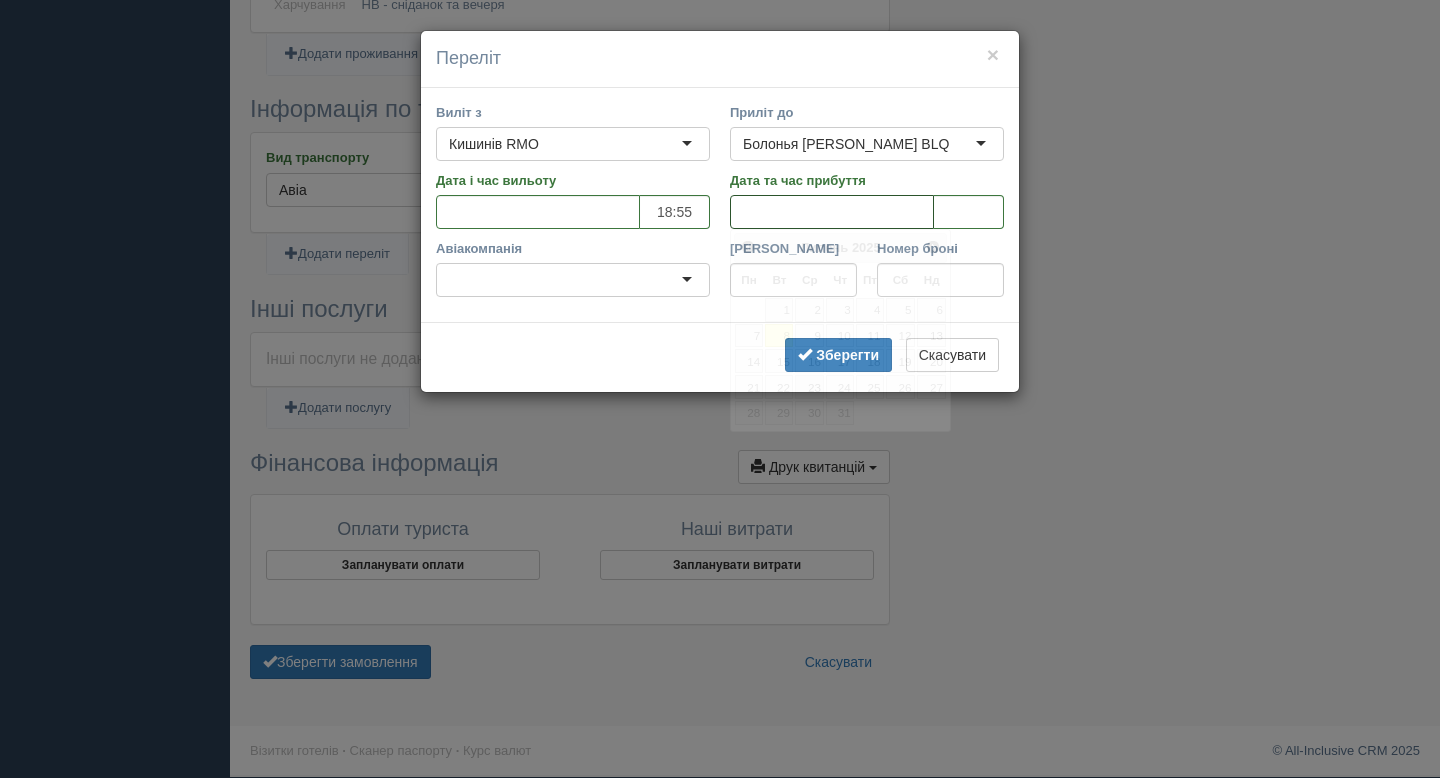click on "Дата та час прибуття" at bounding box center [832, 212] 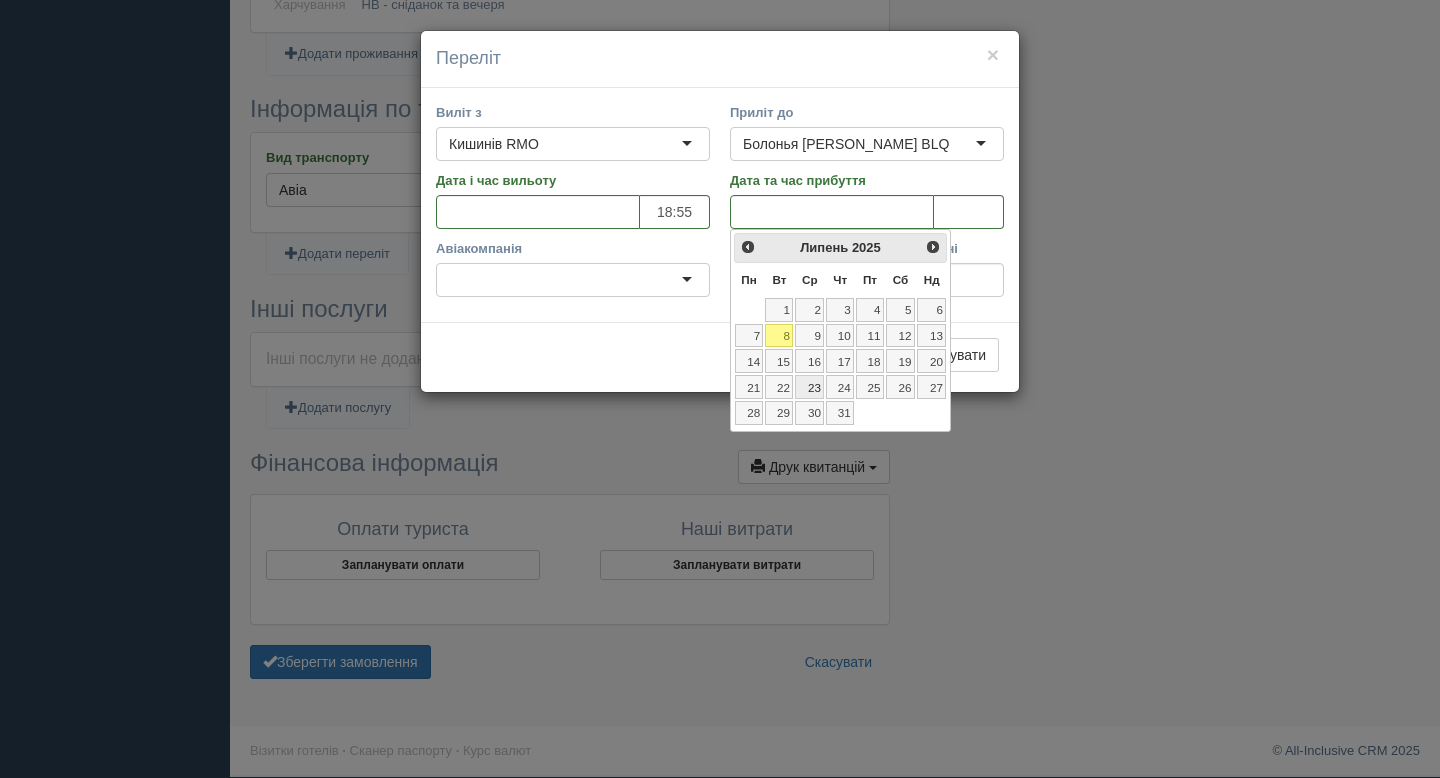 click on "23" at bounding box center [809, 387] 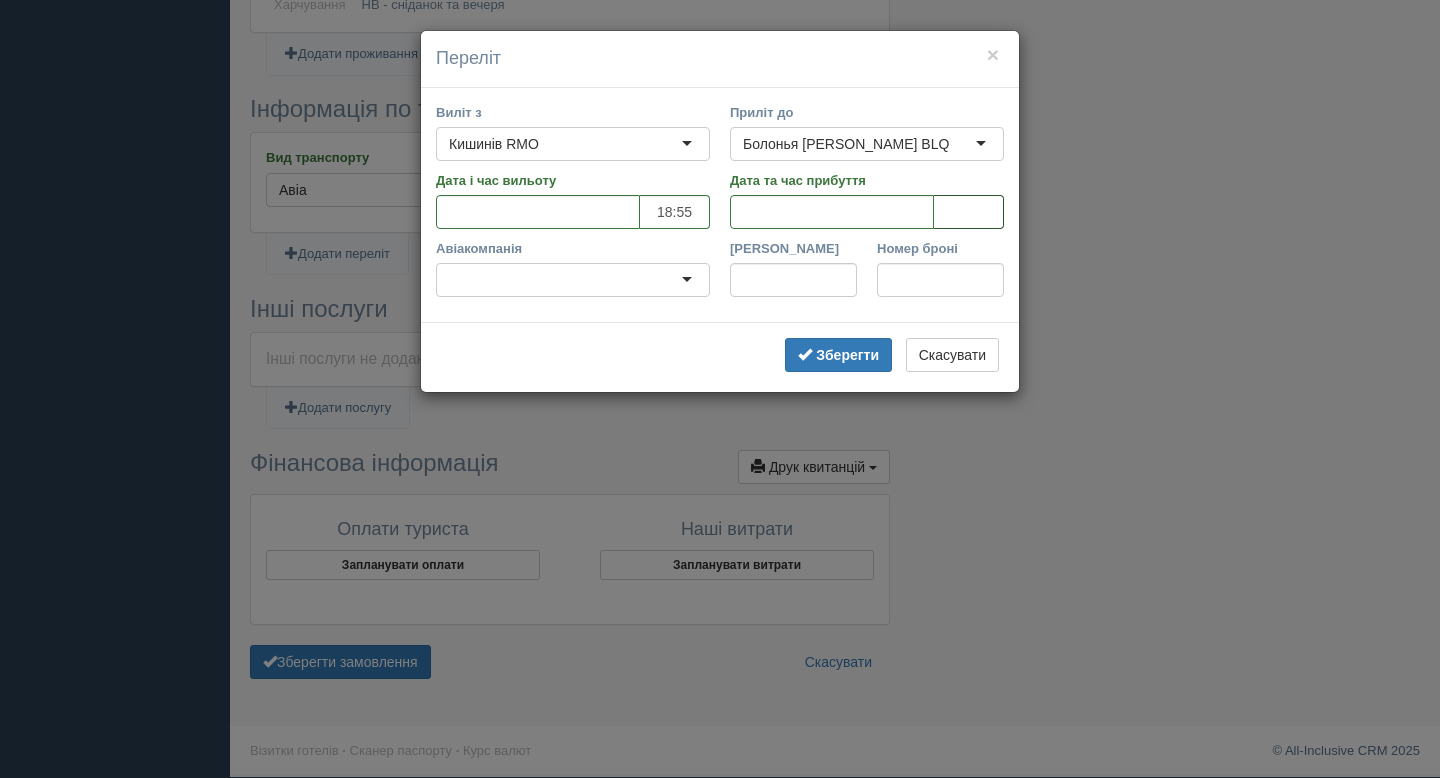 click at bounding box center [969, 212] 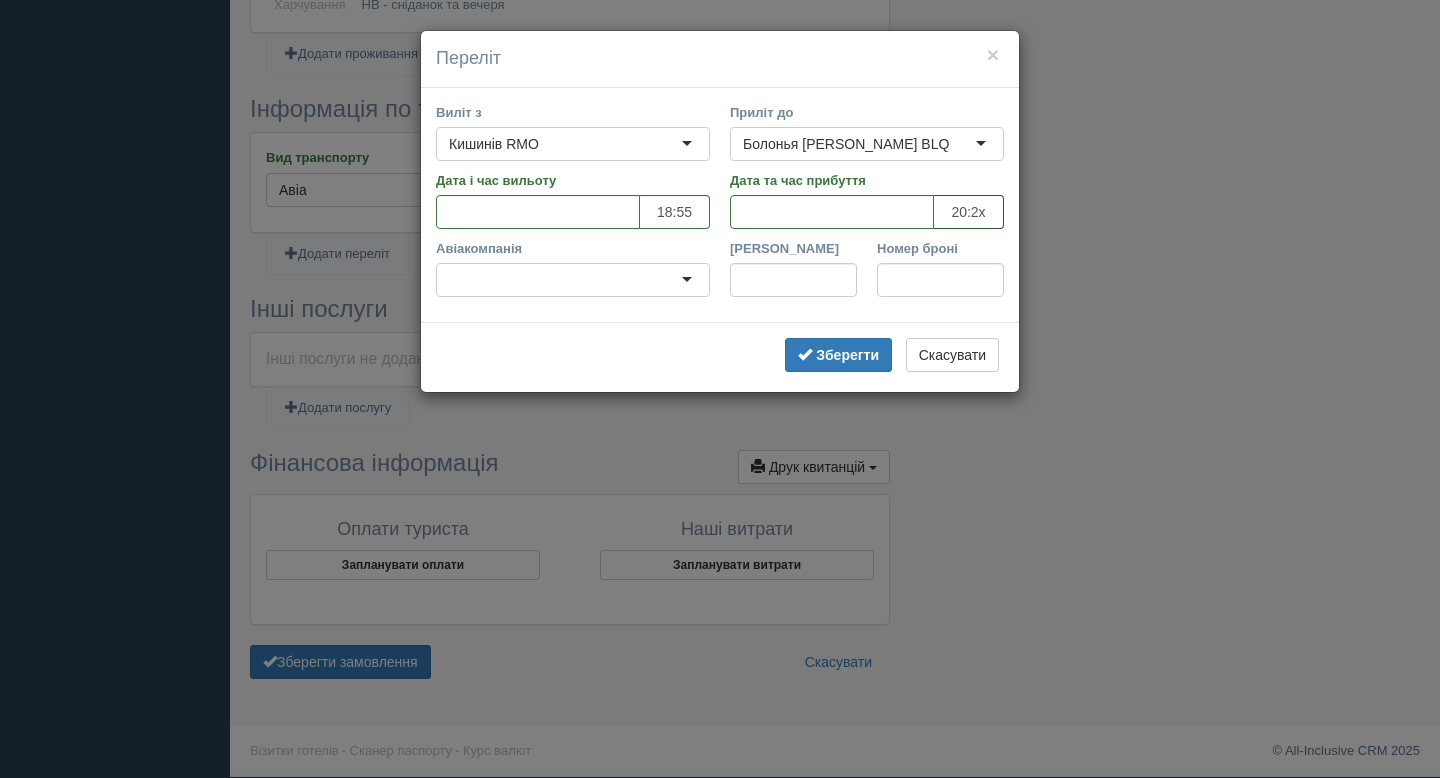type on "20:25" 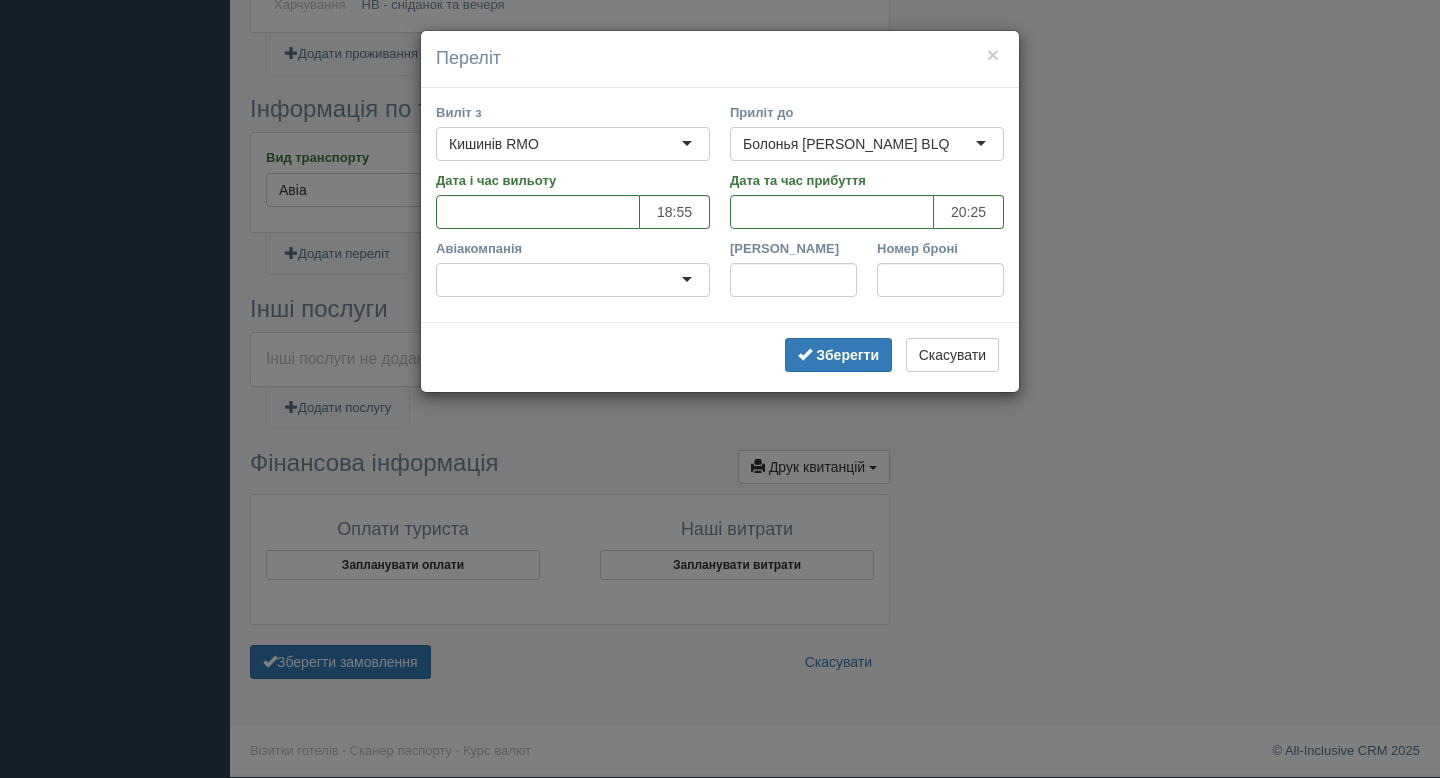 click at bounding box center [573, 280] 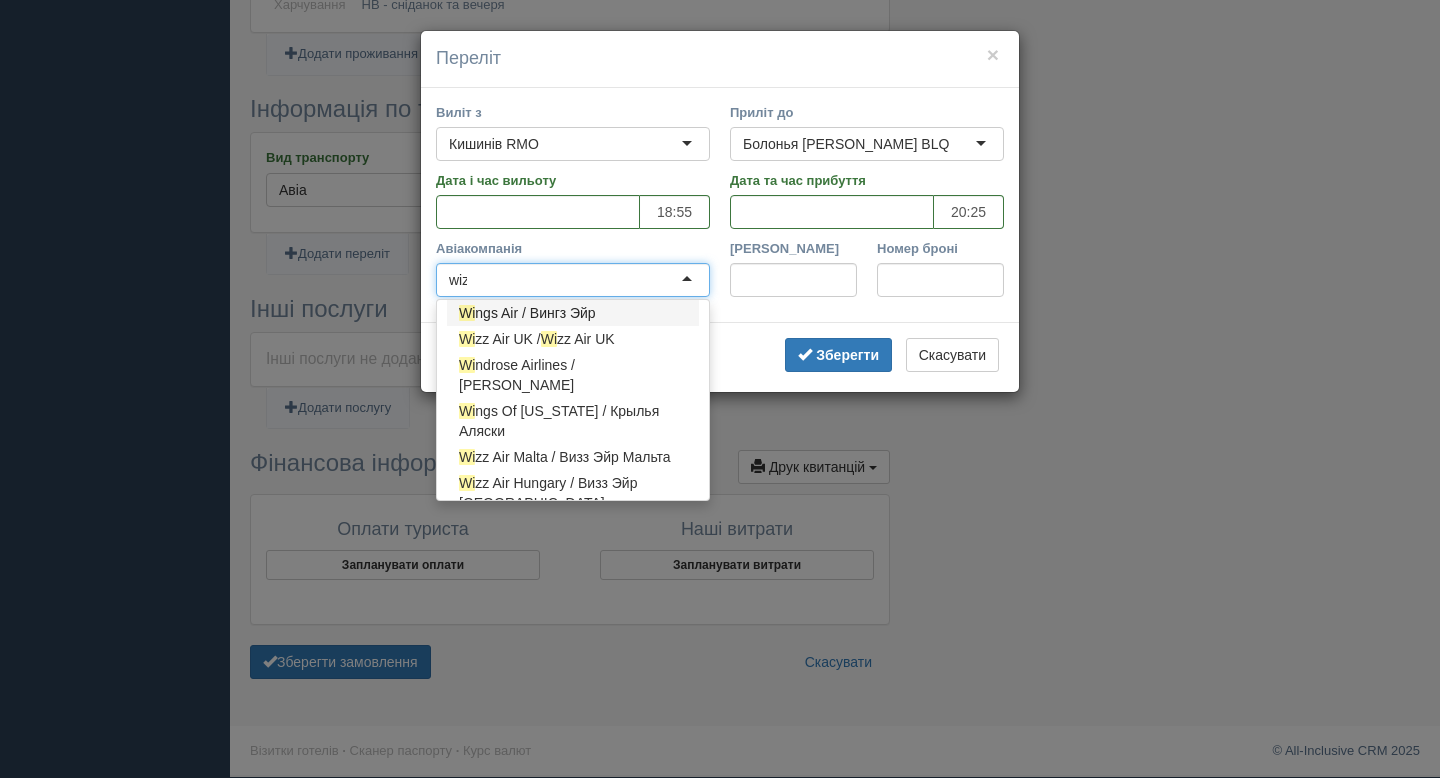 scroll, scrollTop: 0, scrollLeft: 0, axis: both 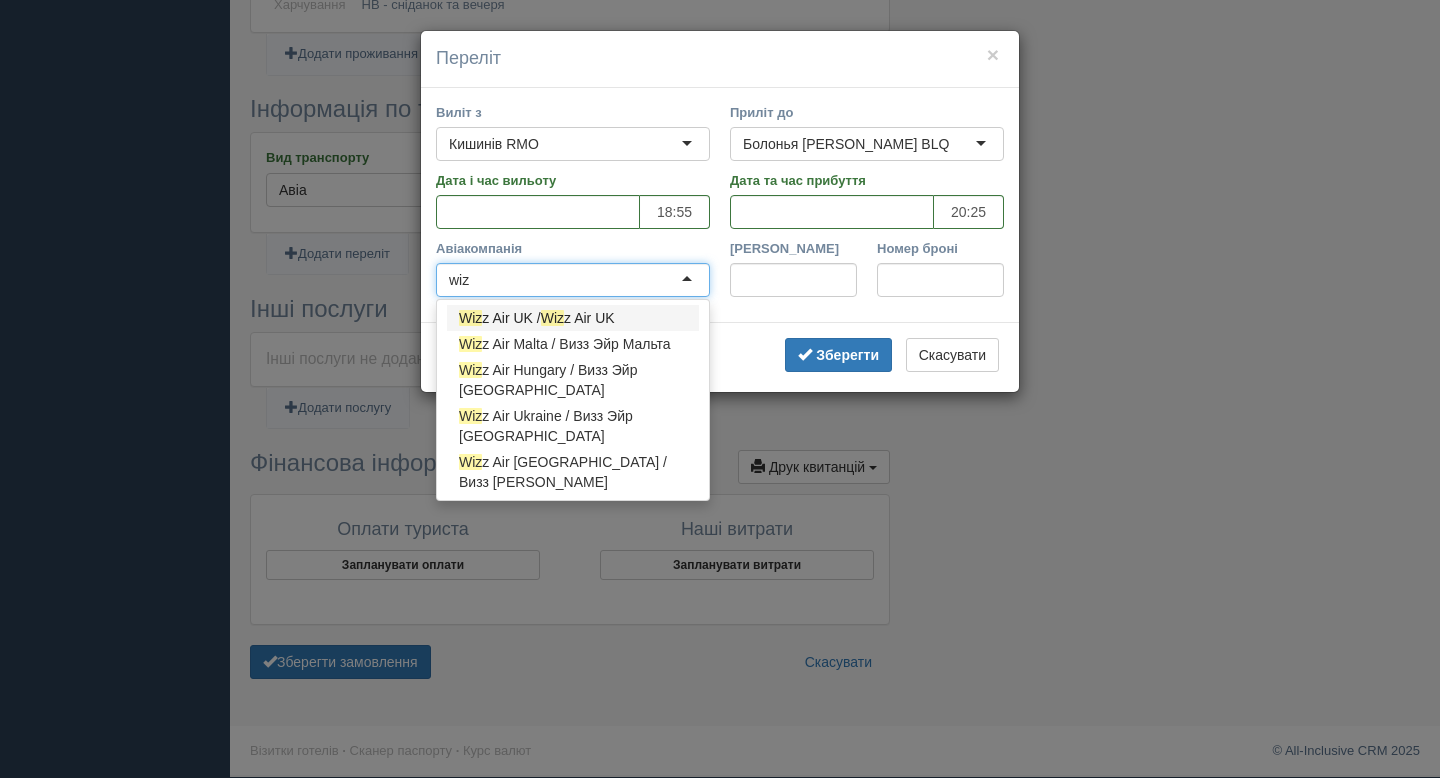 type on "wizz" 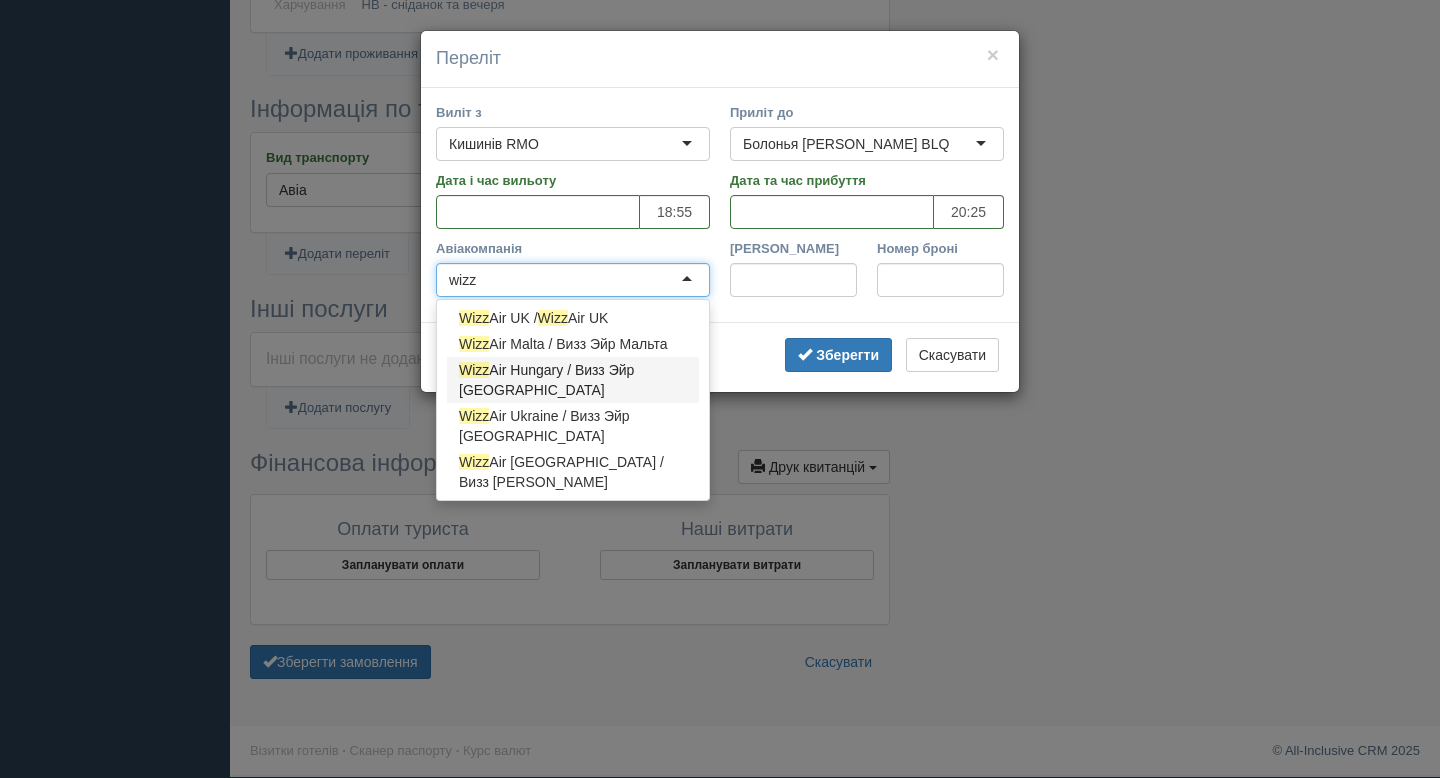 type 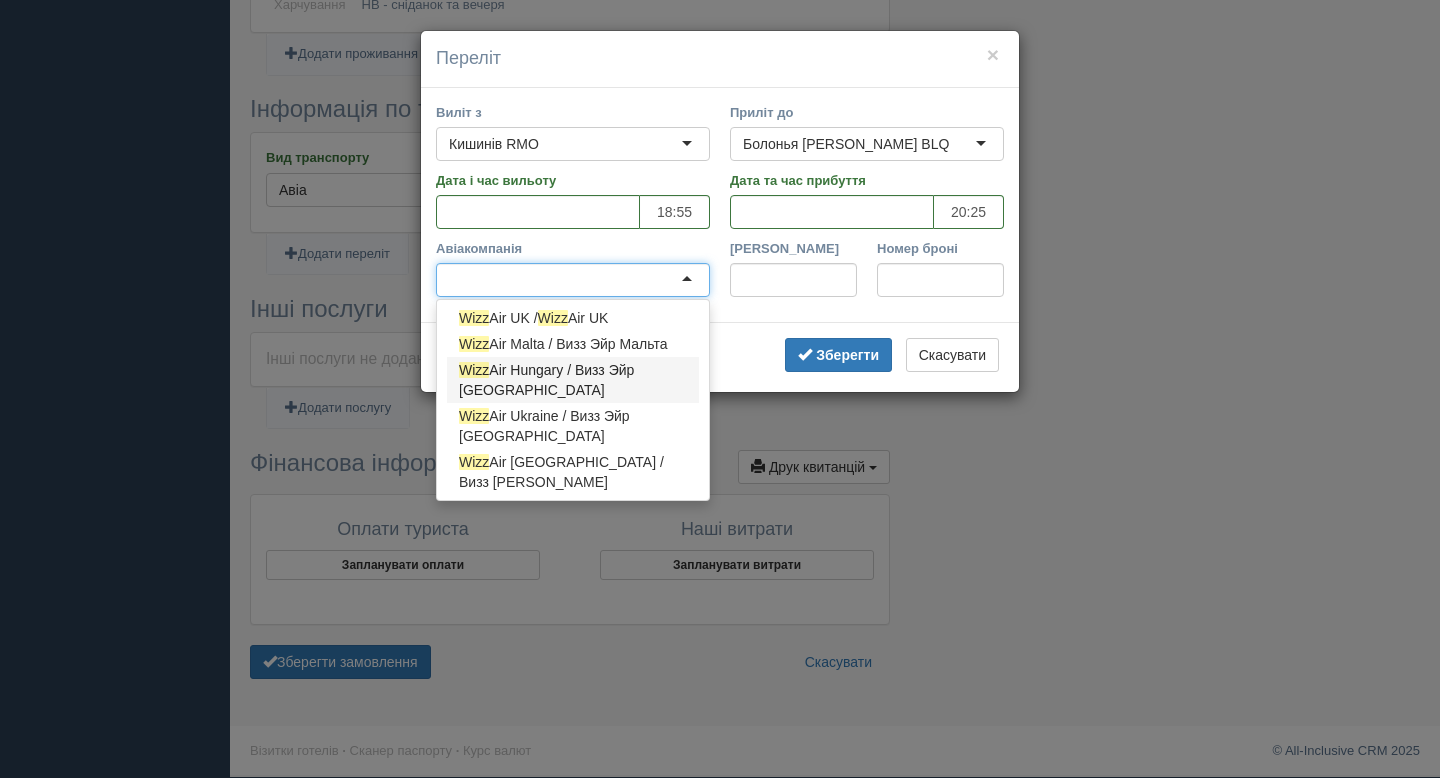 scroll, scrollTop: 0, scrollLeft: 0, axis: both 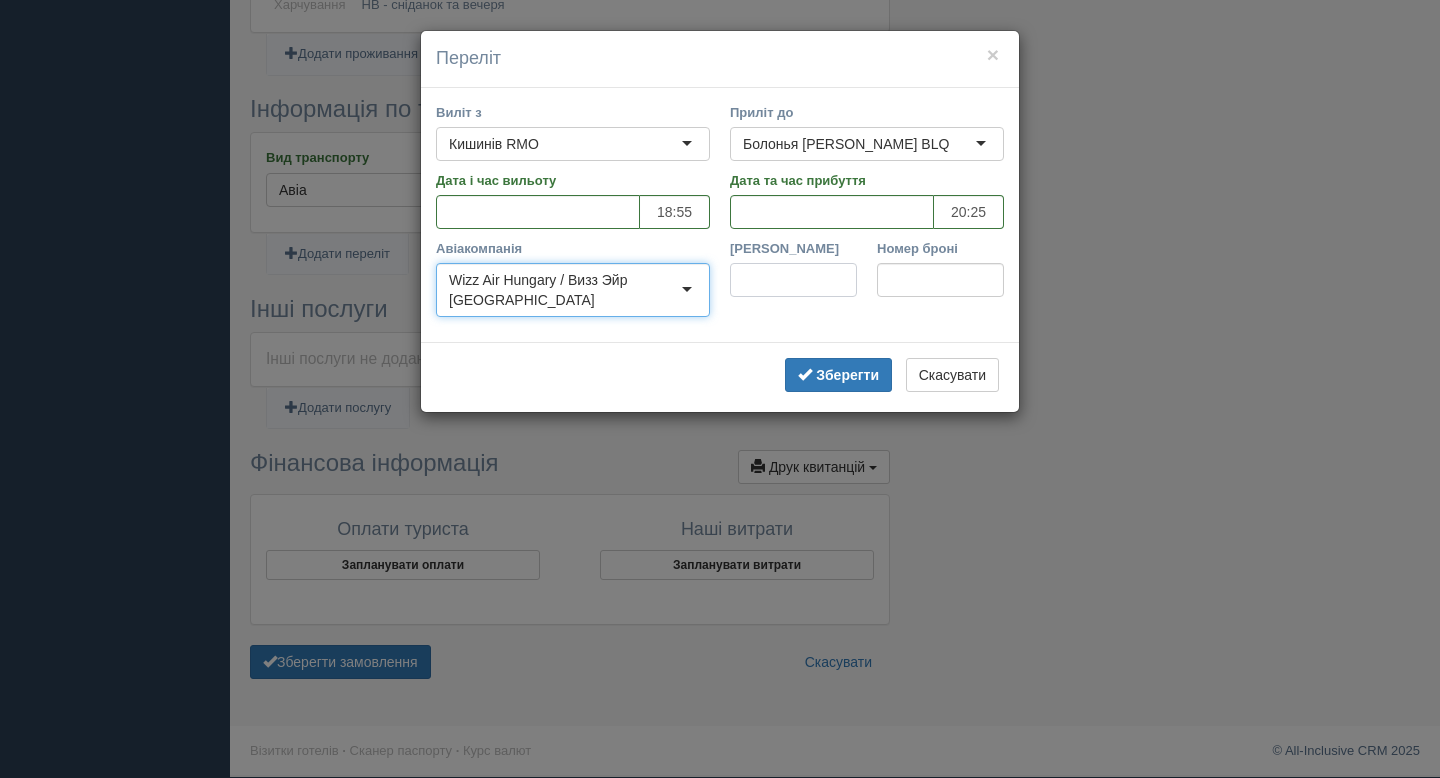 click on "Рейс" at bounding box center (793, 280) 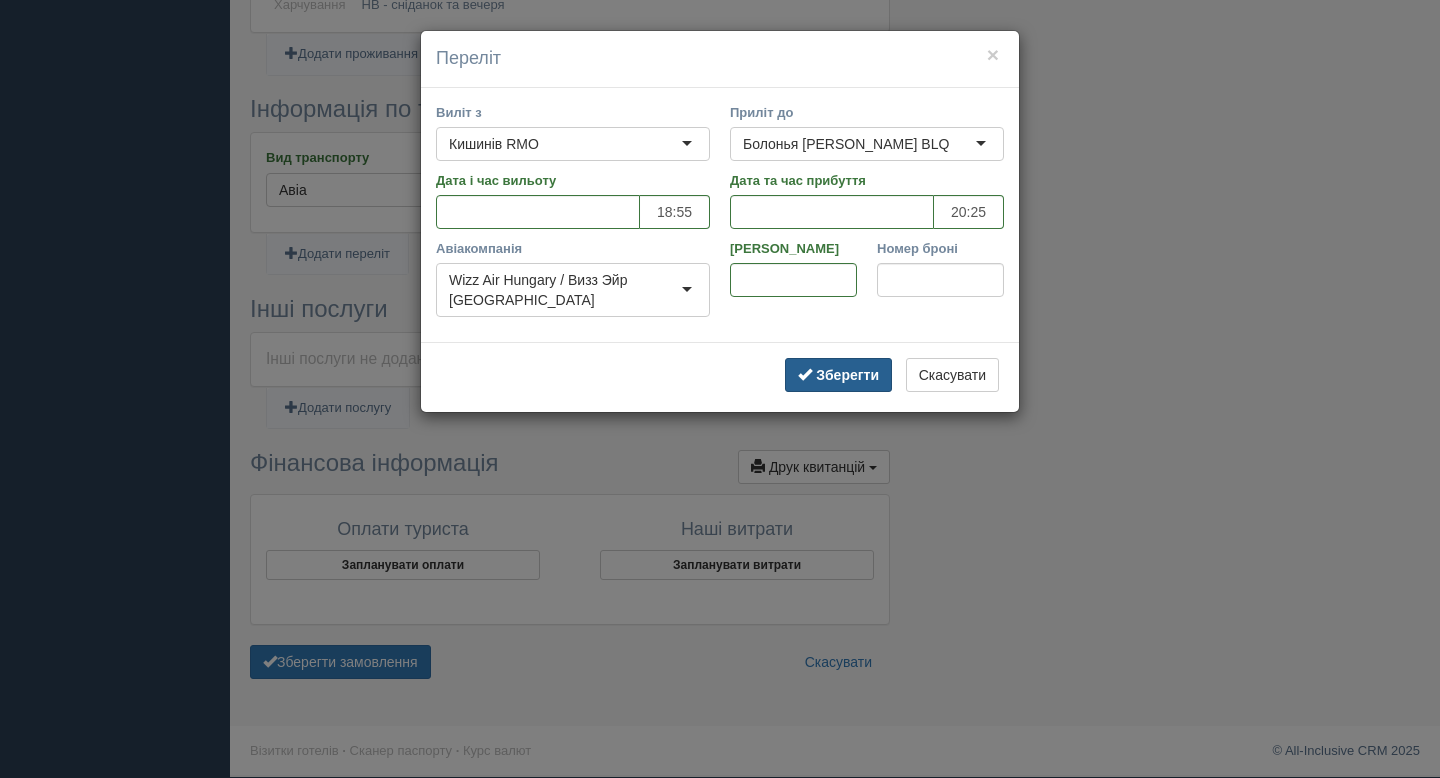 click on "Зберегти" at bounding box center (847, 375) 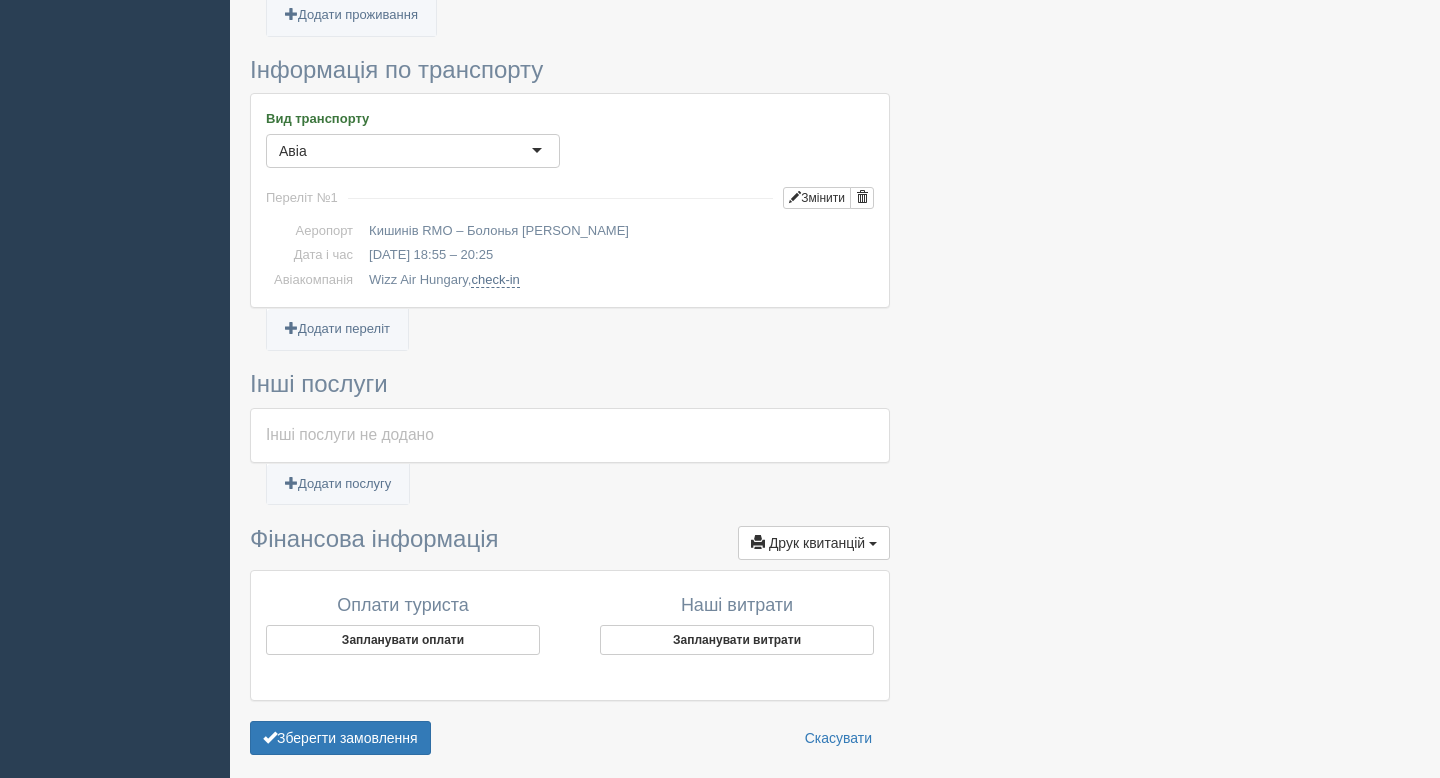 scroll, scrollTop: 862, scrollLeft: 0, axis: vertical 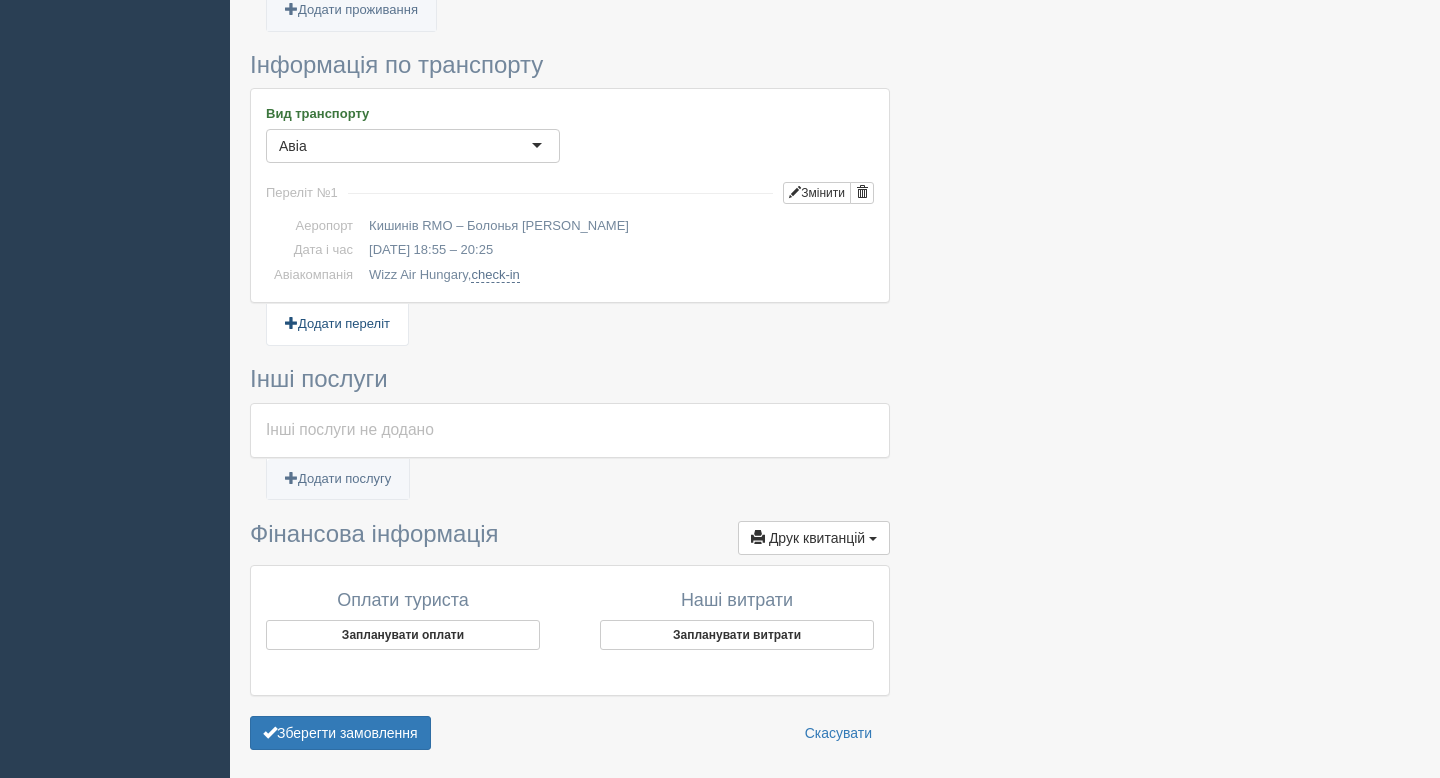 click on "Додати переліт" at bounding box center (337, 324) 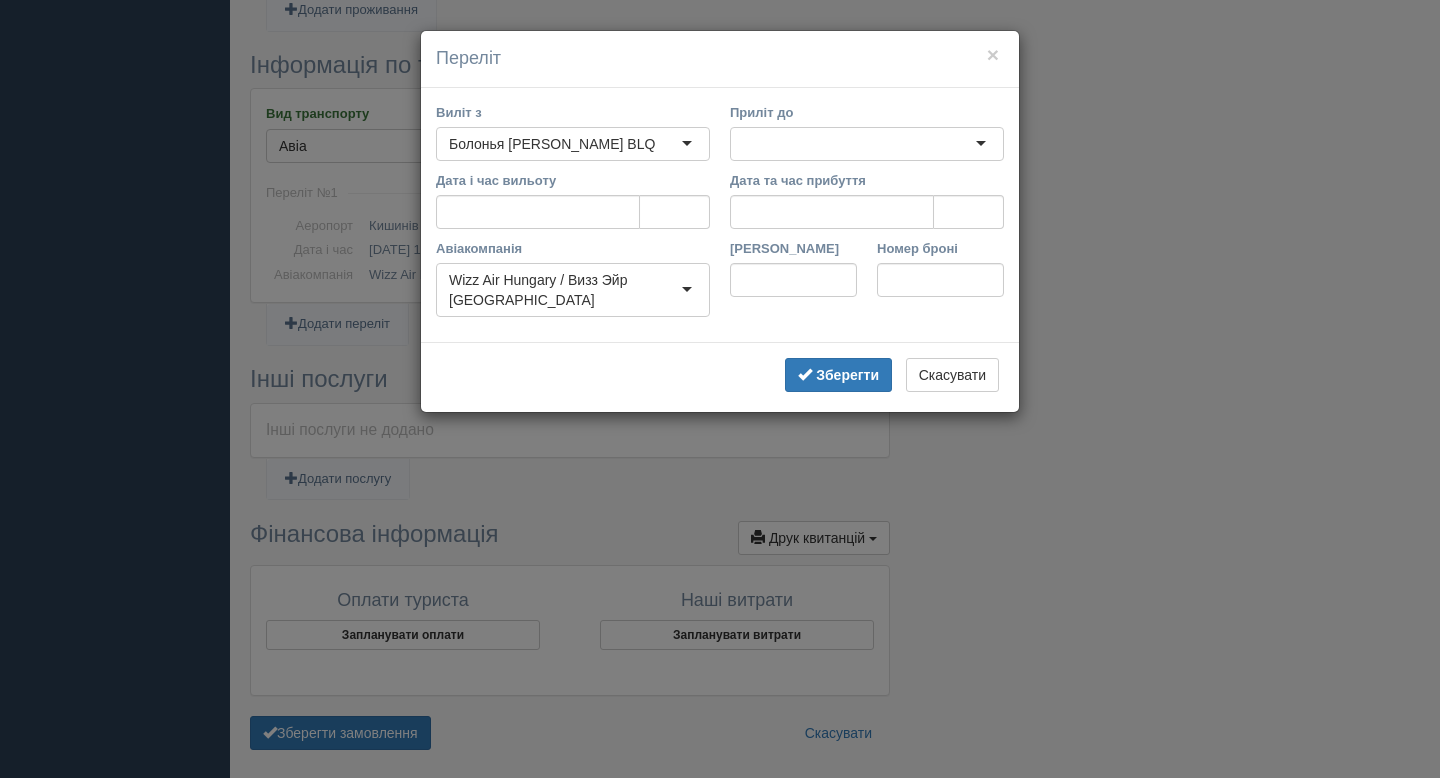 click at bounding box center [867, 144] 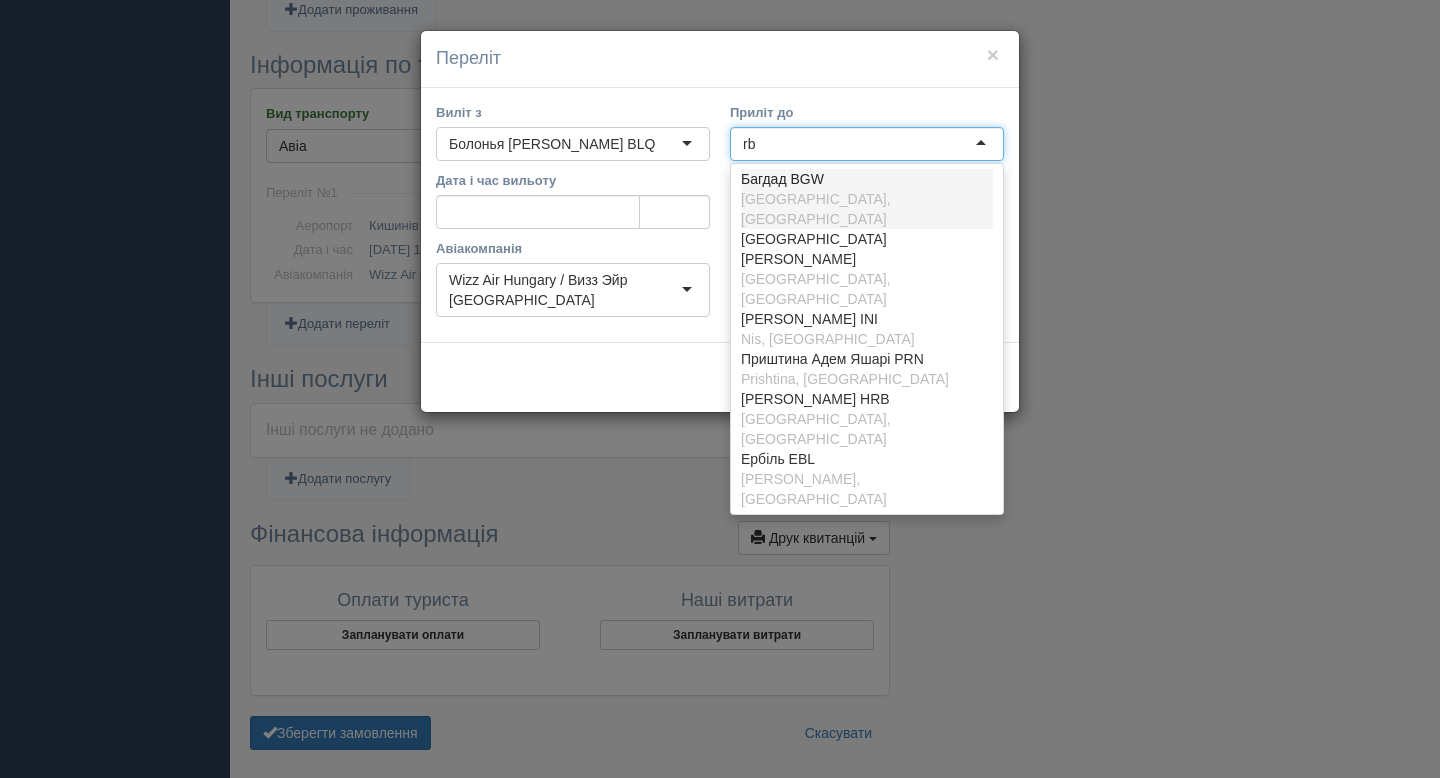 type on "r" 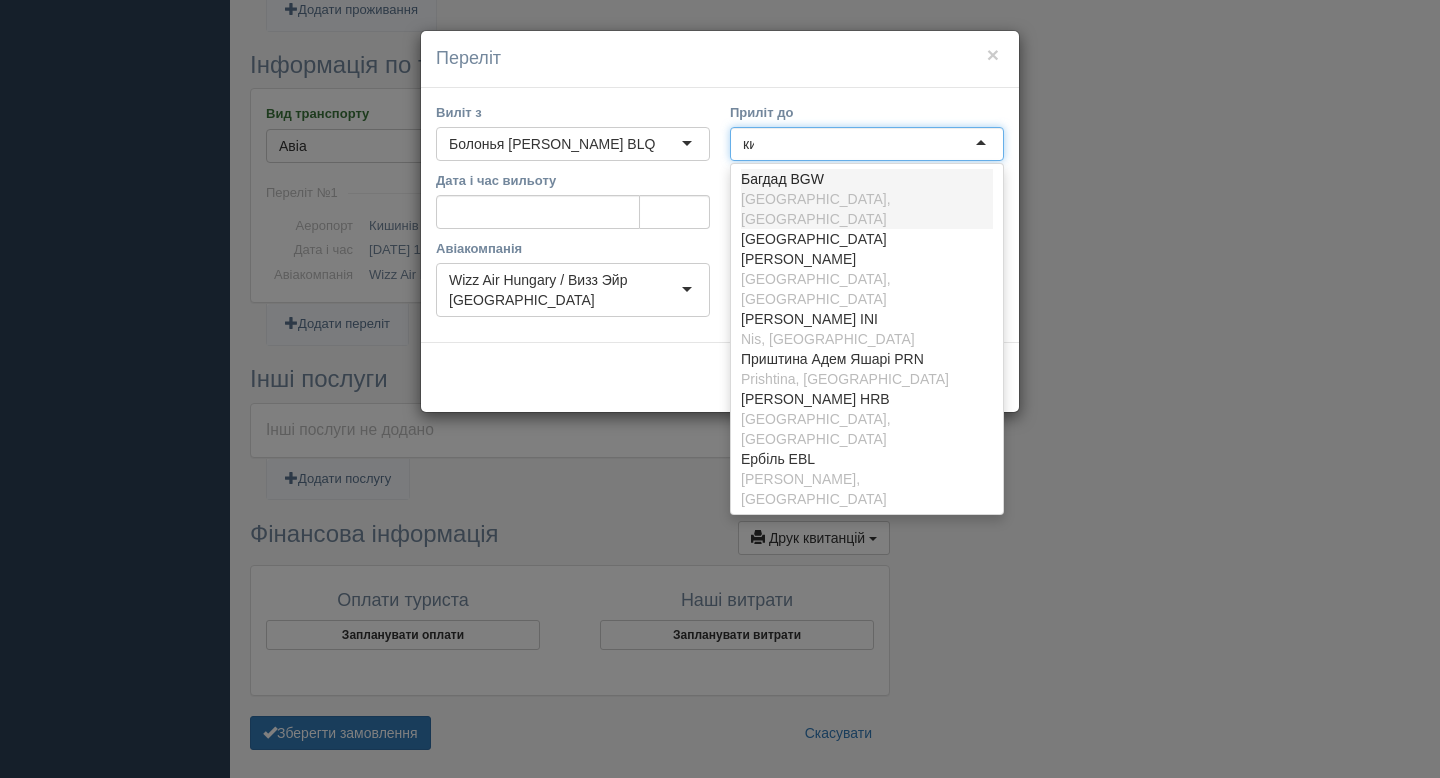 type on "киш" 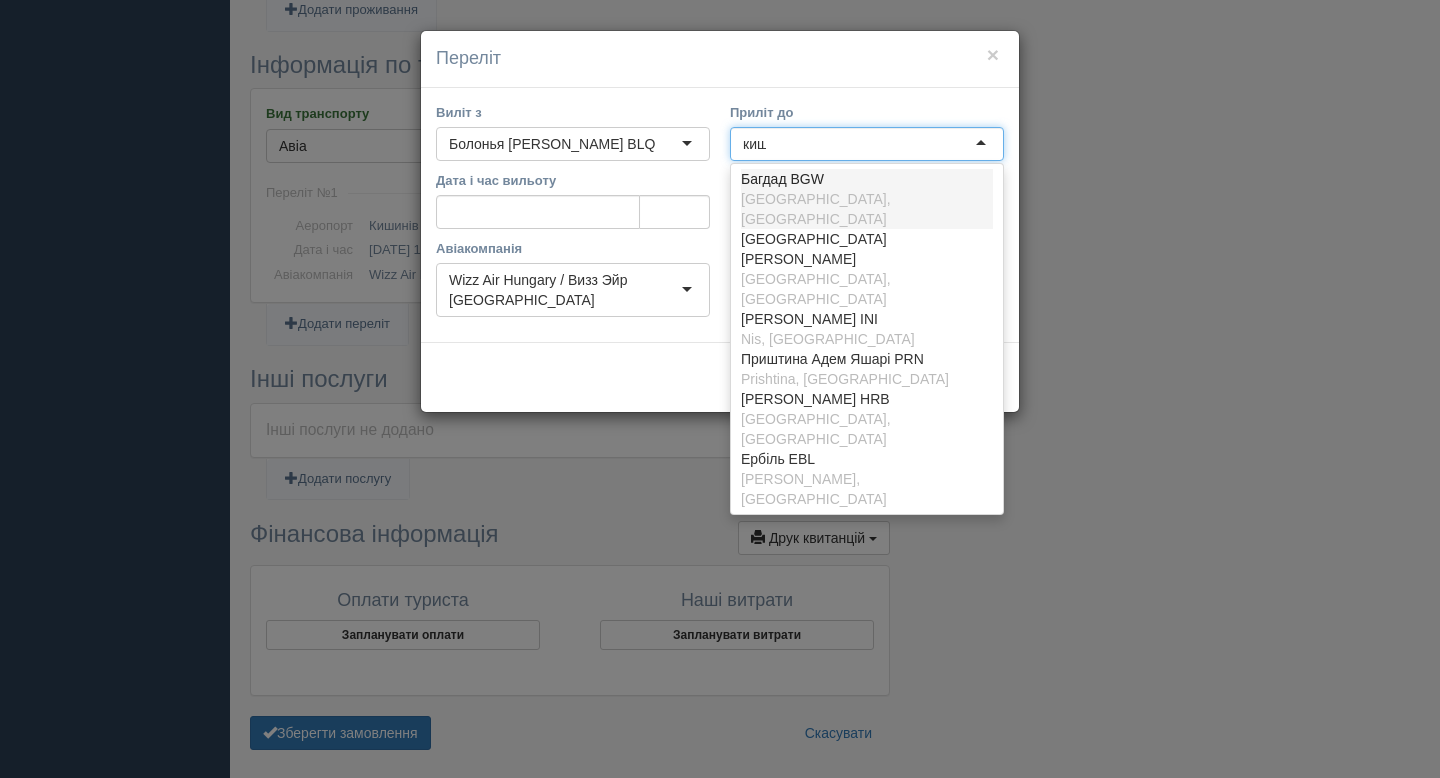 scroll, scrollTop: 0, scrollLeft: 0, axis: both 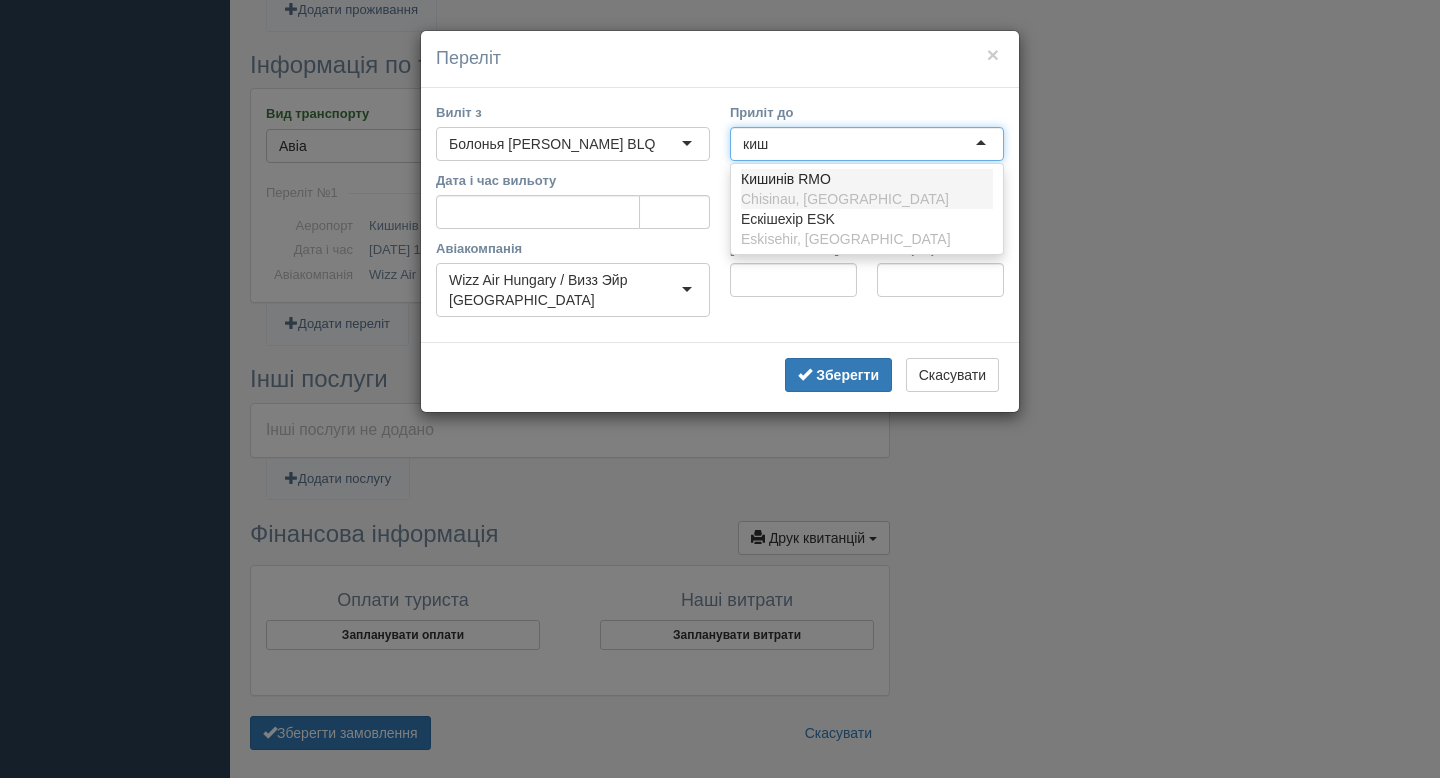 type 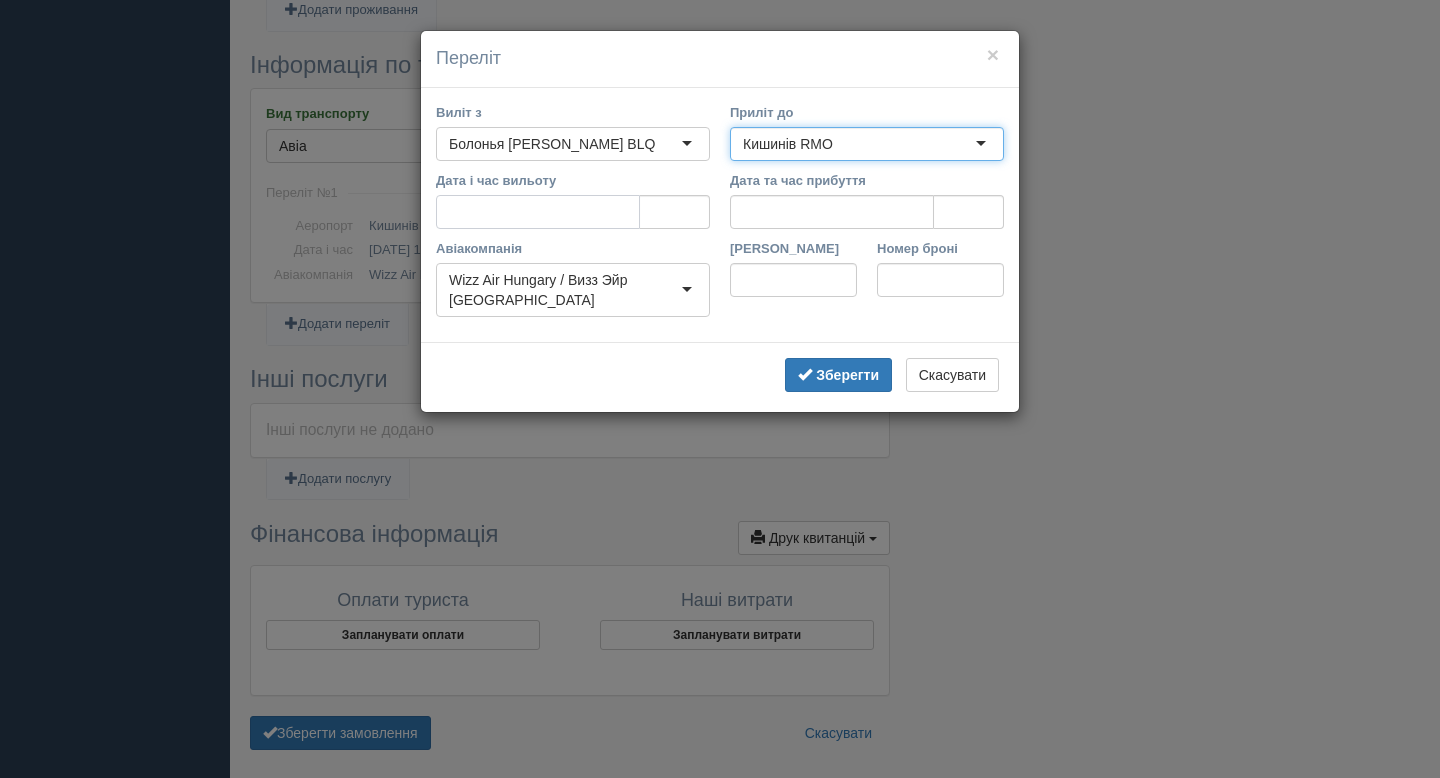 click on "Дата і час вильоту" at bounding box center (538, 212) 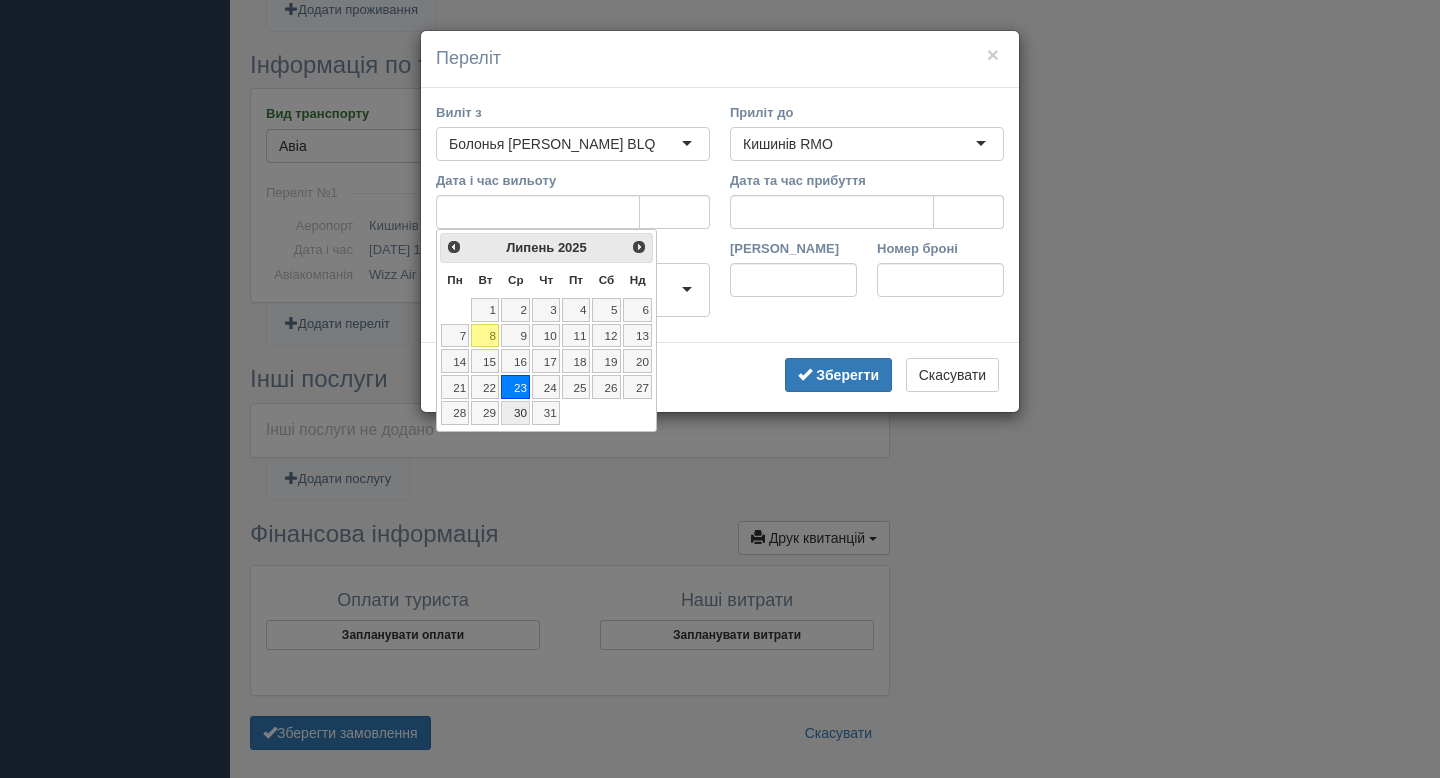 click on "30" at bounding box center [515, 413] 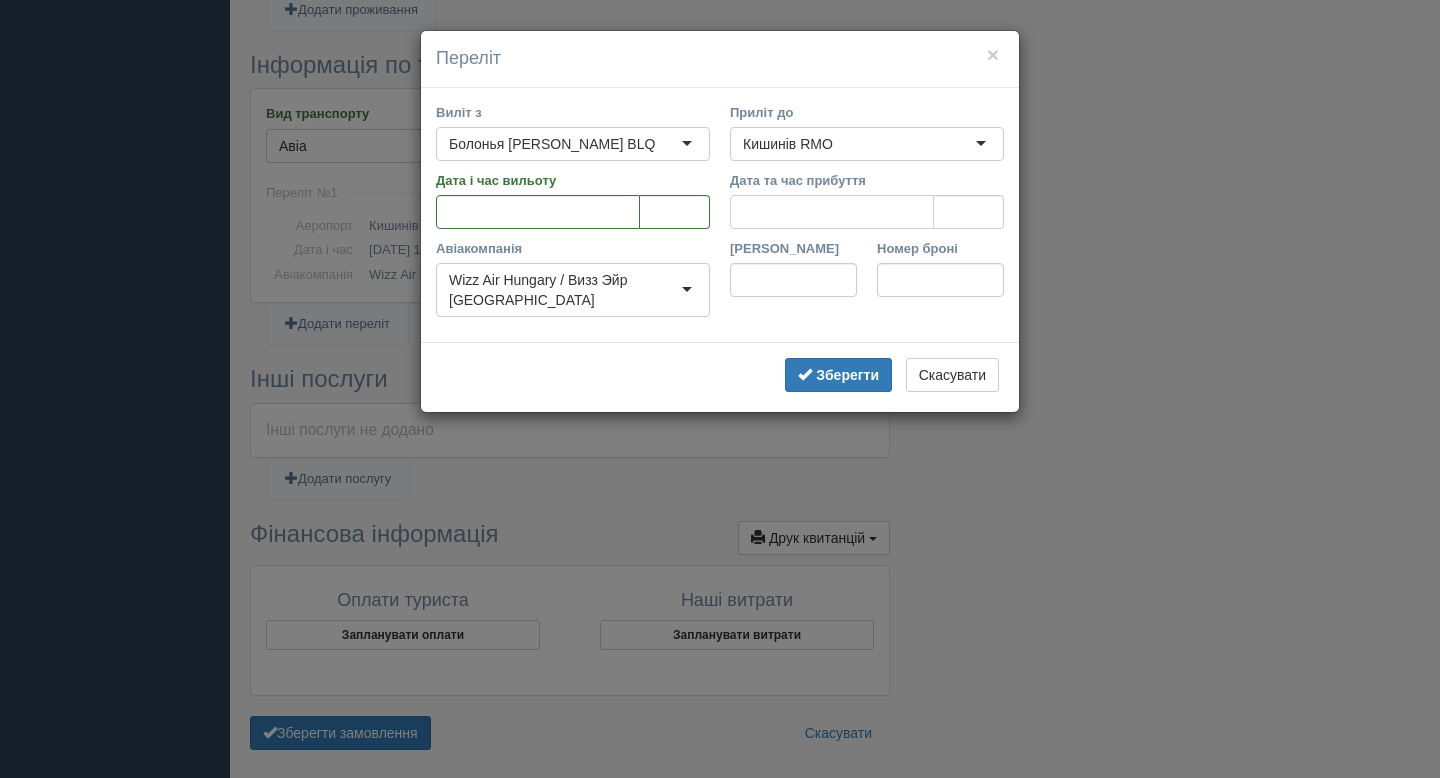 click on "Дата та час прибуття" at bounding box center [832, 212] 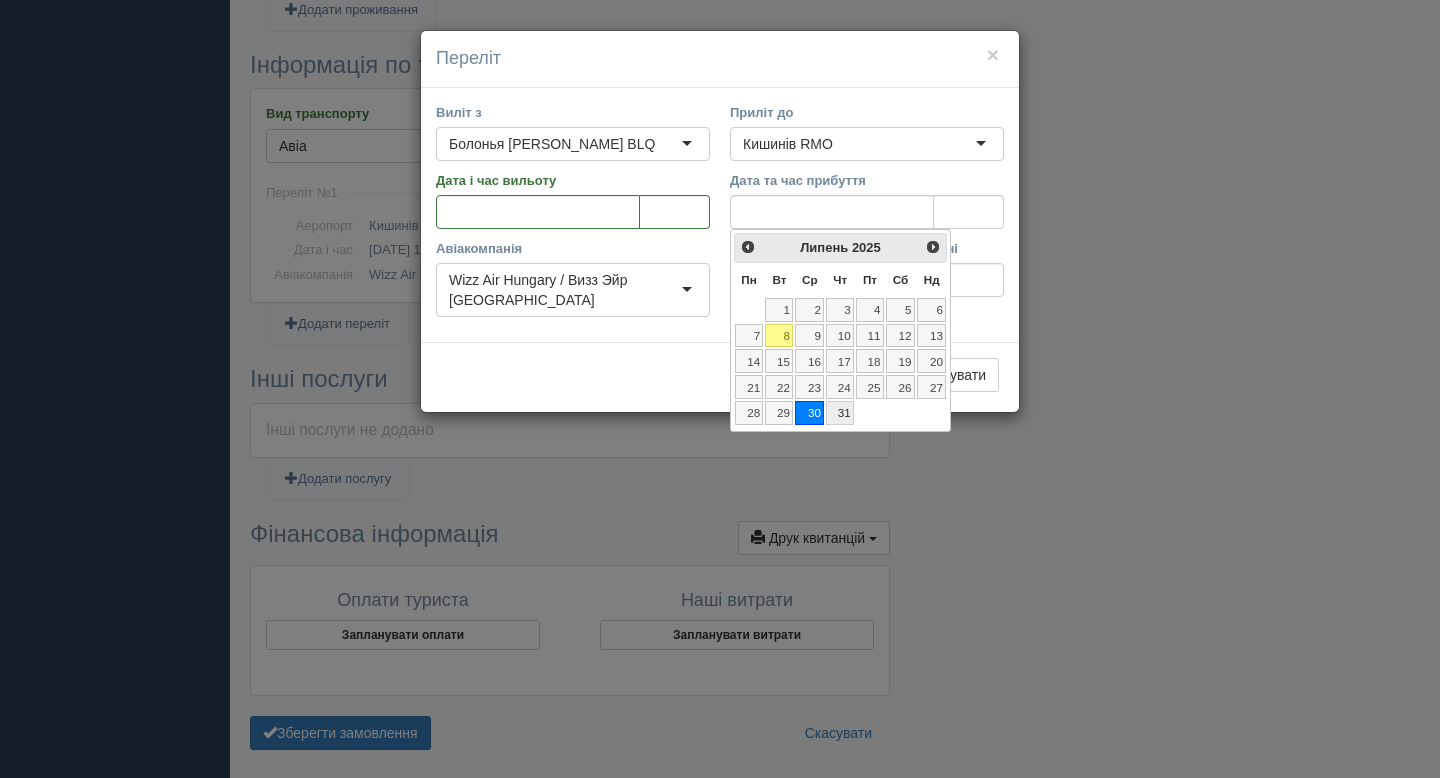 click on "31" at bounding box center (840, 413) 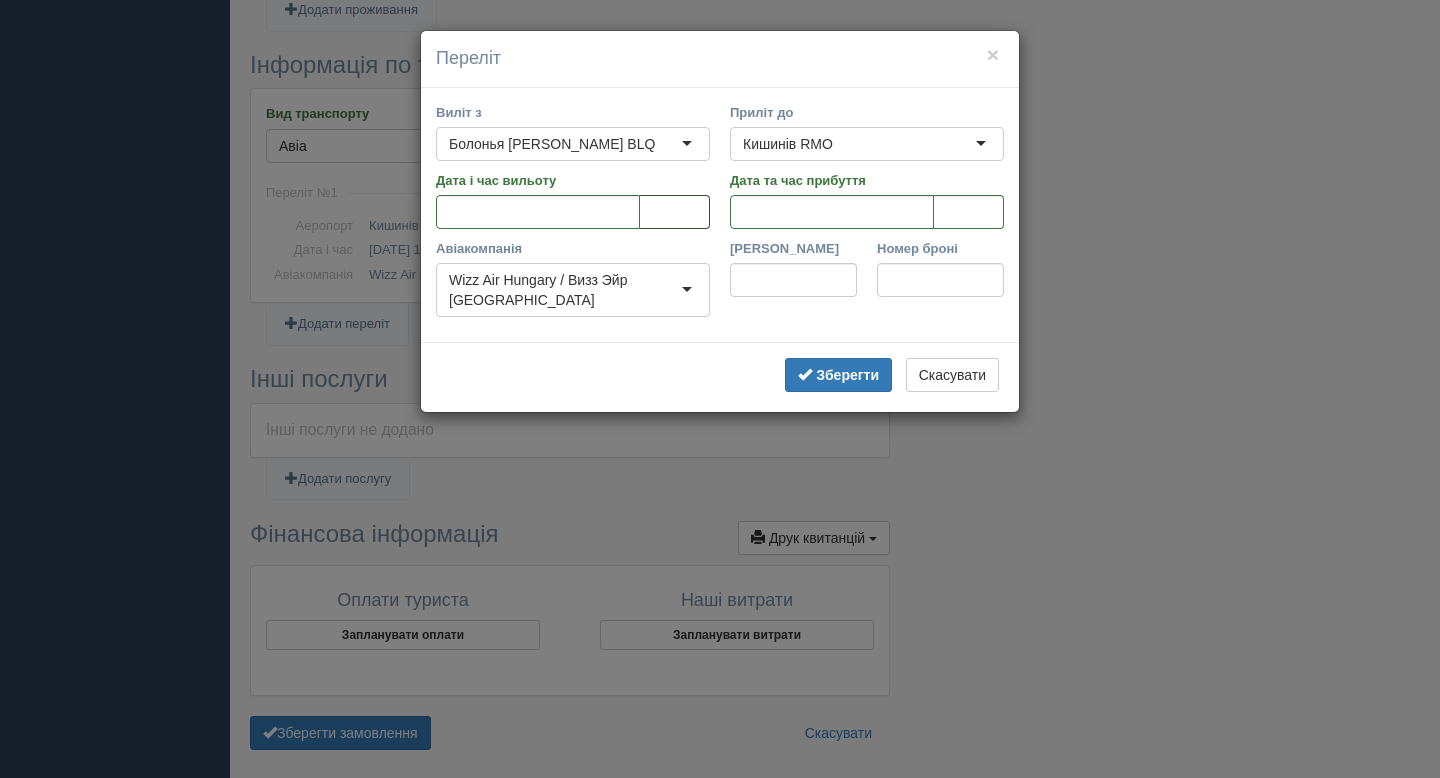 click at bounding box center [675, 212] 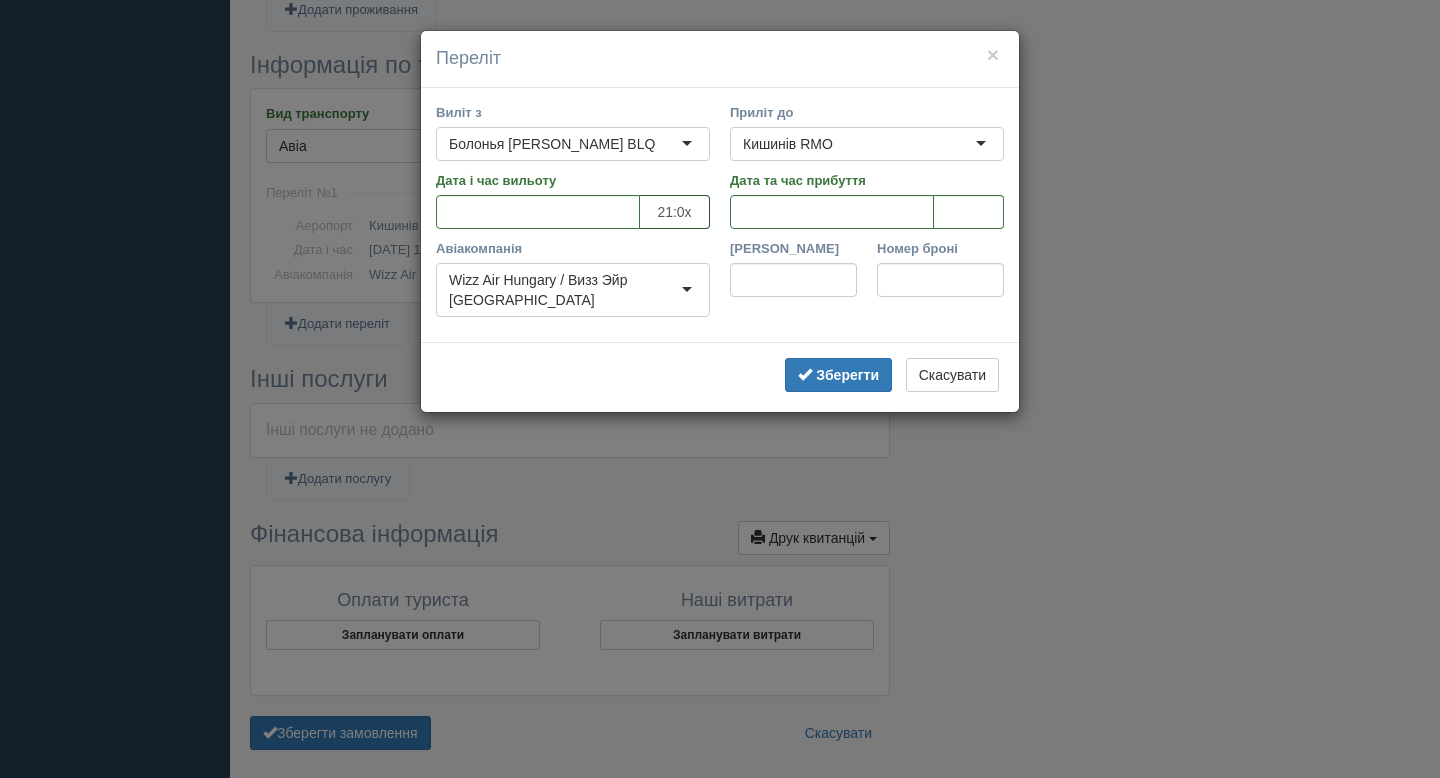 type on "21:00" 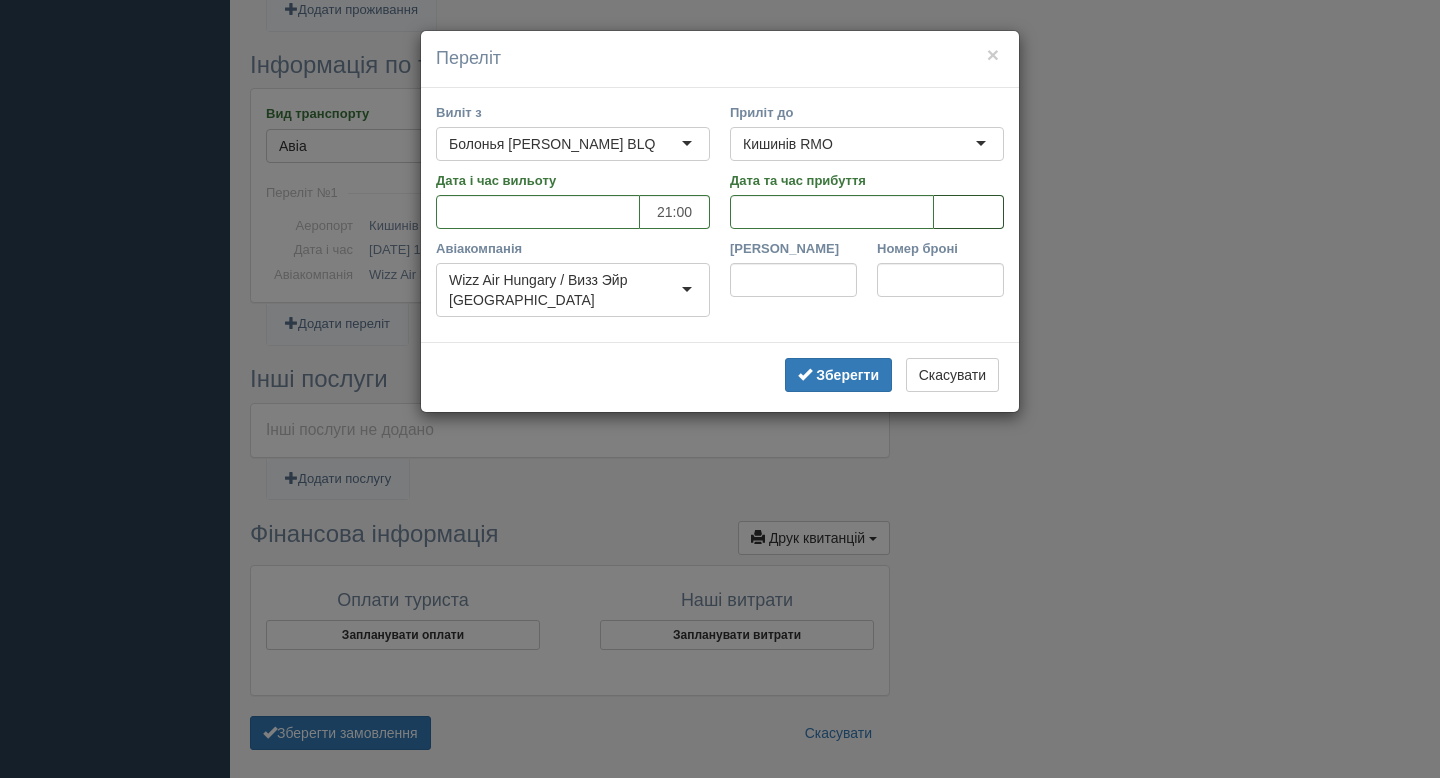 click at bounding box center [969, 212] 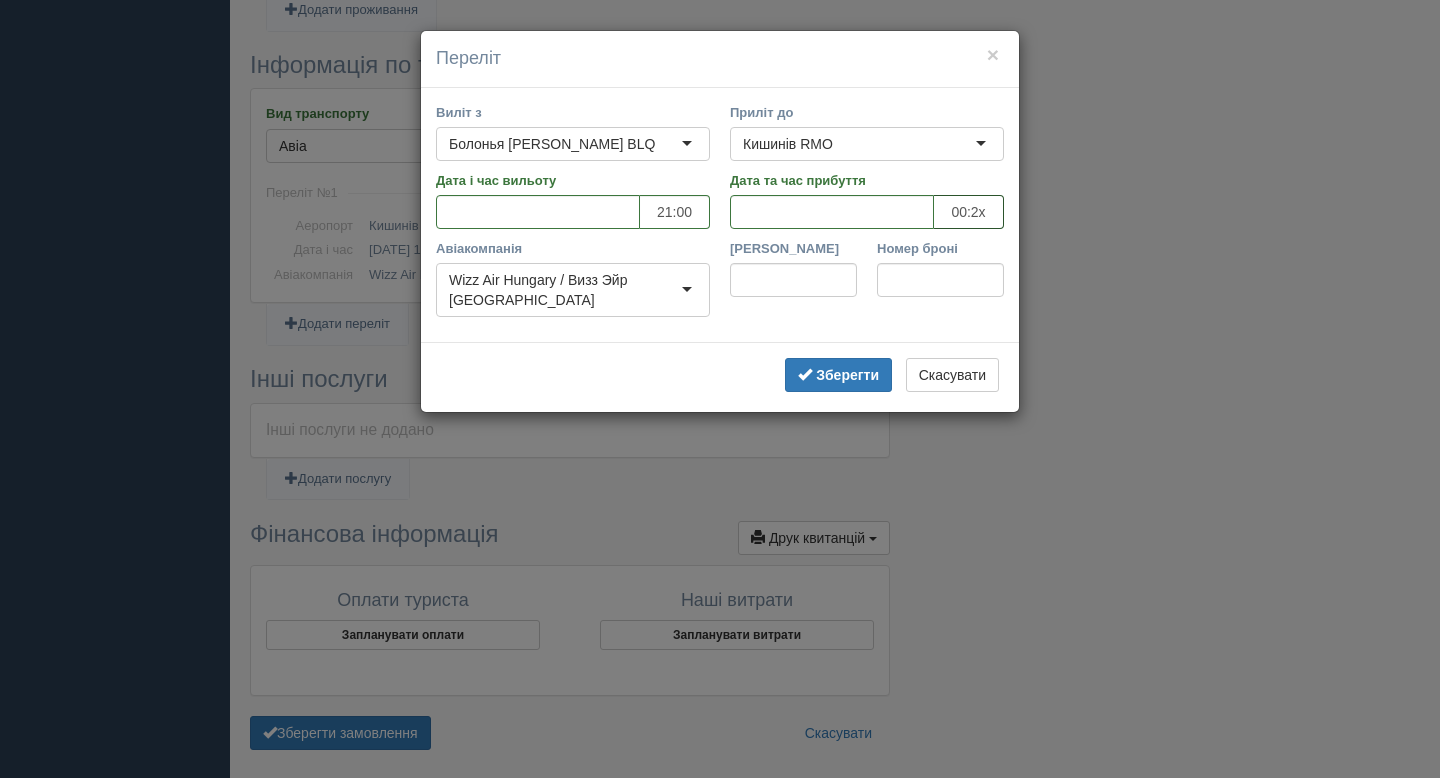 type on "00:20" 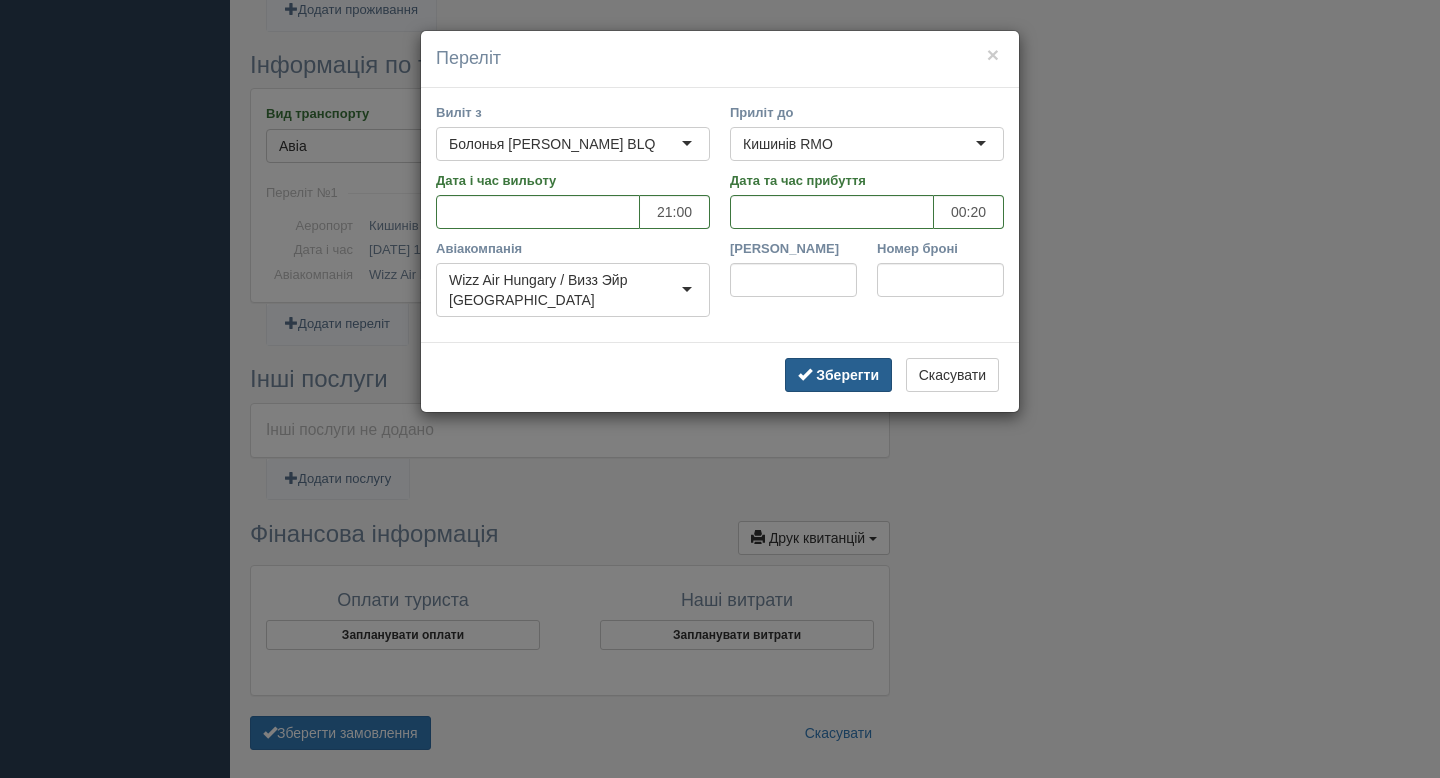 click on "Зберегти" at bounding box center [847, 375] 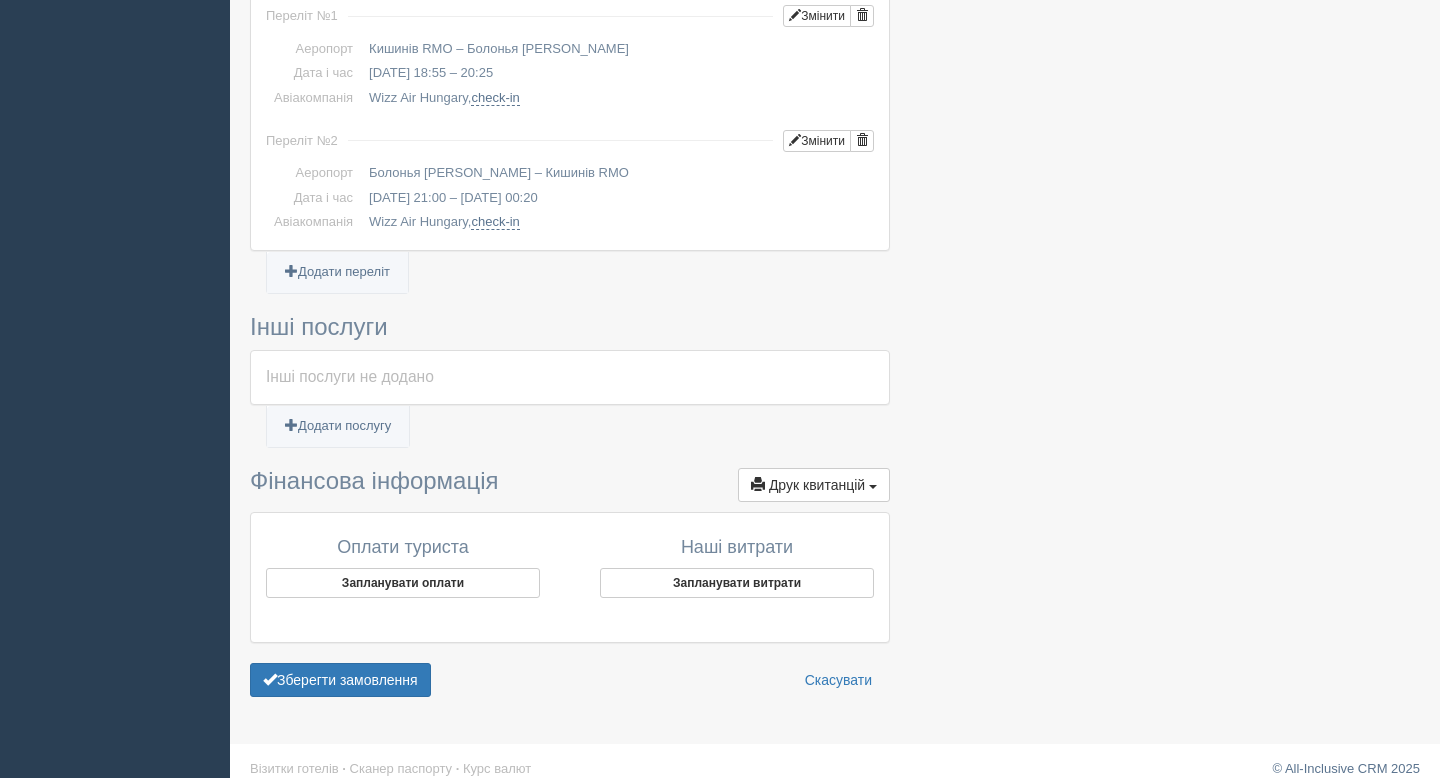 scroll, scrollTop: 1040, scrollLeft: 0, axis: vertical 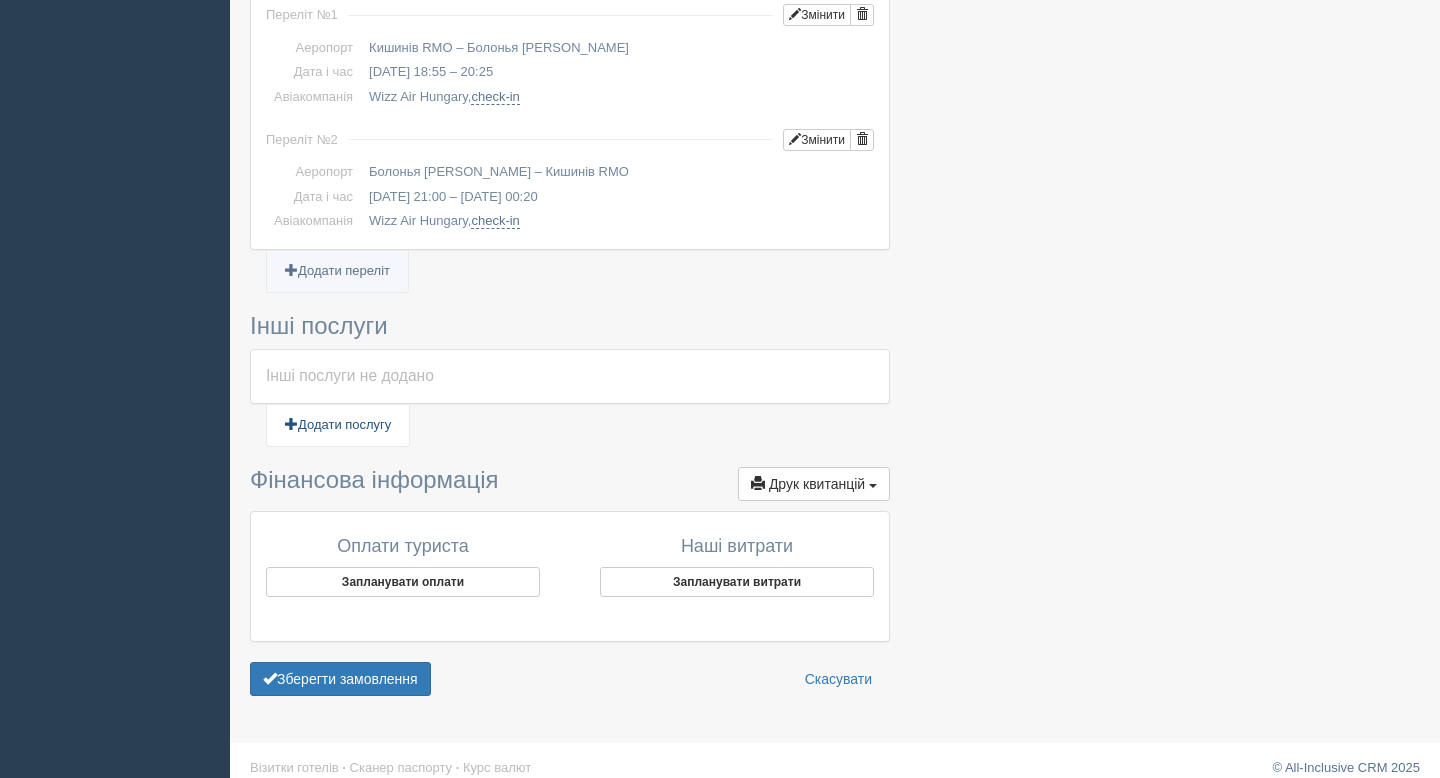 click on "Додати послугу" at bounding box center (338, 425) 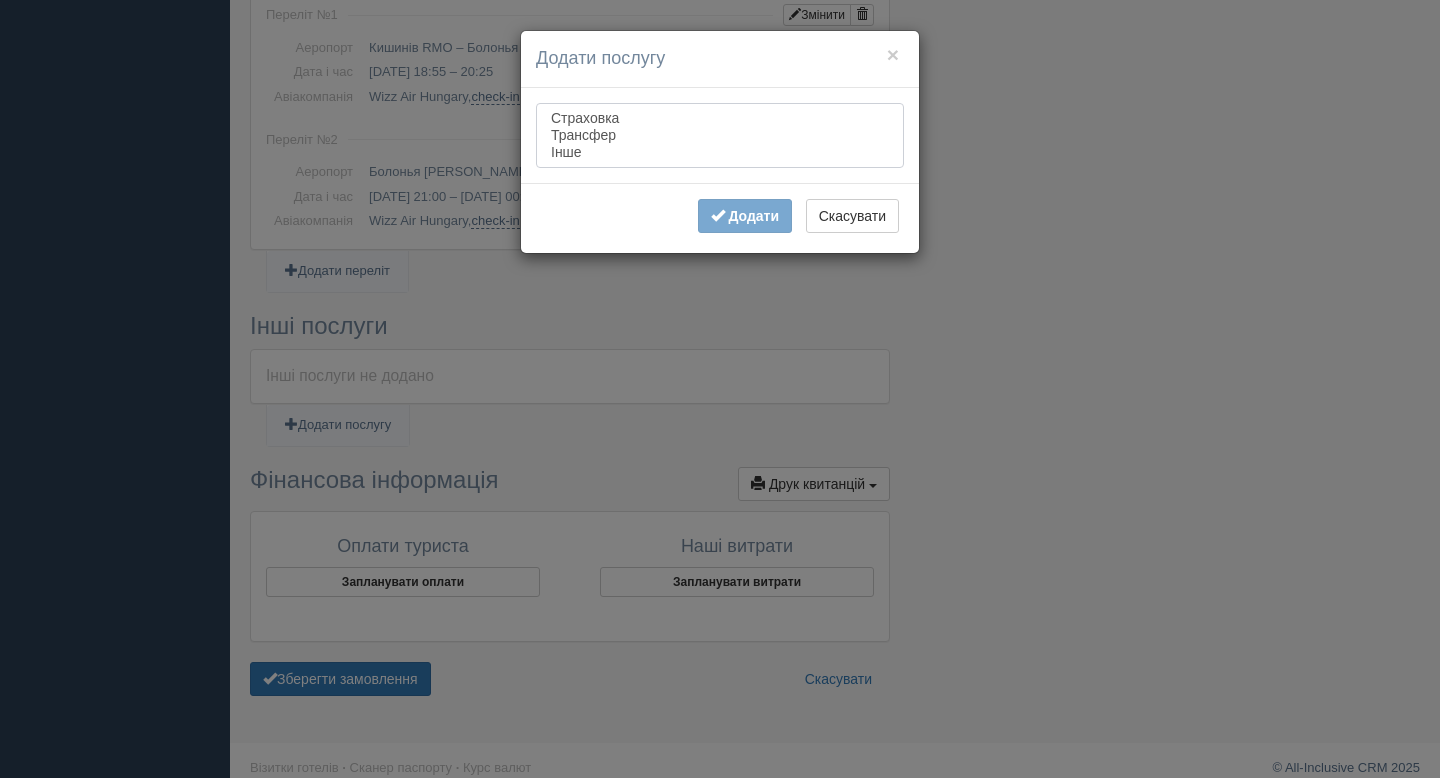 select on "transfer" 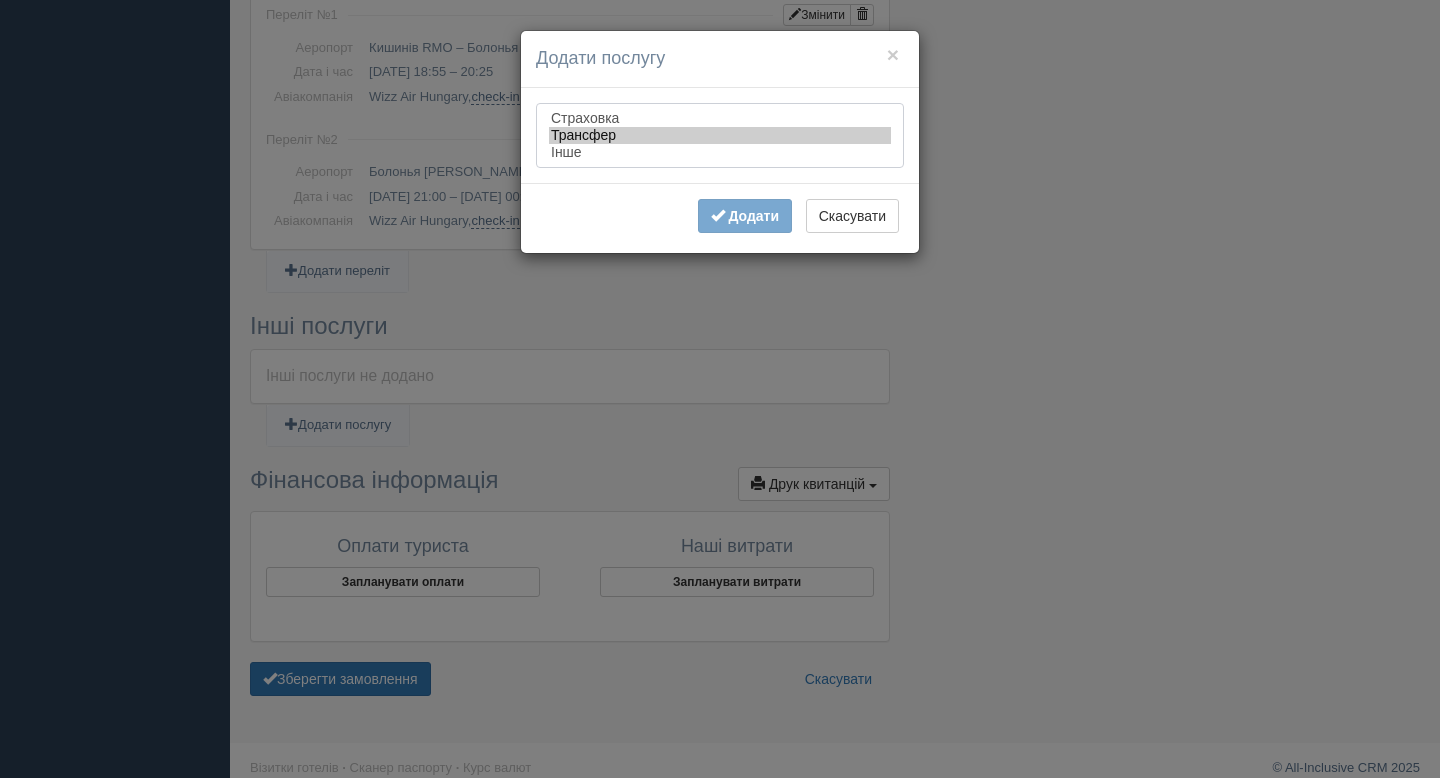 click on "Трансфер" at bounding box center [720, 135] 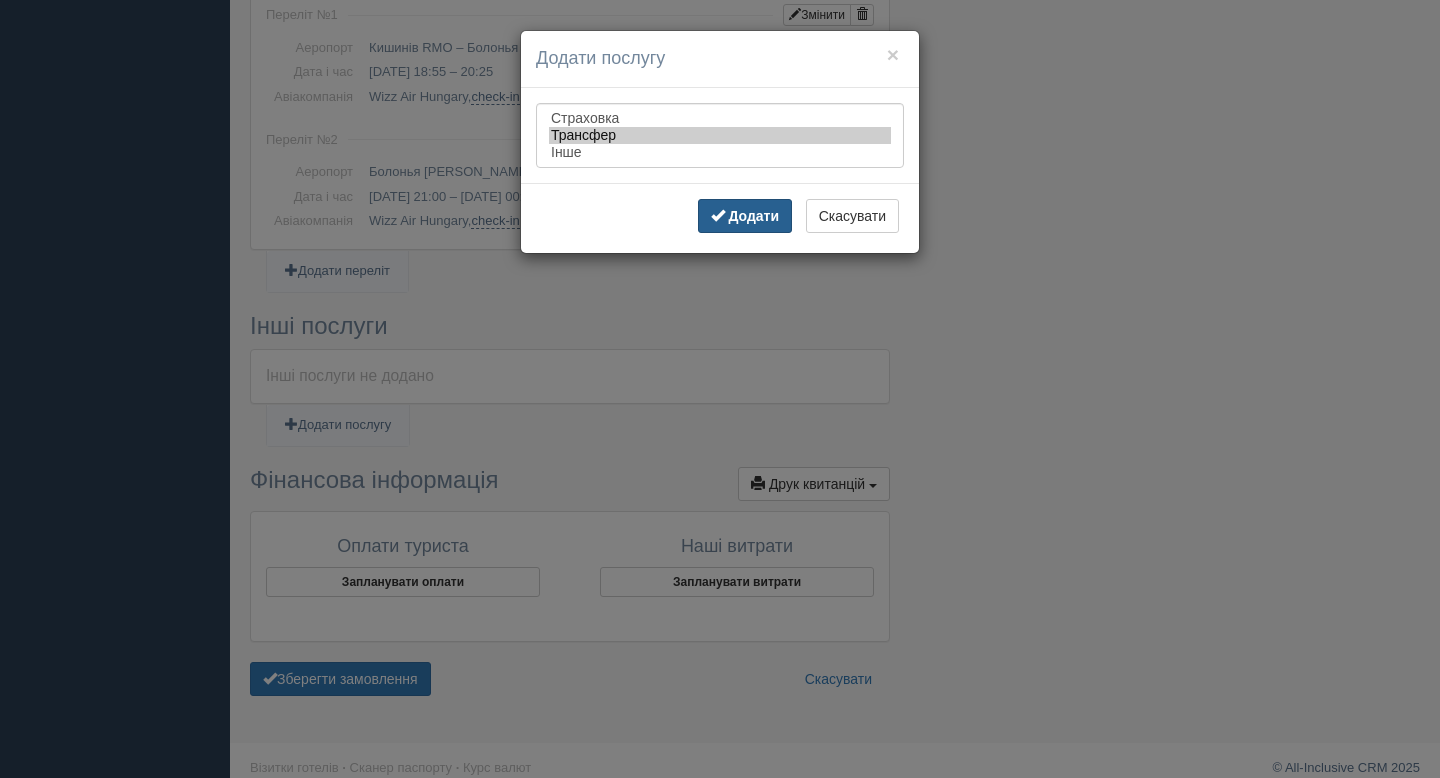 click on "Додати" at bounding box center (745, 216) 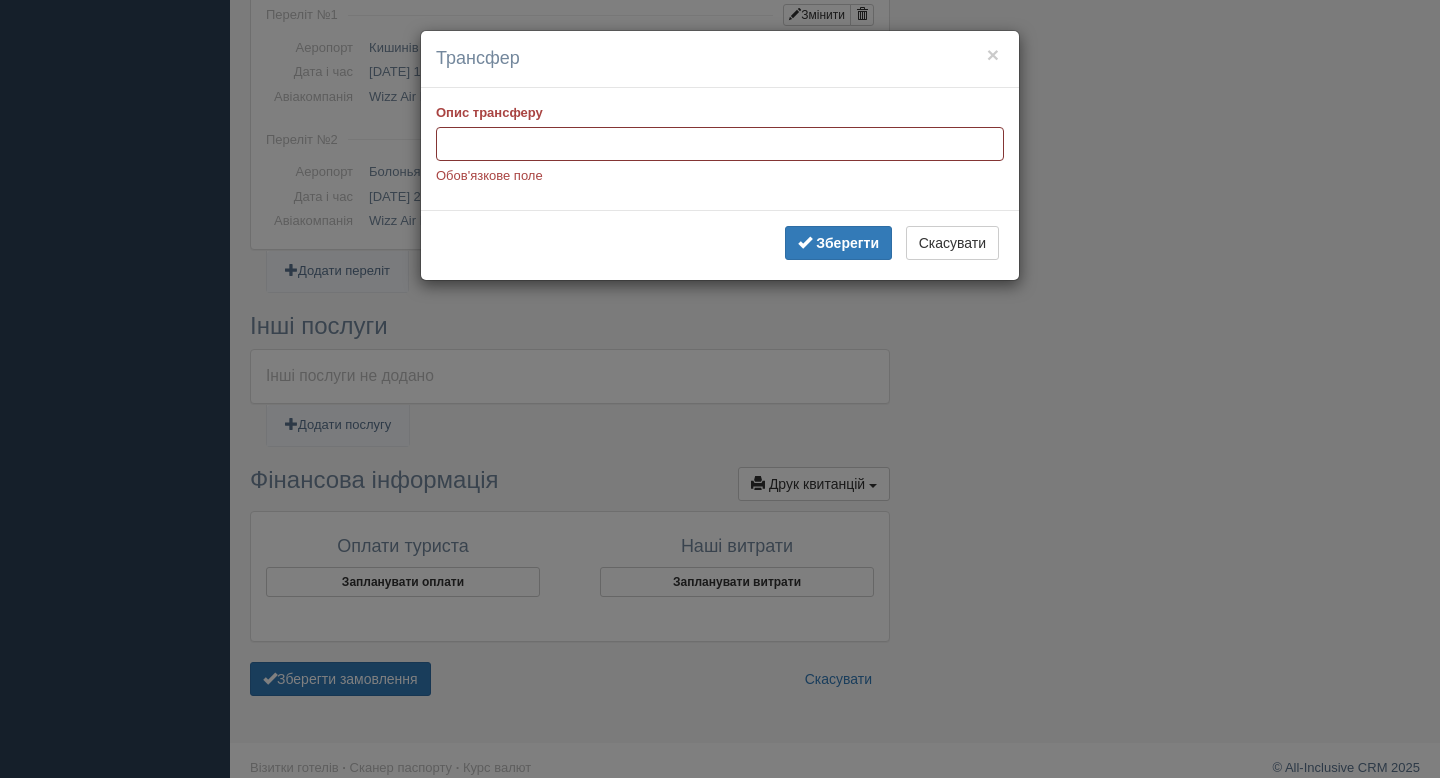 paste on "Transfer: Груповий трансфер Болонья - Ріміні - Болонья	23.07.2025 - 30.07.2025	2 ADL(2) 	188.24 EUR" 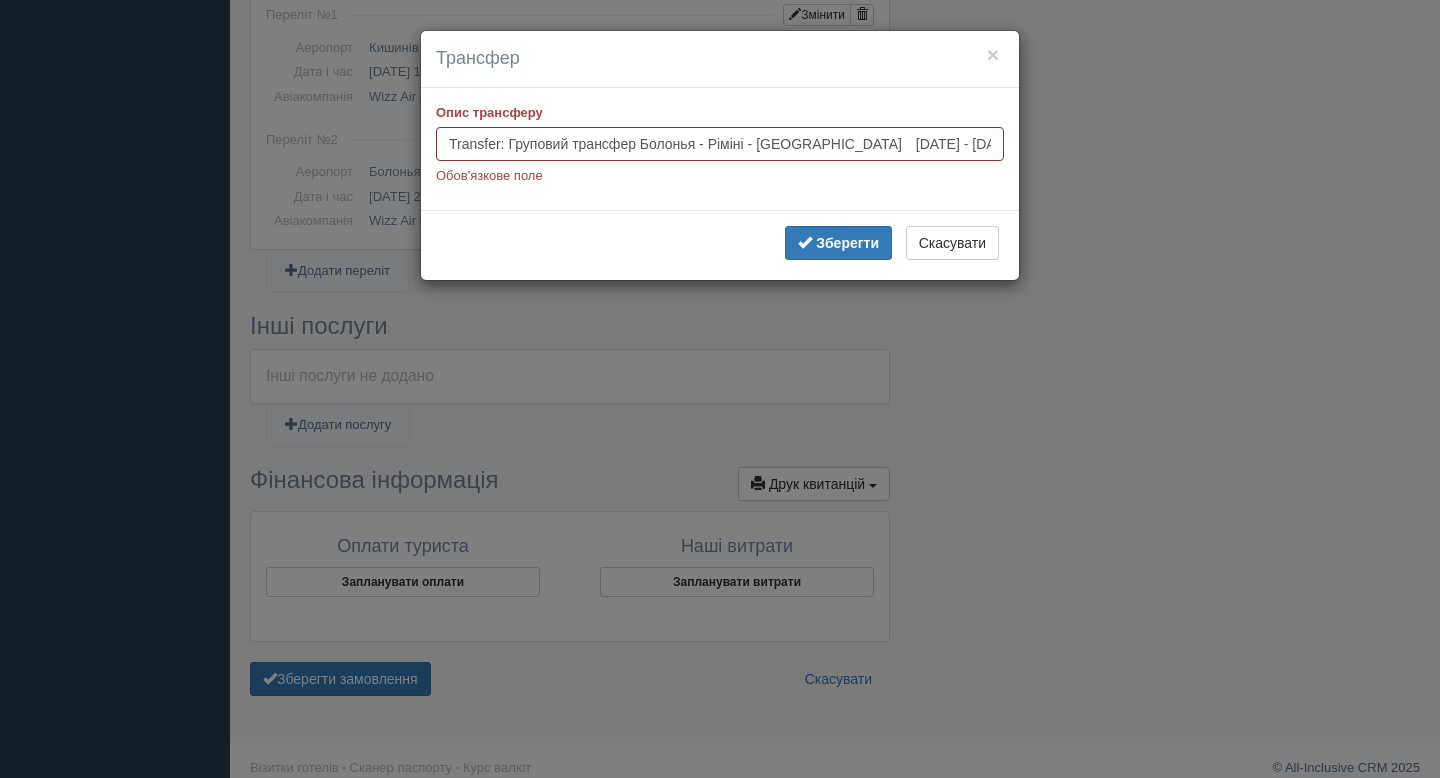 scroll, scrollTop: 0, scrollLeft: 194, axis: horizontal 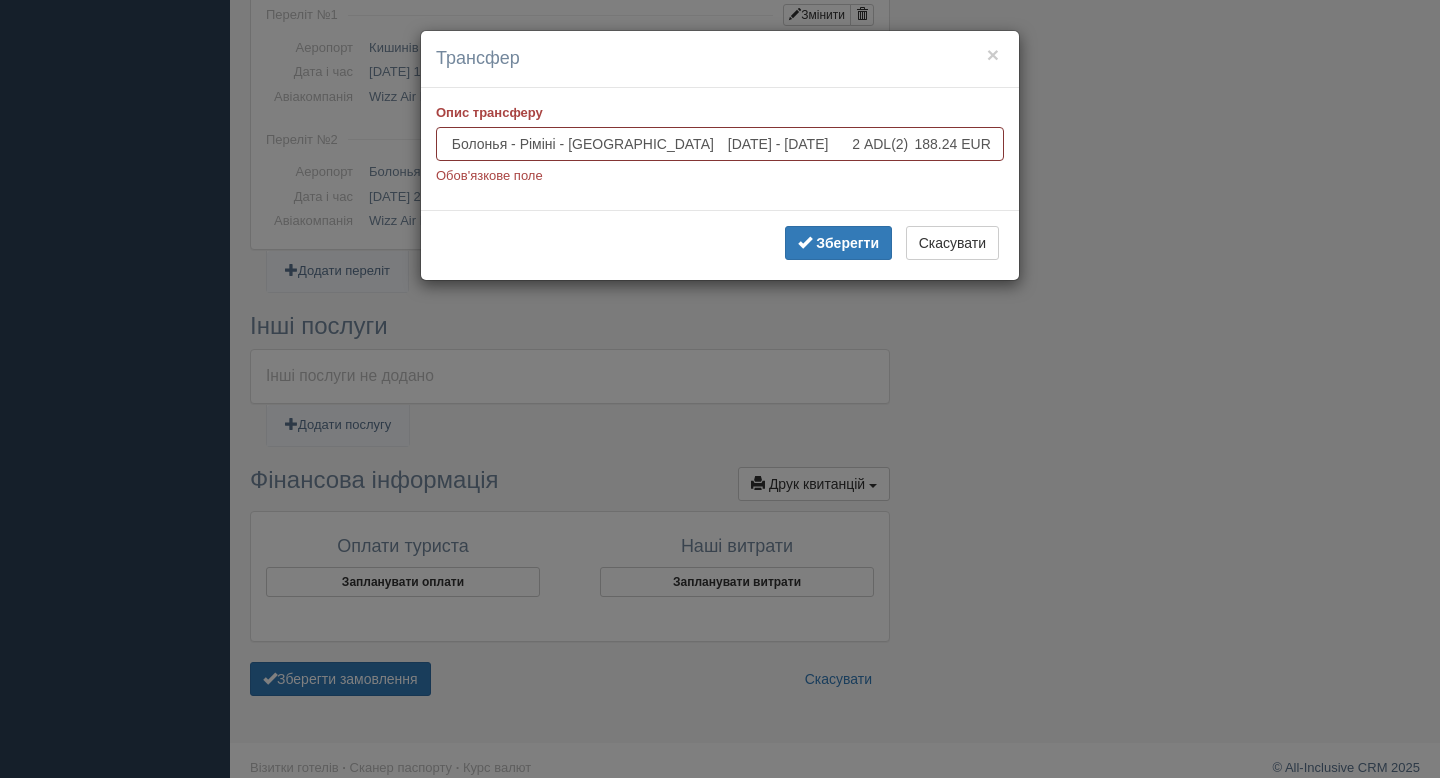 click on "Transfer: Груповий трансфер Болонья - Ріміні - Болонья	23.07.2025 - 30.07.2025	2 ADL(2) 	188.24 EUR" at bounding box center (720, 144) 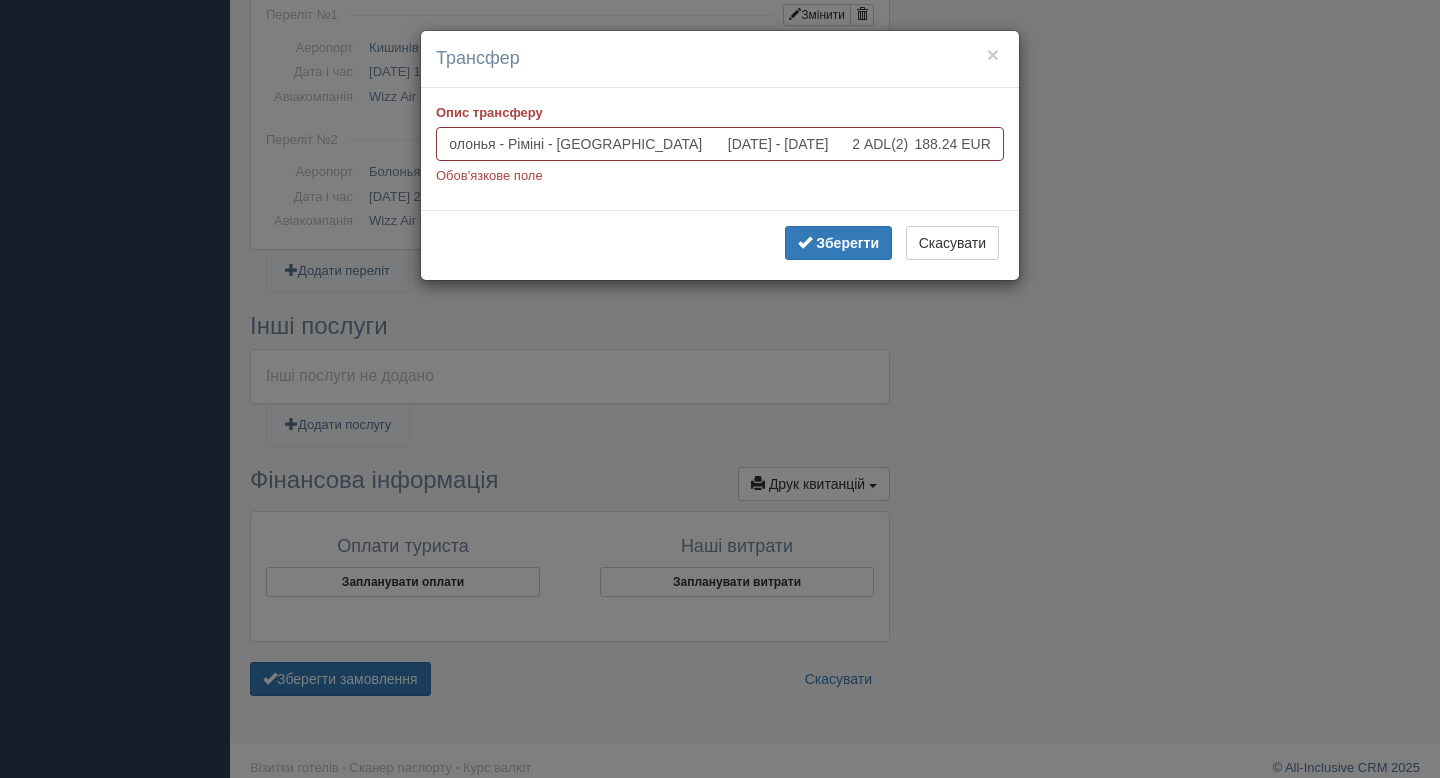 scroll, scrollTop: 0, scrollLeft: 185, axis: horizontal 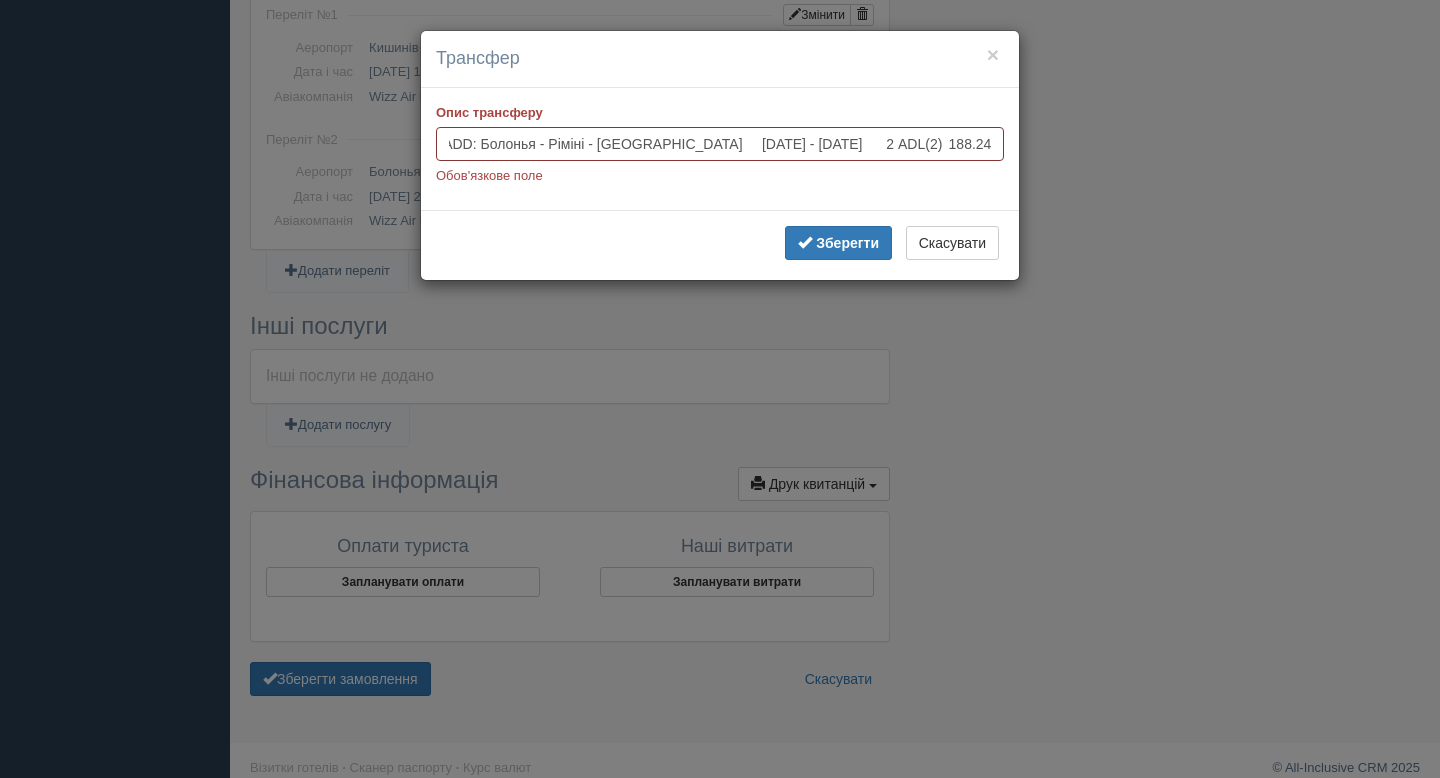 click on "Transfer: Груповий трансфеADD: Болонья - Ріміні - Болонья	23.07.2025 - 30.07.2025	2 ADL(2) 	188.24 EUR" at bounding box center (720, 144) 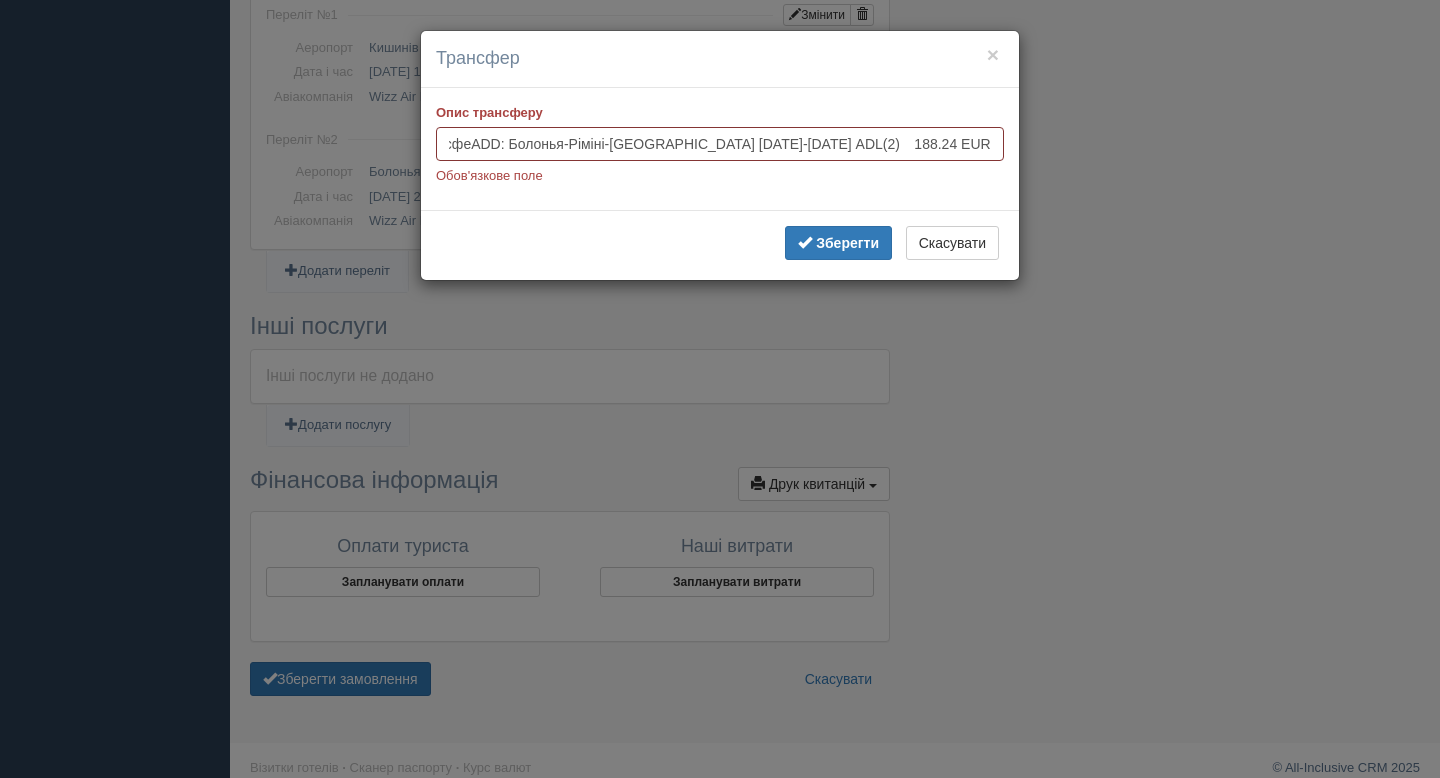 scroll, scrollTop: 0, scrollLeft: 132, axis: horizontal 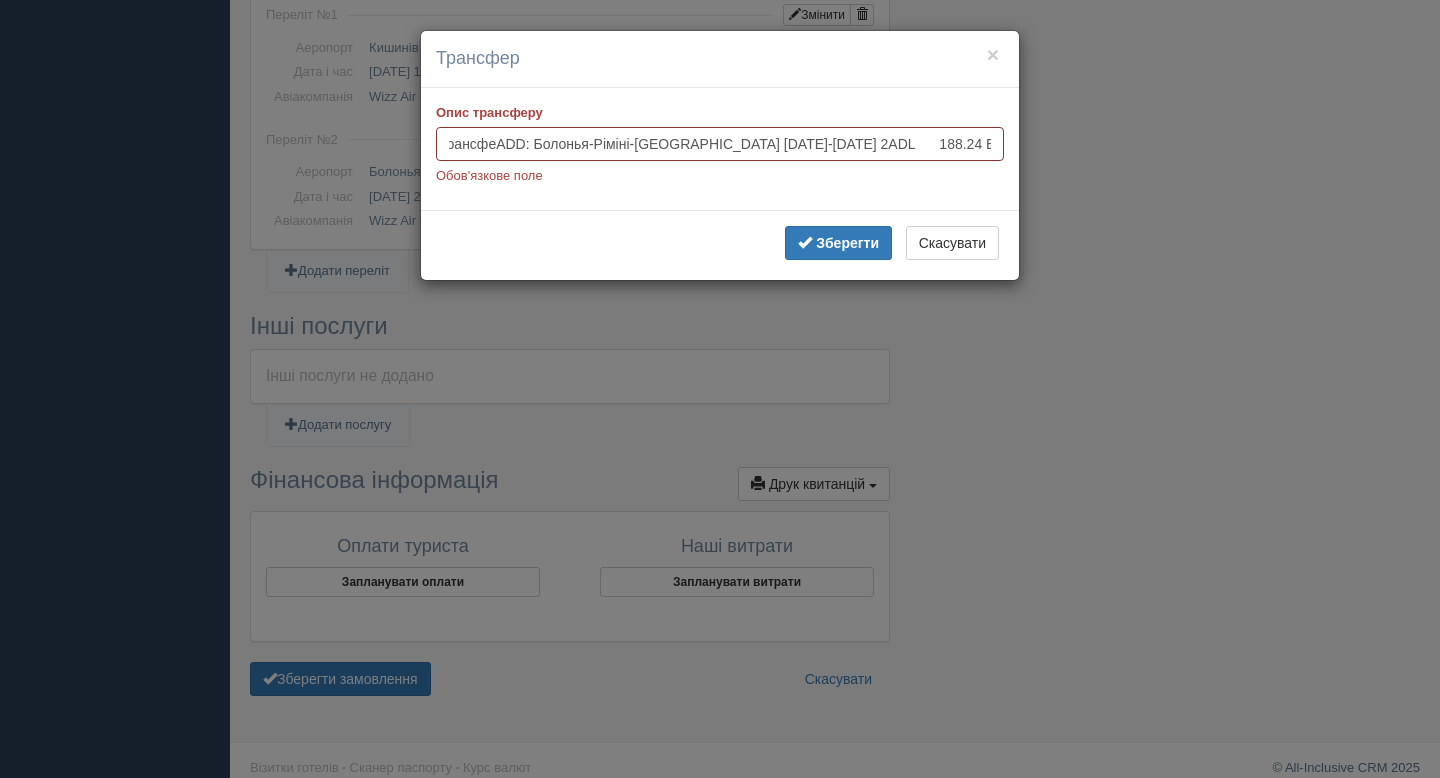 click on "Transfer: Груповий трансфеADD: Болонья-Ріміні-Болонья 23.07.2025-30.07.2025 2ADL 	188.24 EUR" at bounding box center [720, 144] 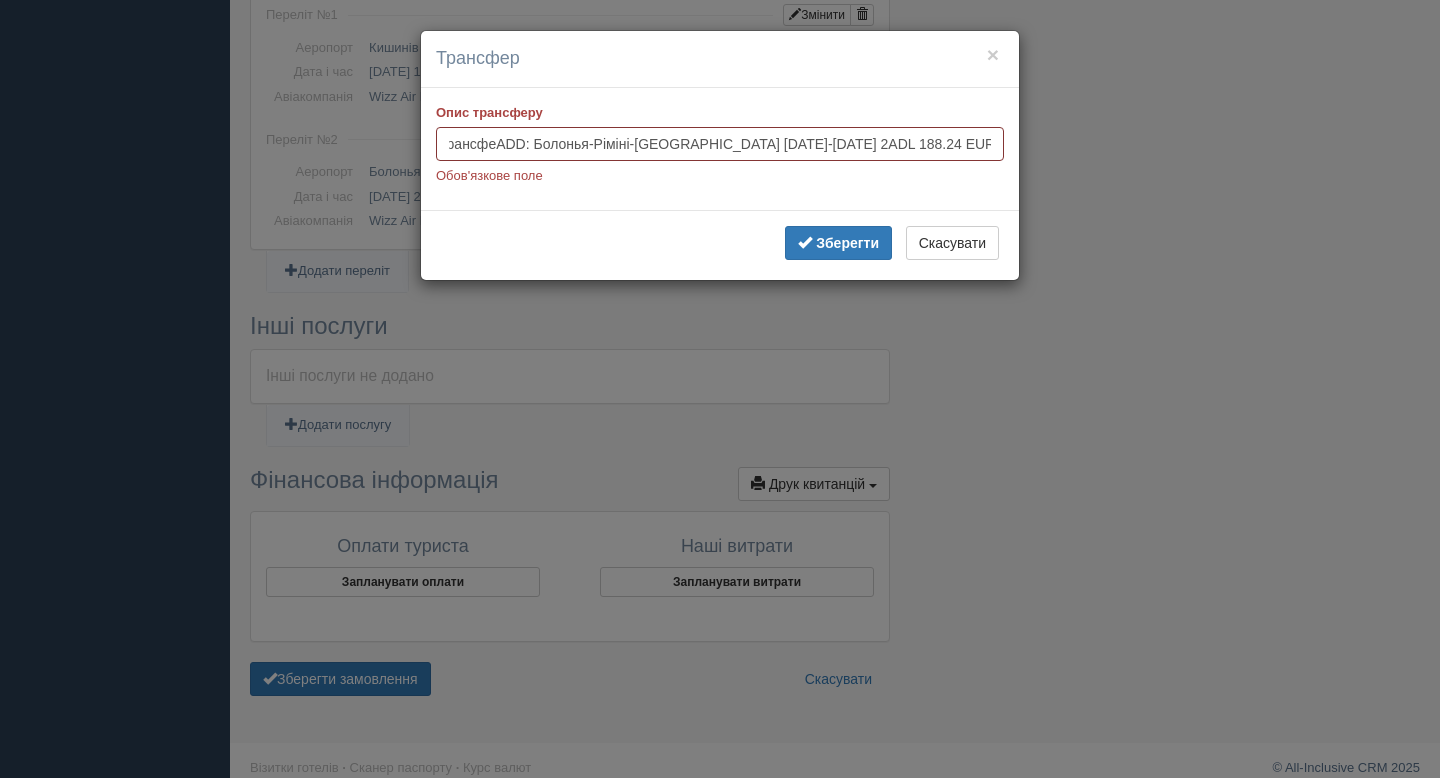 scroll, scrollTop: 0, scrollLeft: 116, axis: horizontal 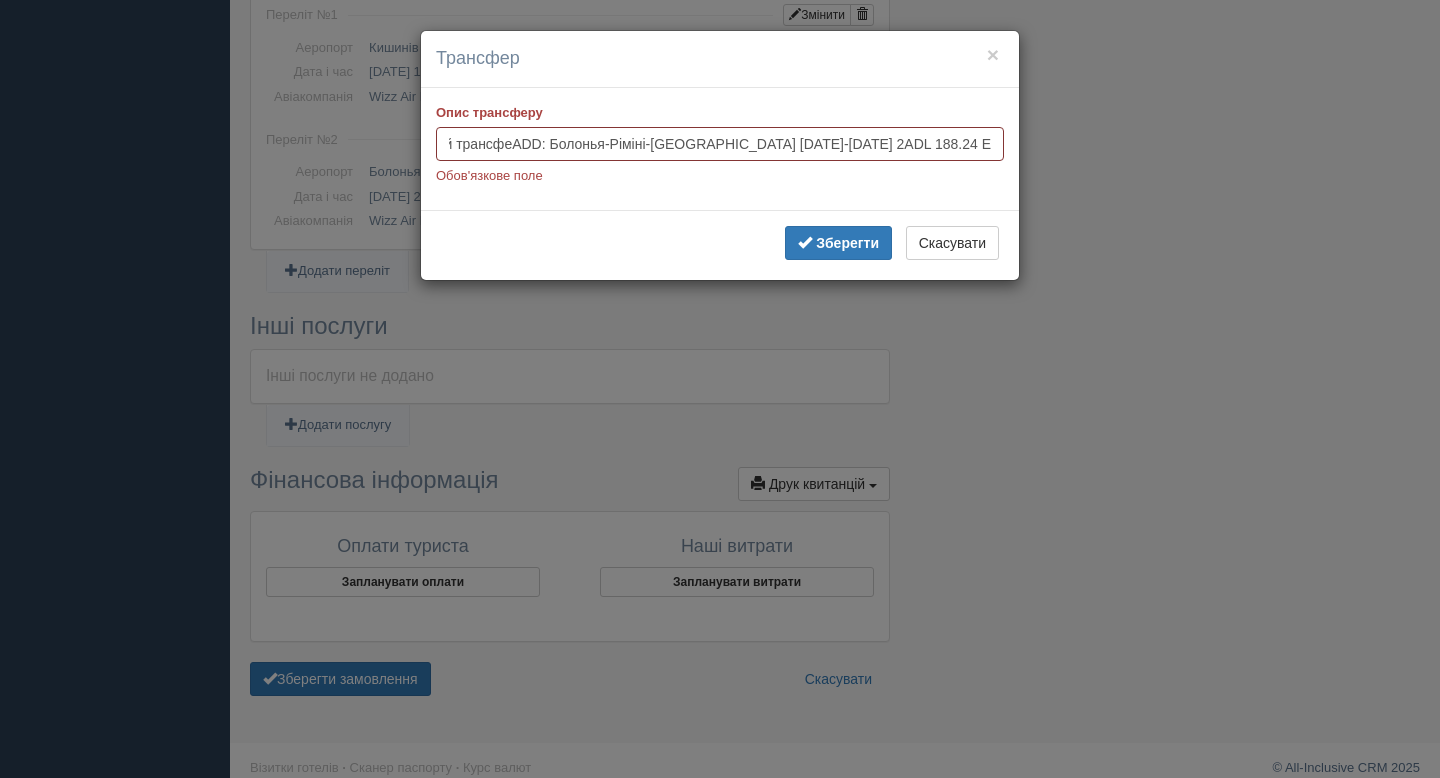 click on "Transfer: Груповий трансфеADD: Болонья-Ріміні-Болонья 23.07.2025-30.07.2025 2ADL 188.24 EUR" at bounding box center [720, 144] 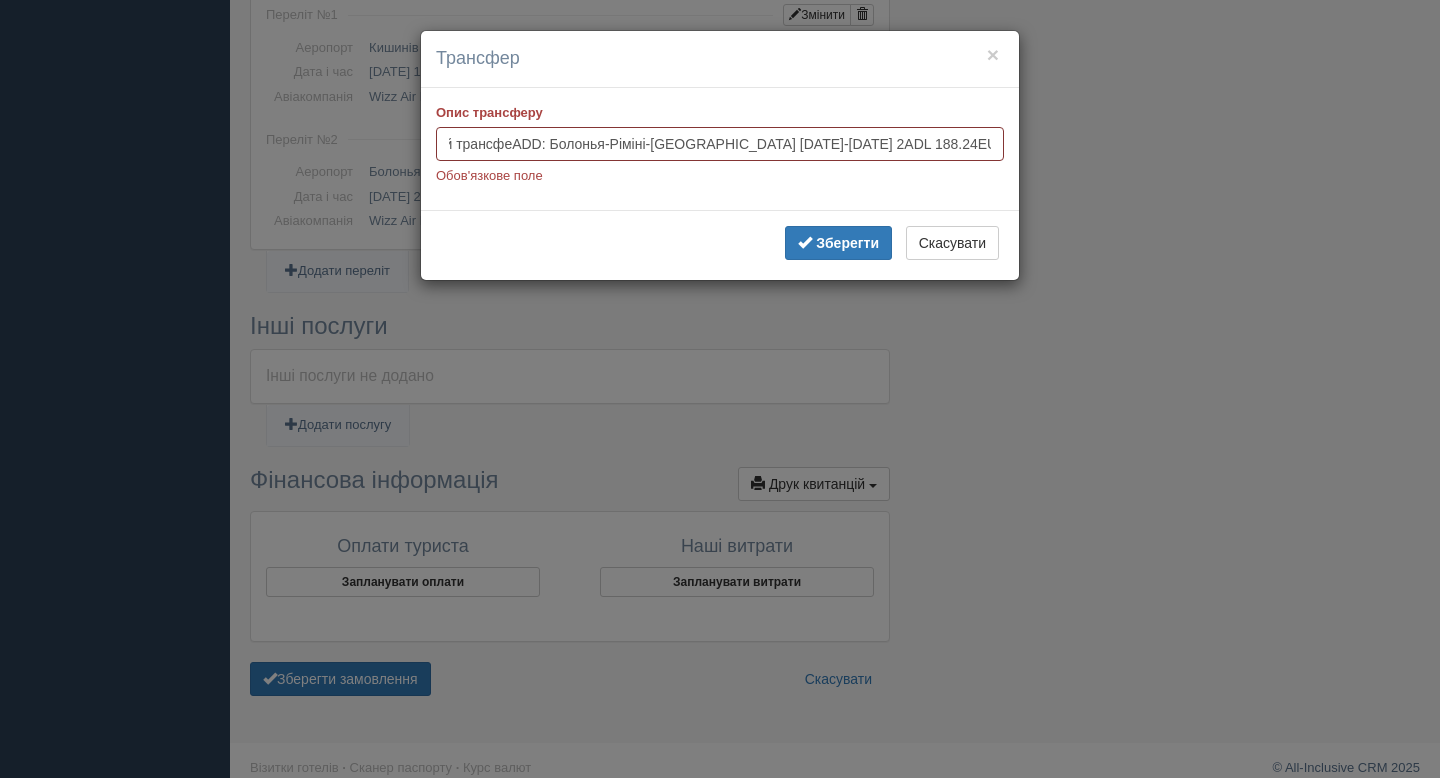 scroll, scrollTop: 0, scrollLeft: 112, axis: horizontal 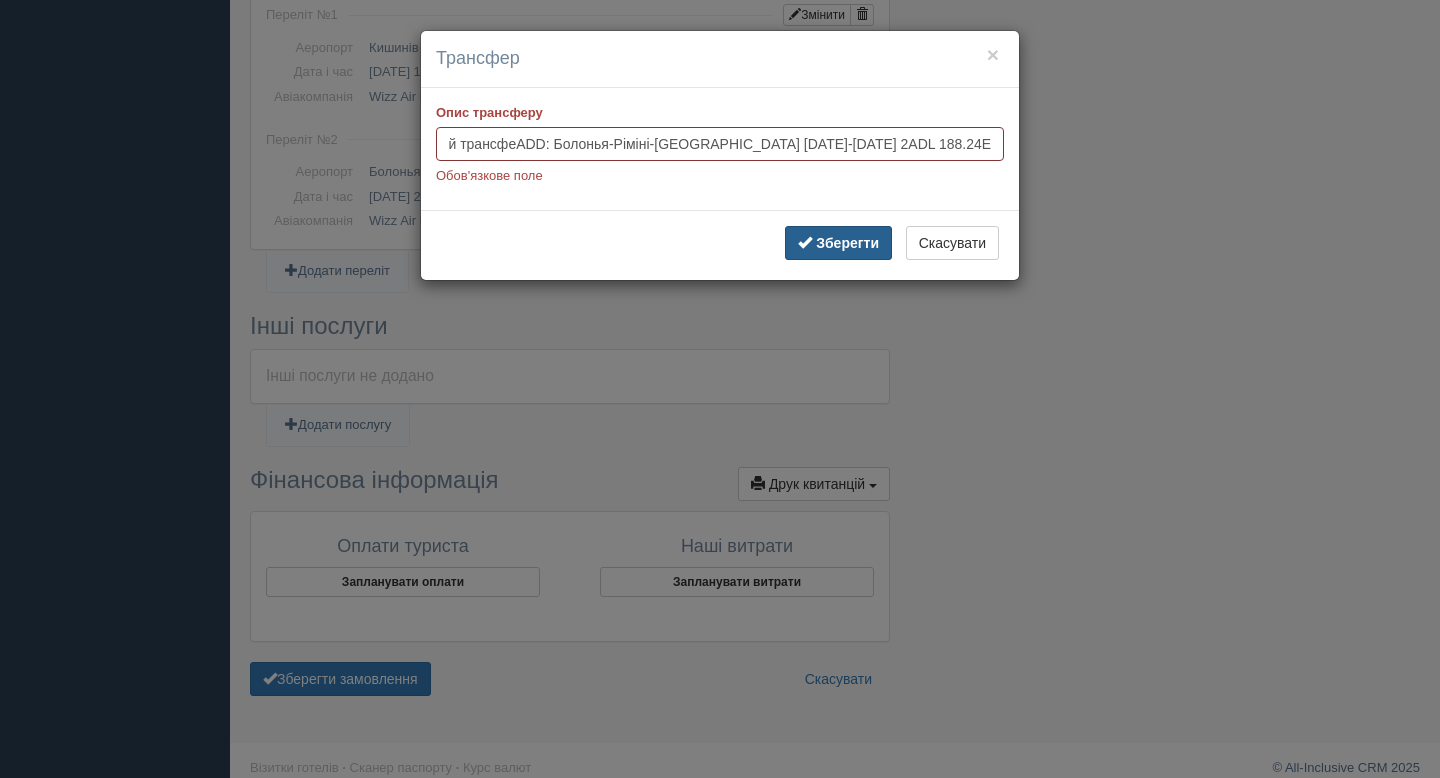 type on "Transfer: Груповий трансфеADD: Болонья-Ріміні-Болонья 23.07.2025-30.07.2025 2ADL 188.24EUR" 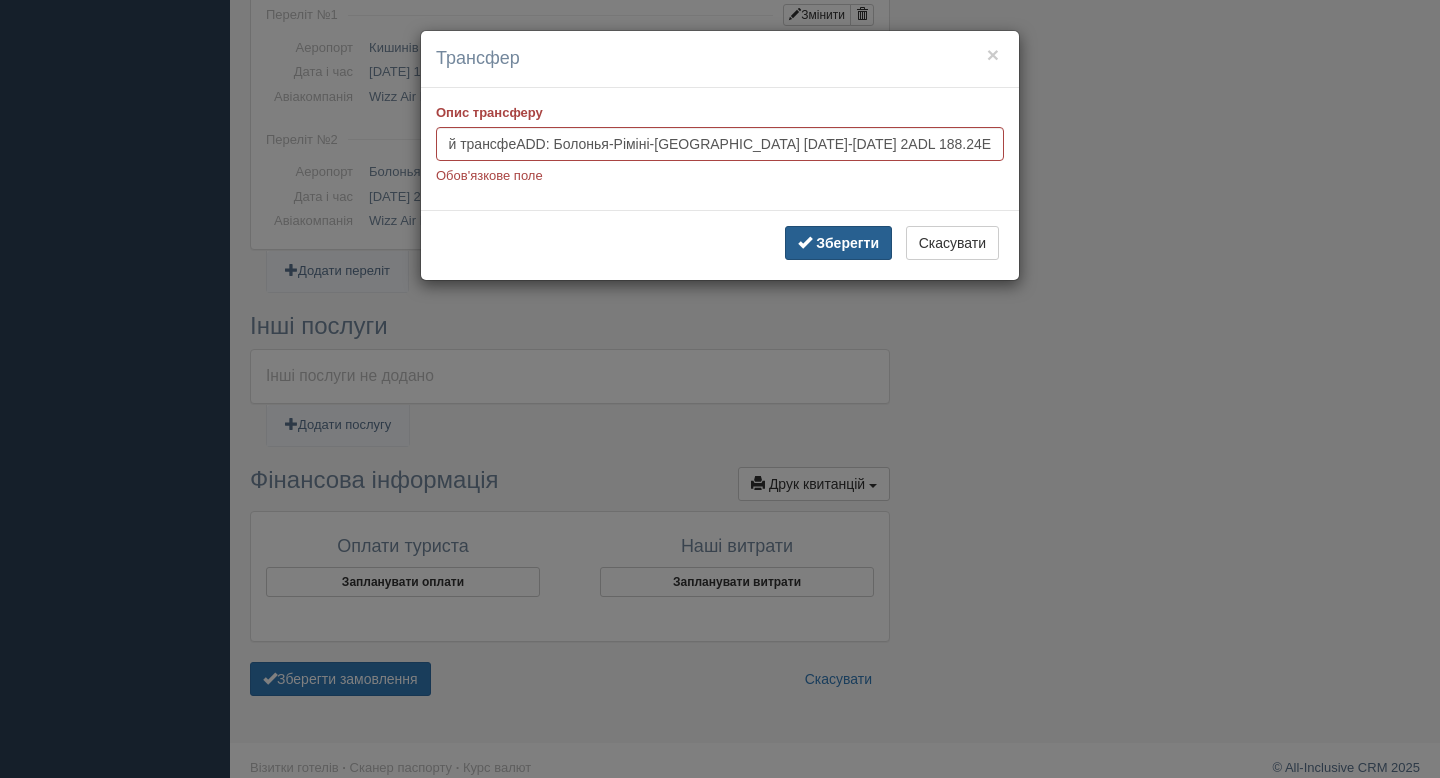 click on "Зберегти" at bounding box center (847, 243) 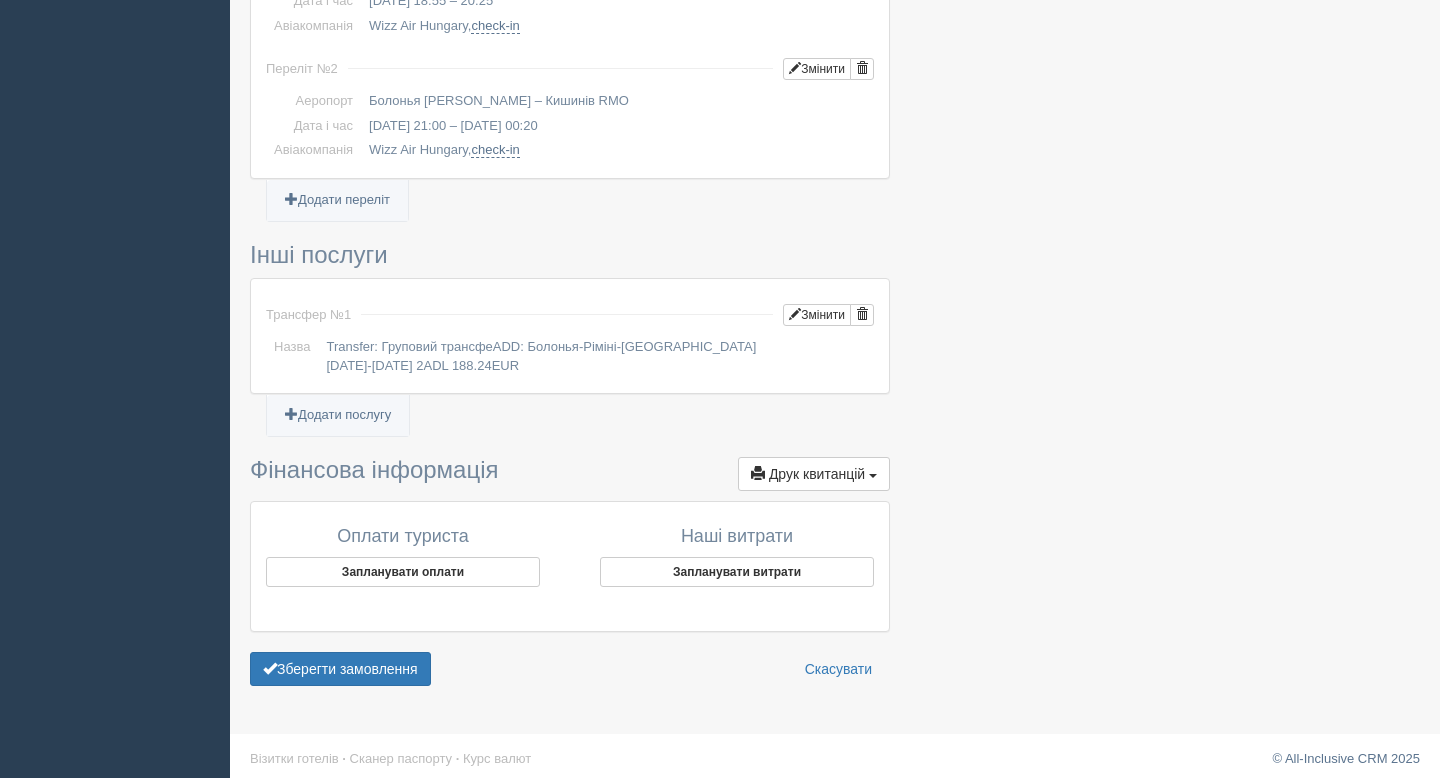 scroll, scrollTop: 1119, scrollLeft: 0, axis: vertical 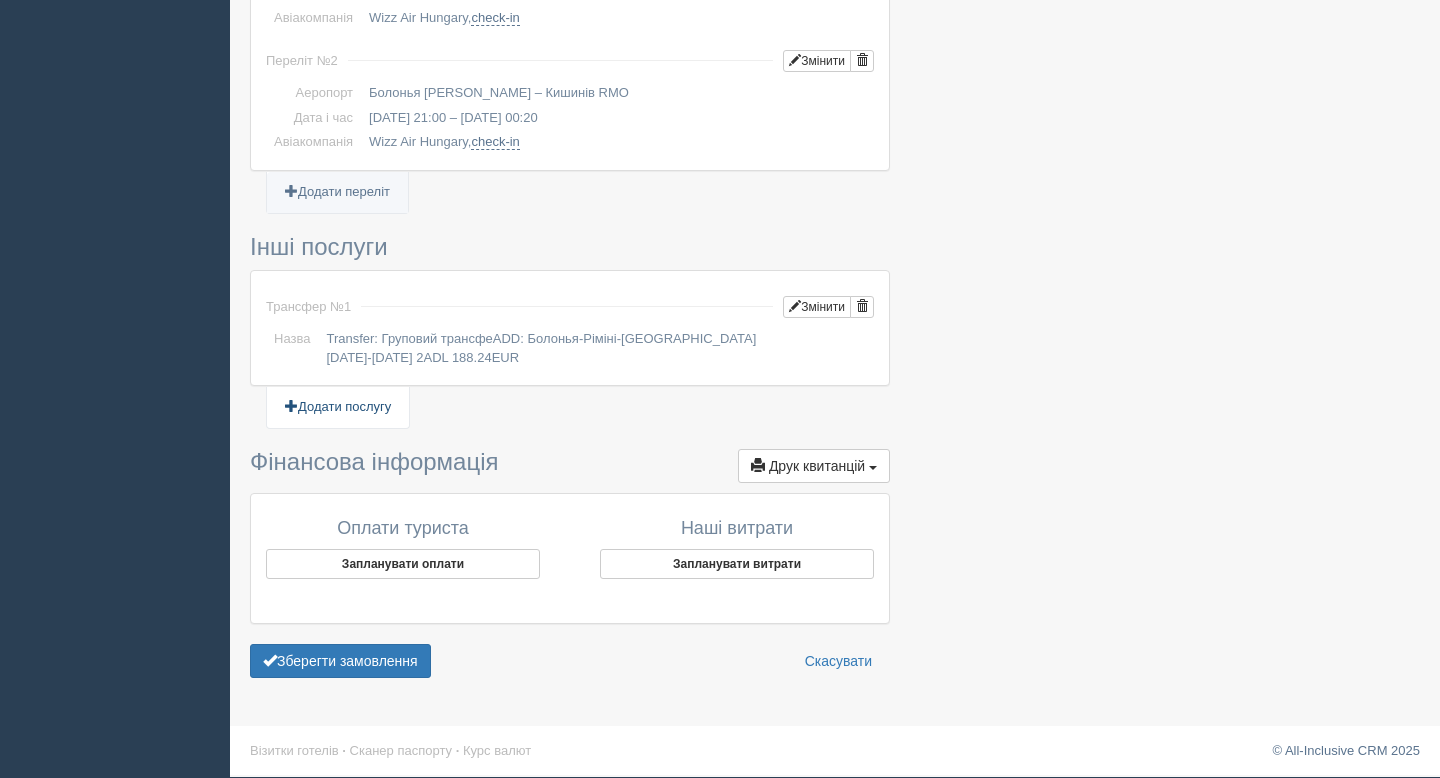 click on "Додати послугу" at bounding box center [338, 407] 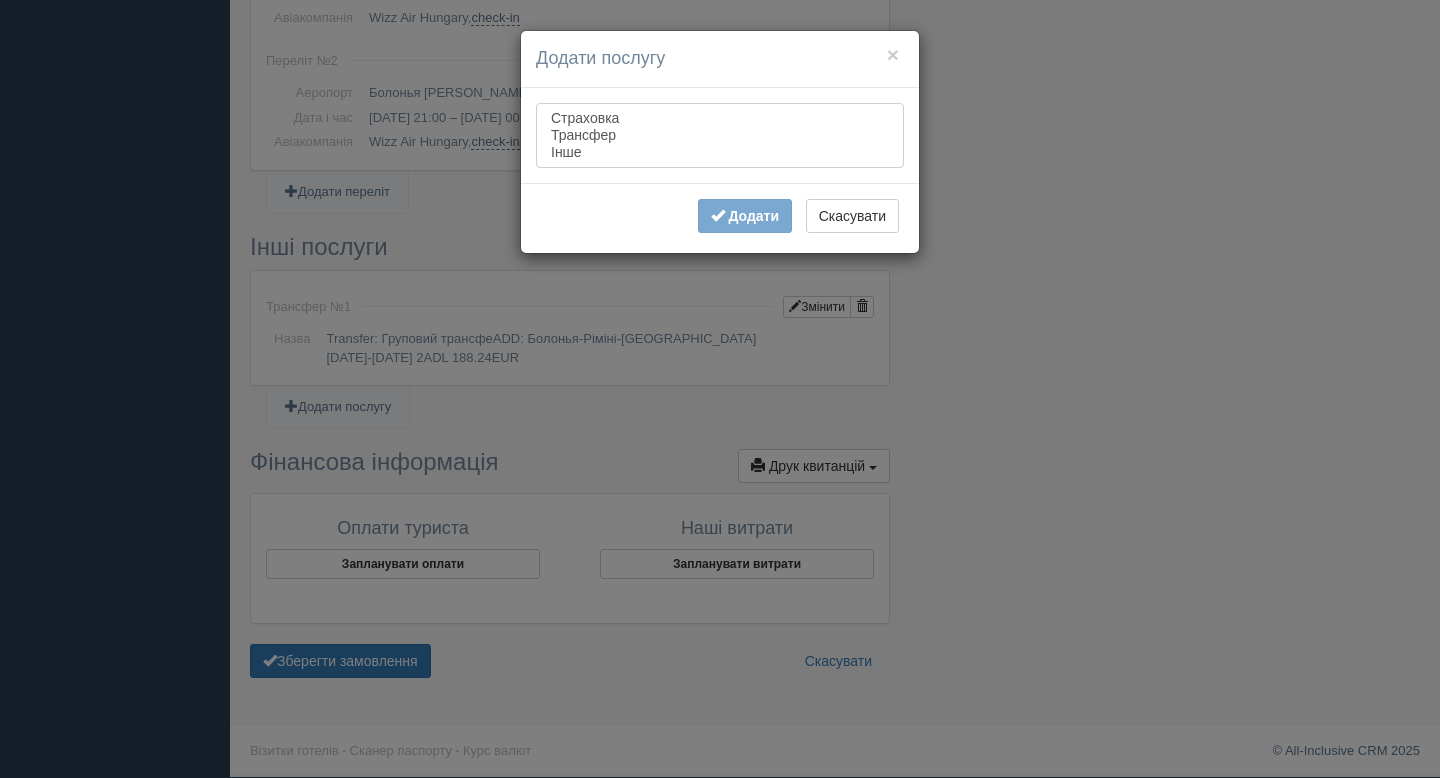 select on "insurance" 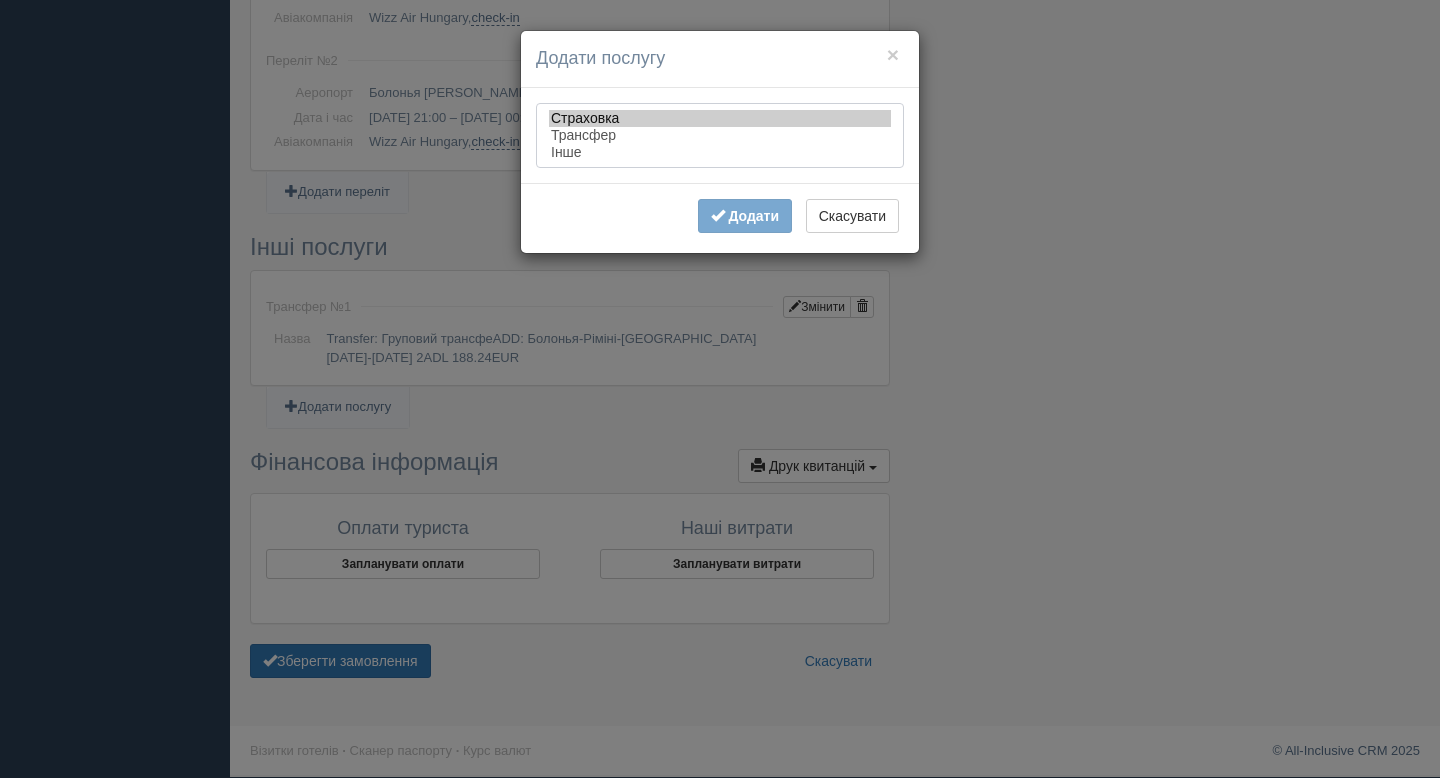 click on "Страховка" at bounding box center [720, 118] 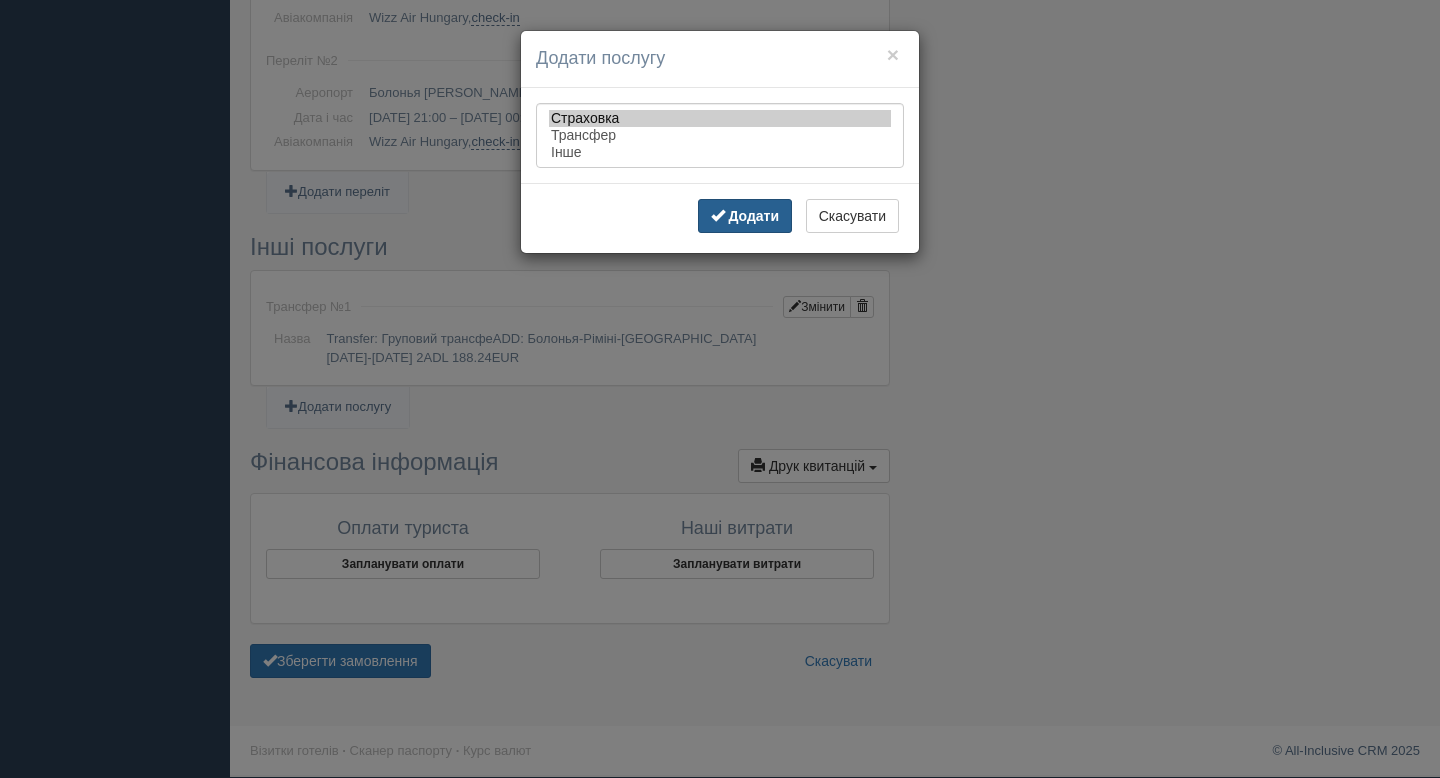 click on "Додати" at bounding box center [753, 216] 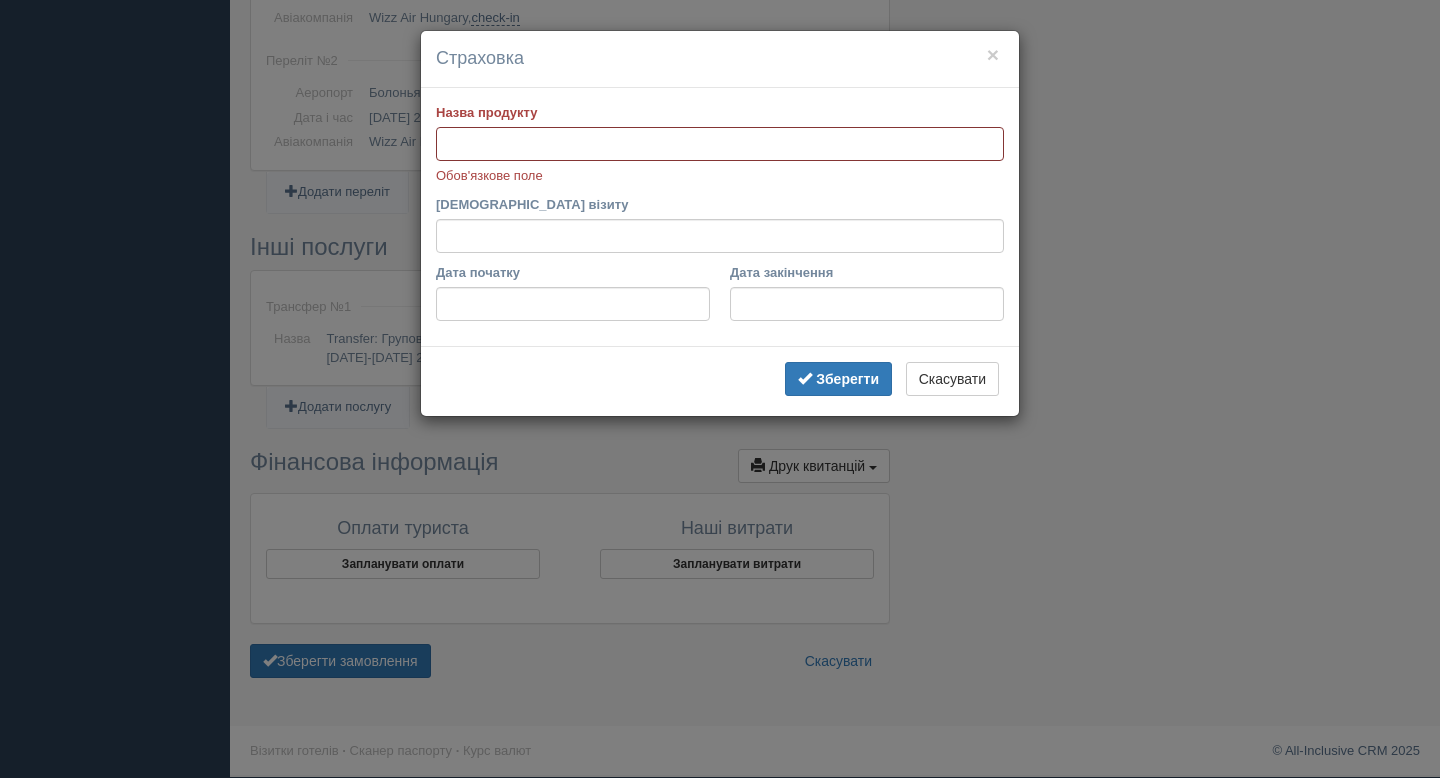 paste on "Мед. страхування від нещасного випадку" 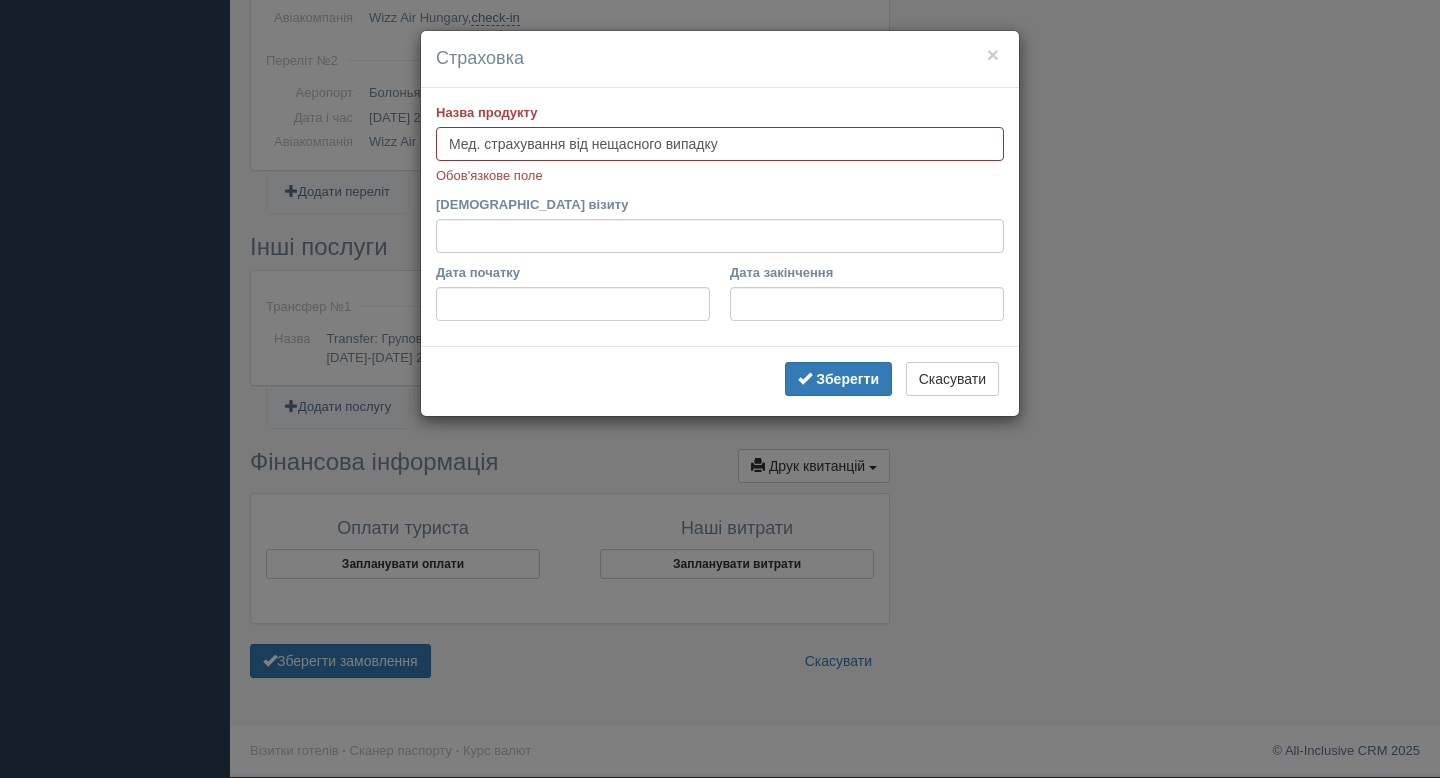 click on "Мед. страхування від нещасного випадку" at bounding box center (720, 144) 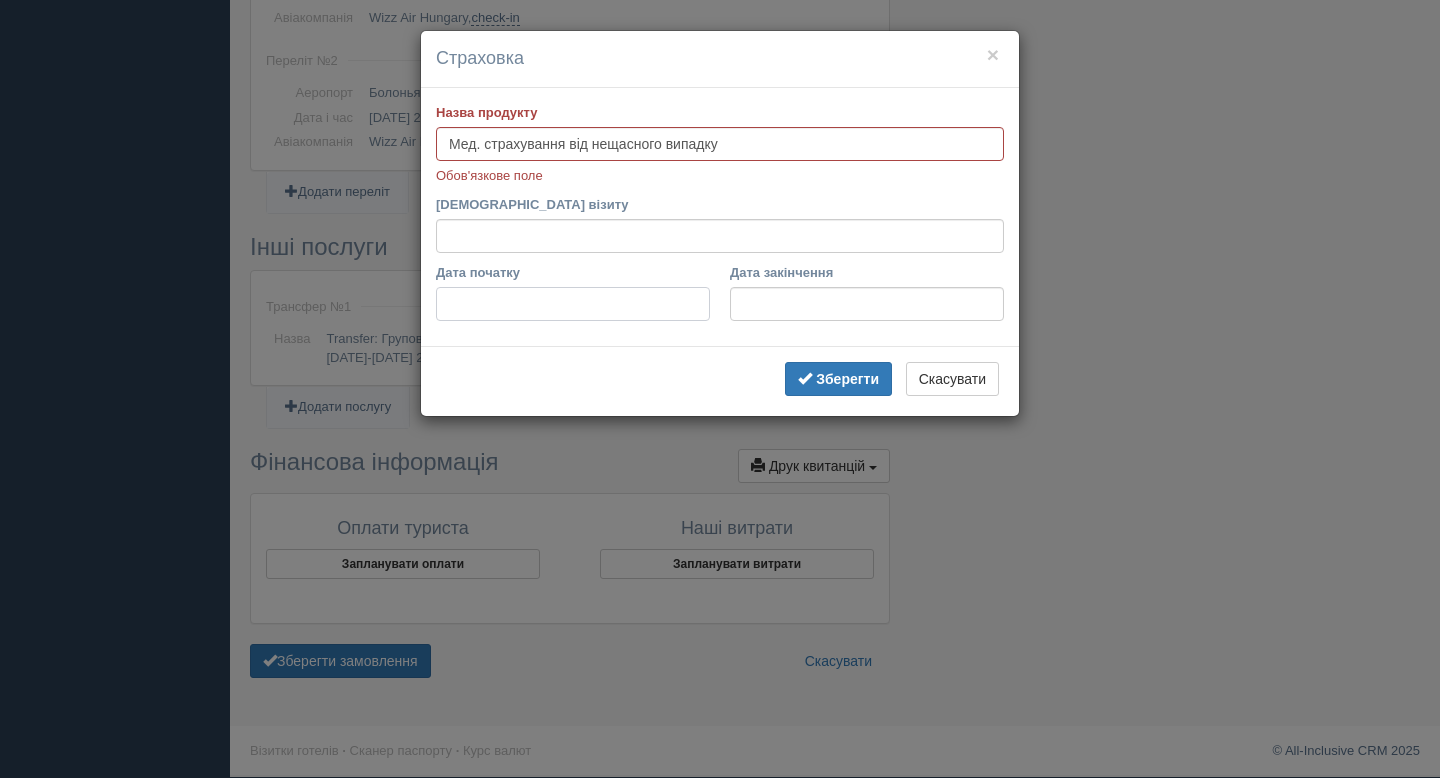 click on "Дата початку" at bounding box center (573, 304) 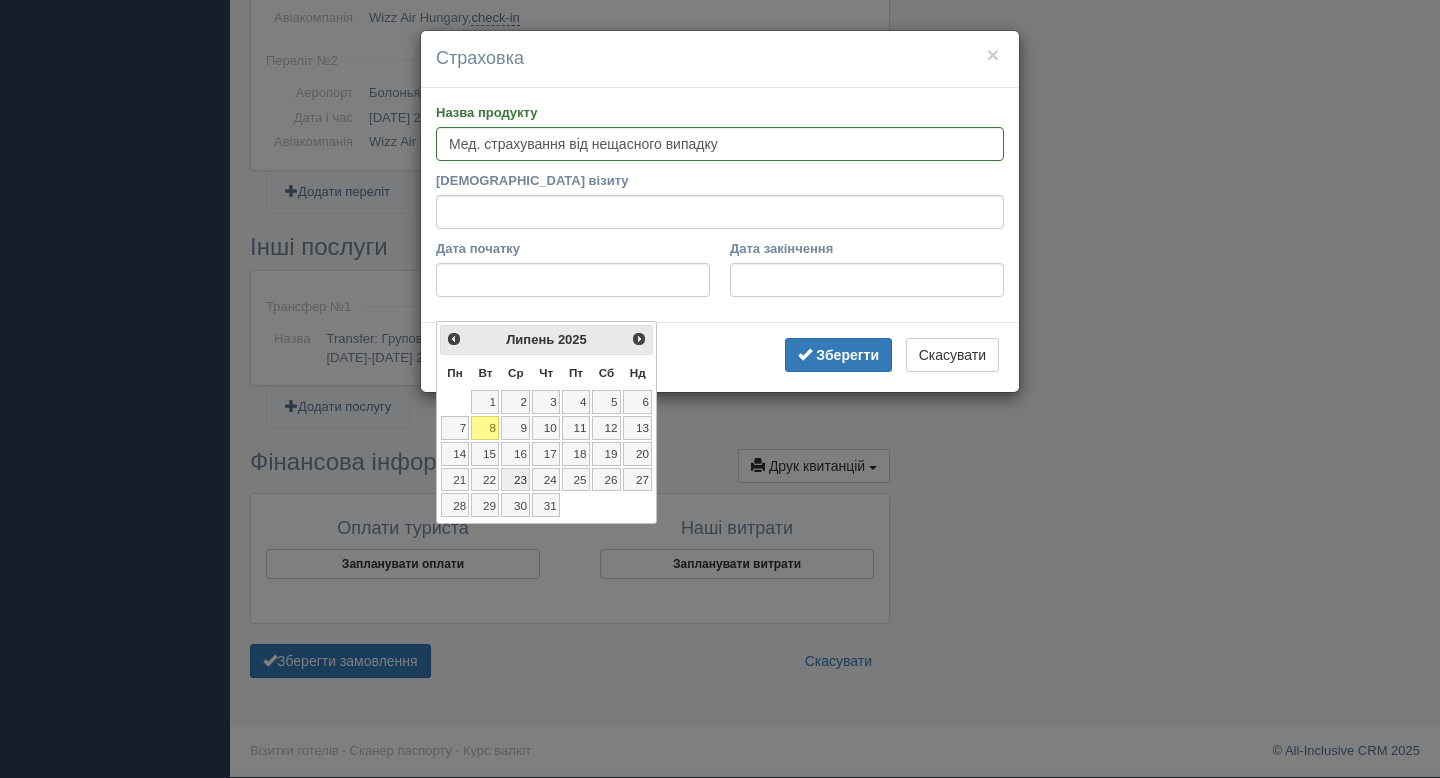 click on "23" at bounding box center (515, 480) 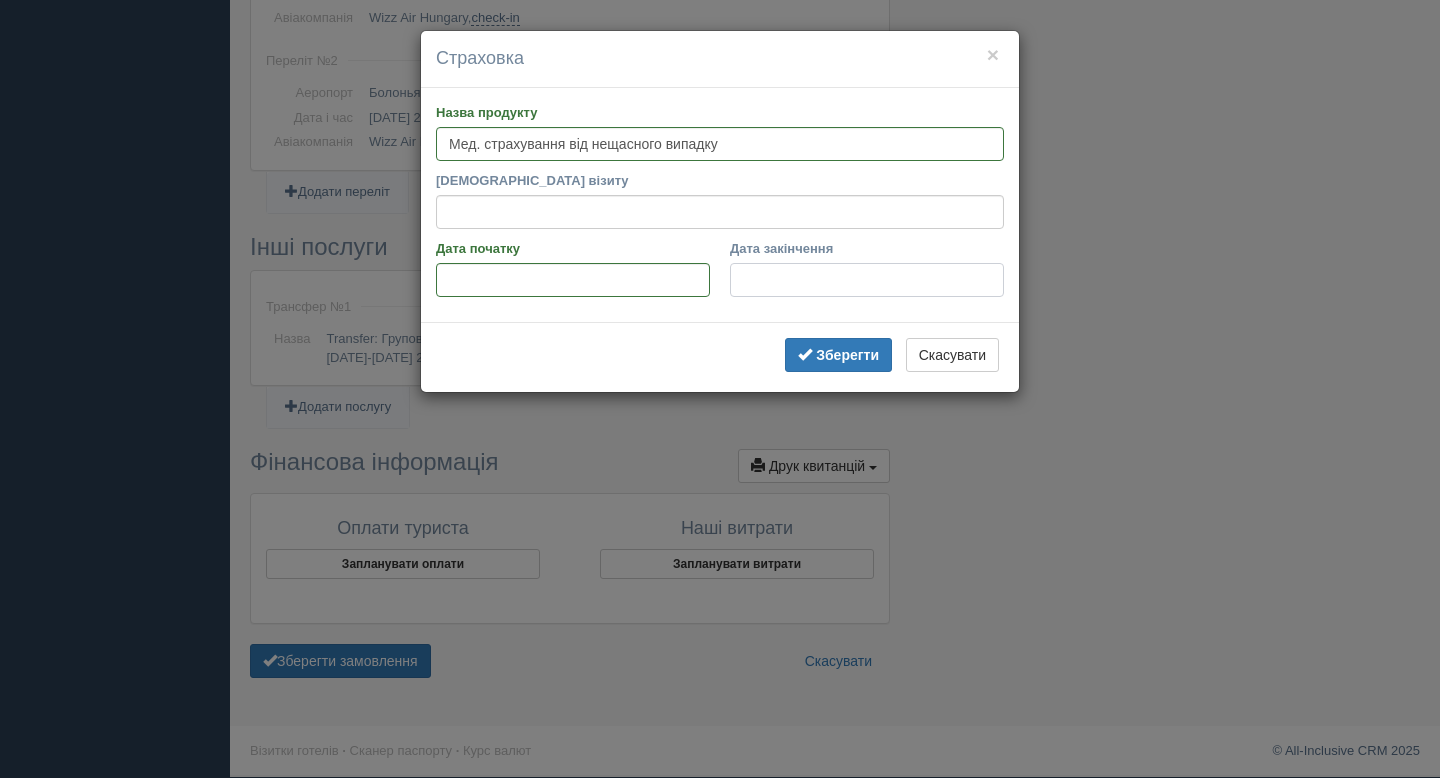 click on "Дата закінчення" at bounding box center [867, 280] 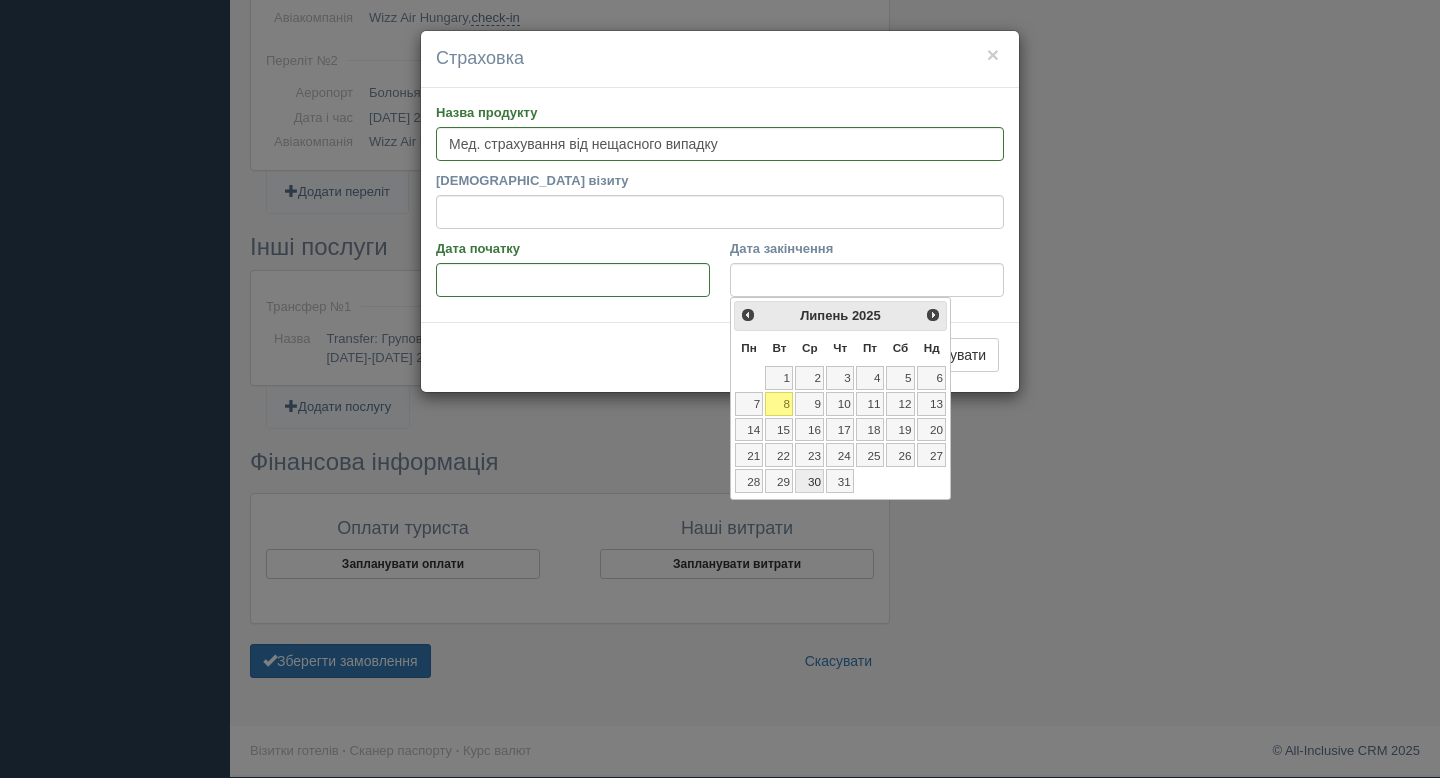 click on "30" at bounding box center [809, 481] 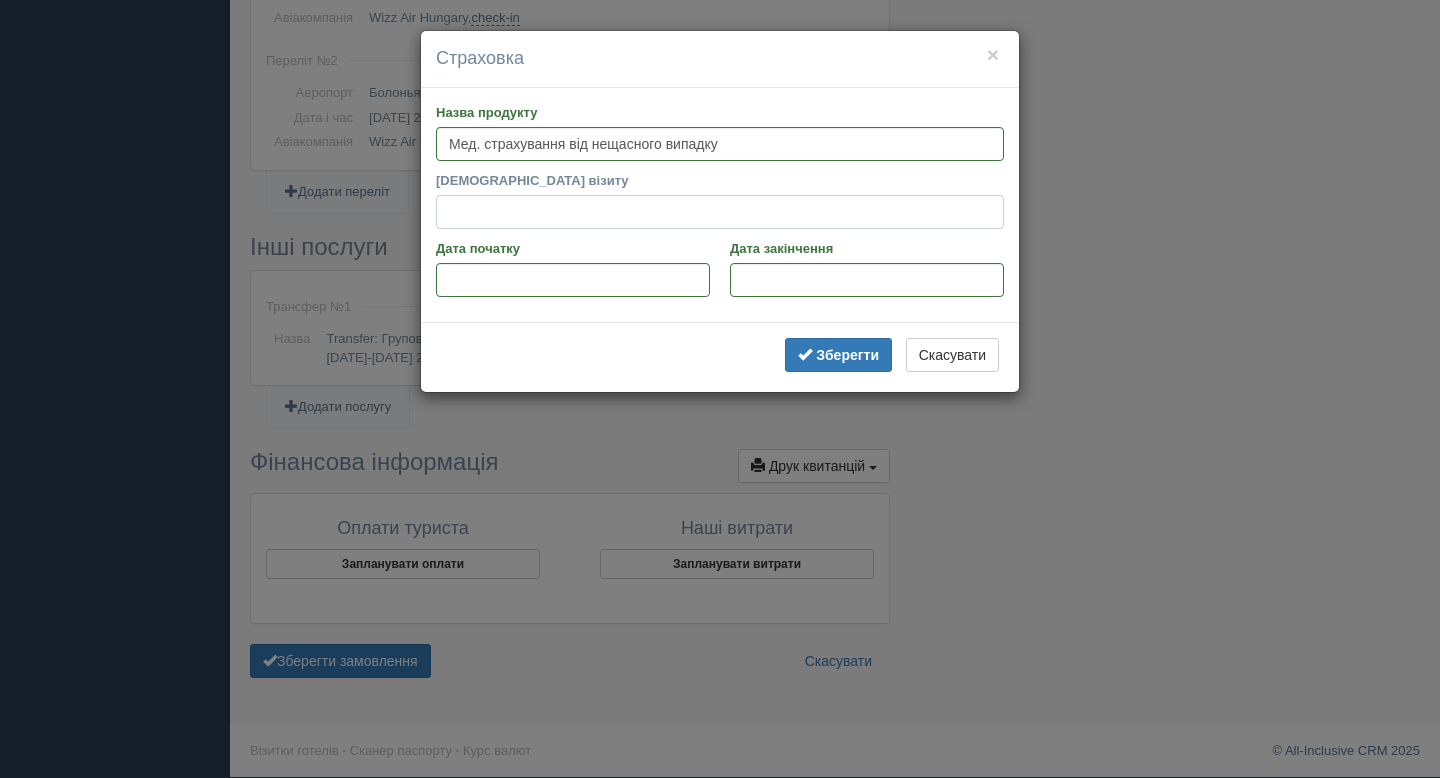 click on "Країна візиту" at bounding box center [720, 212] 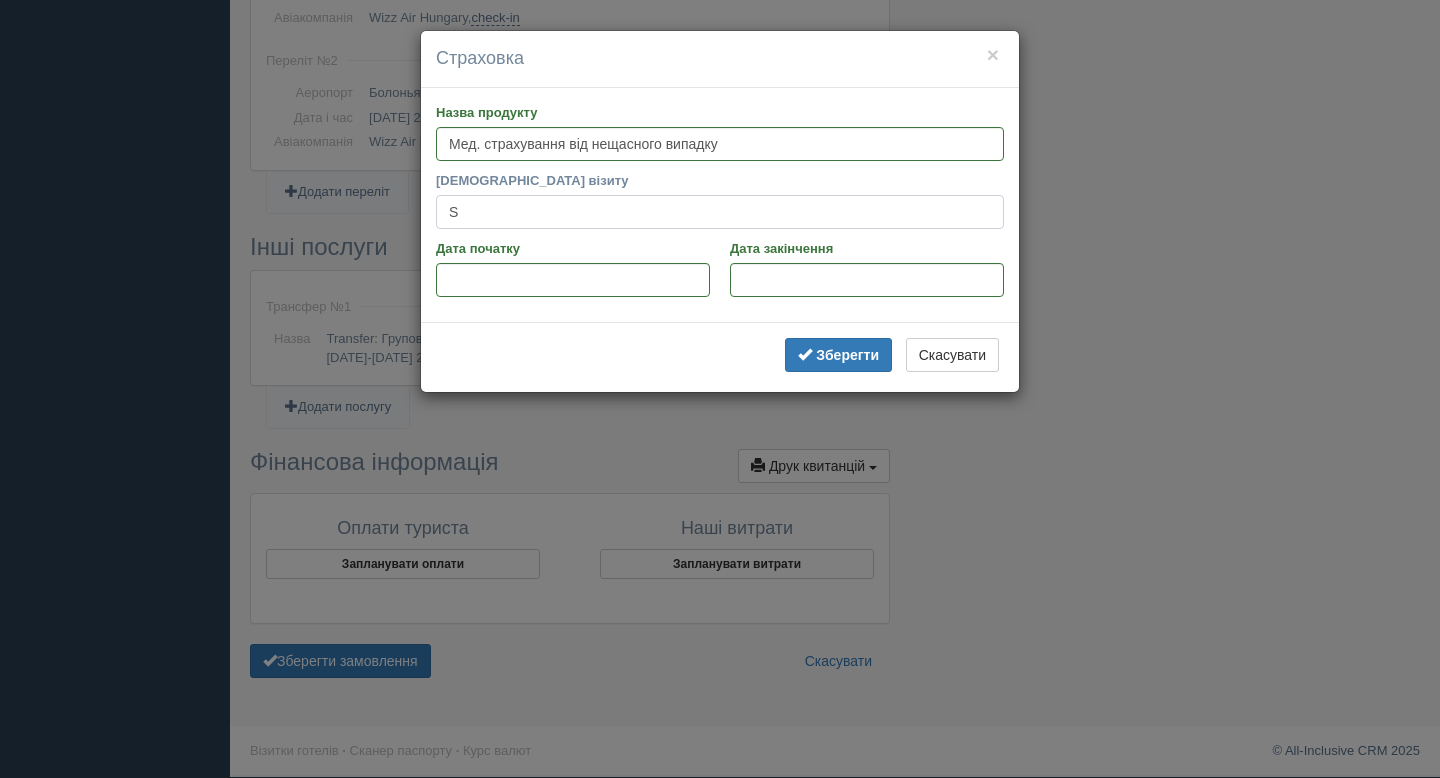 type 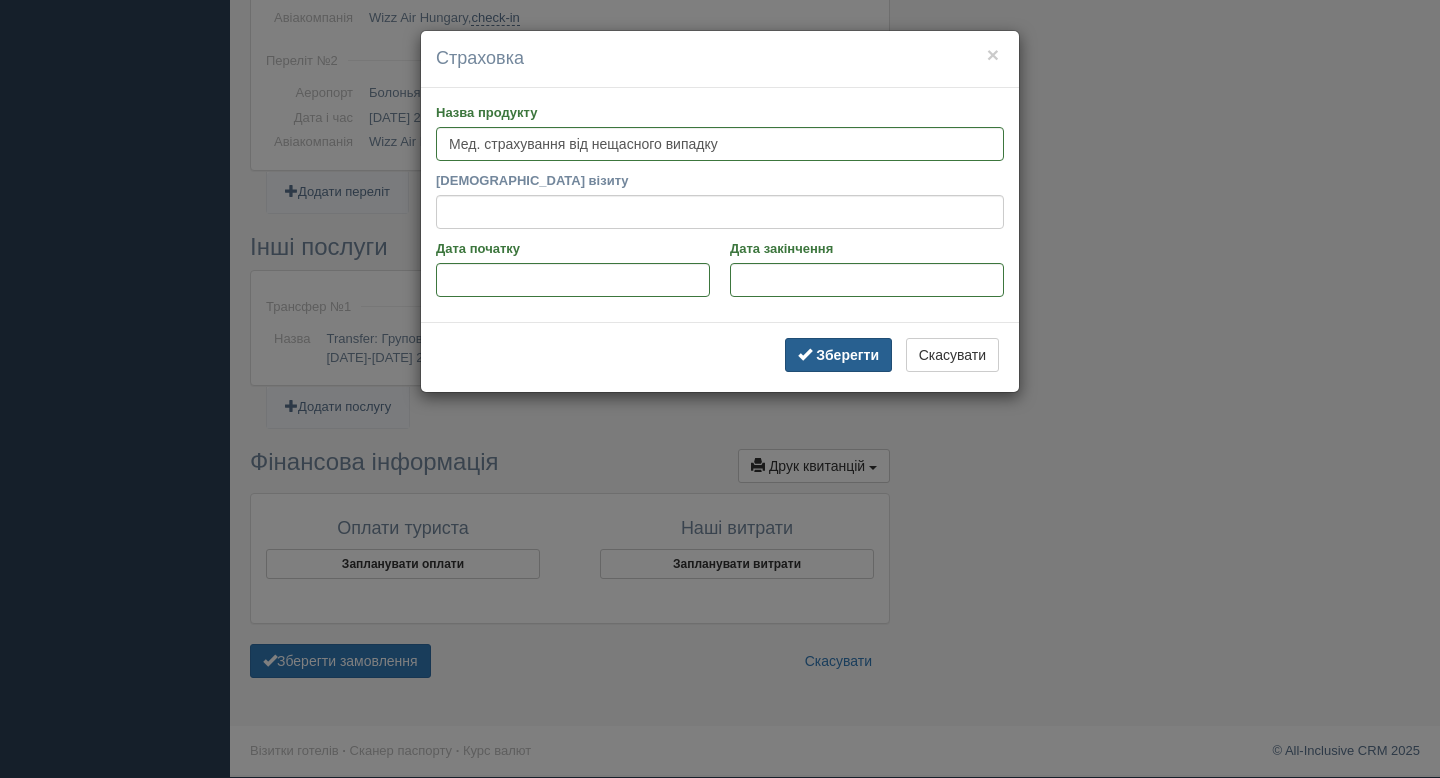 click on "Зберегти" at bounding box center (838, 355) 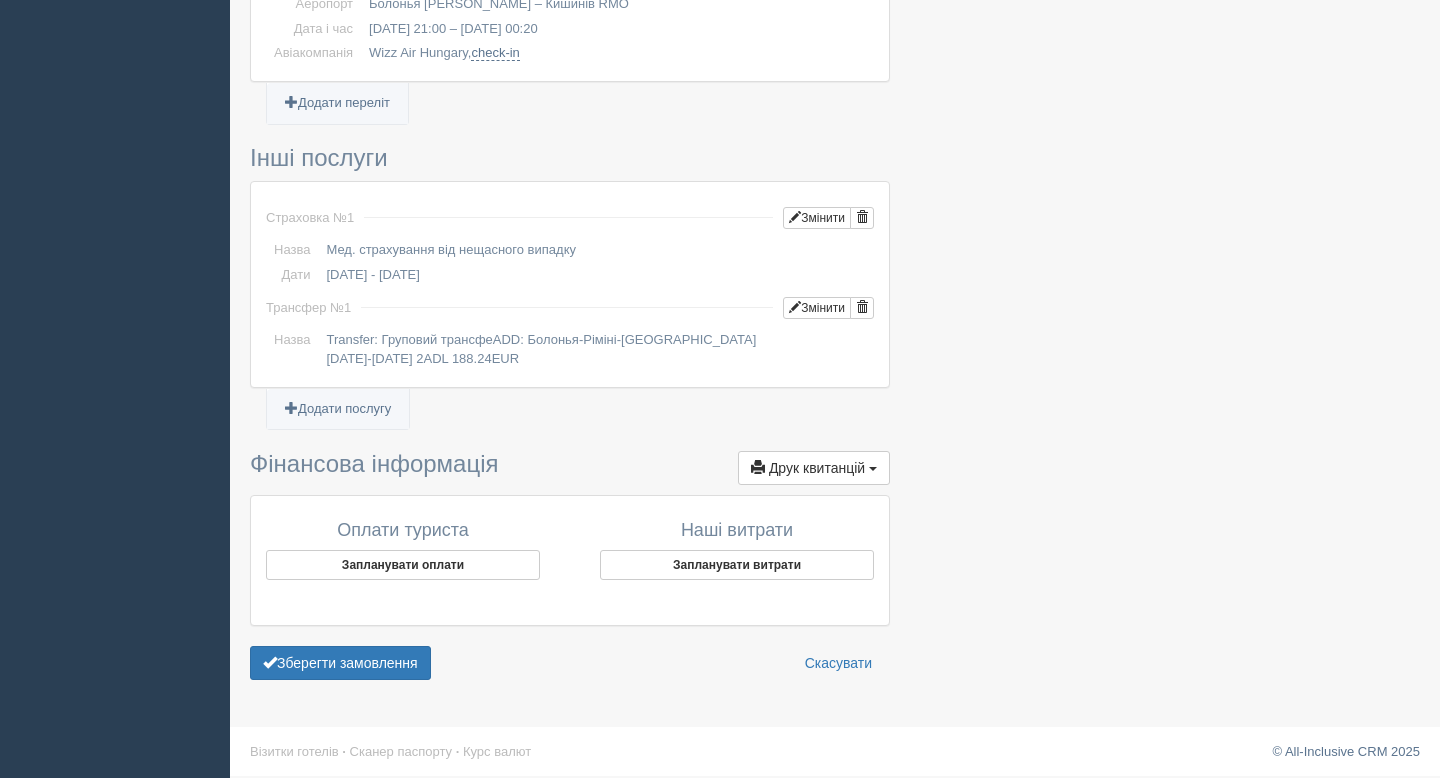 scroll, scrollTop: 1209, scrollLeft: 0, axis: vertical 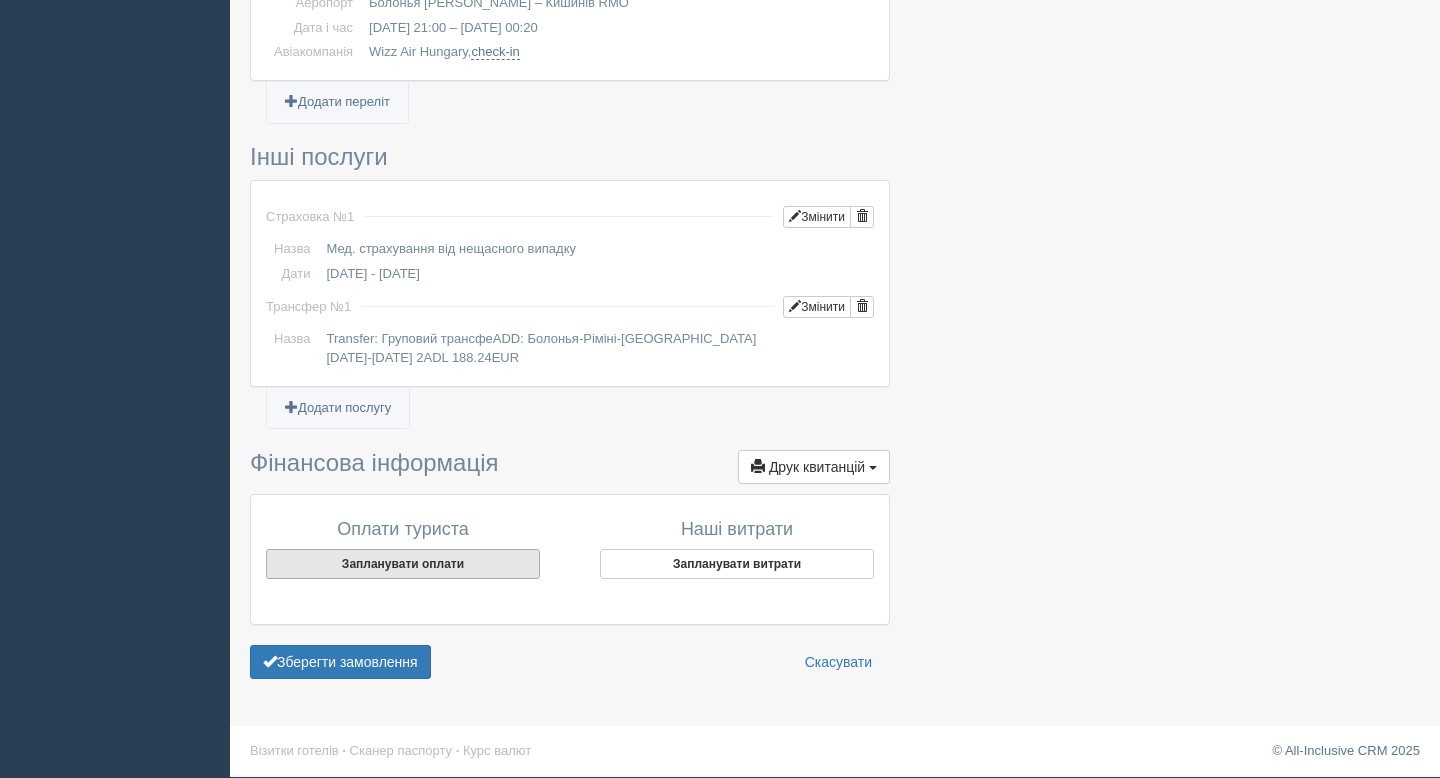 click on "Запланувати оплати" at bounding box center (403, 564) 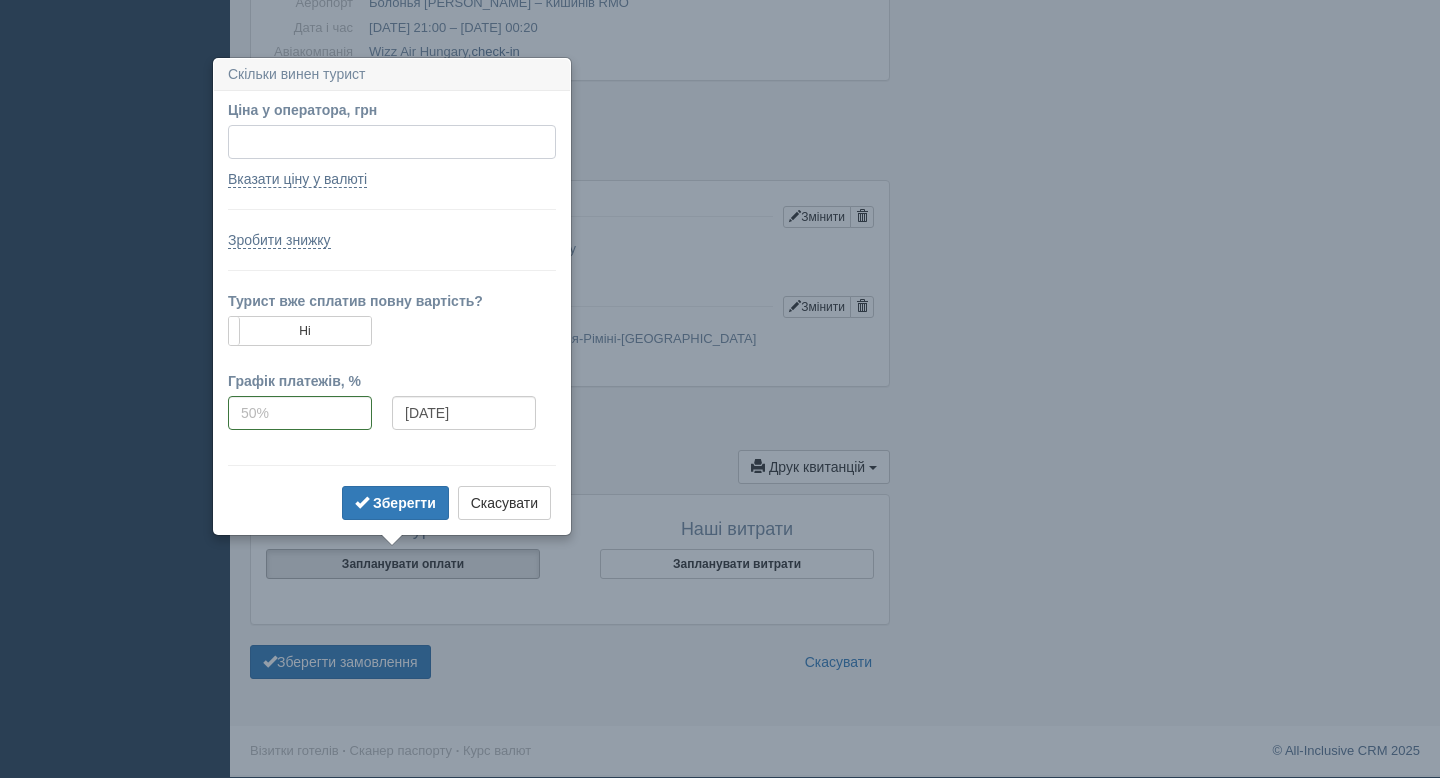 paste on "1278.5864376508072025" 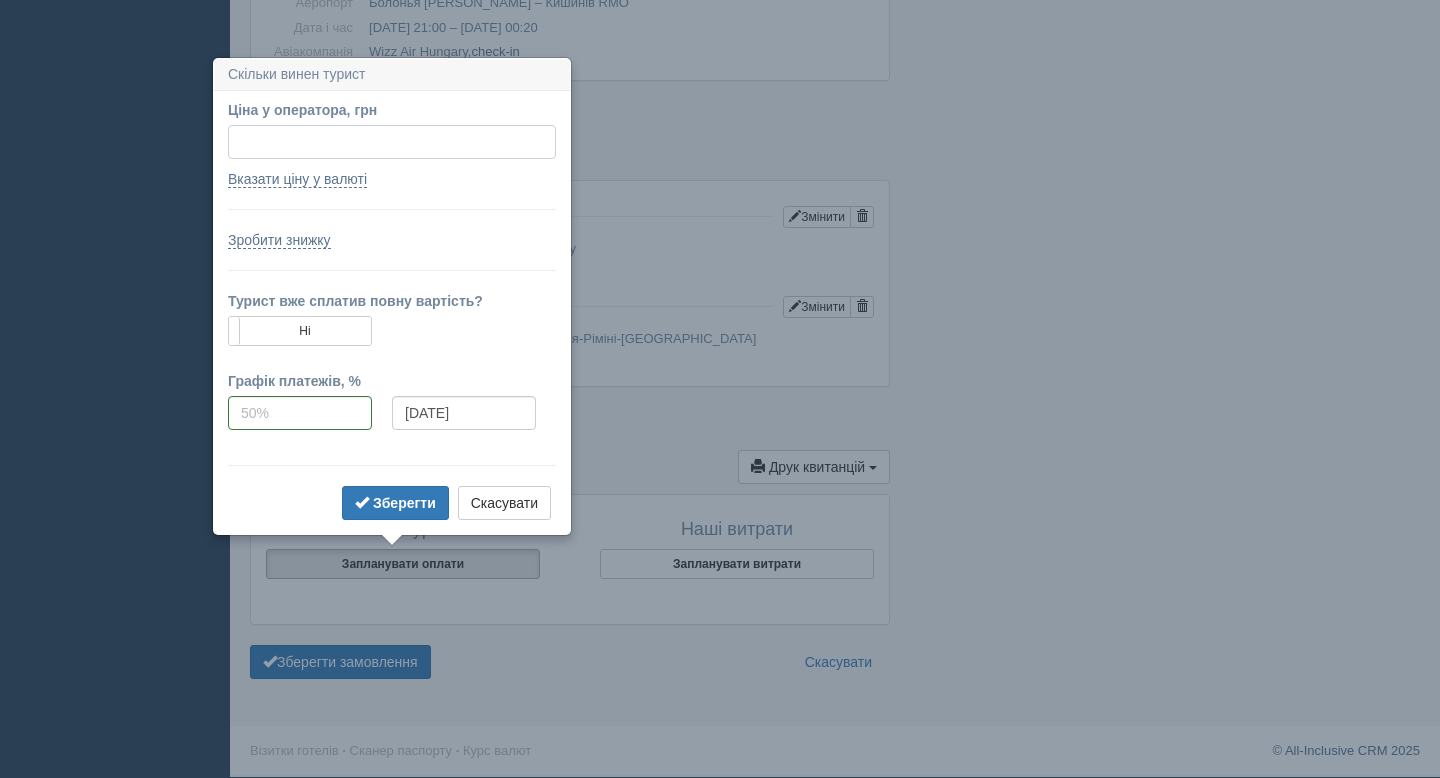 type on "1278.5864376508072025" 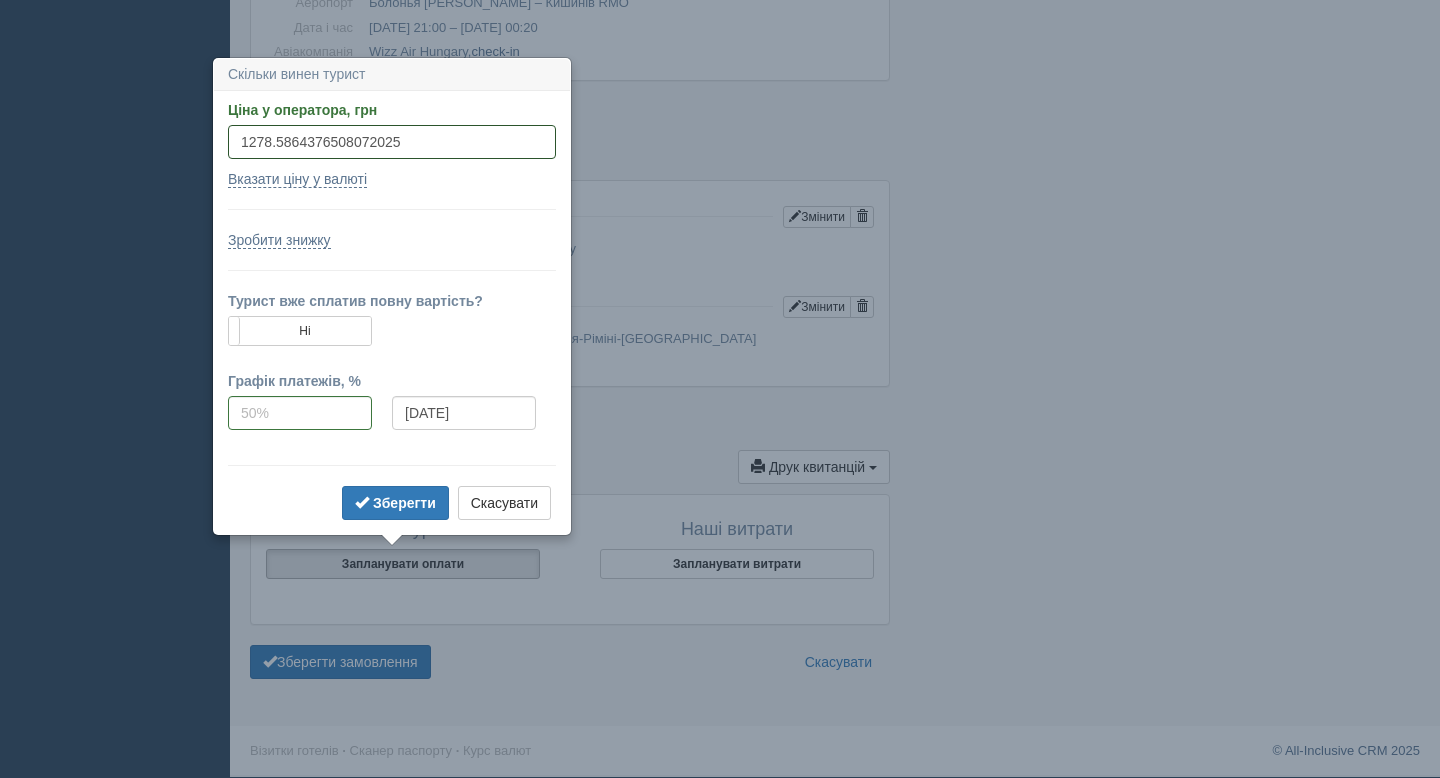drag, startPoint x: 422, startPoint y: 141, endPoint x: 224, endPoint y: 149, distance: 198.16154 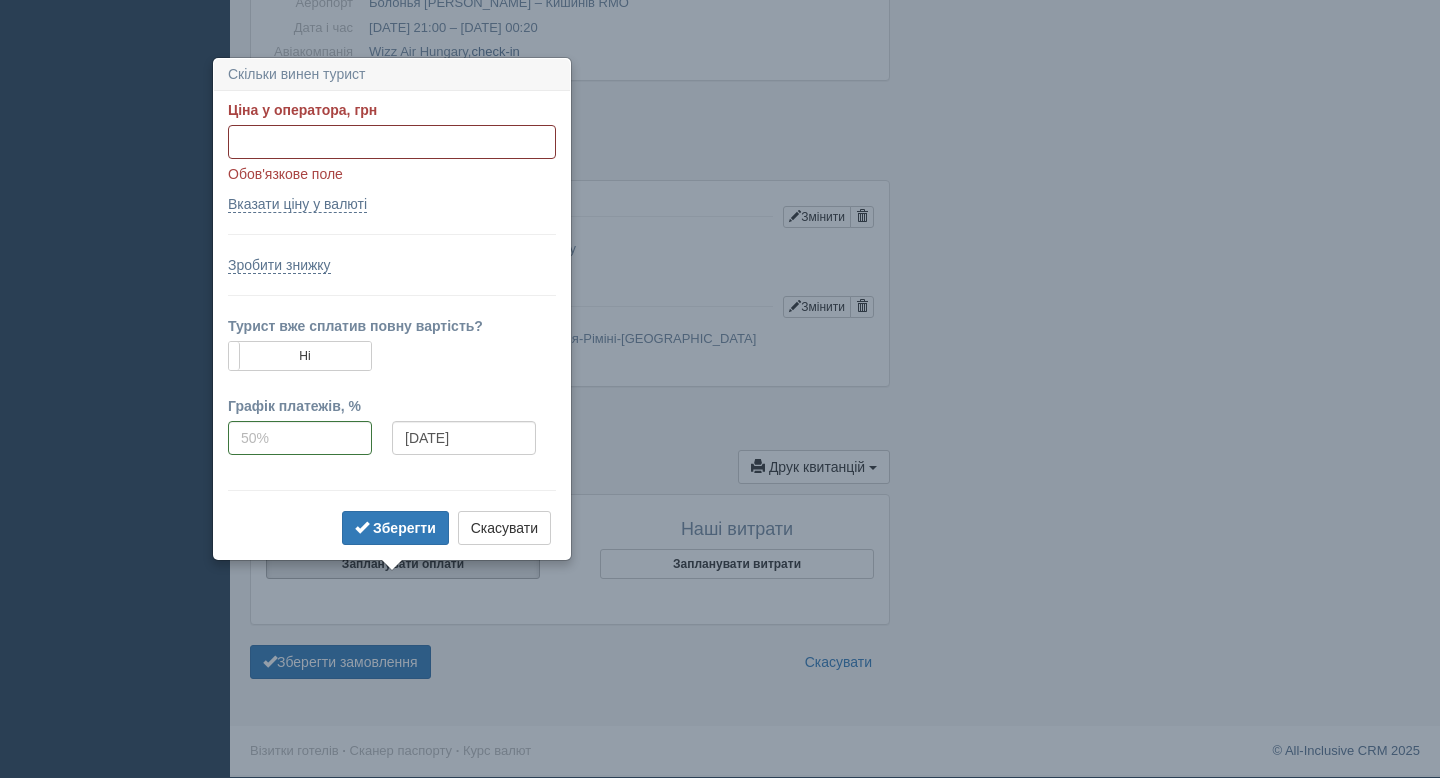 paste on "64376." 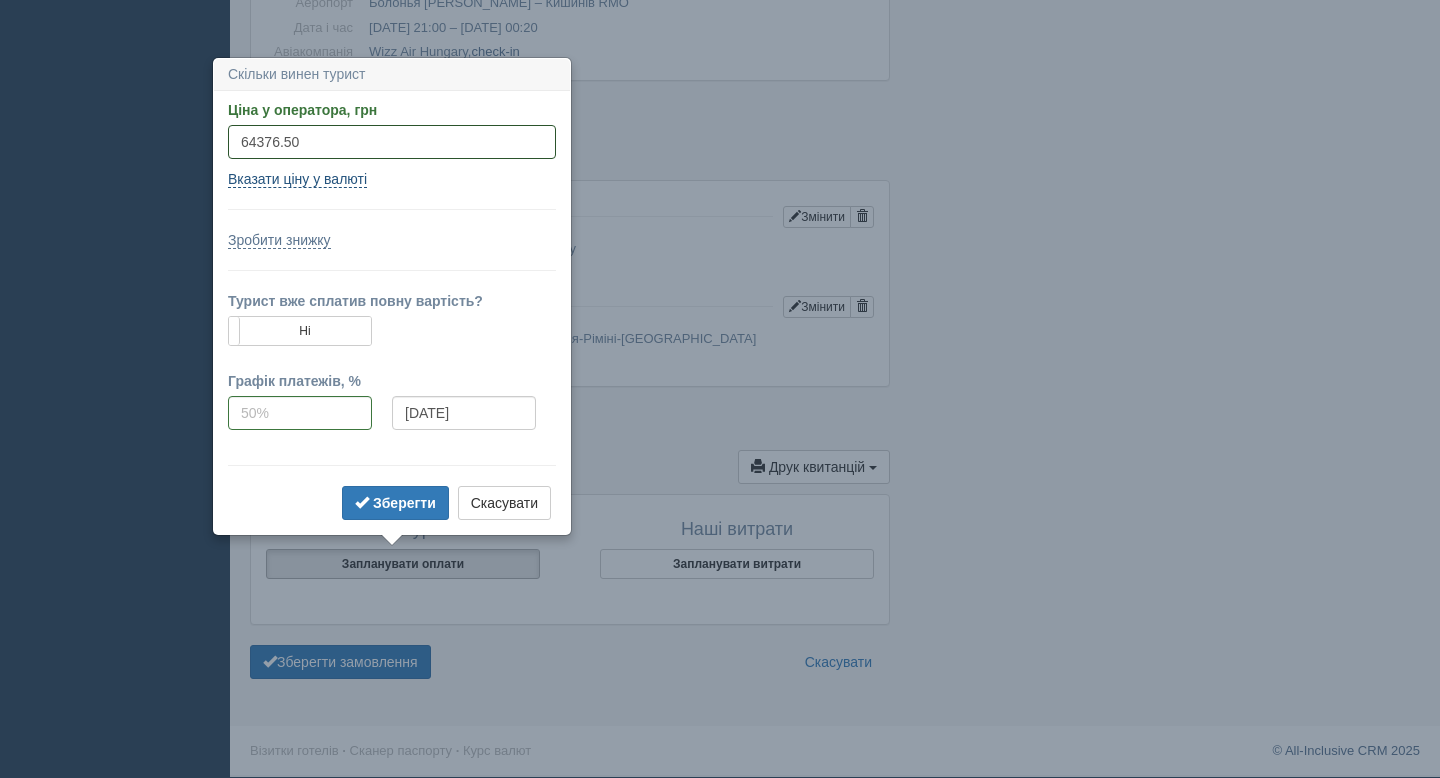 type on "64376.50" 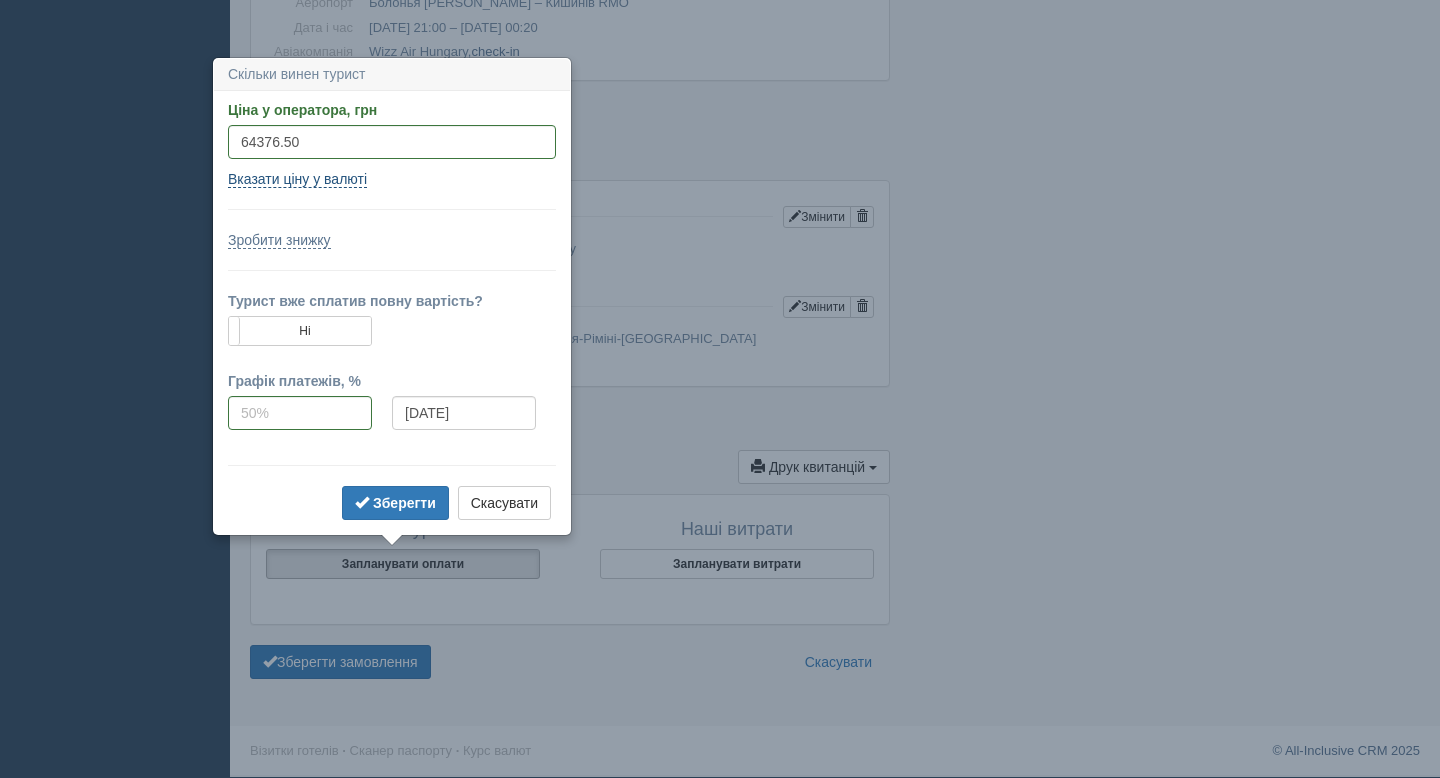click on "Вказати ціну у валюті" at bounding box center (297, 179) 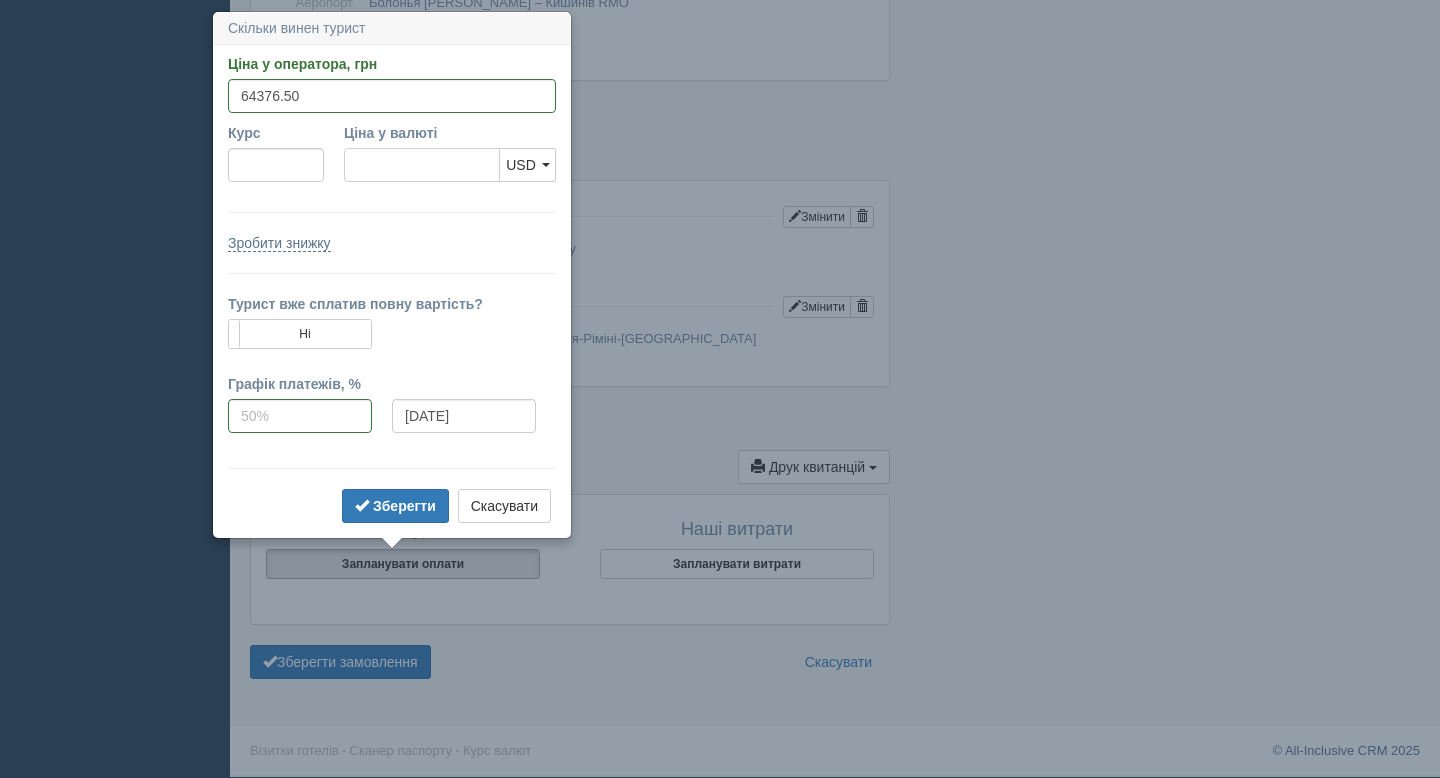 click on "Ціна у валюті" at bounding box center (422, 165) 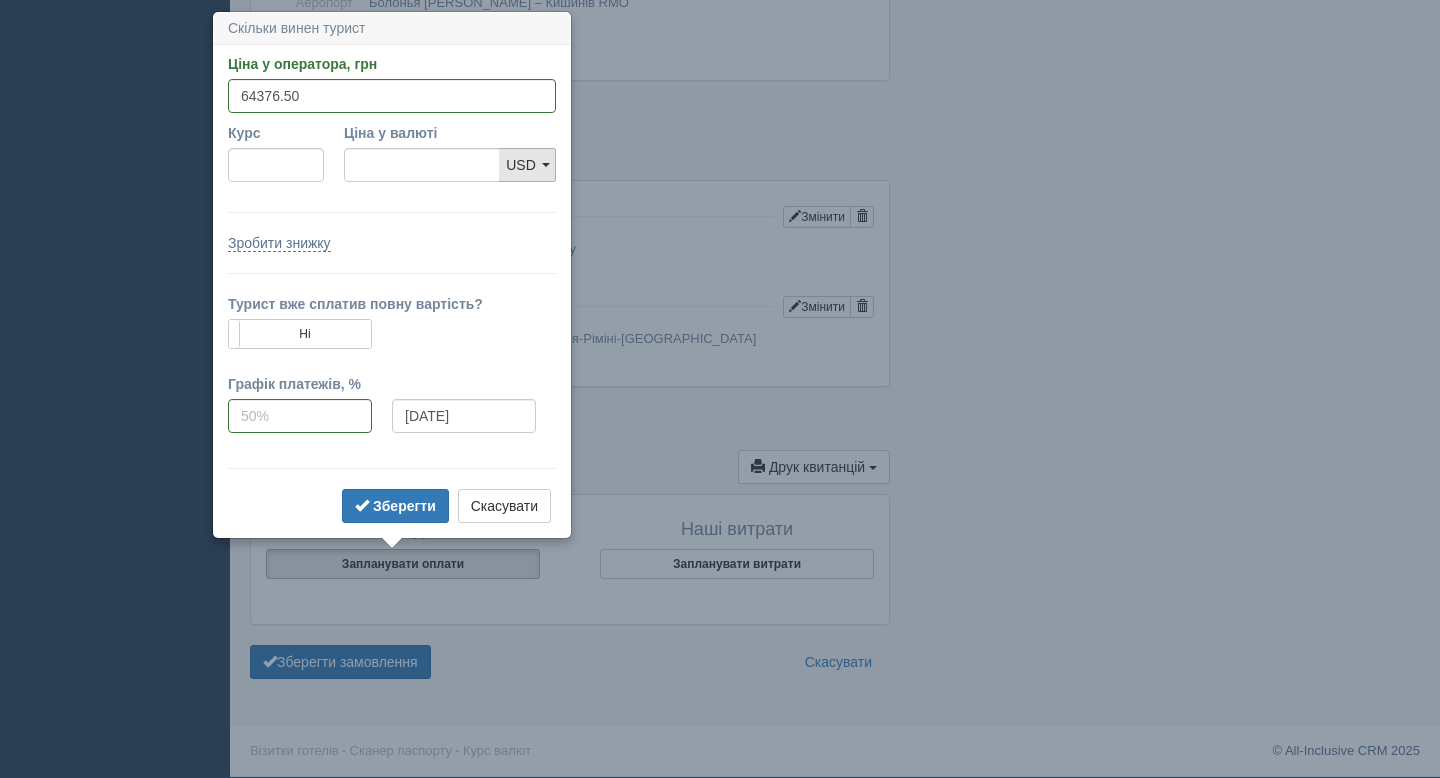 click on "USD" at bounding box center [521, 165] 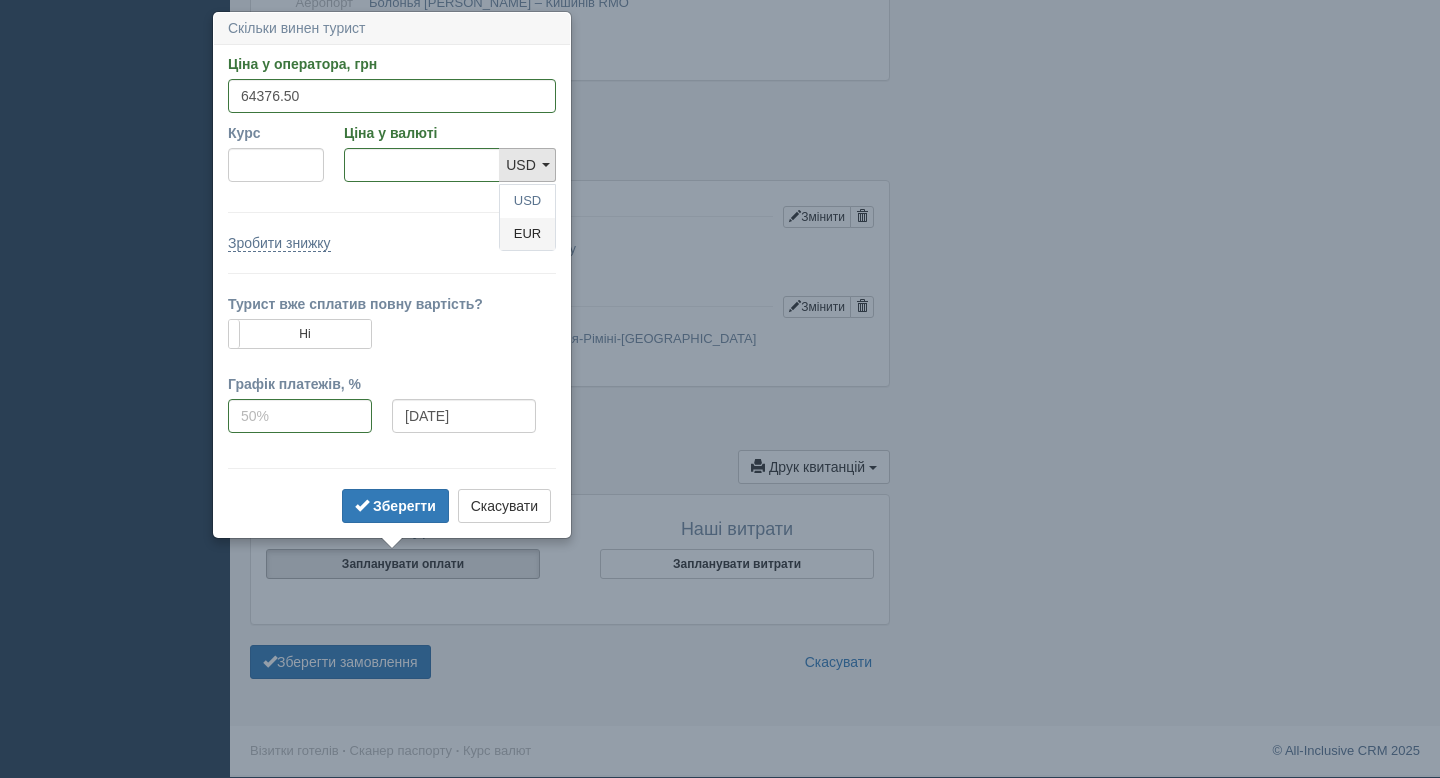 click on "EUR" at bounding box center (527, 234) 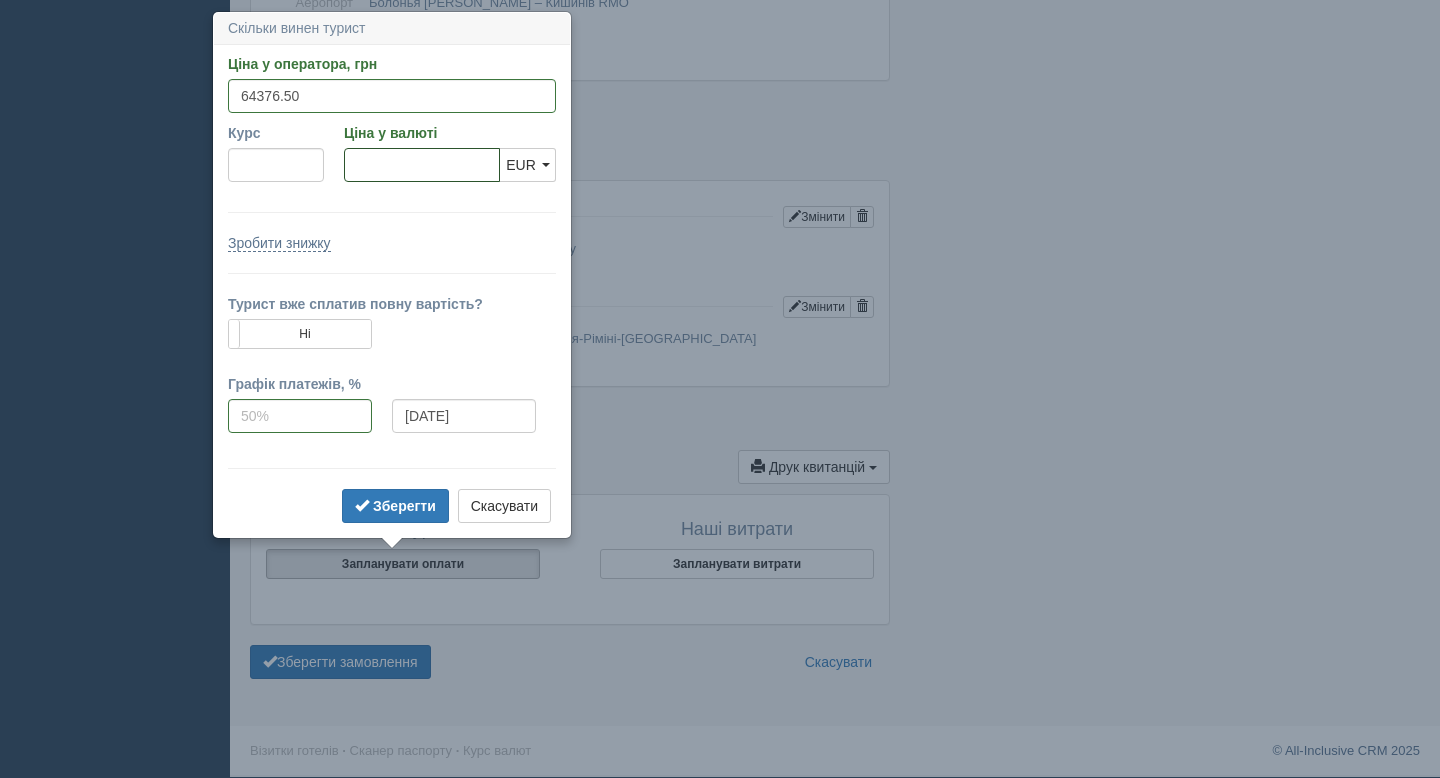 paste on "1278.58" 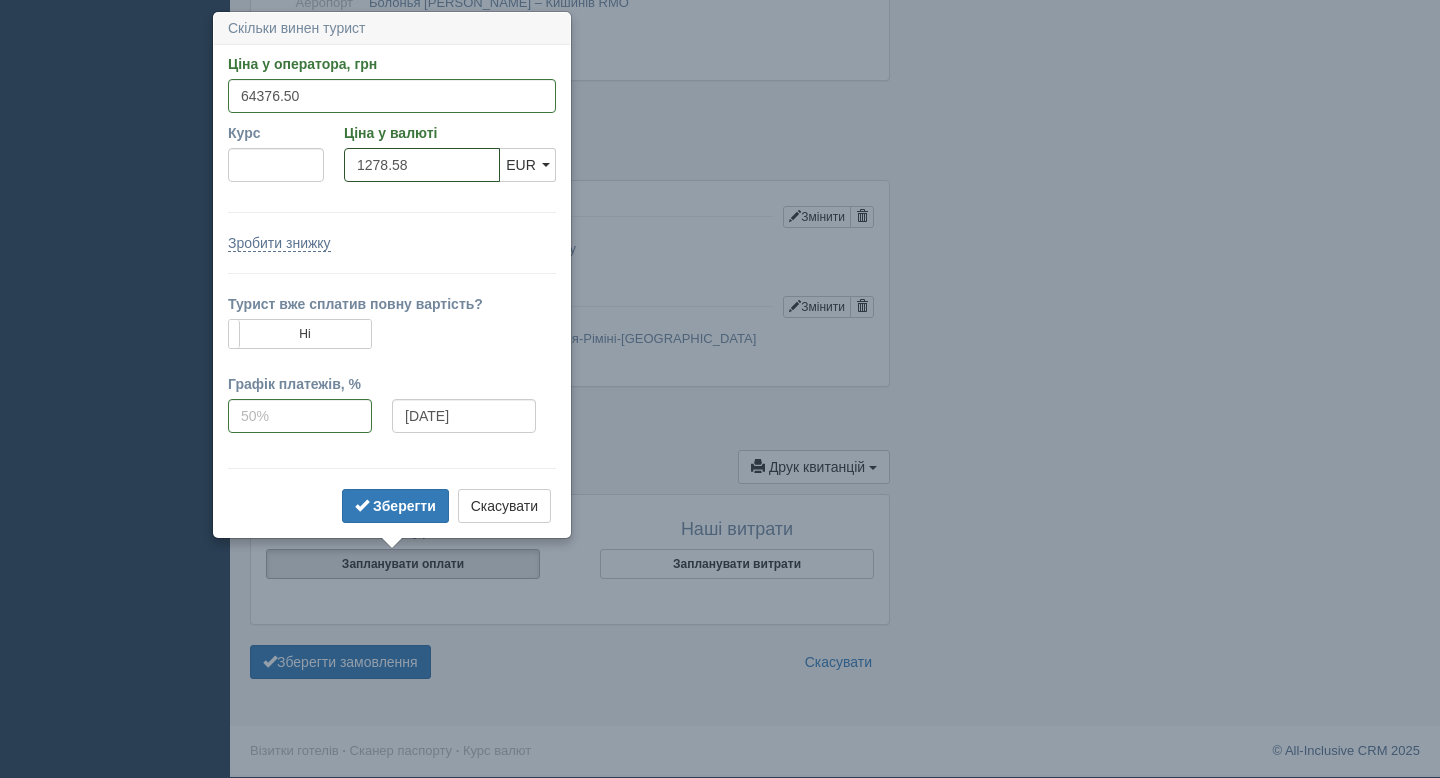 type on "1278.58" 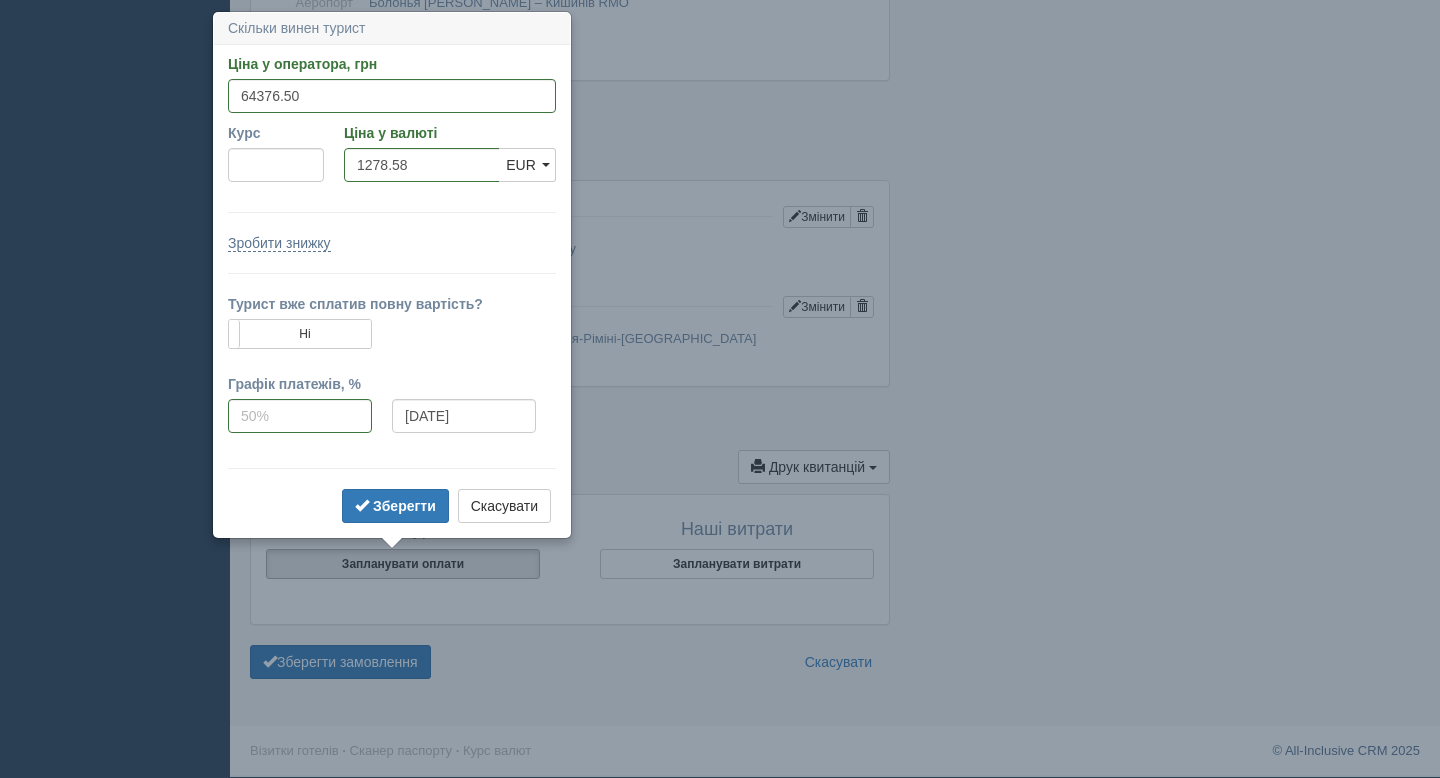 type on "50.35" 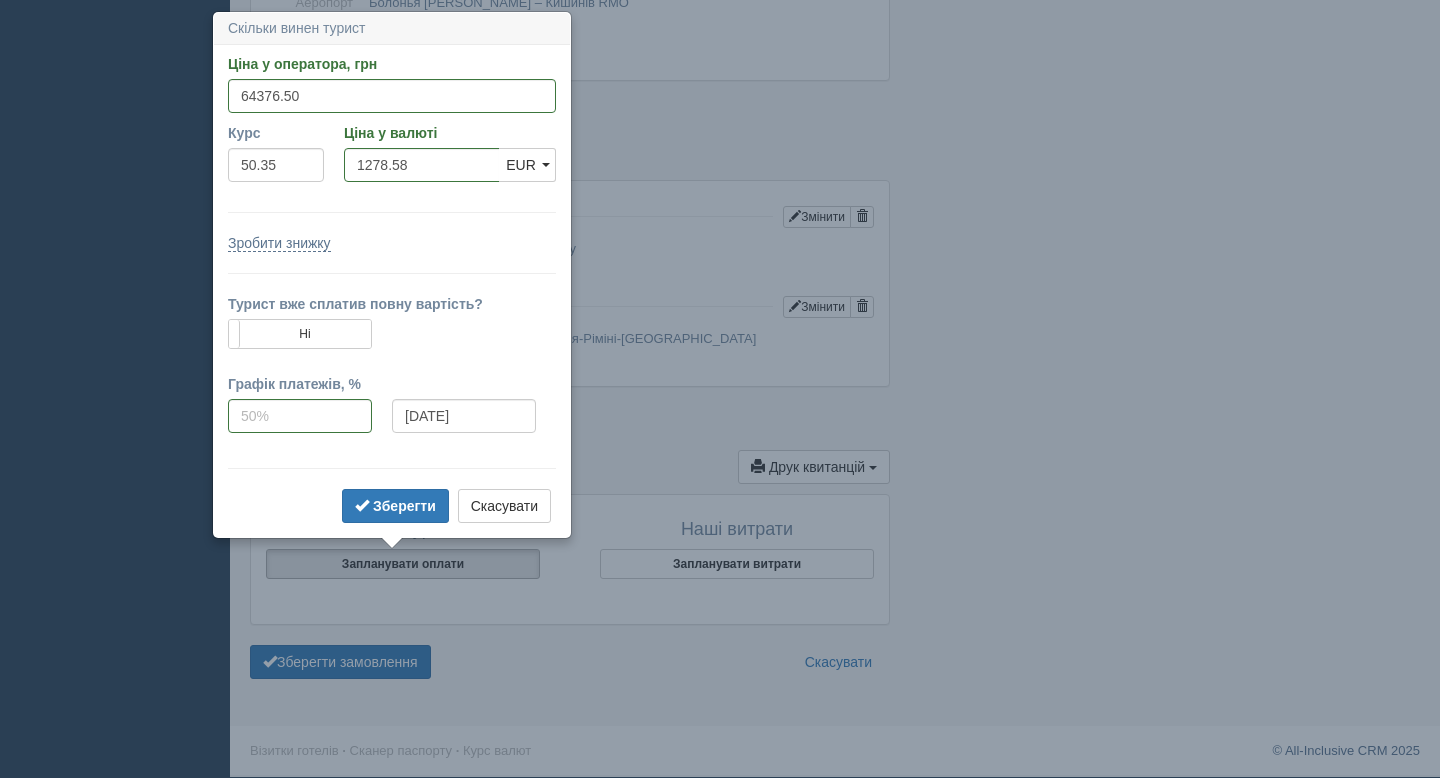 click on "Ціна у оператора, грн
64376.50
Вказати ціну у валюті
Курс
50.35
Ціна у валюті
1278.58
USD
EUR
EUR
USD
EUR
Зробити знижку
Знижка, %
Знижка, грн" at bounding box center [392, 291] 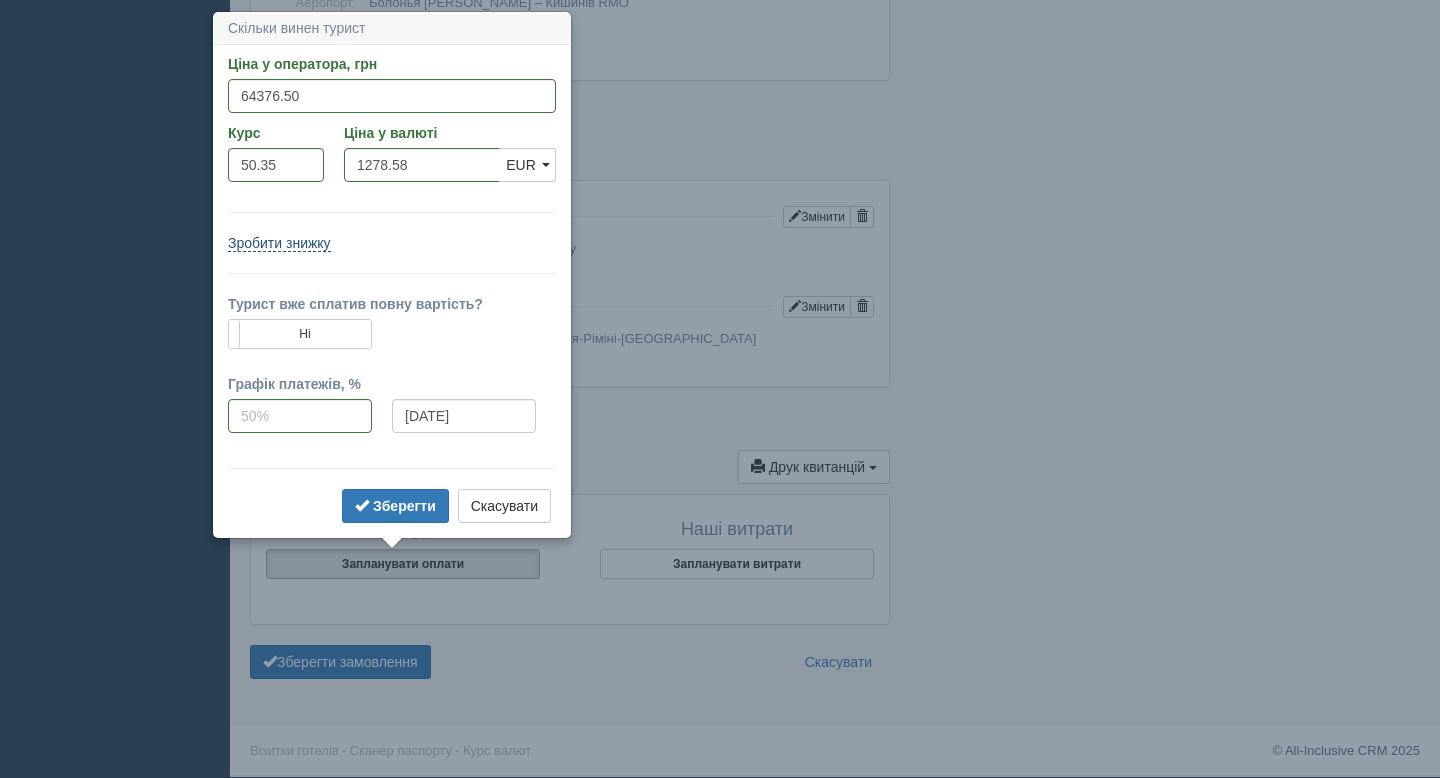 click on "Зробити знижку" at bounding box center [279, 243] 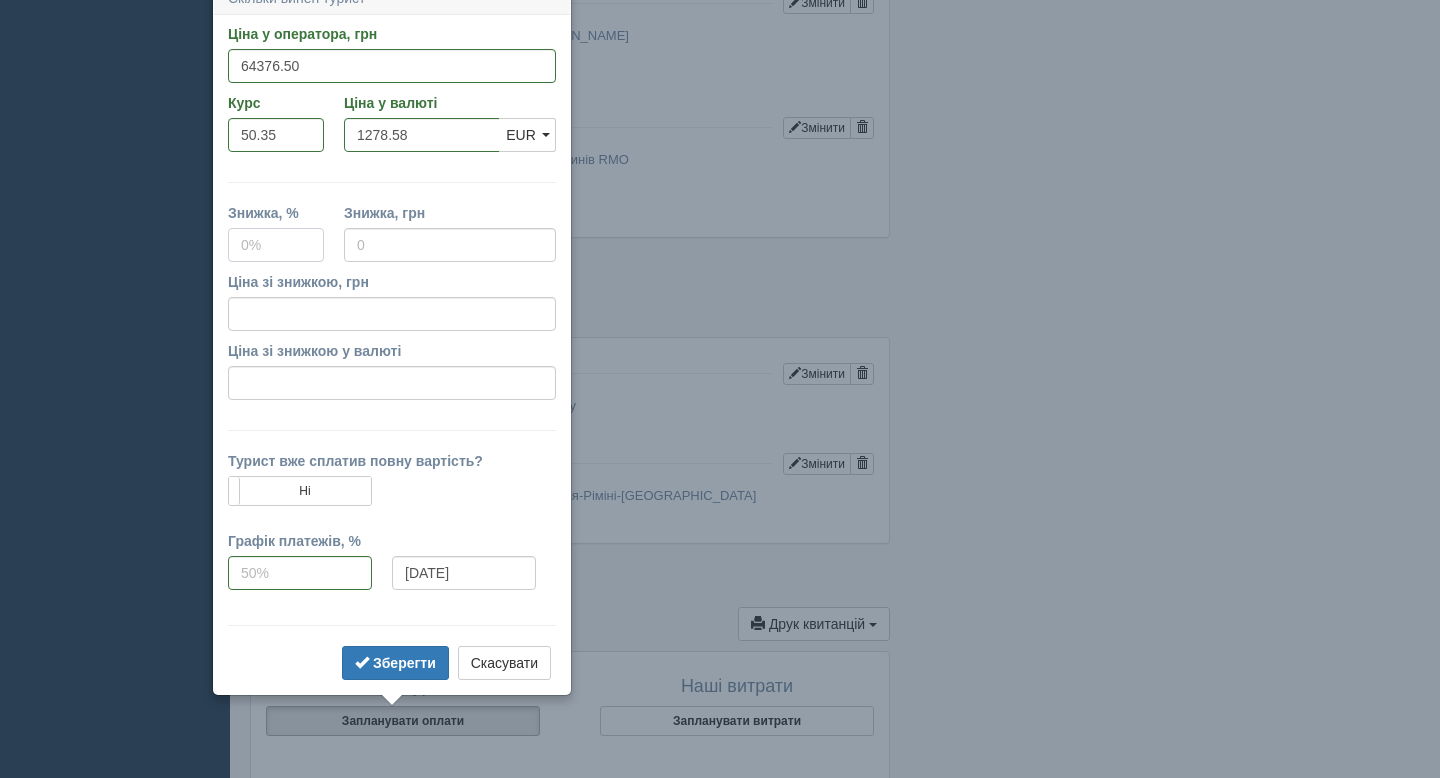 scroll, scrollTop: 1033, scrollLeft: 0, axis: vertical 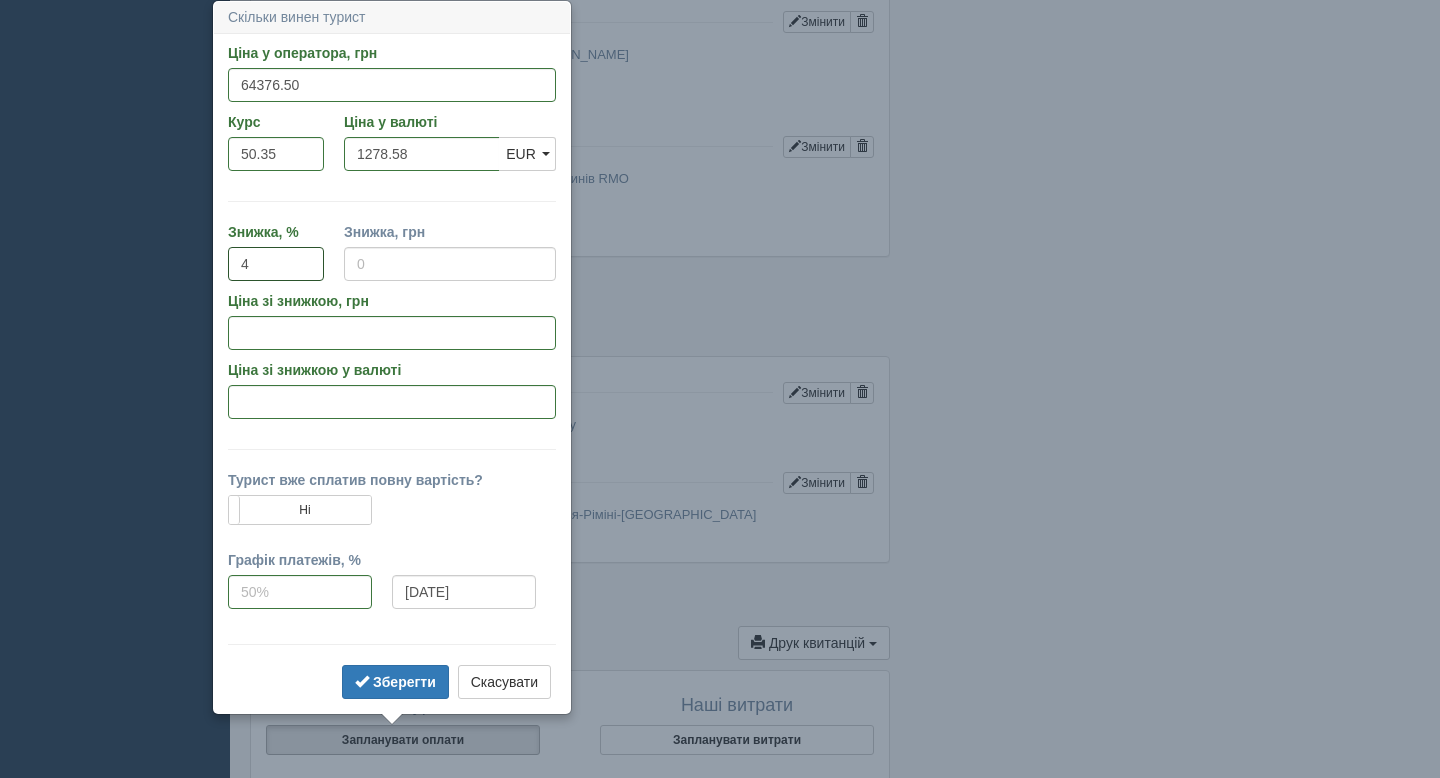 type on "4" 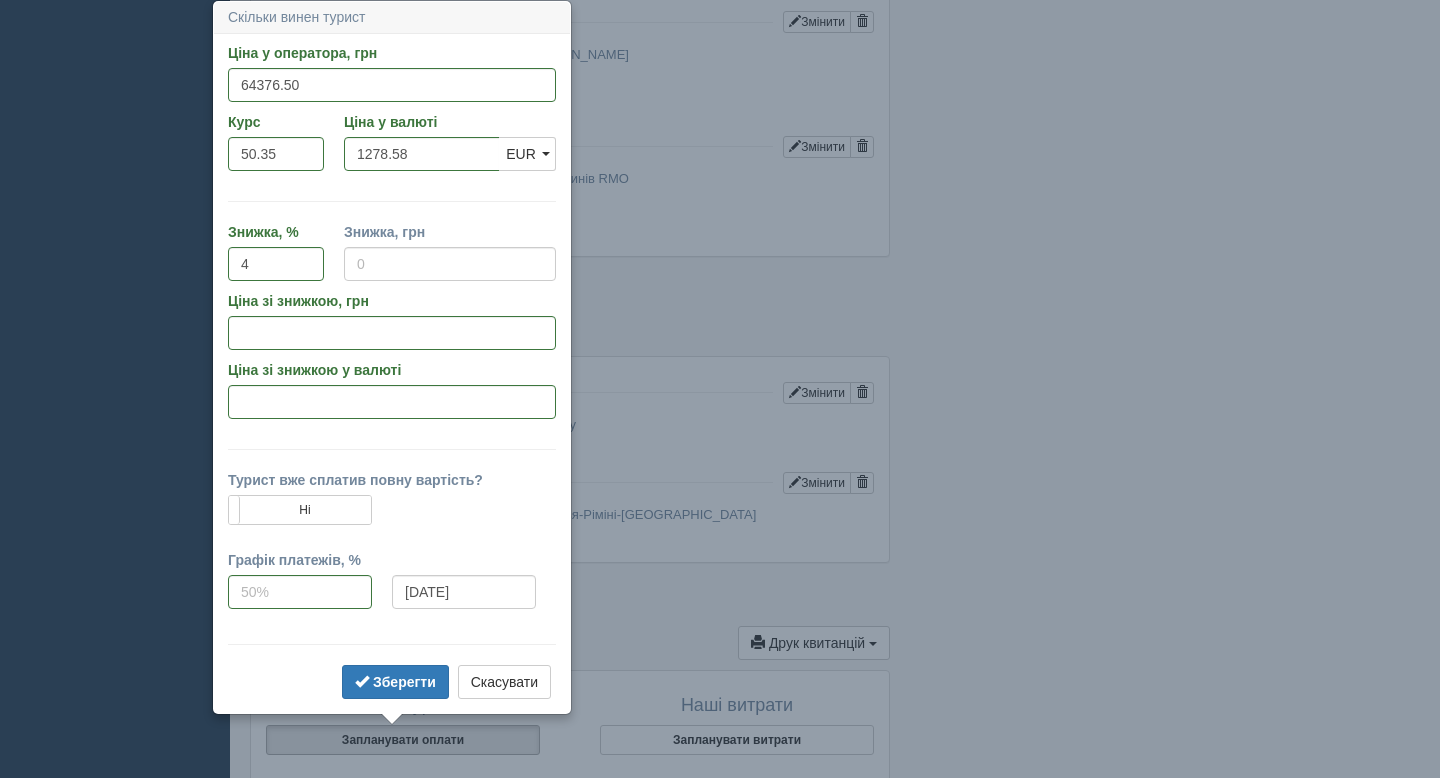 type on "2575.06" 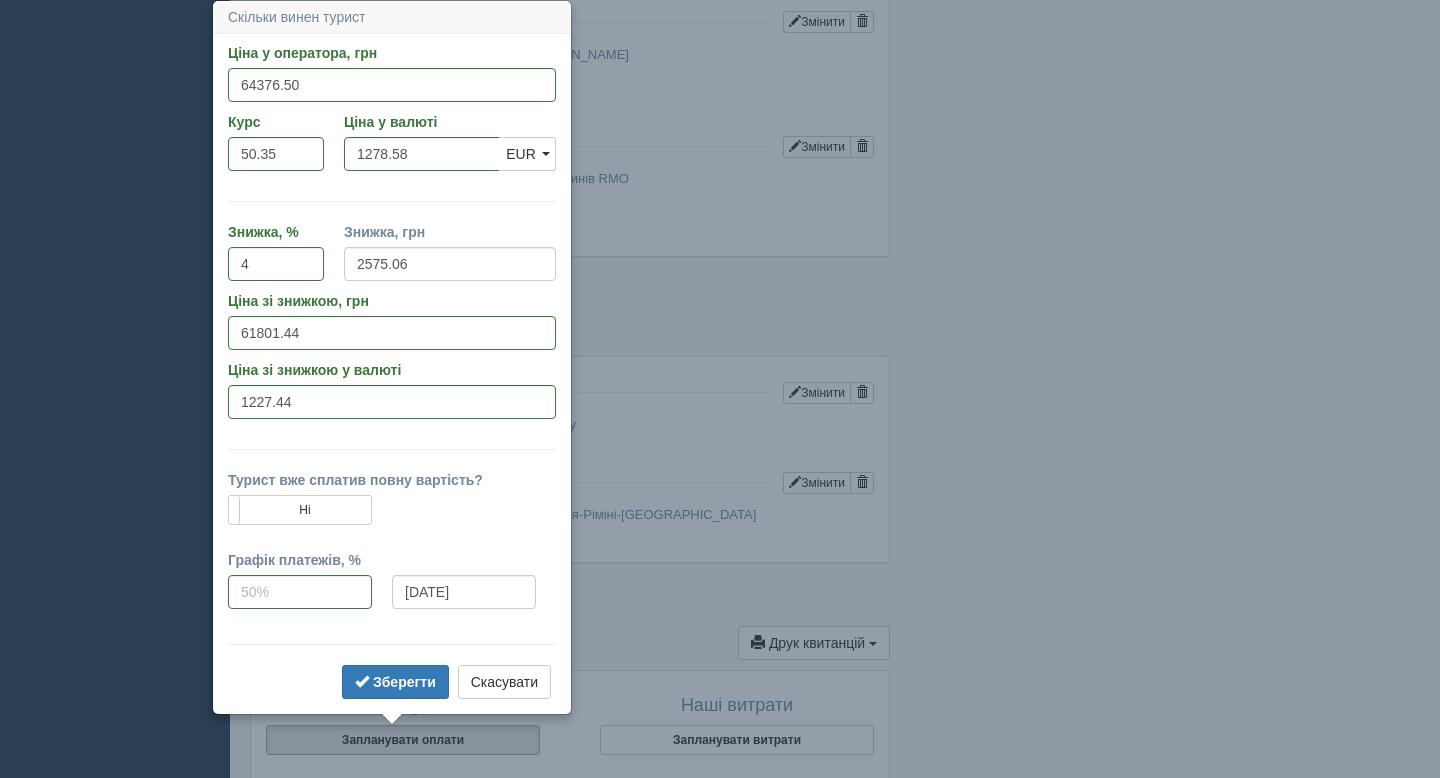 click on "Ціна зі знижкою, грн" at bounding box center [392, 301] 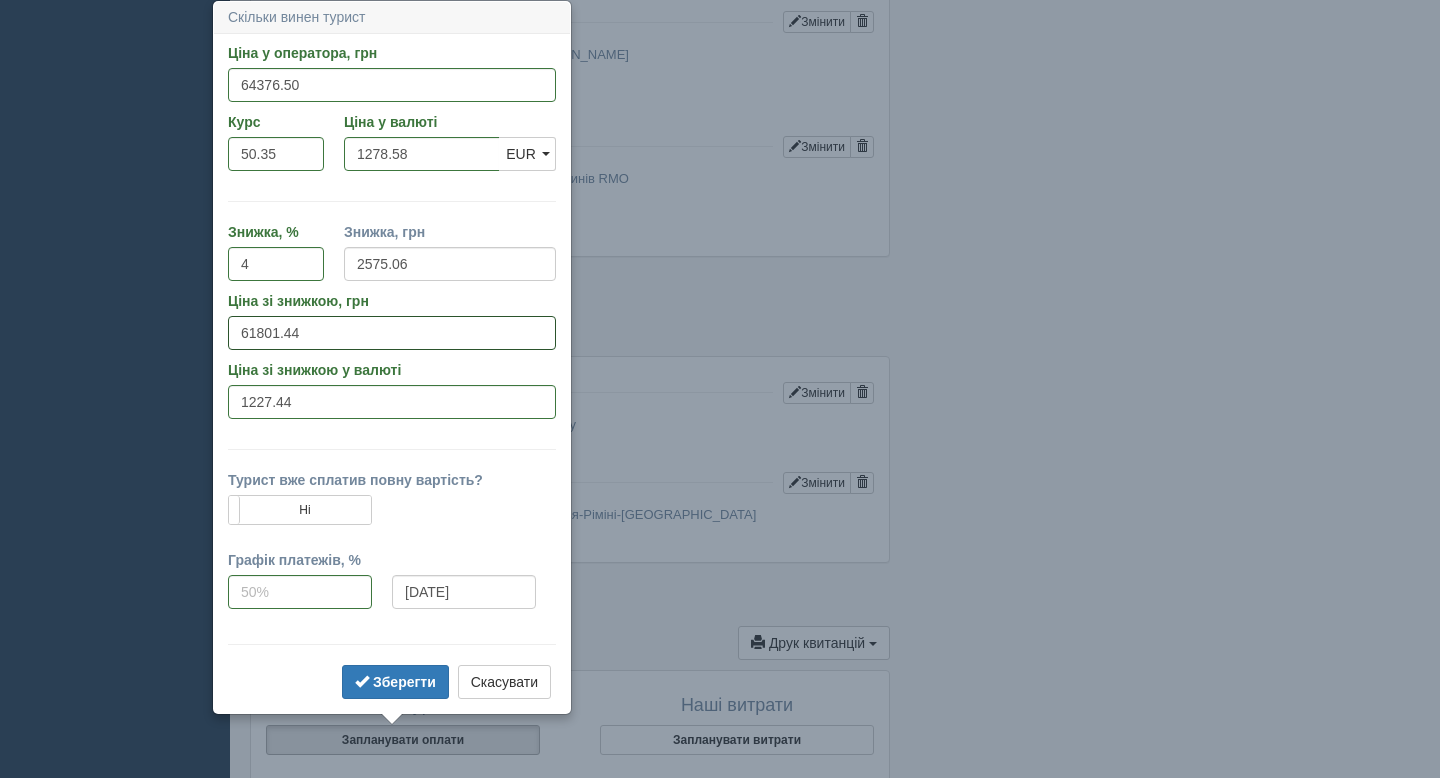 click on "61801.44" at bounding box center (392, 333) 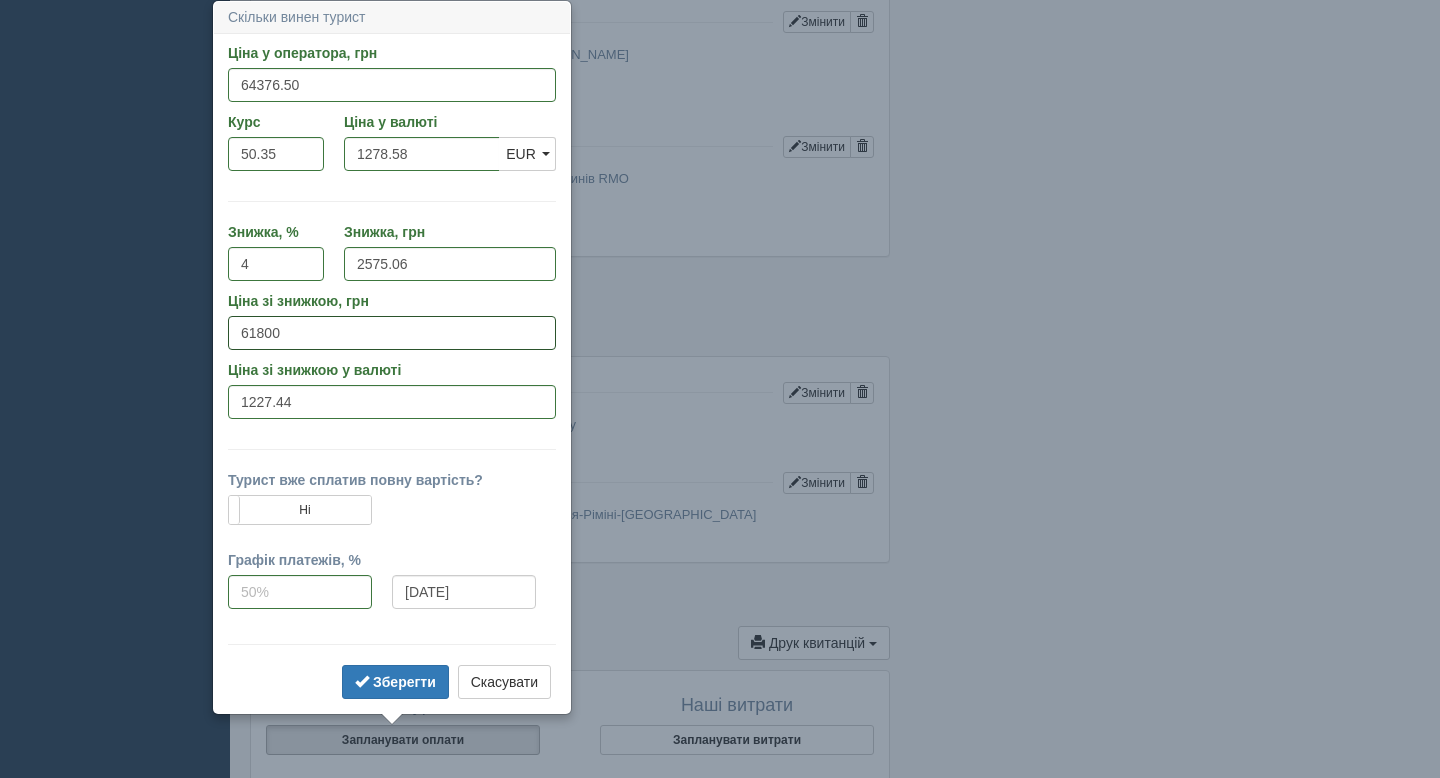 type on "61800" 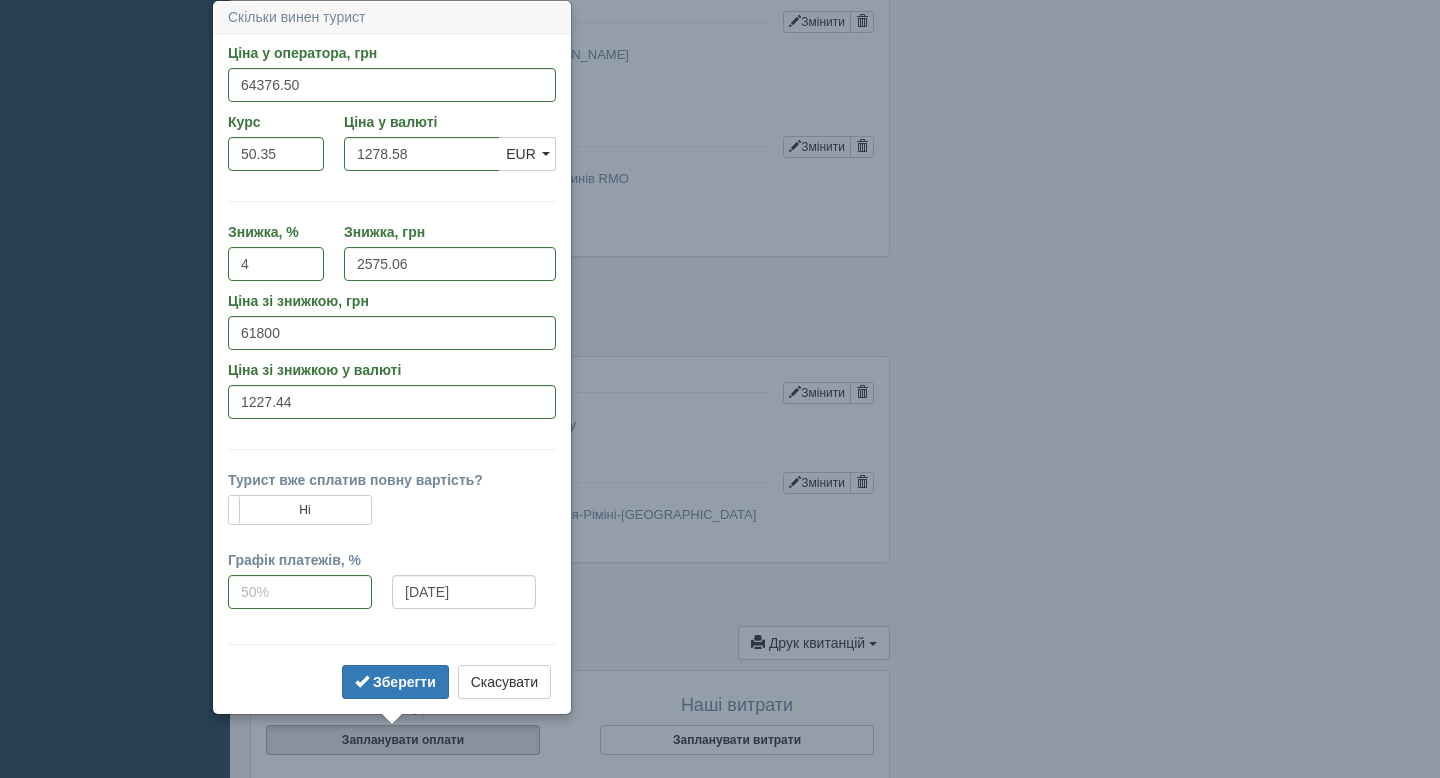 type on "2576.5" 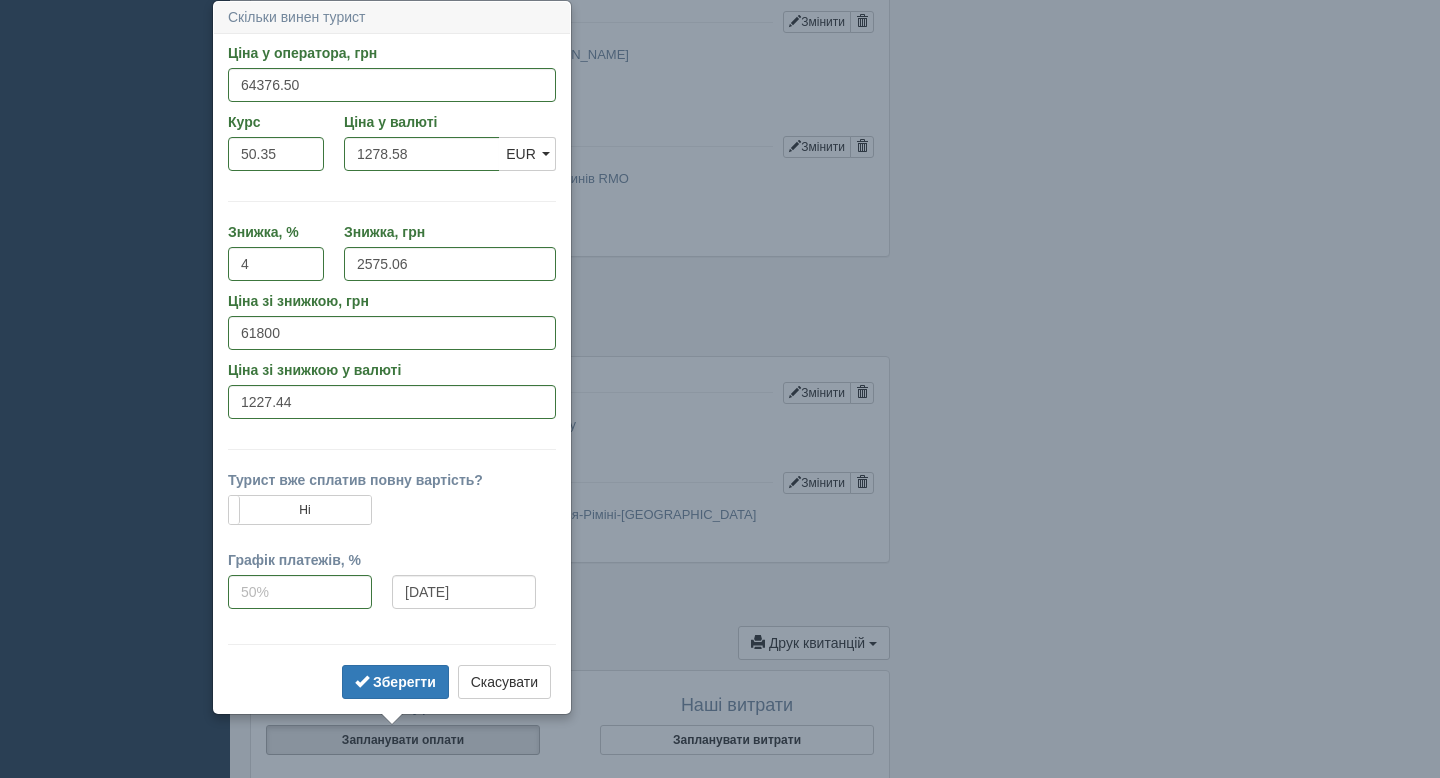 type on "61800" 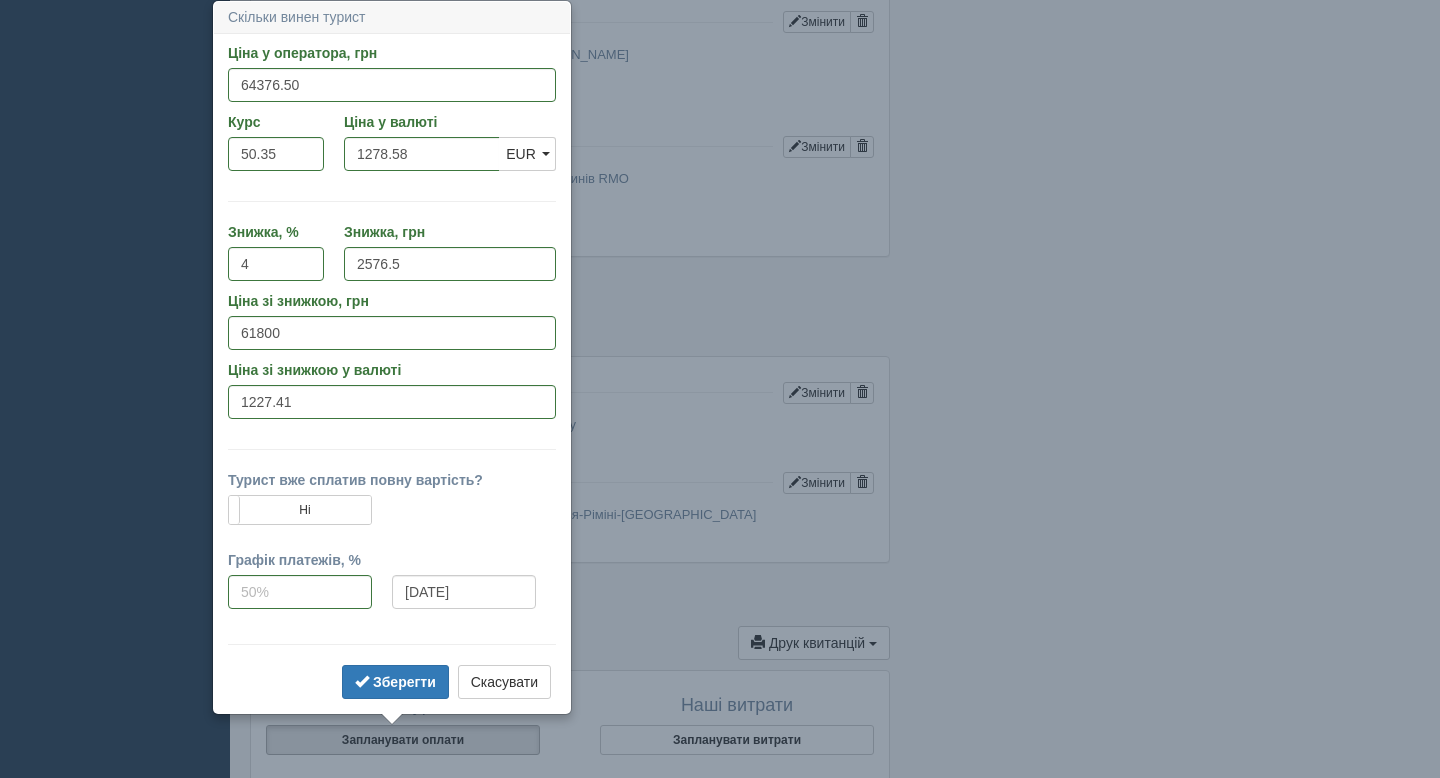click on "Ціна у оператора, грн
64376.50
Вказати ціну у валюті
Курс
50.35
Ціна у валюті
1278.58
USD
EUR
EUR
USD
EUR
Зробити знижку
Знижка, %
4
Знижка, грн
2576.5" at bounding box center [392, 373] 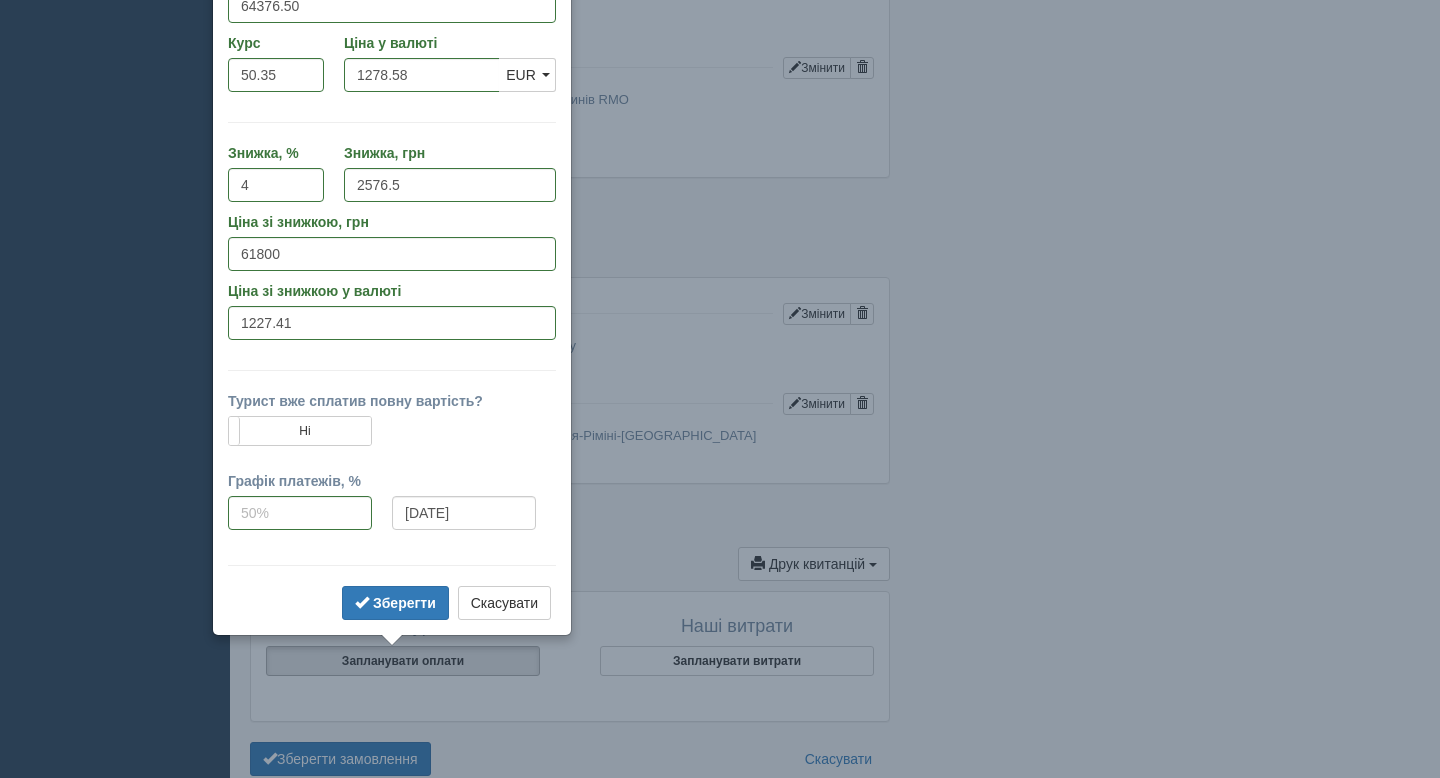 scroll, scrollTop: 1117, scrollLeft: 0, axis: vertical 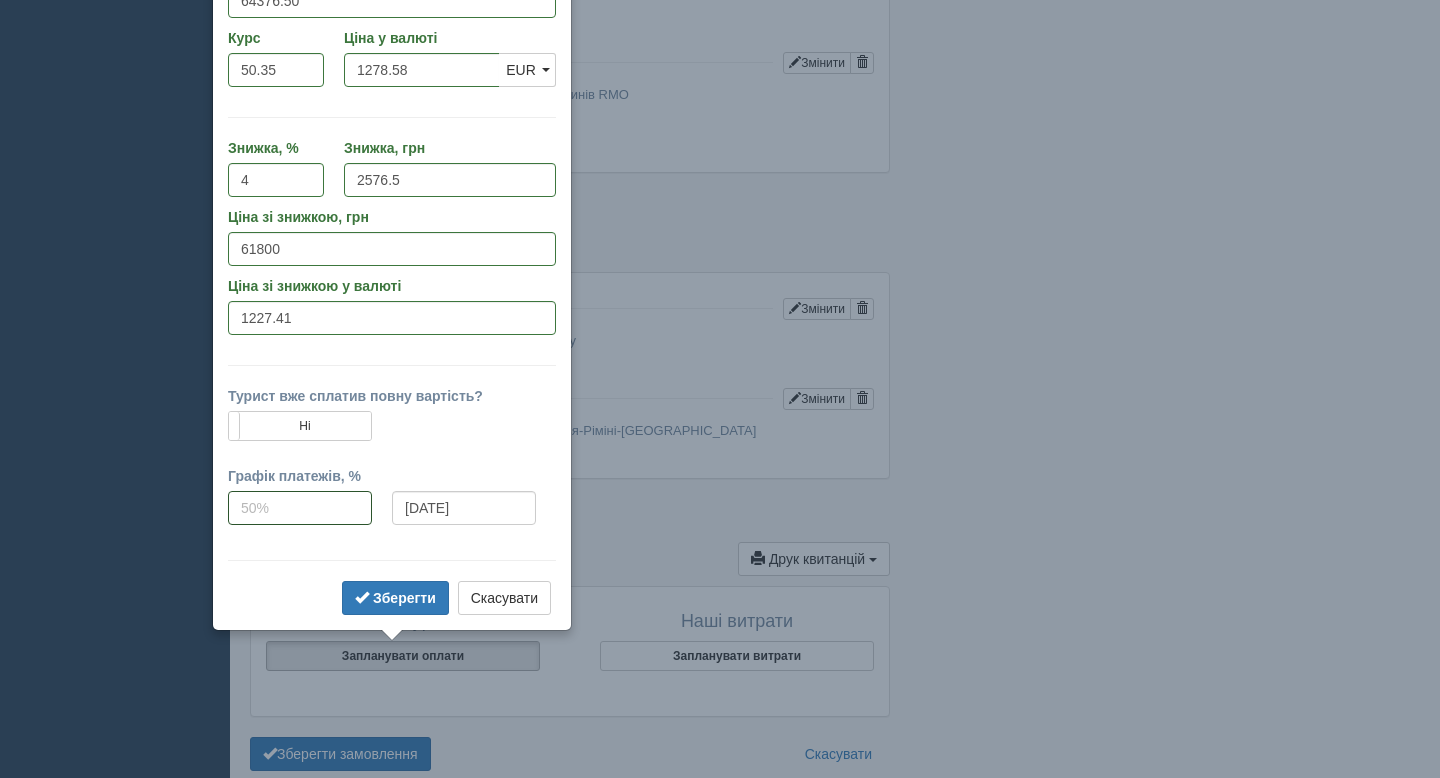 click at bounding box center (300, 508) 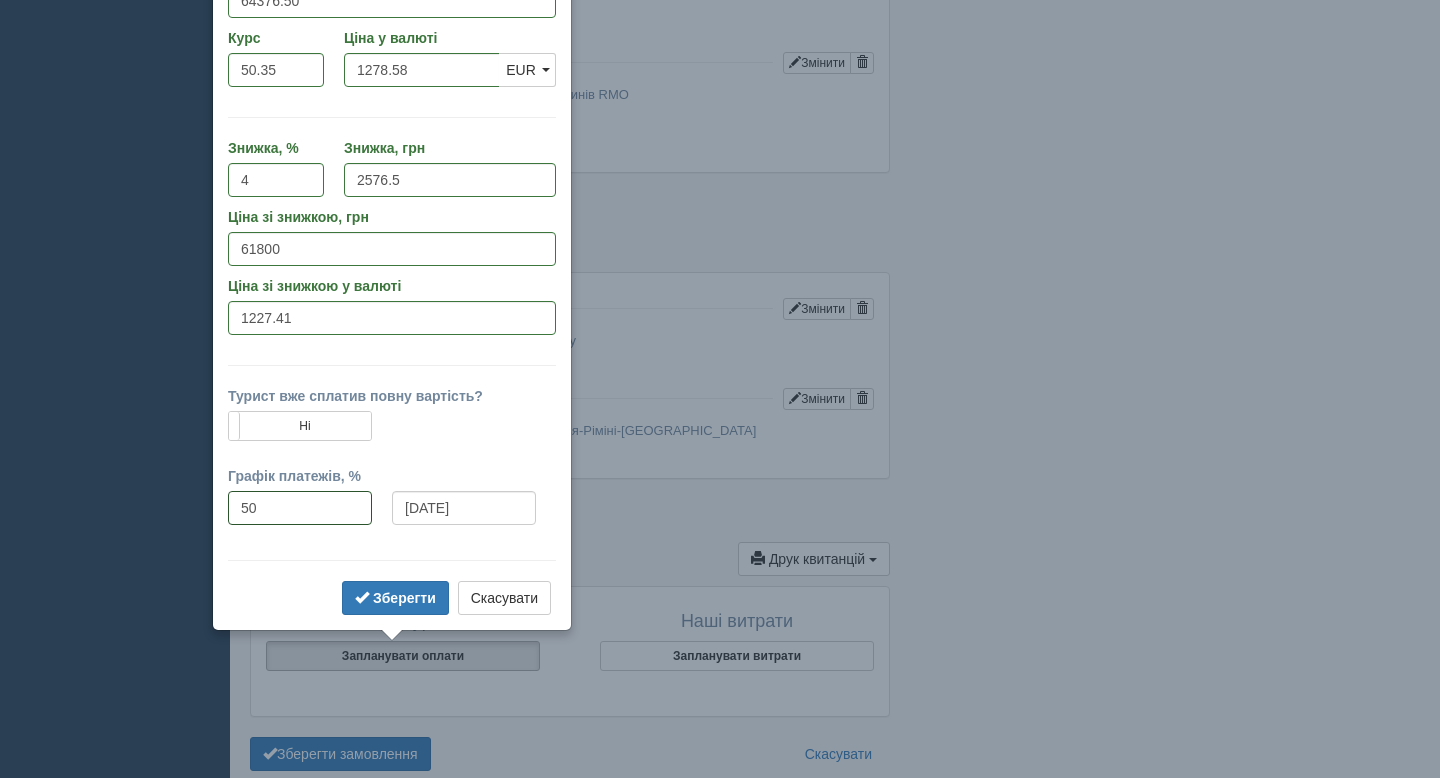type on "50" 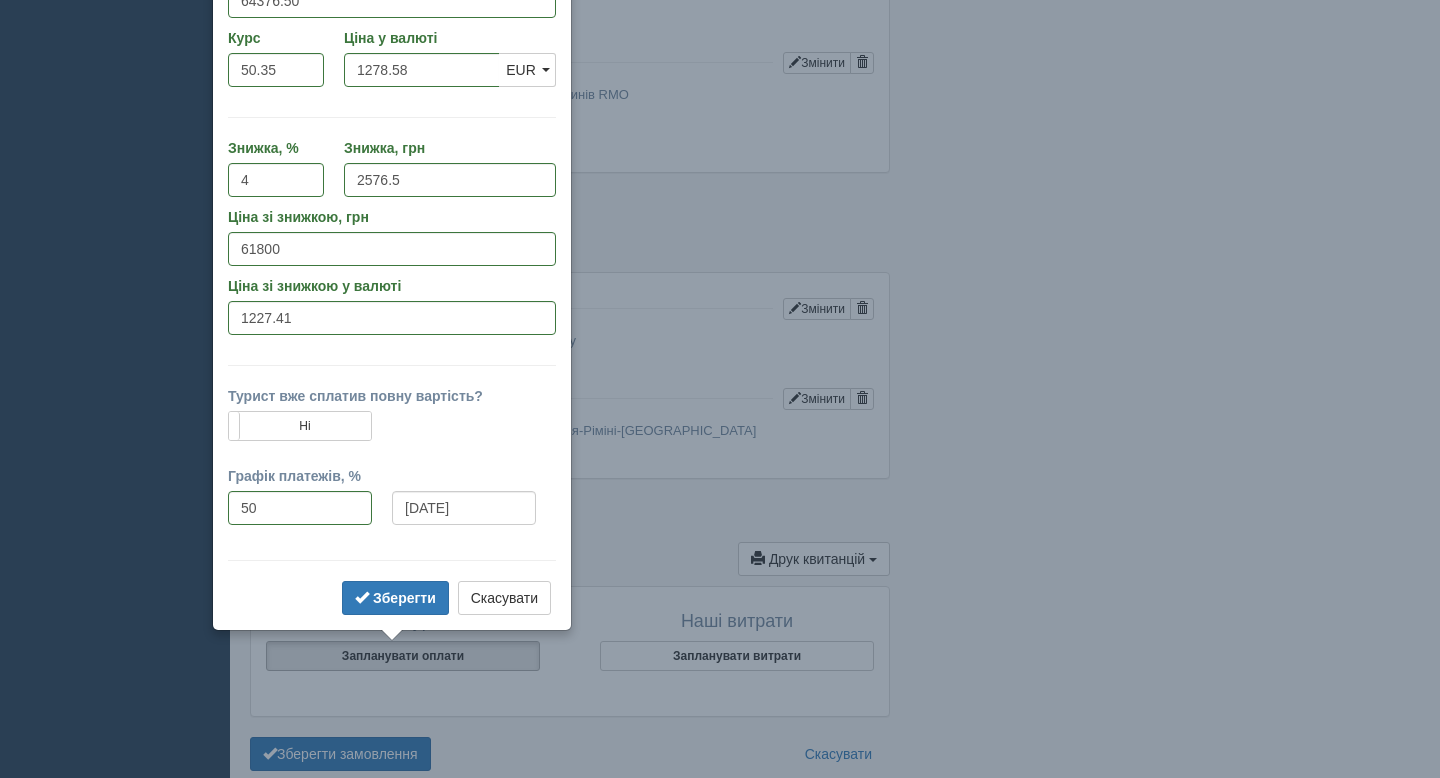 click at bounding box center [474, 438] 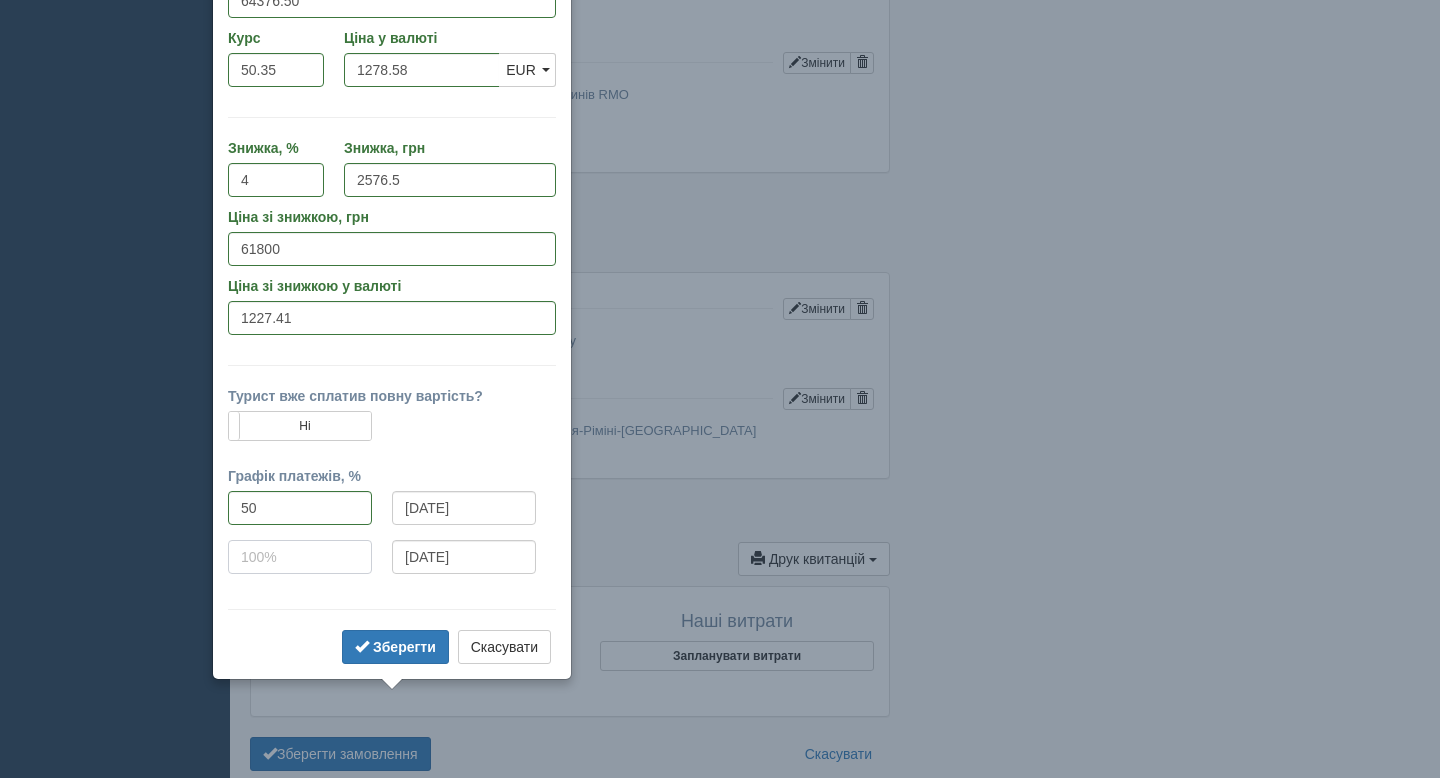 click at bounding box center [300, 557] 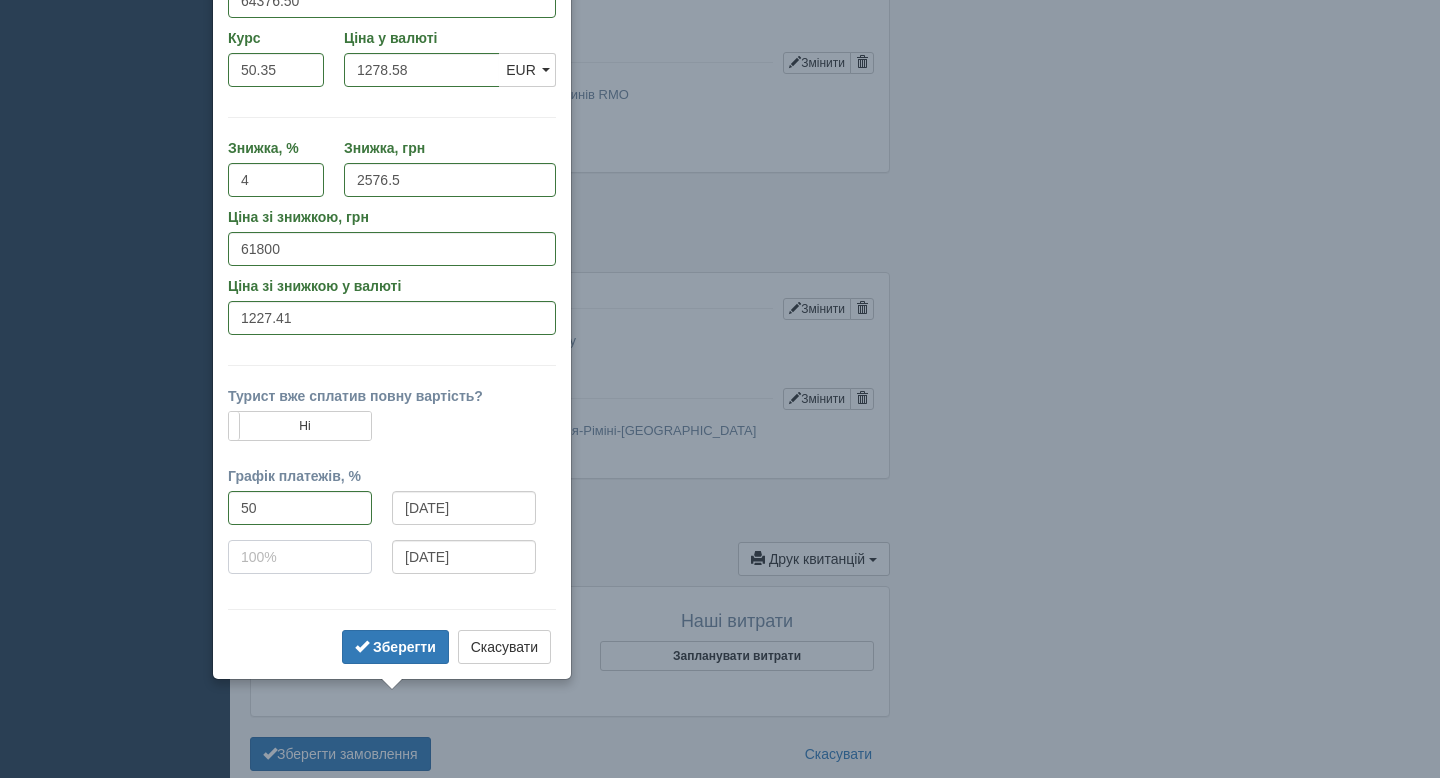 type on "1" 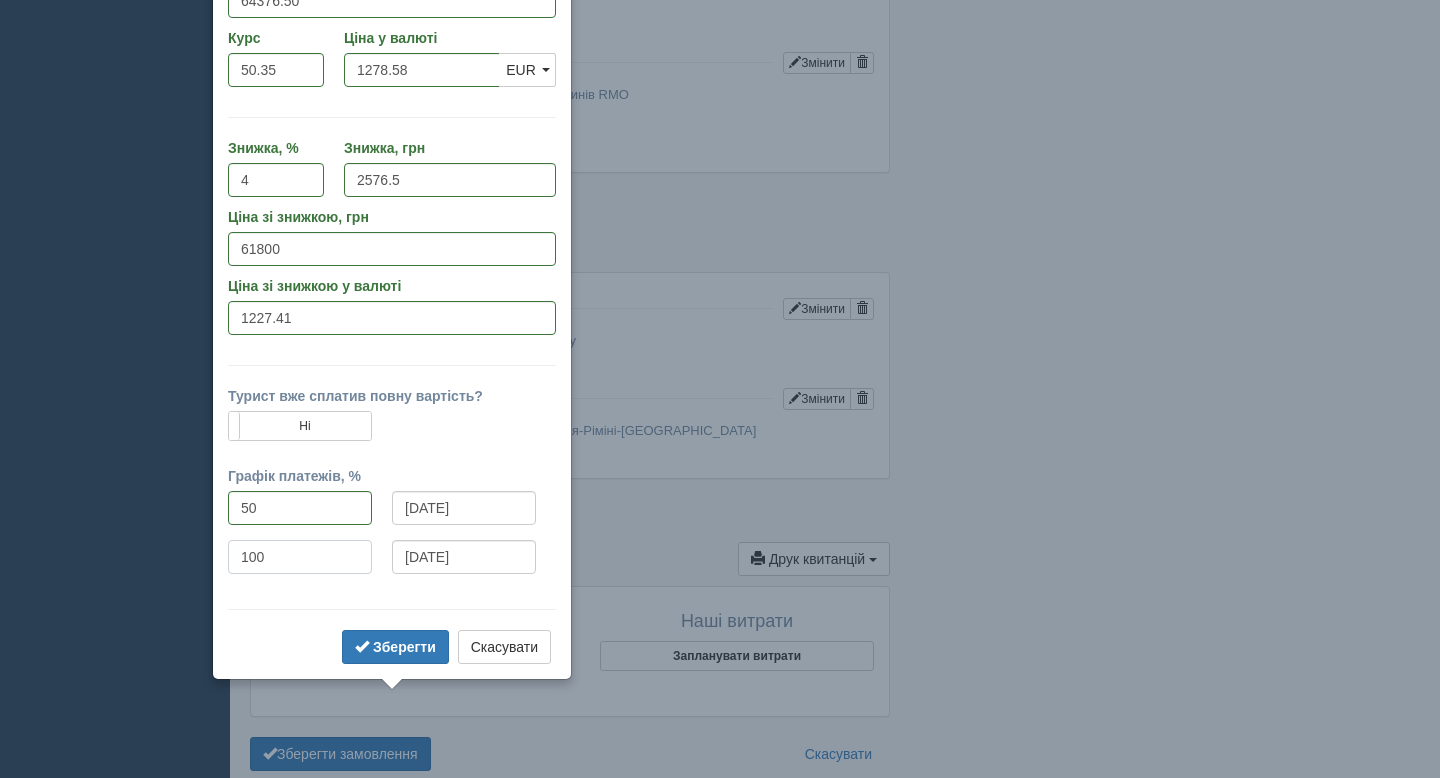 type on "100" 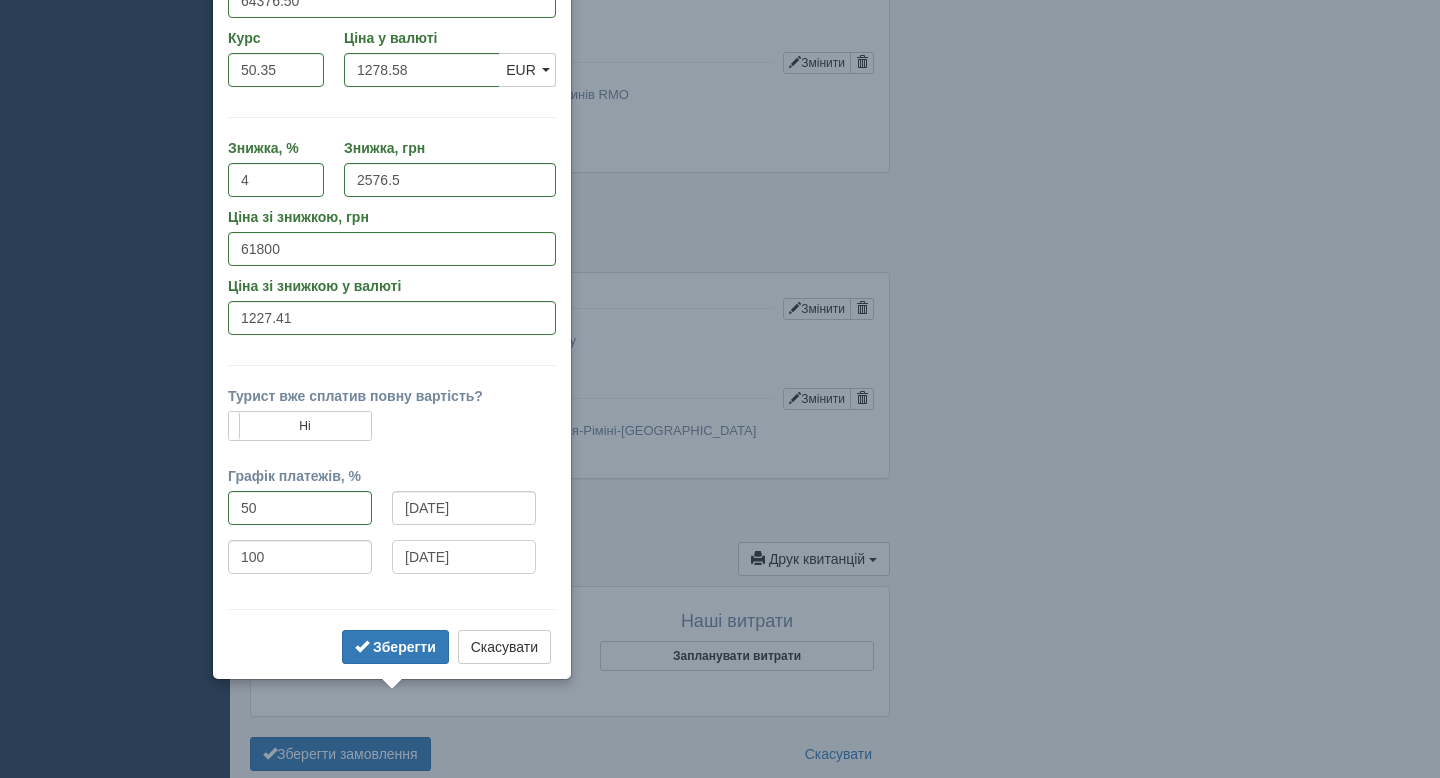 click on "[DATE]" at bounding box center [464, 557] 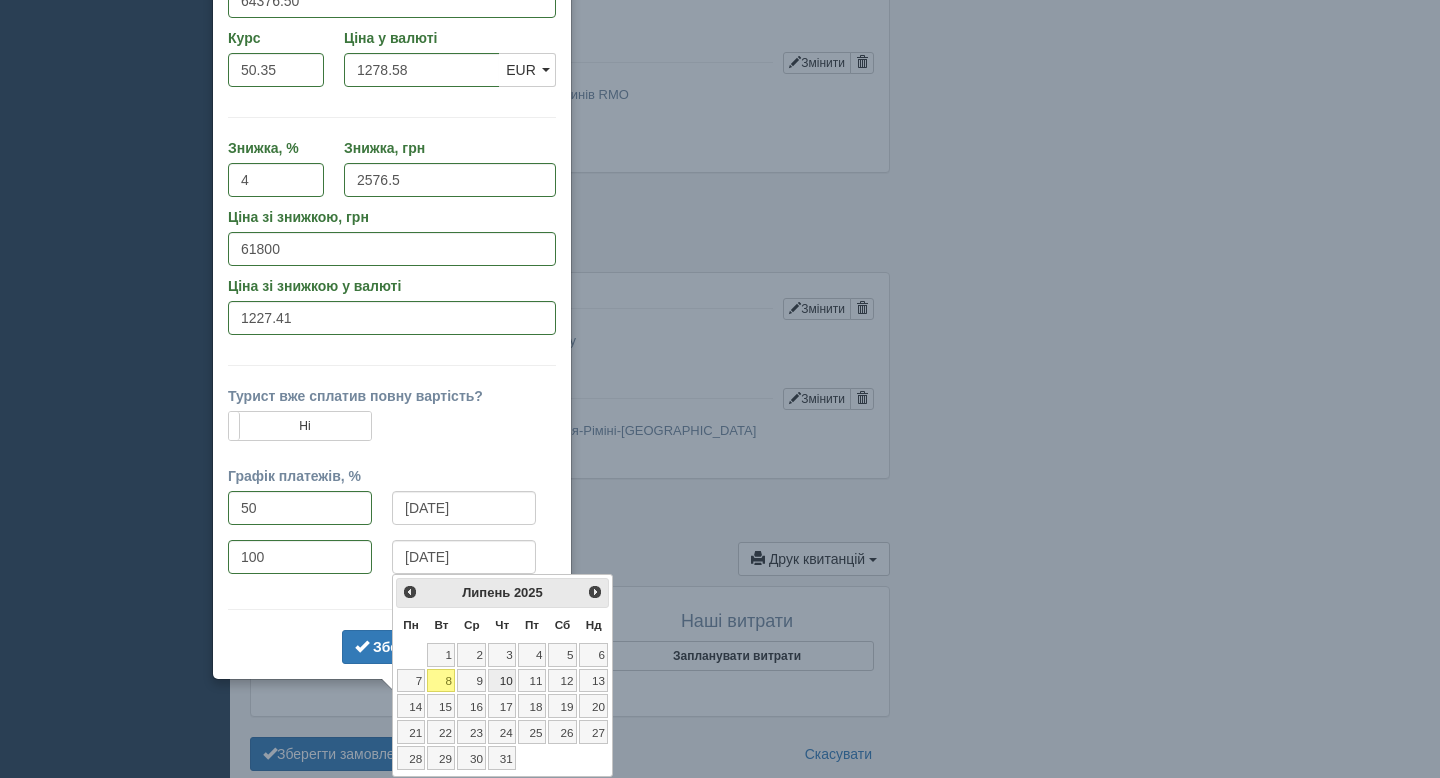 click on "10" at bounding box center (502, 681) 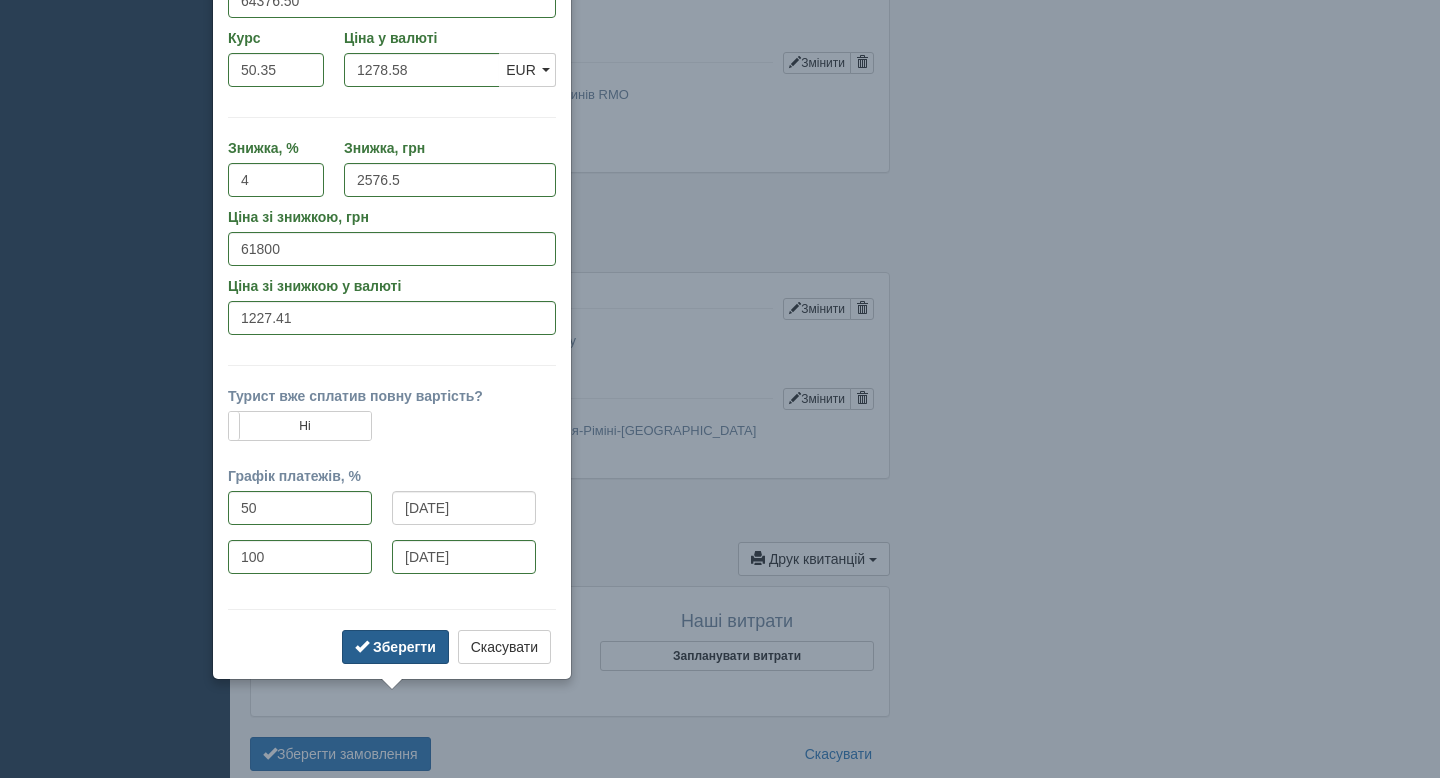 click on "Зберегти" at bounding box center (404, 647) 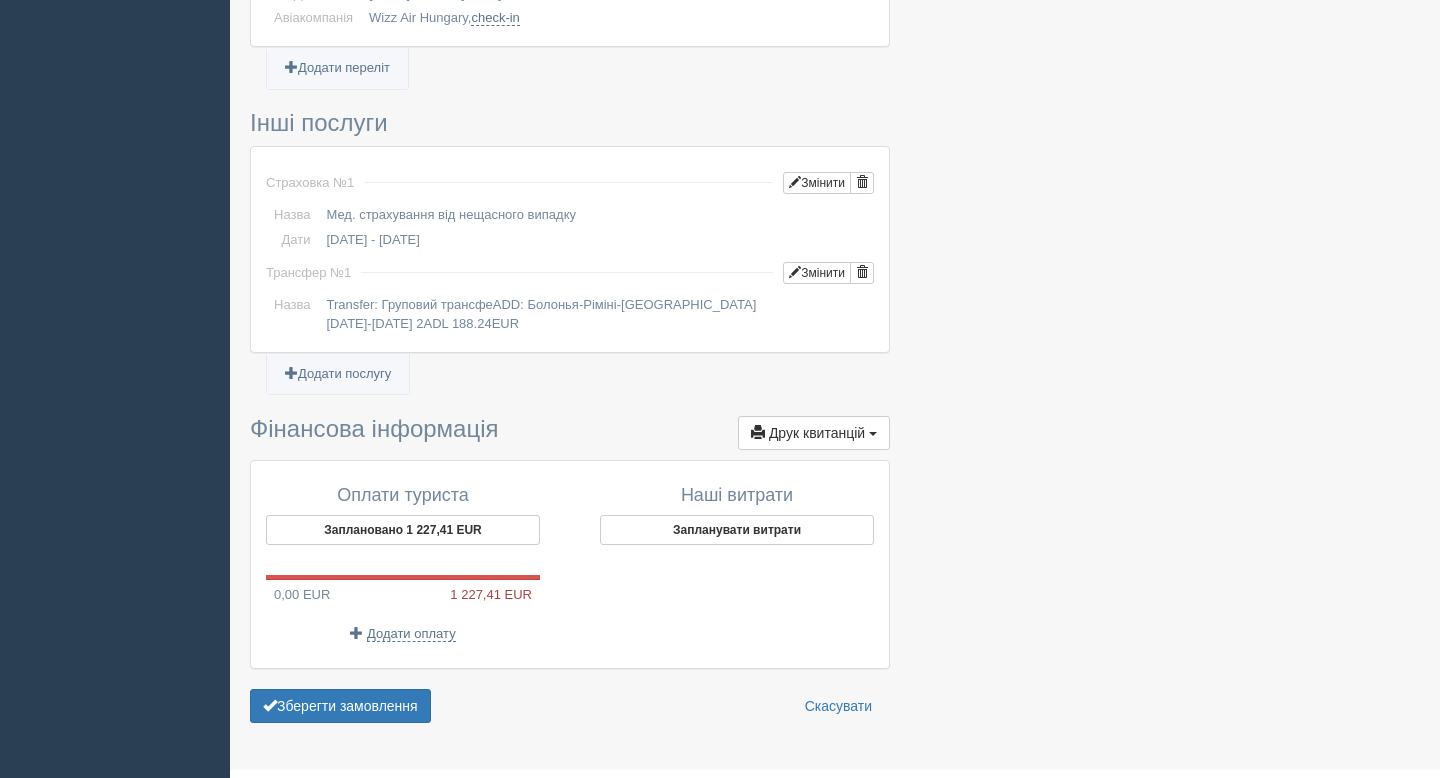 scroll, scrollTop: 1287, scrollLeft: 0, axis: vertical 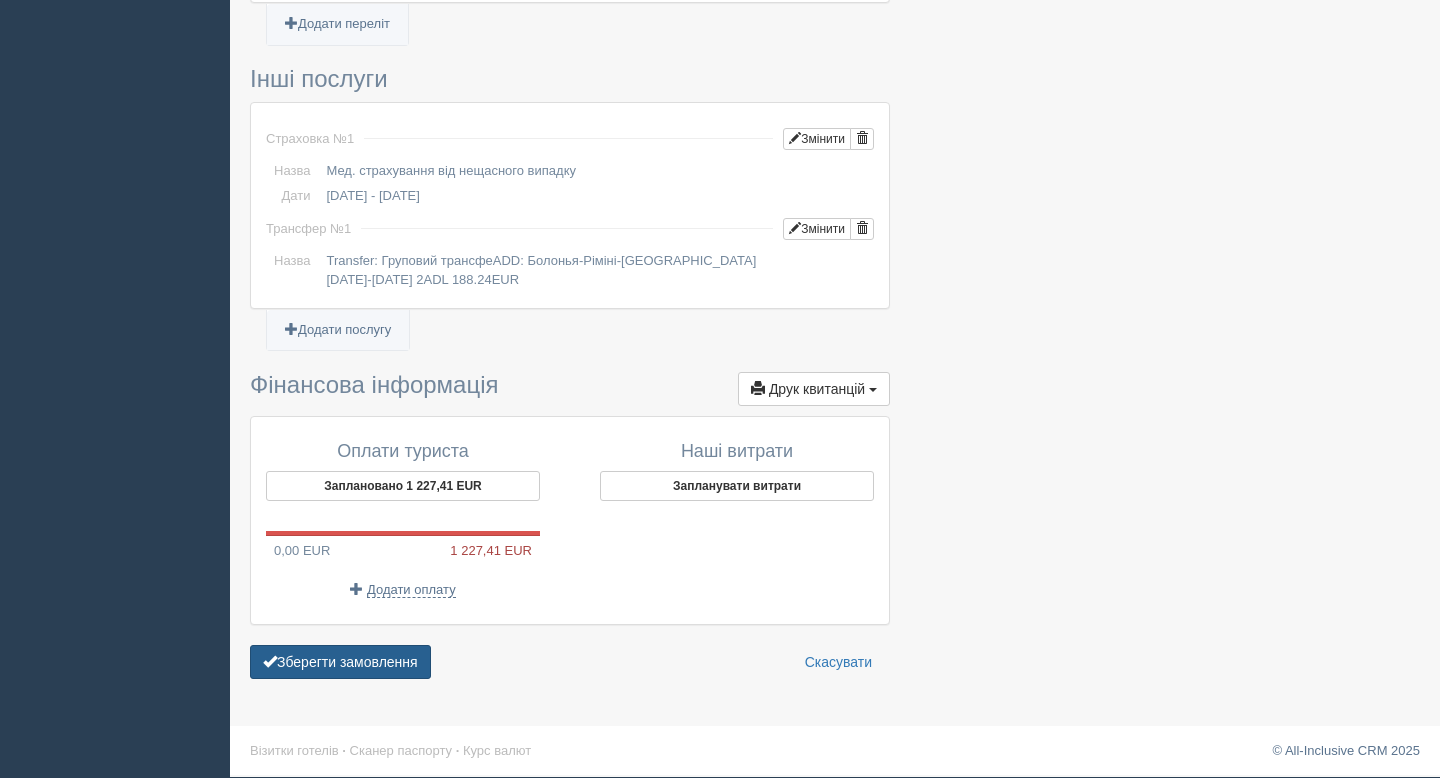 click on "Зберегти замовлення" at bounding box center (340, 662) 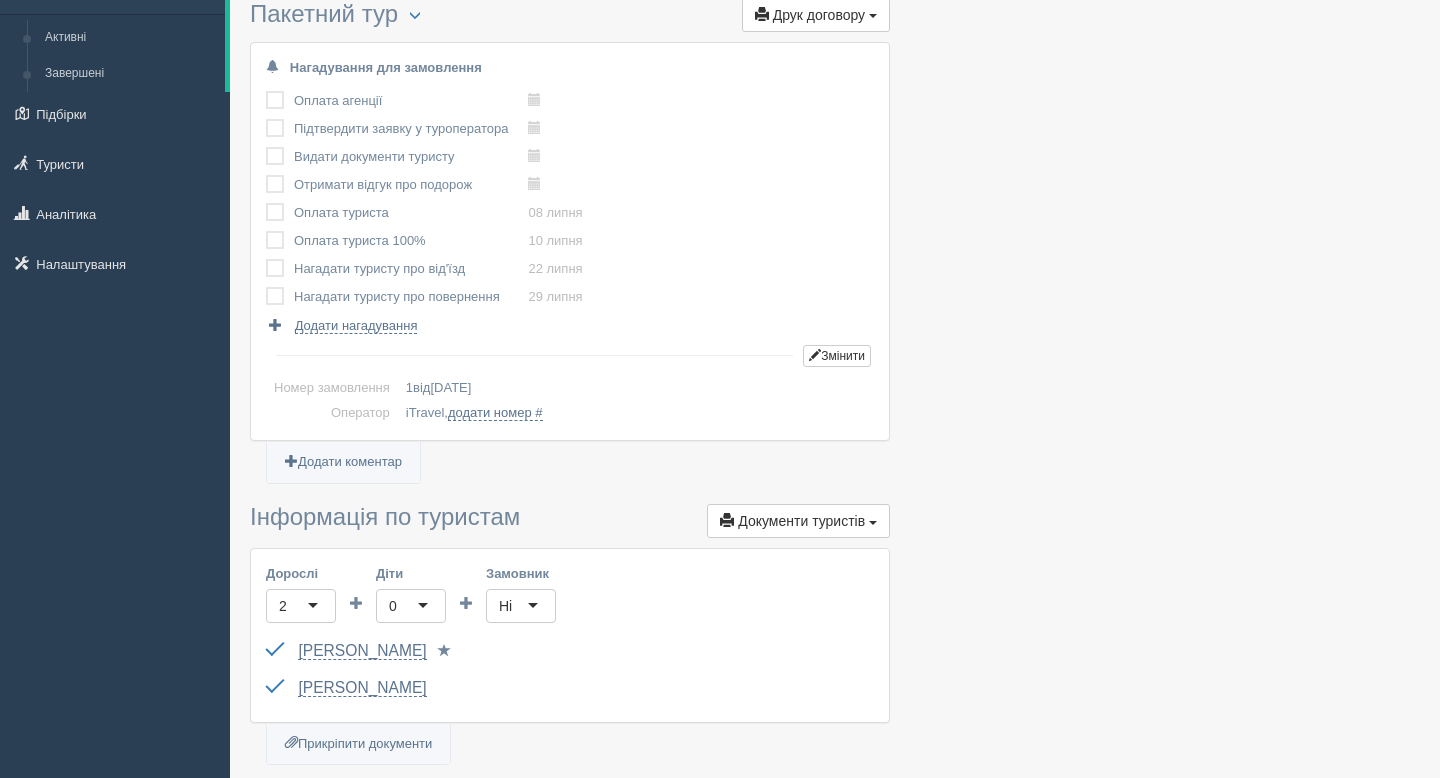 scroll, scrollTop: 0, scrollLeft: 0, axis: both 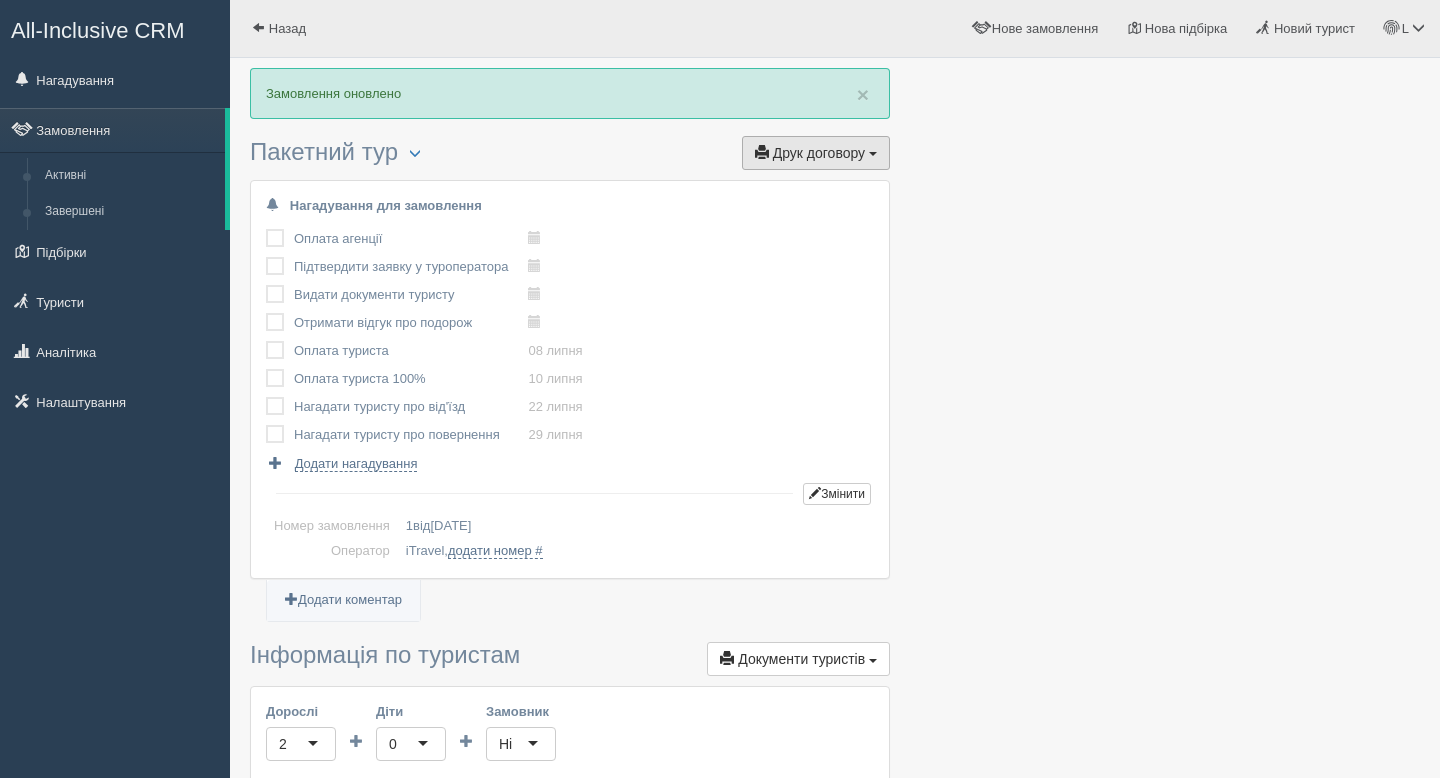 click on "Друк договору" at bounding box center (819, 153) 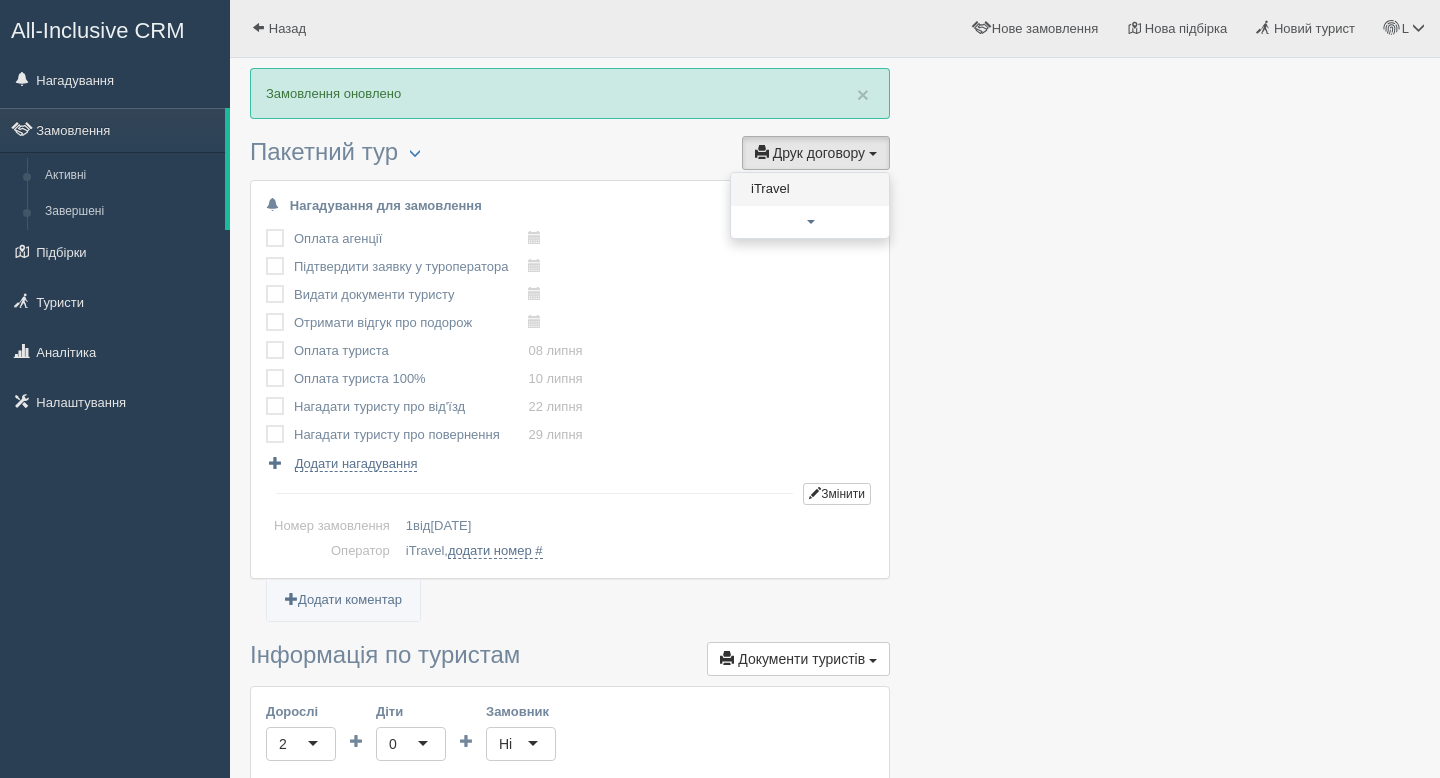 click on "iTravel" at bounding box center (810, 189) 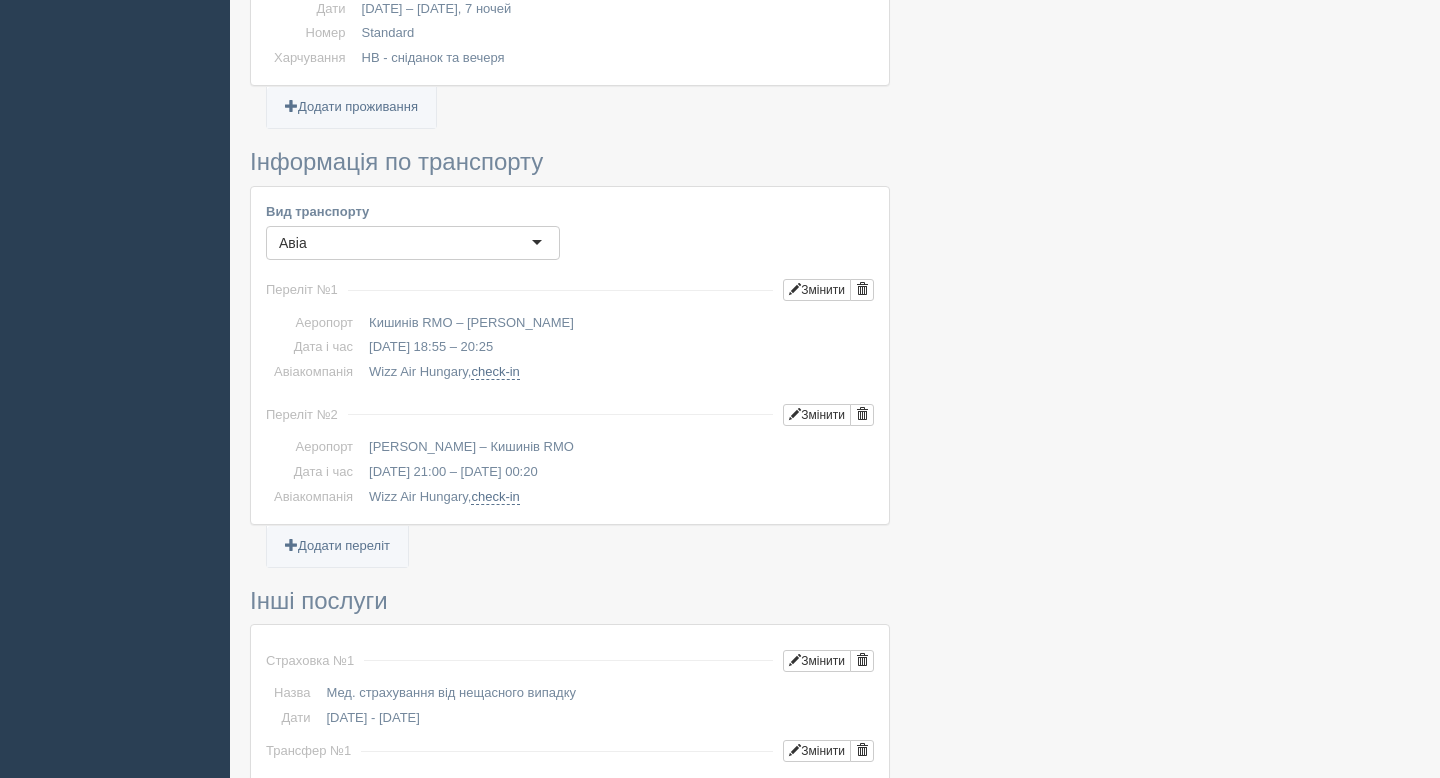 scroll, scrollTop: 1568, scrollLeft: 0, axis: vertical 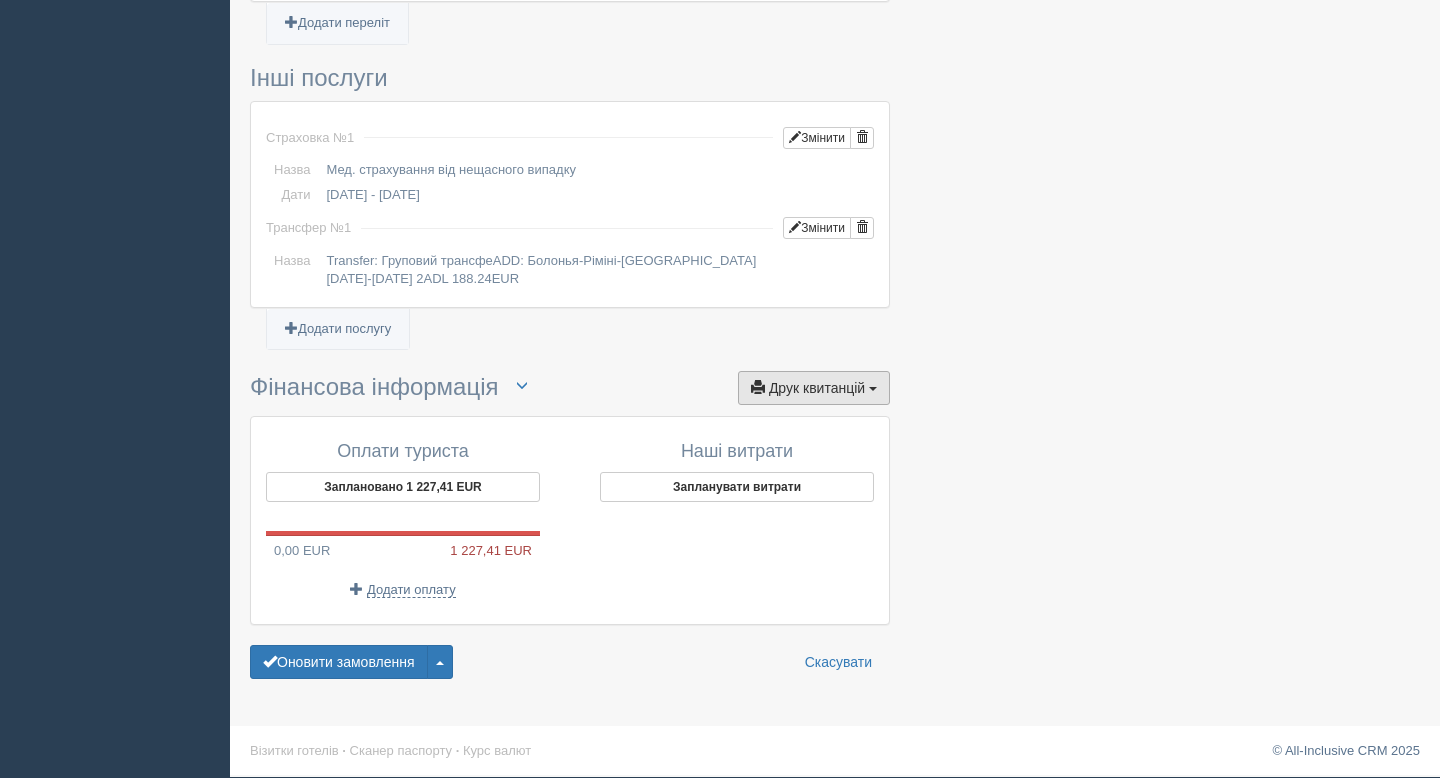 click on "Друк квитанцій" at bounding box center (817, 388) 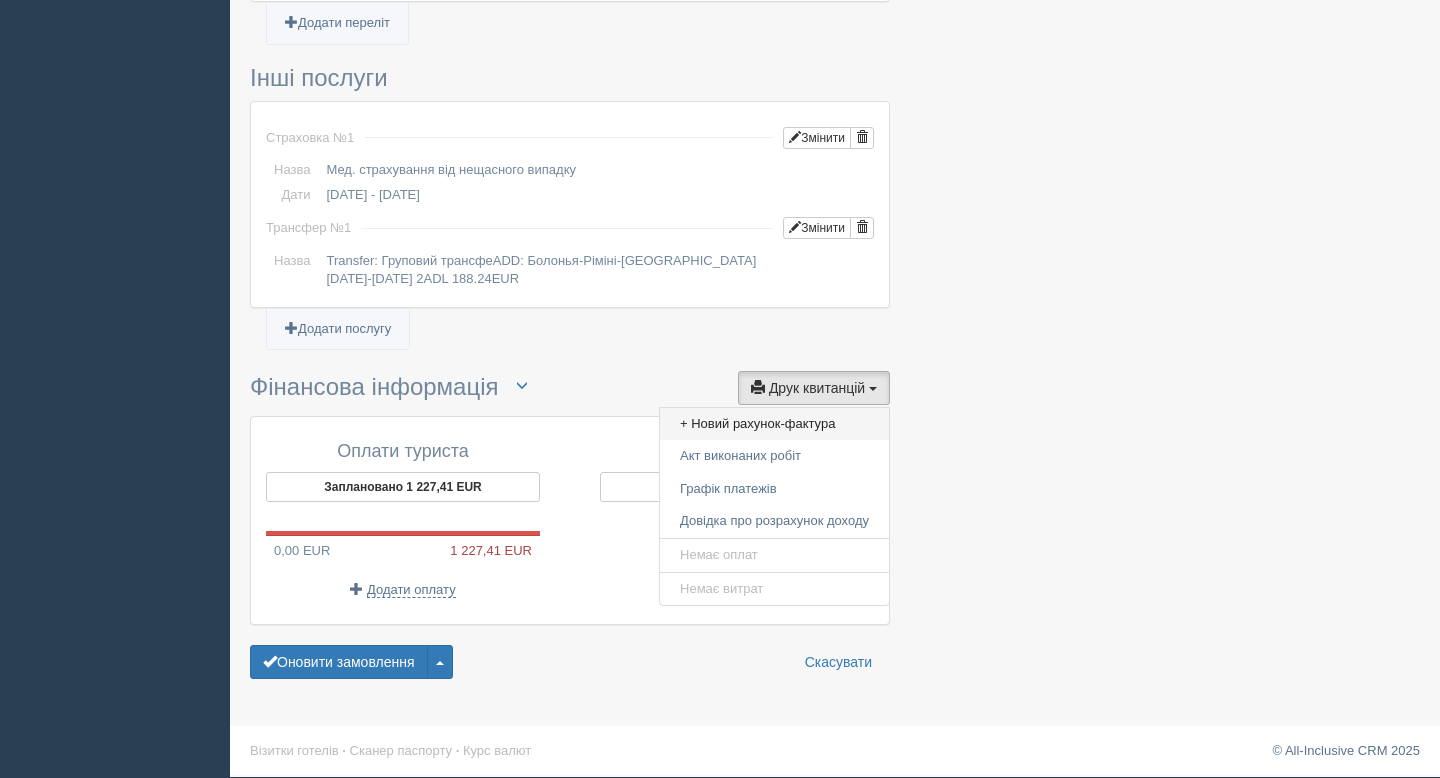 click on "+ Новий рахунок-фактура" at bounding box center (774, 424) 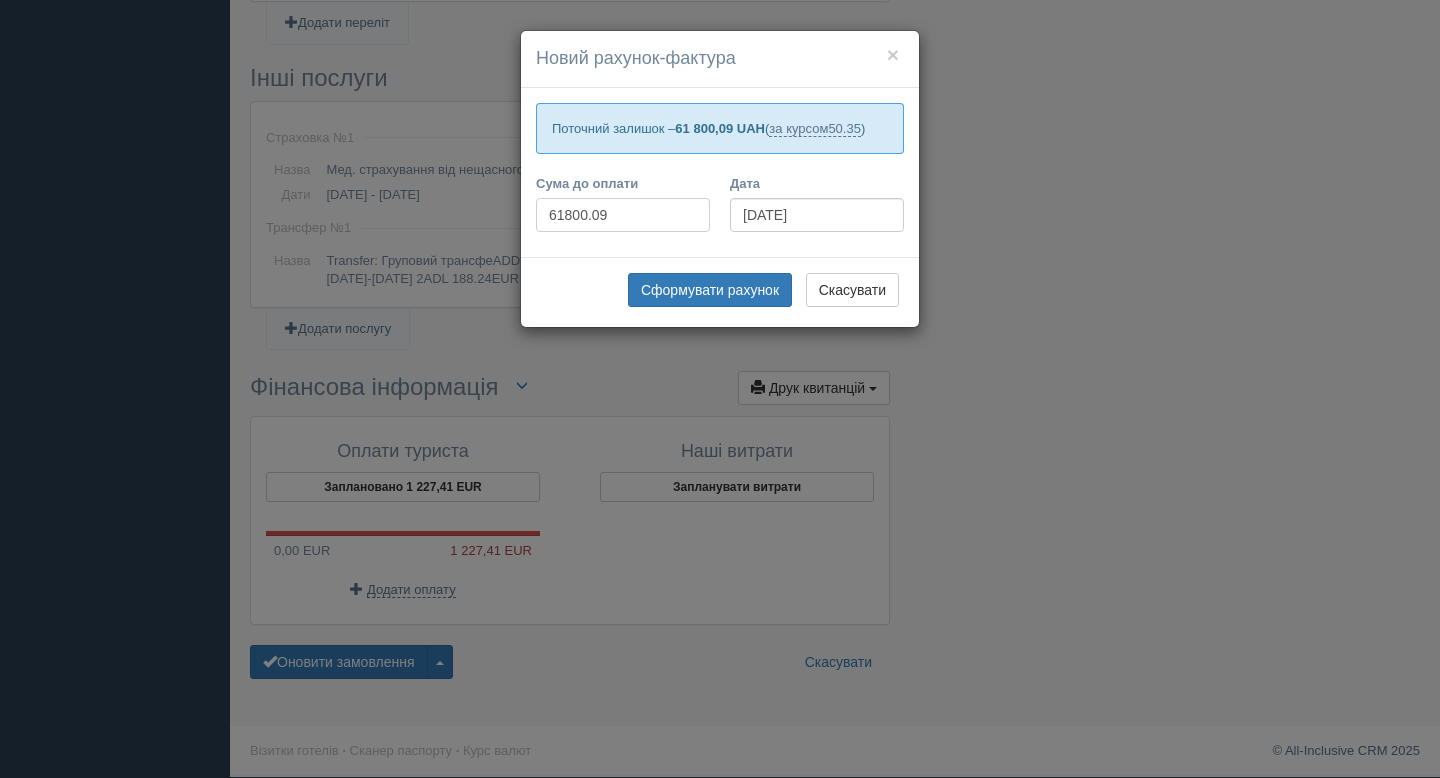 drag, startPoint x: 647, startPoint y: 237, endPoint x: 509, endPoint y: 237, distance: 138 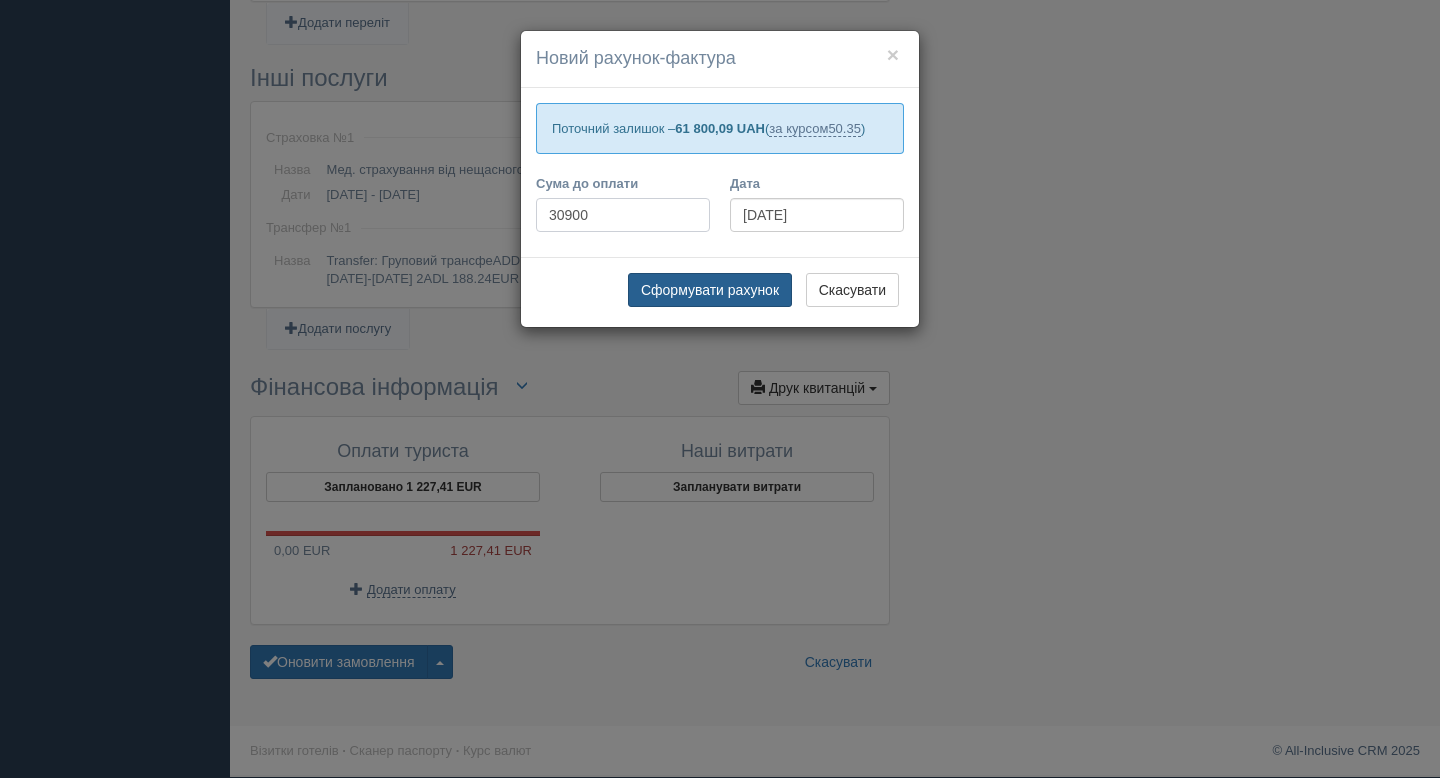 type on "30900" 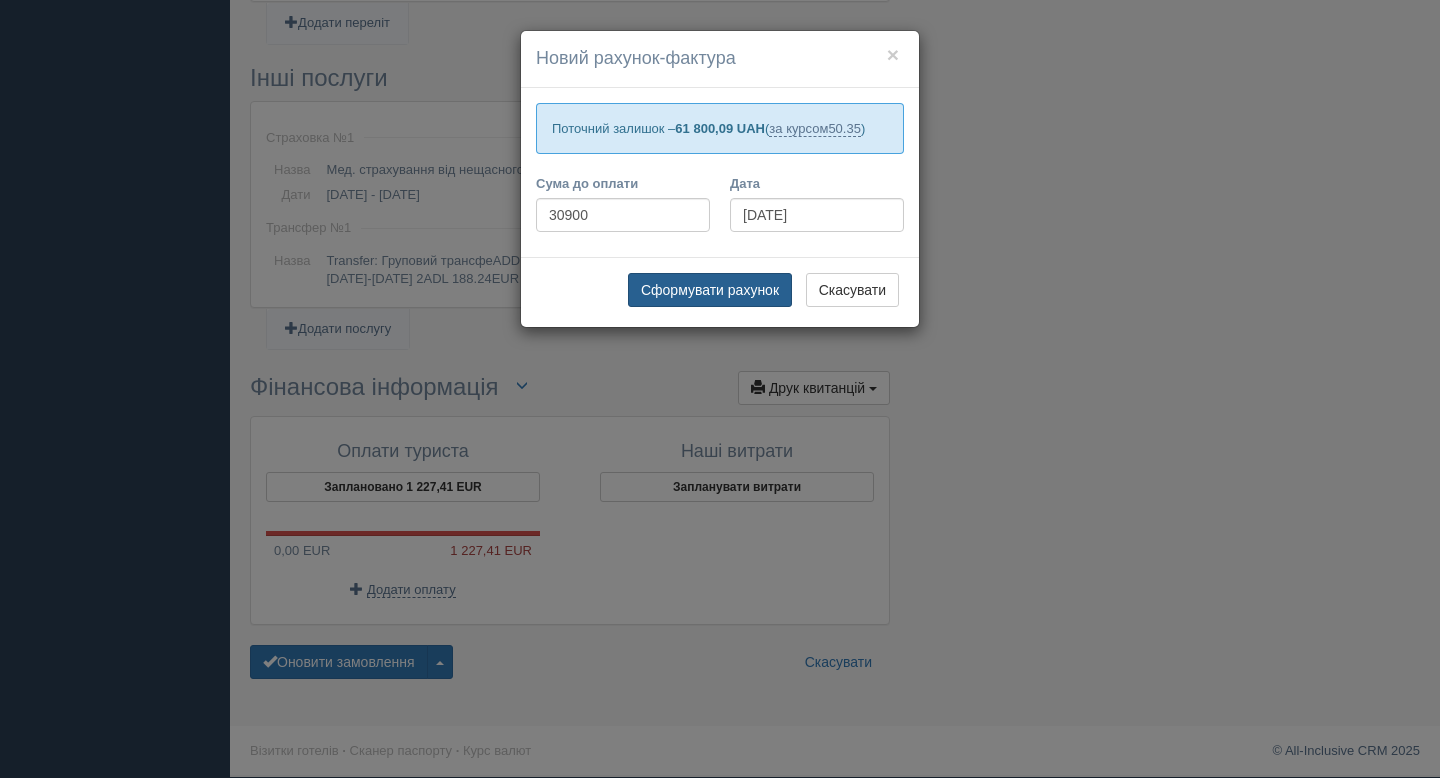 click on "Сформувати рахунок" at bounding box center [710, 290] 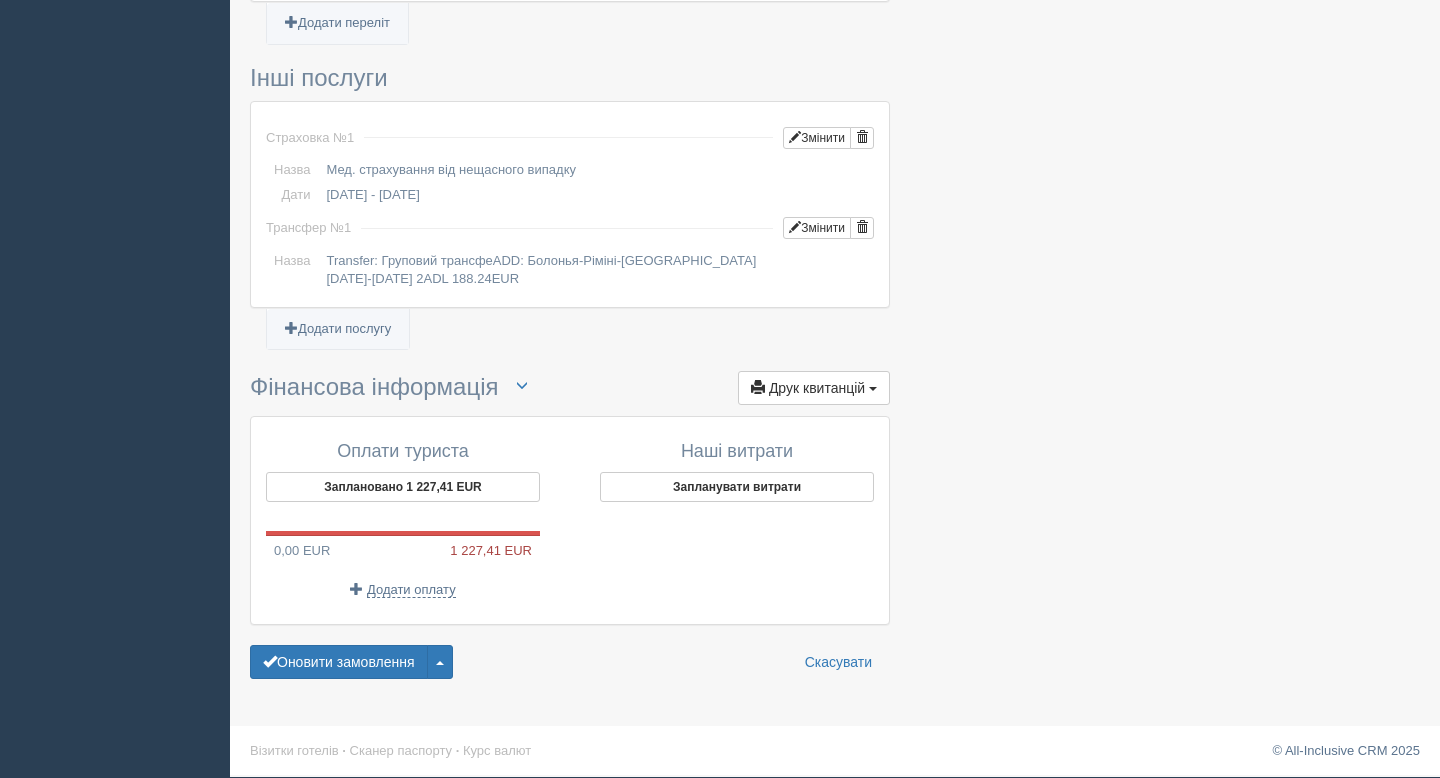 scroll, scrollTop: 0, scrollLeft: 0, axis: both 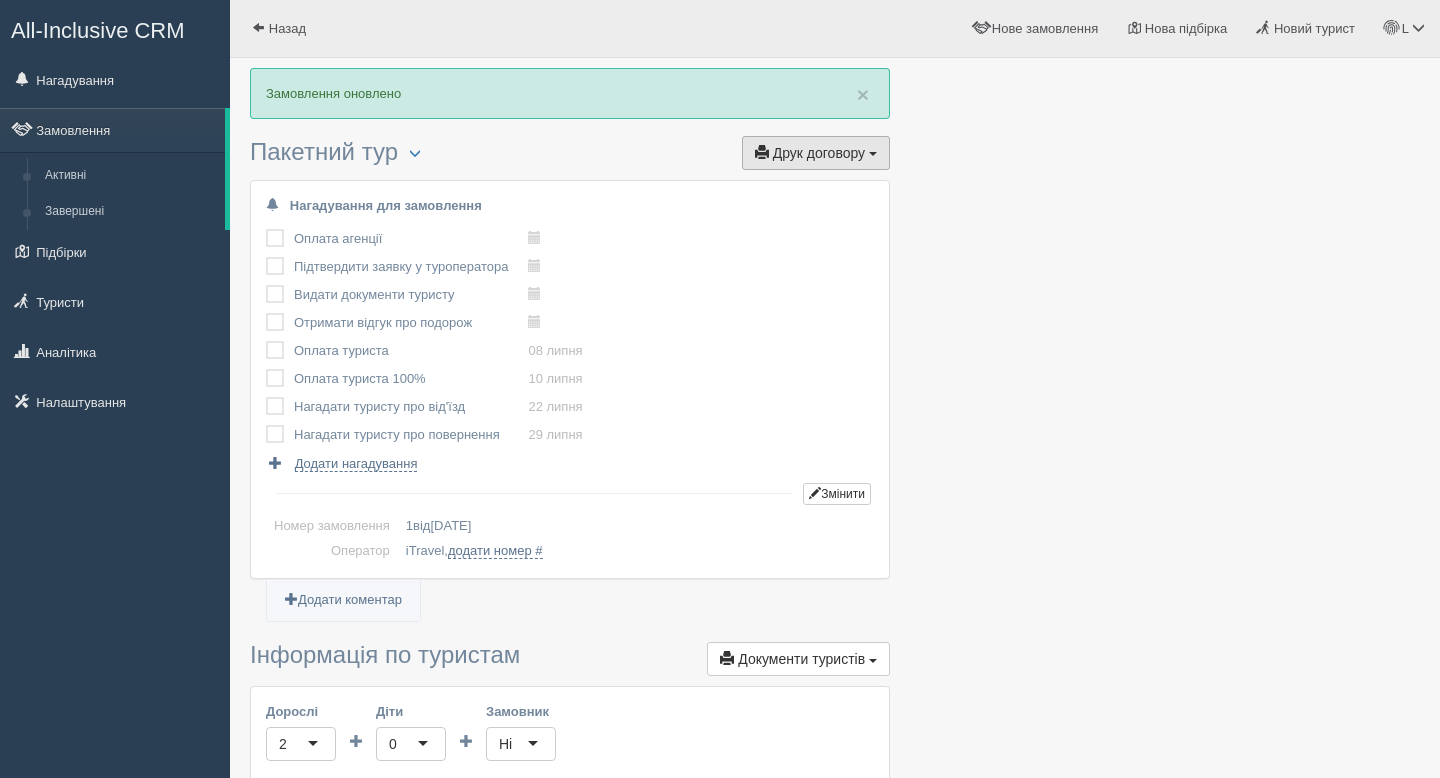 click on "Друк договору
Друк" at bounding box center (816, 153) 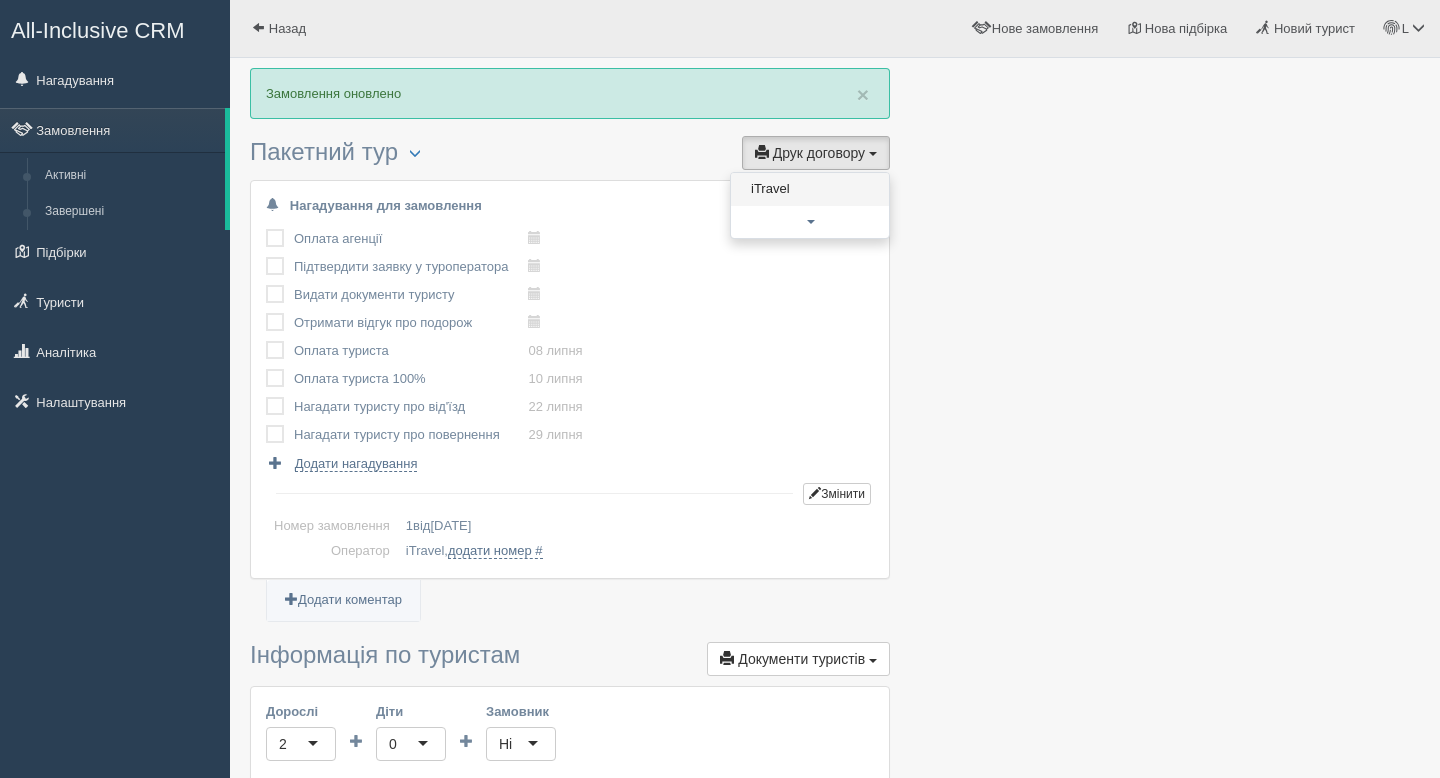 click on "iTravel" at bounding box center [810, 189] 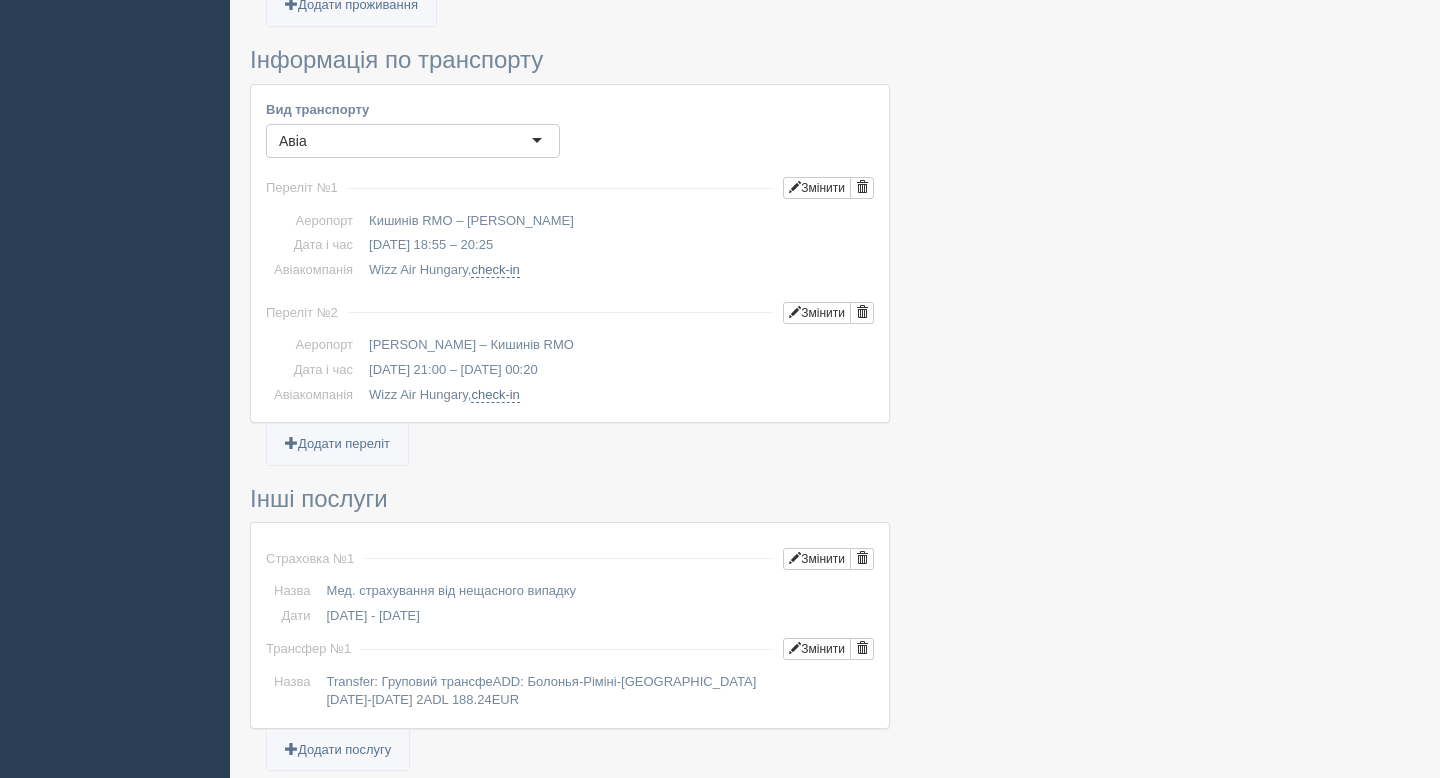 scroll, scrollTop: 1568, scrollLeft: 0, axis: vertical 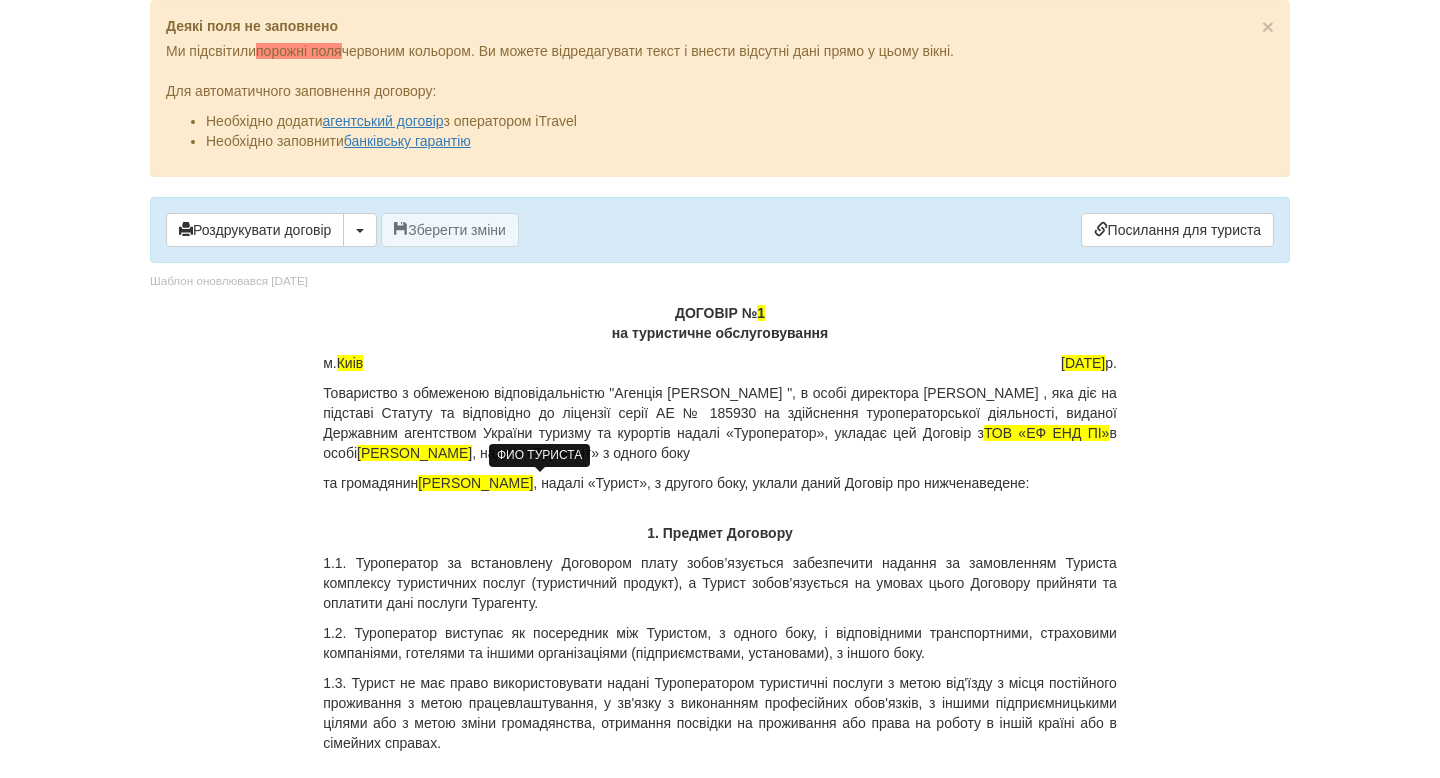 click on "[PERSON_NAME]" at bounding box center [475, 483] 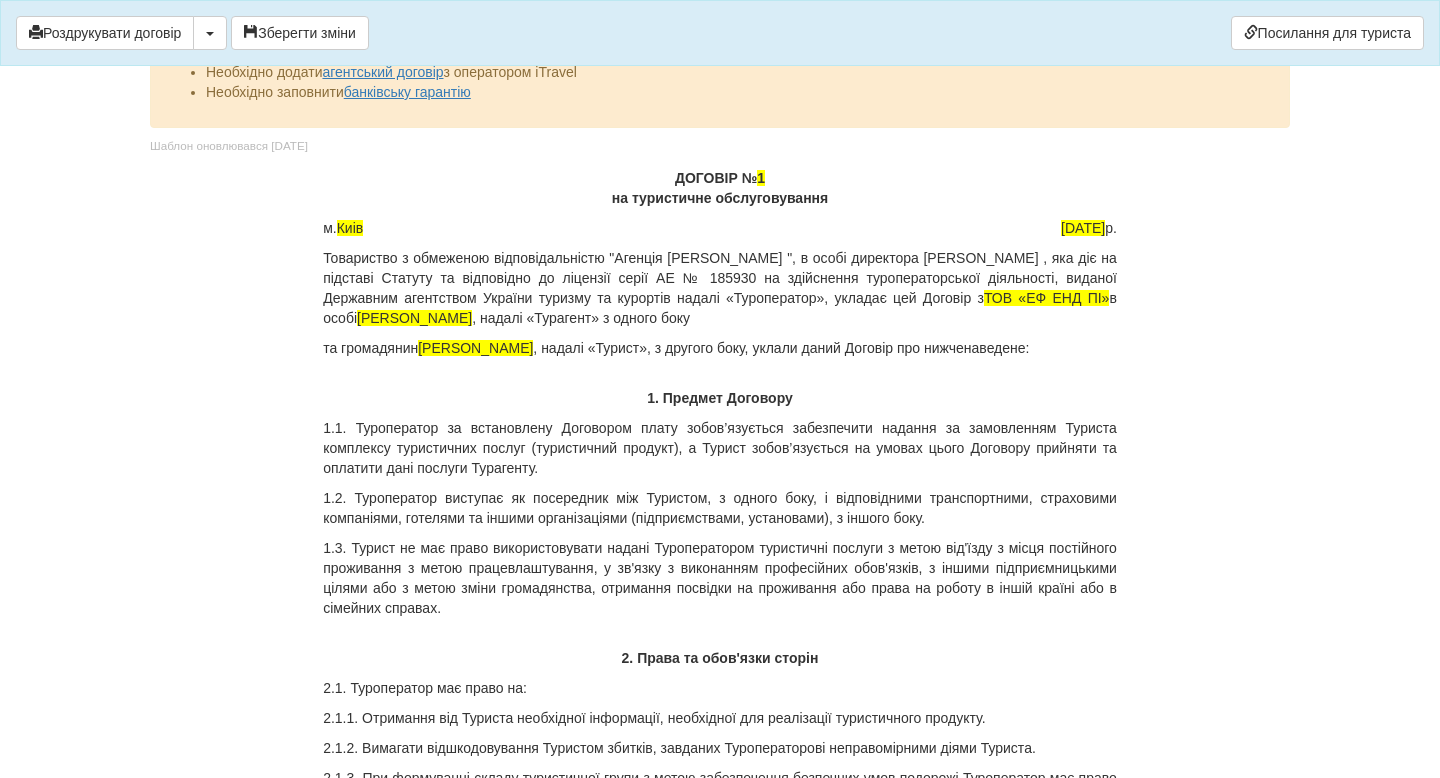 scroll, scrollTop: 54, scrollLeft: 0, axis: vertical 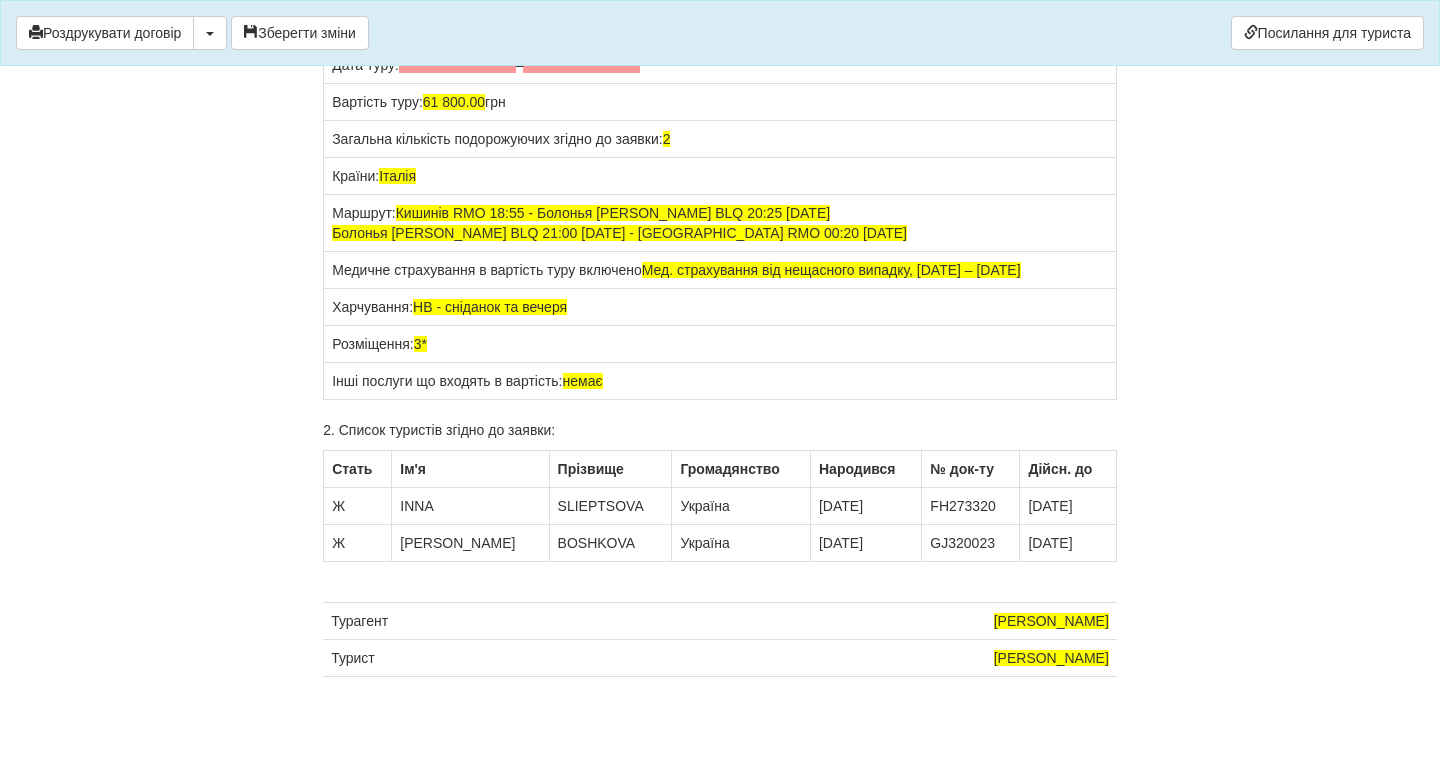 click on "Дата туру:                                  –" at bounding box center [720, 65] 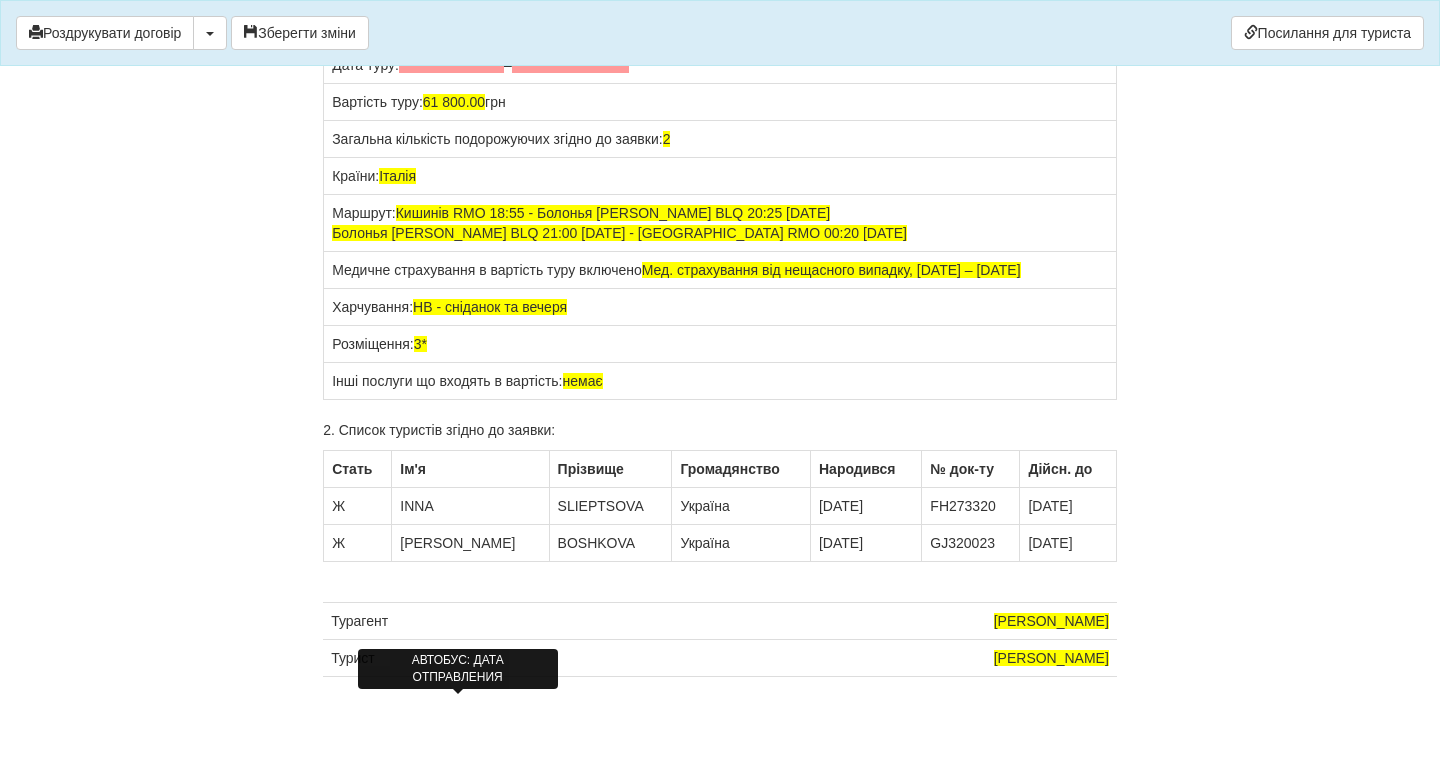 click at bounding box center (451, 65) 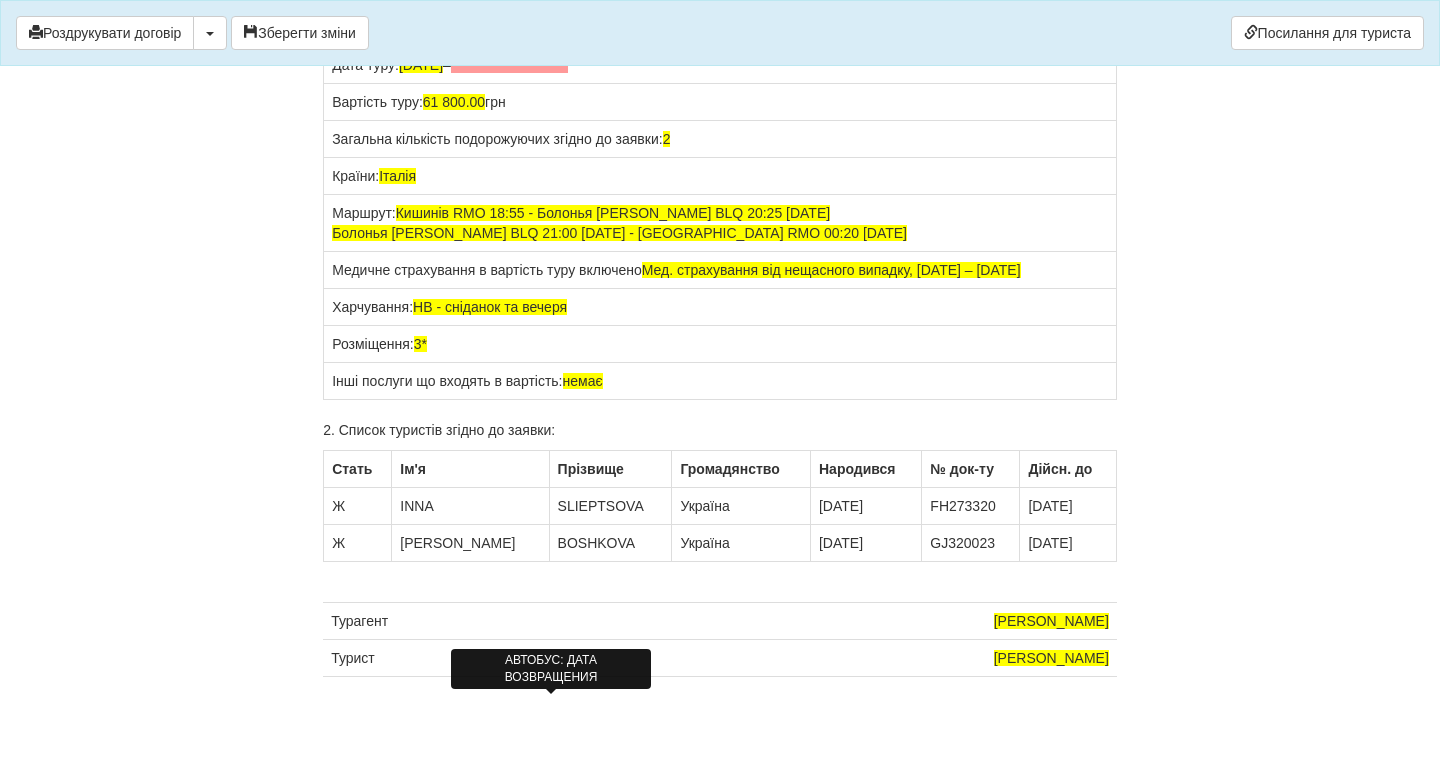 click at bounding box center (509, 65) 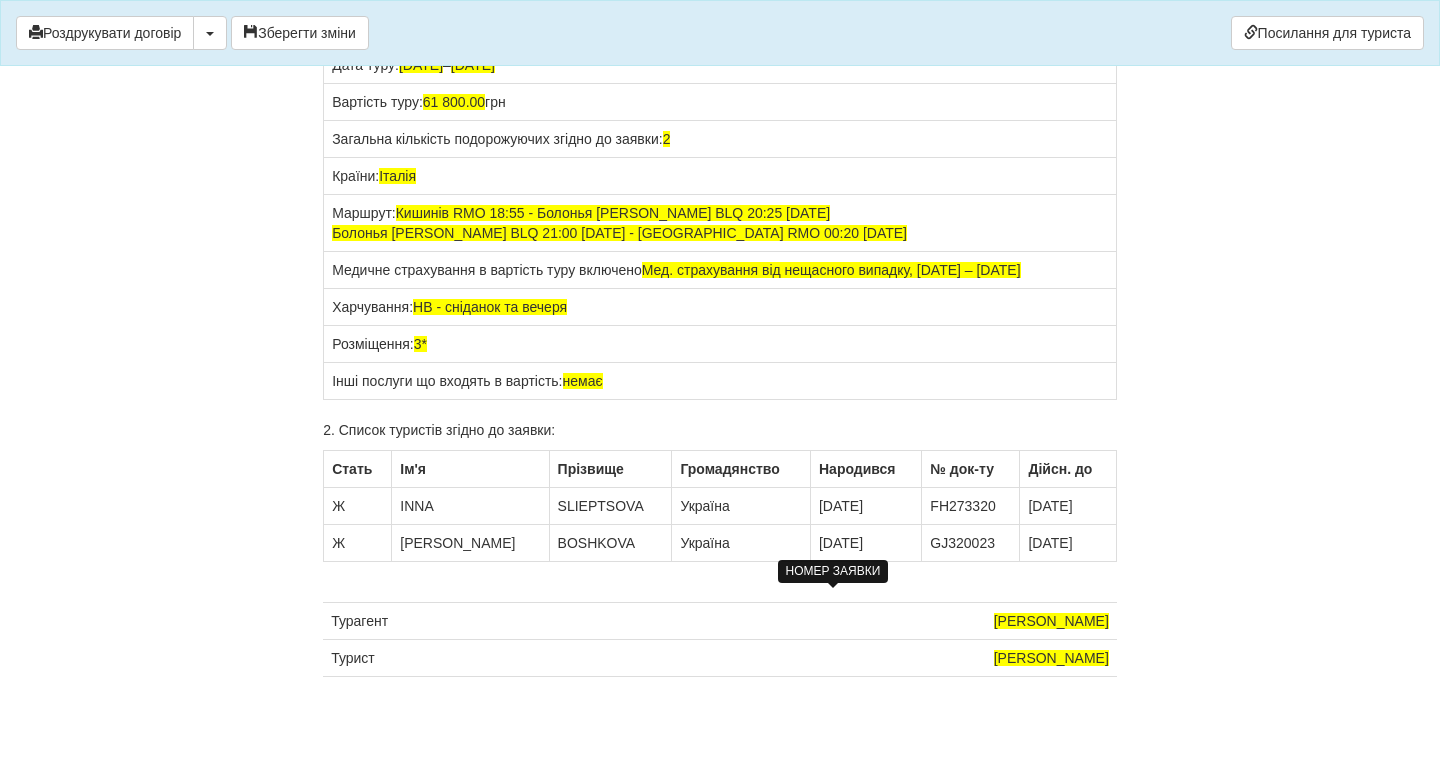 click at bounding box center [826, -41] 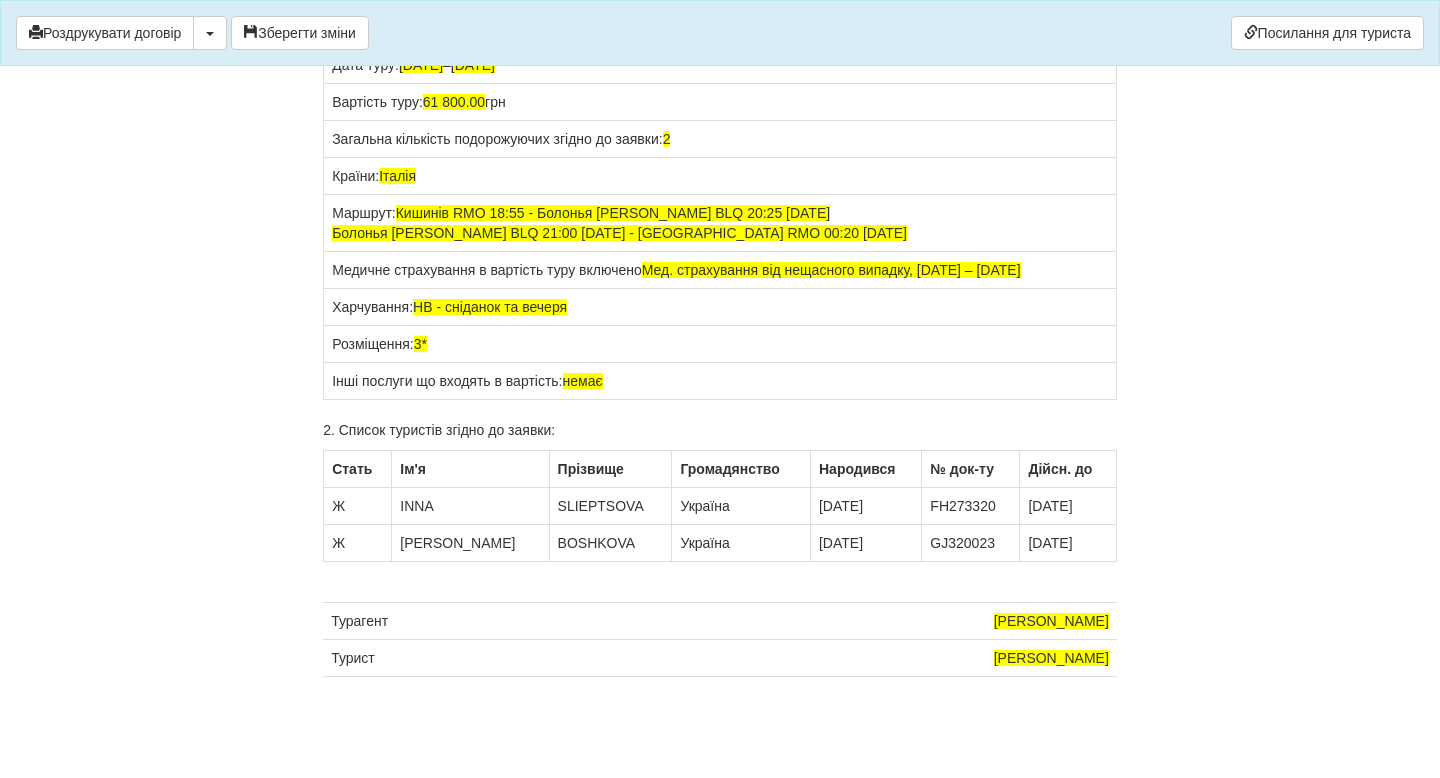 scroll, scrollTop: 16296, scrollLeft: 0, axis: vertical 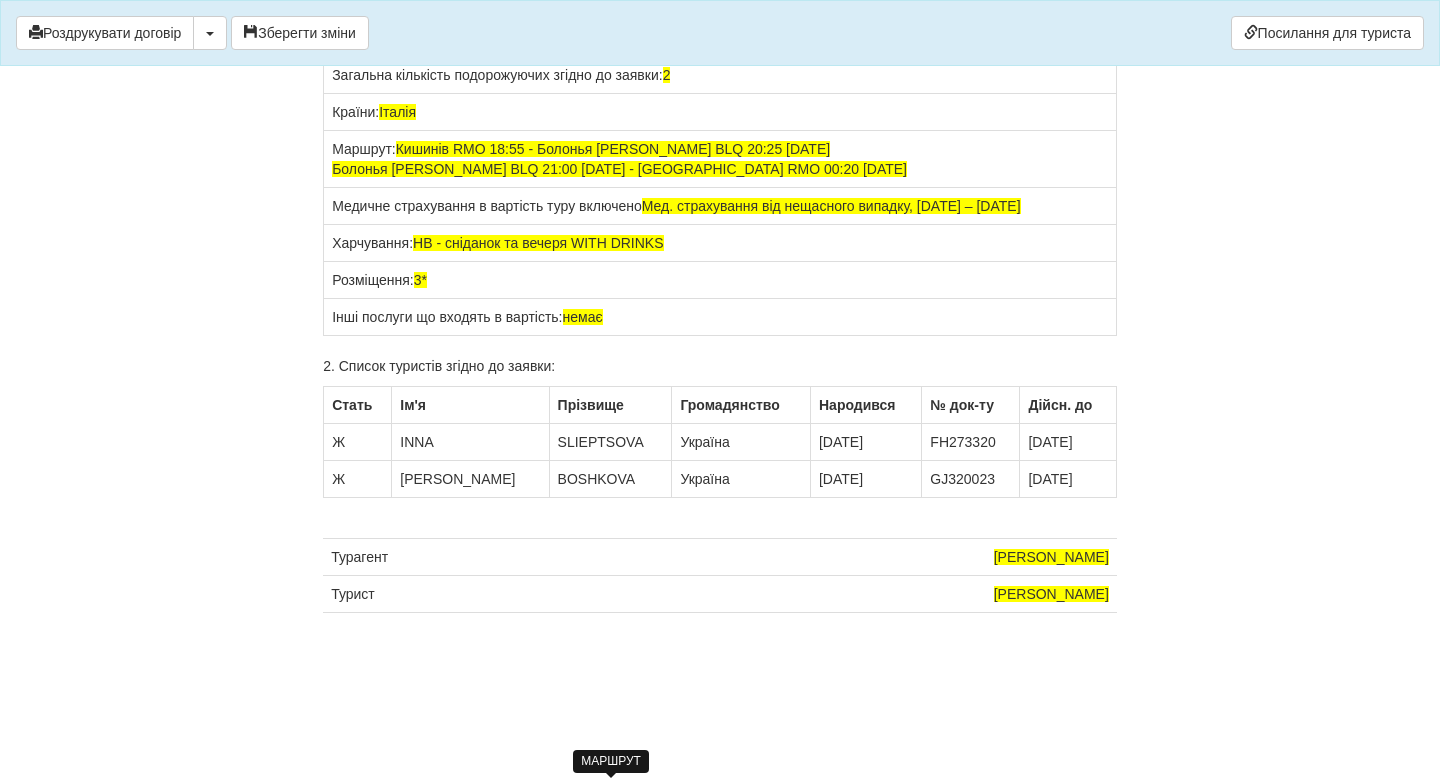click on "Кишинів RMO 18:55 - Болонья [PERSON_NAME] BLQ 20:25 [DATE] Болонья [PERSON_NAME] BLQ 21:00 [DATE] - [GEOGRAPHIC_DATA] RMO 00:20 [DATE]" at bounding box center [619, 159] 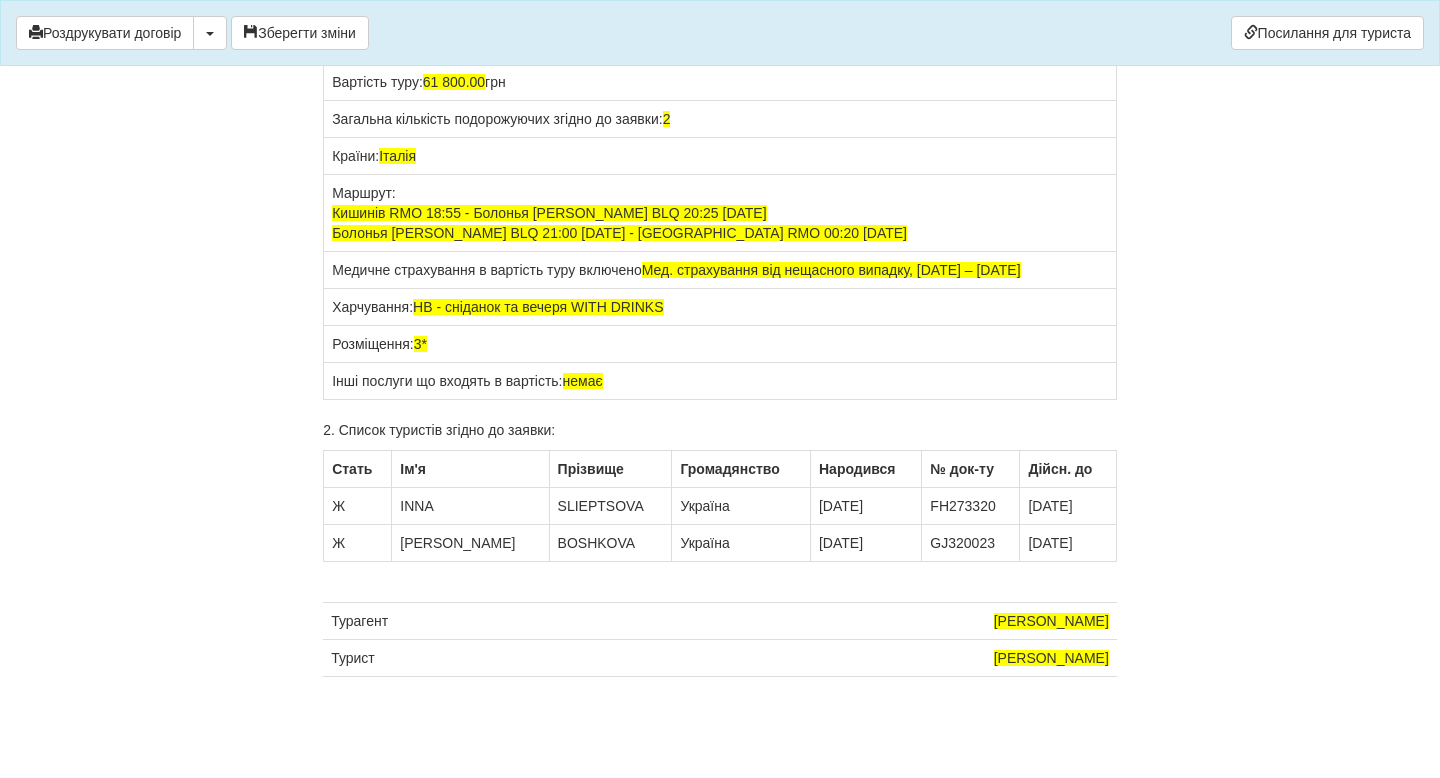 scroll, scrollTop: 16178, scrollLeft: 0, axis: vertical 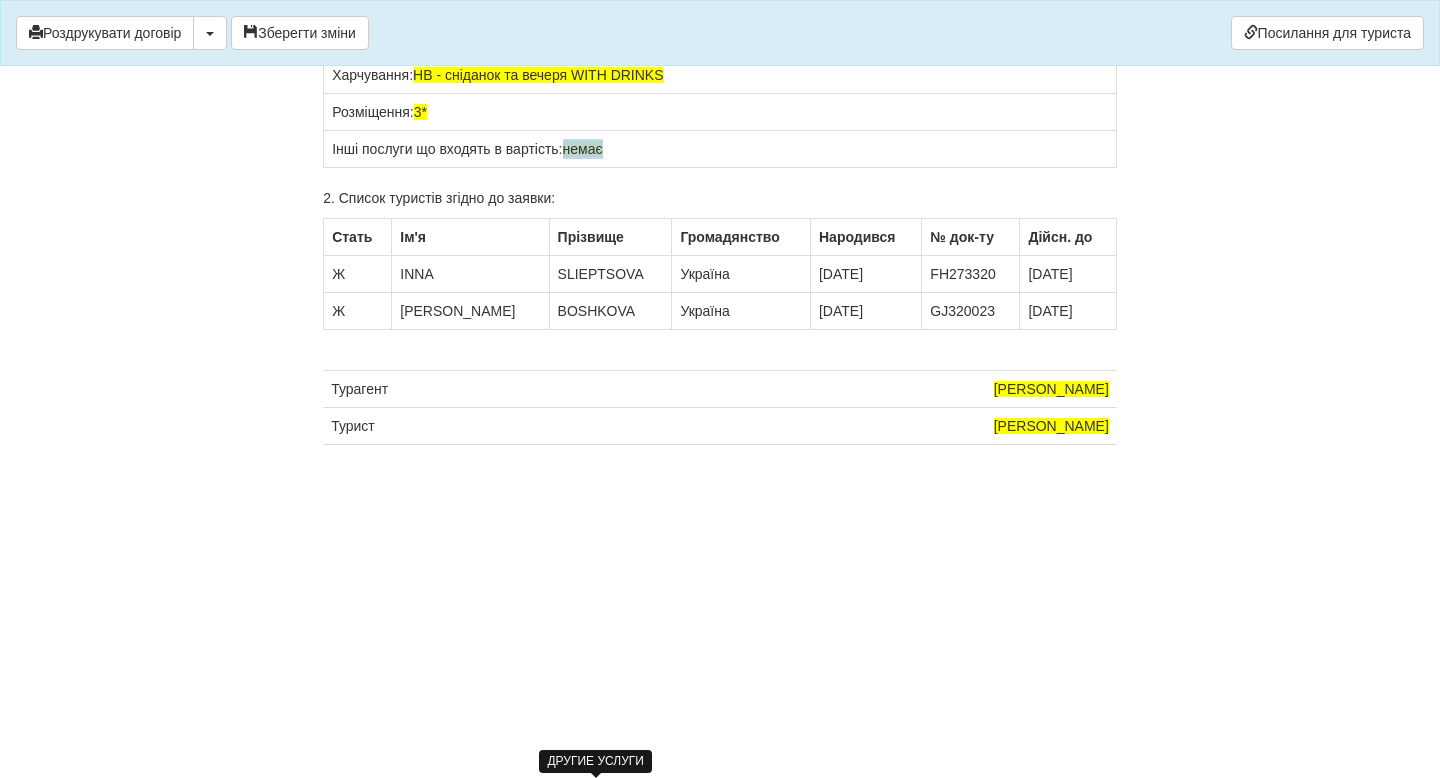 drag, startPoint x: 625, startPoint y: 429, endPoint x: 576, endPoint y: 432, distance: 49.09175 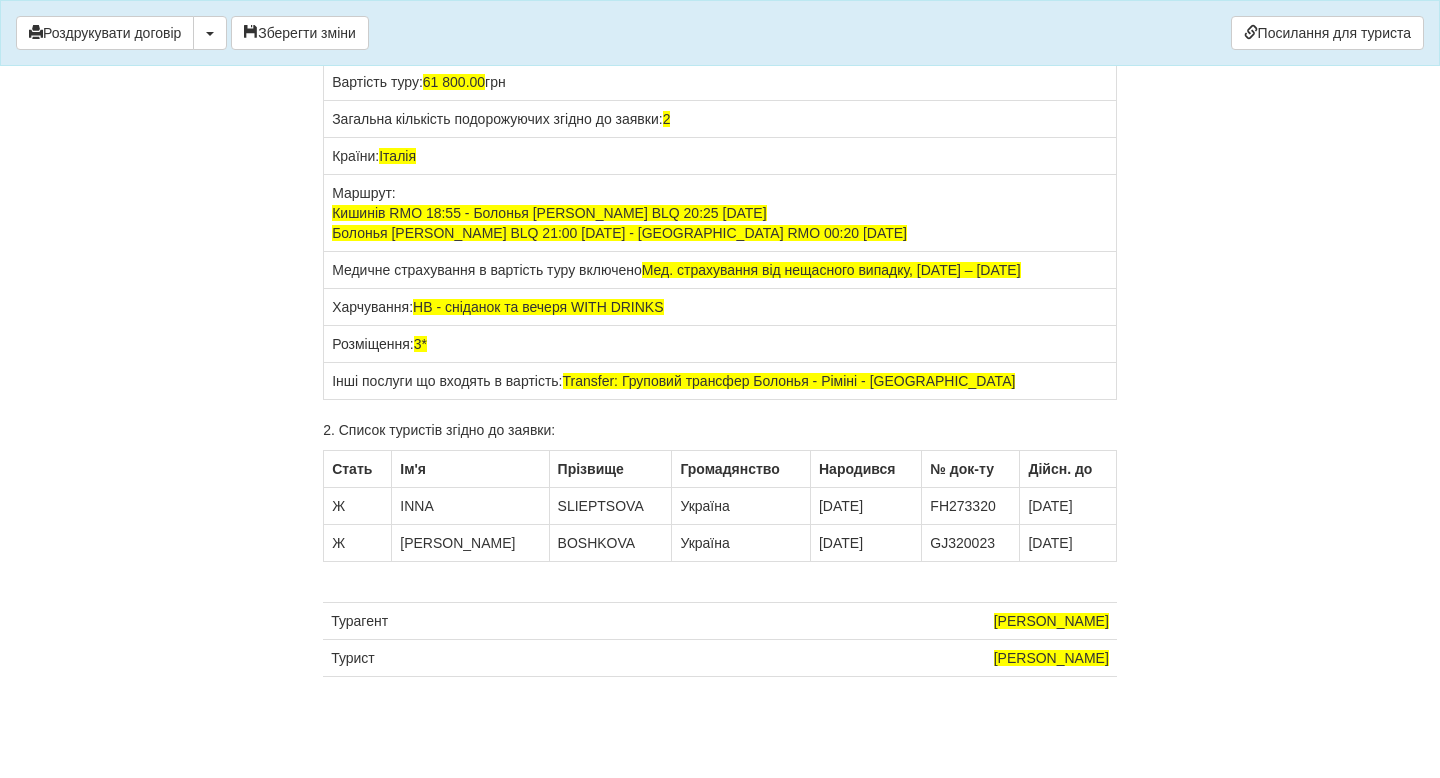 scroll, scrollTop: 16308, scrollLeft: 0, axis: vertical 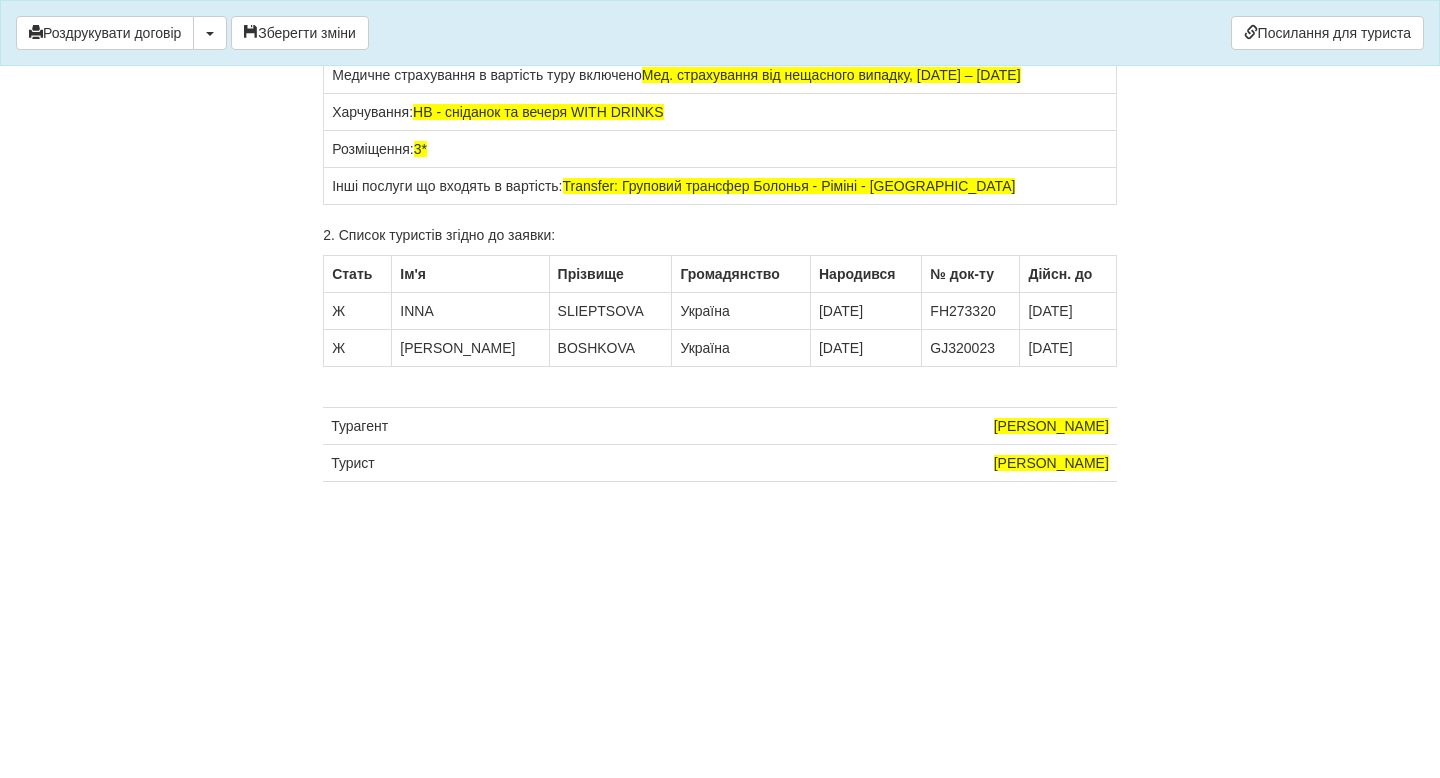 click on "Розміщення:  3*" at bounding box center [720, 149] 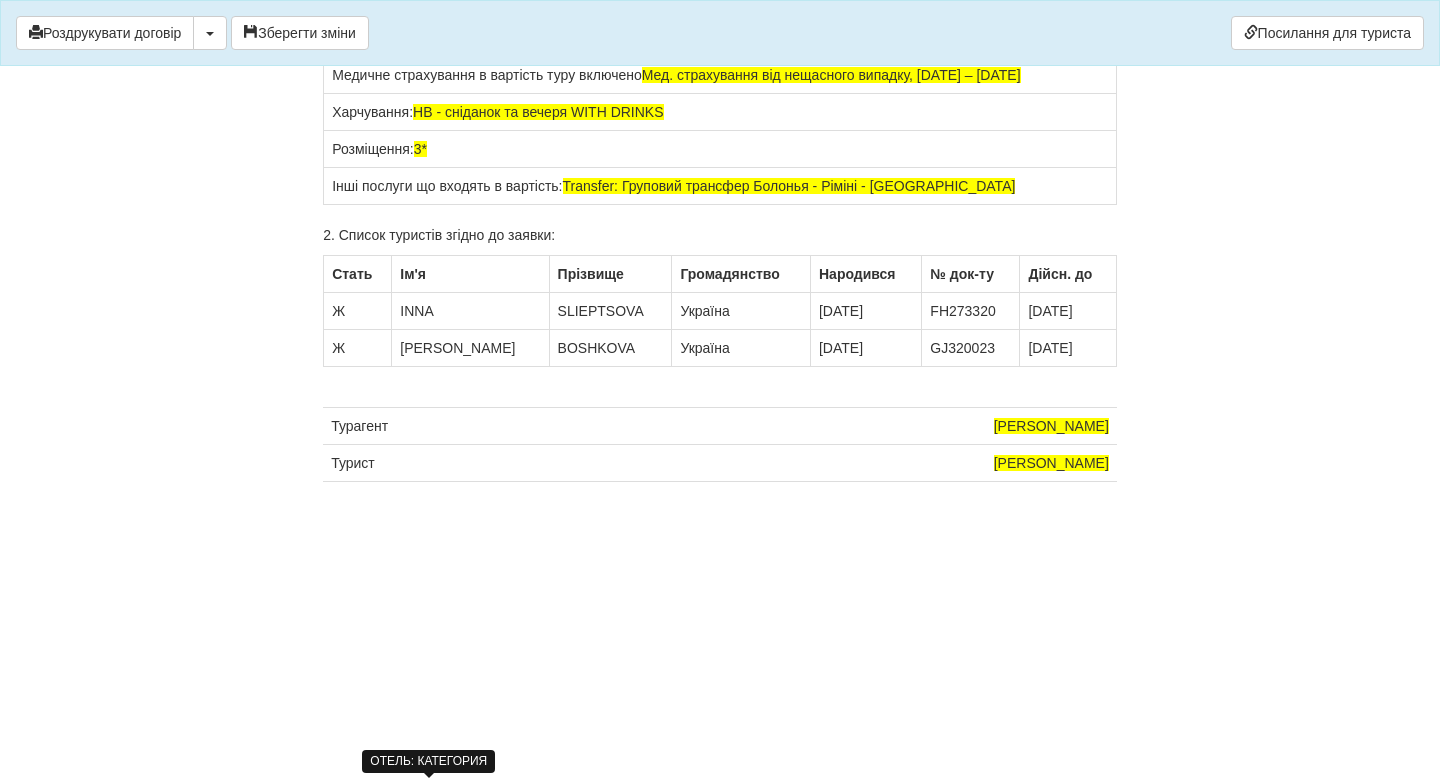 click on "3*" at bounding box center [420, 149] 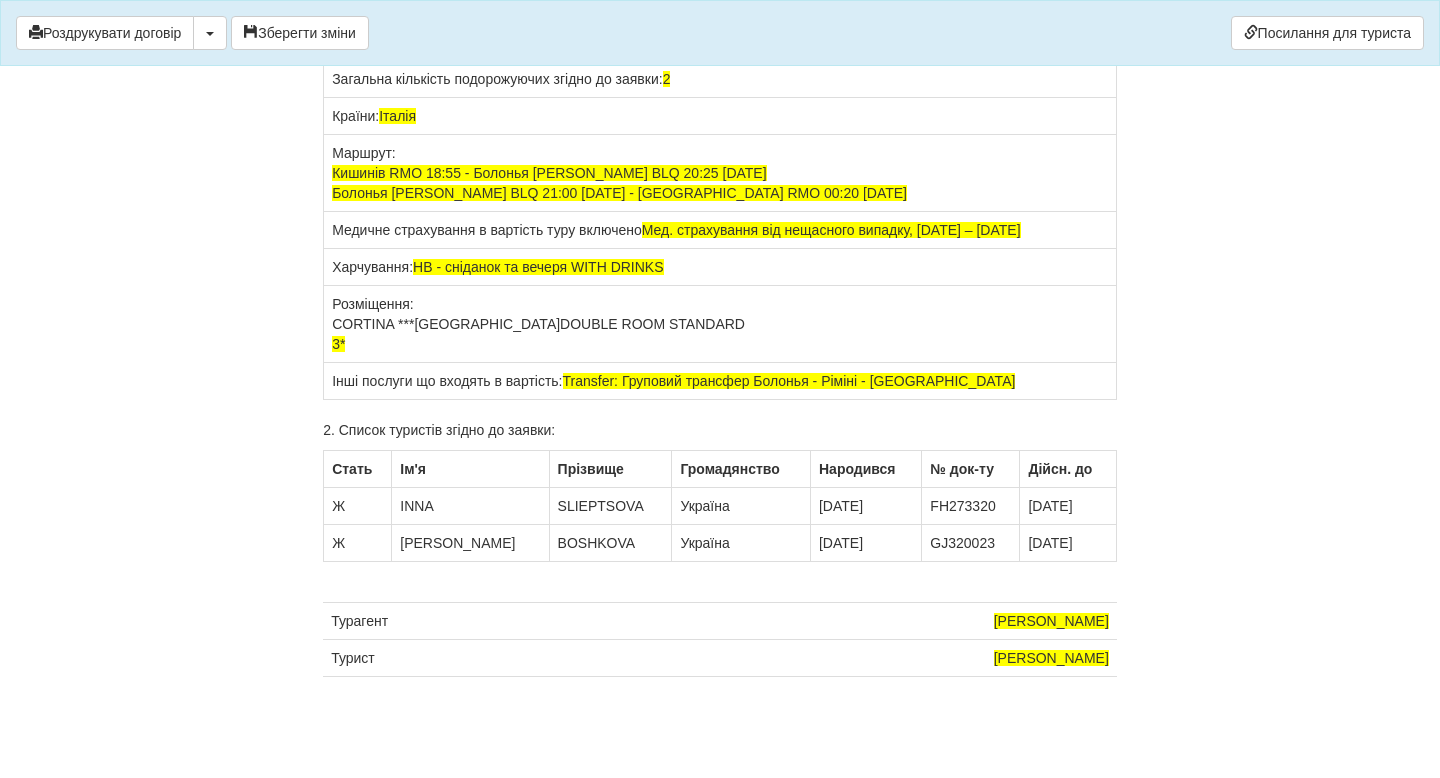 click on "CORTINA ***" at bounding box center [373, 324] 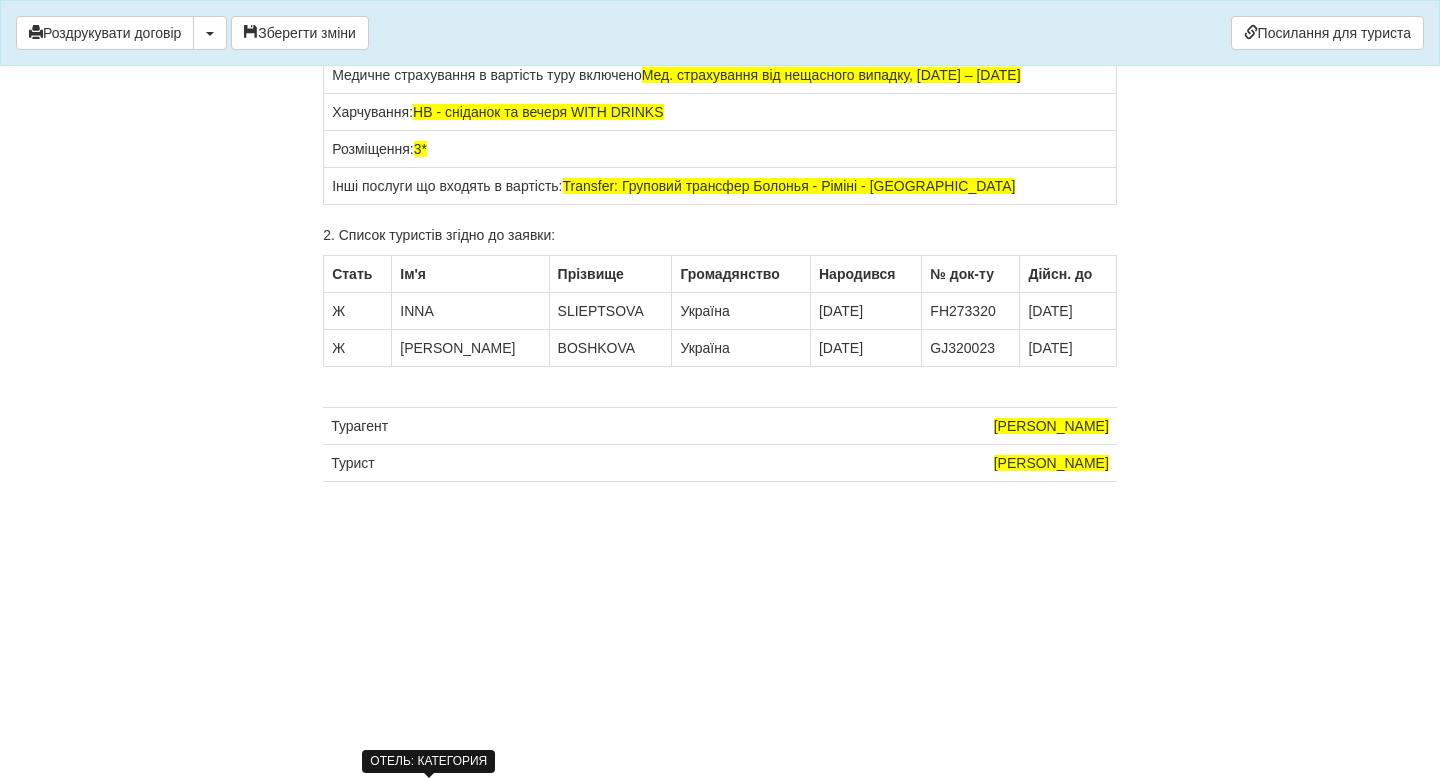 click on "3*" at bounding box center (420, 149) 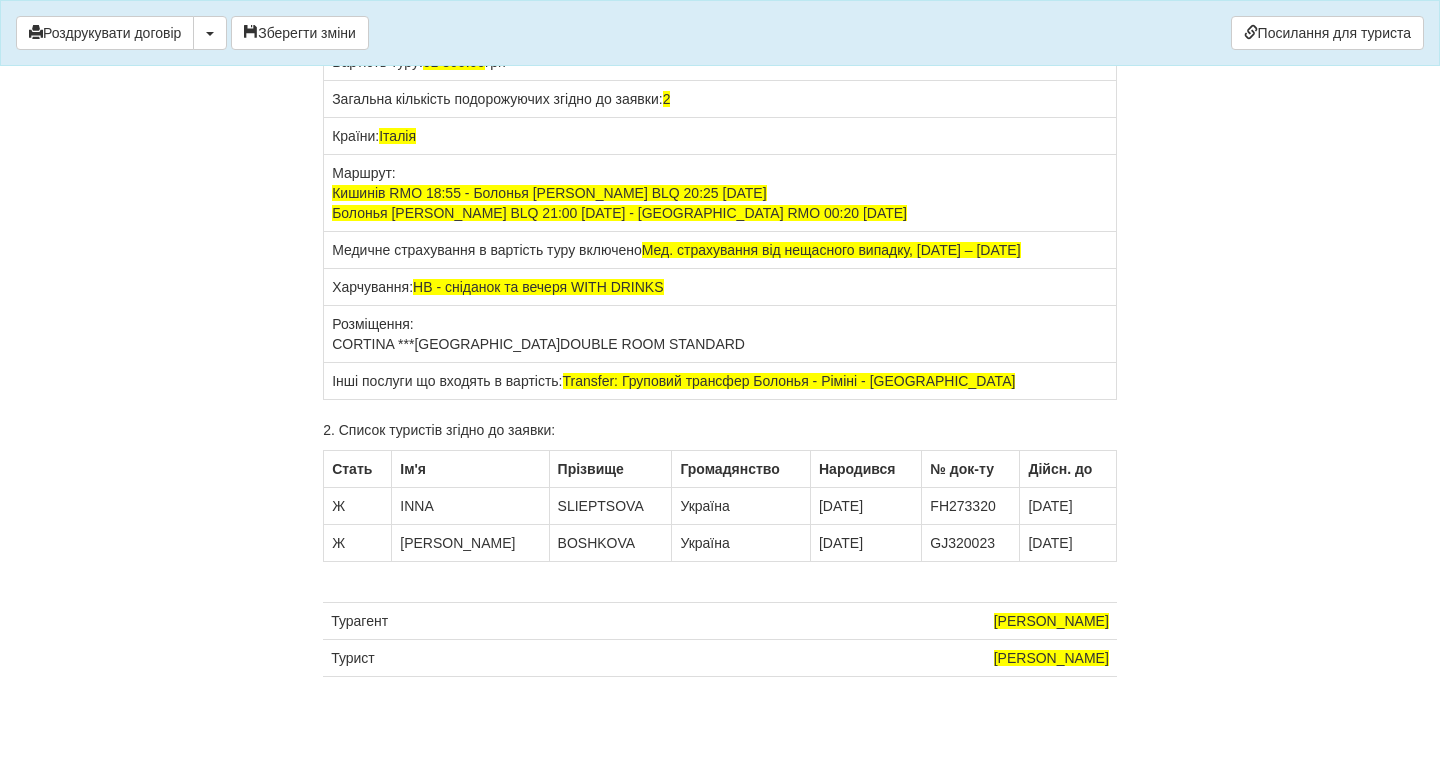 click on "CORTINA ***" at bounding box center (373, 344) 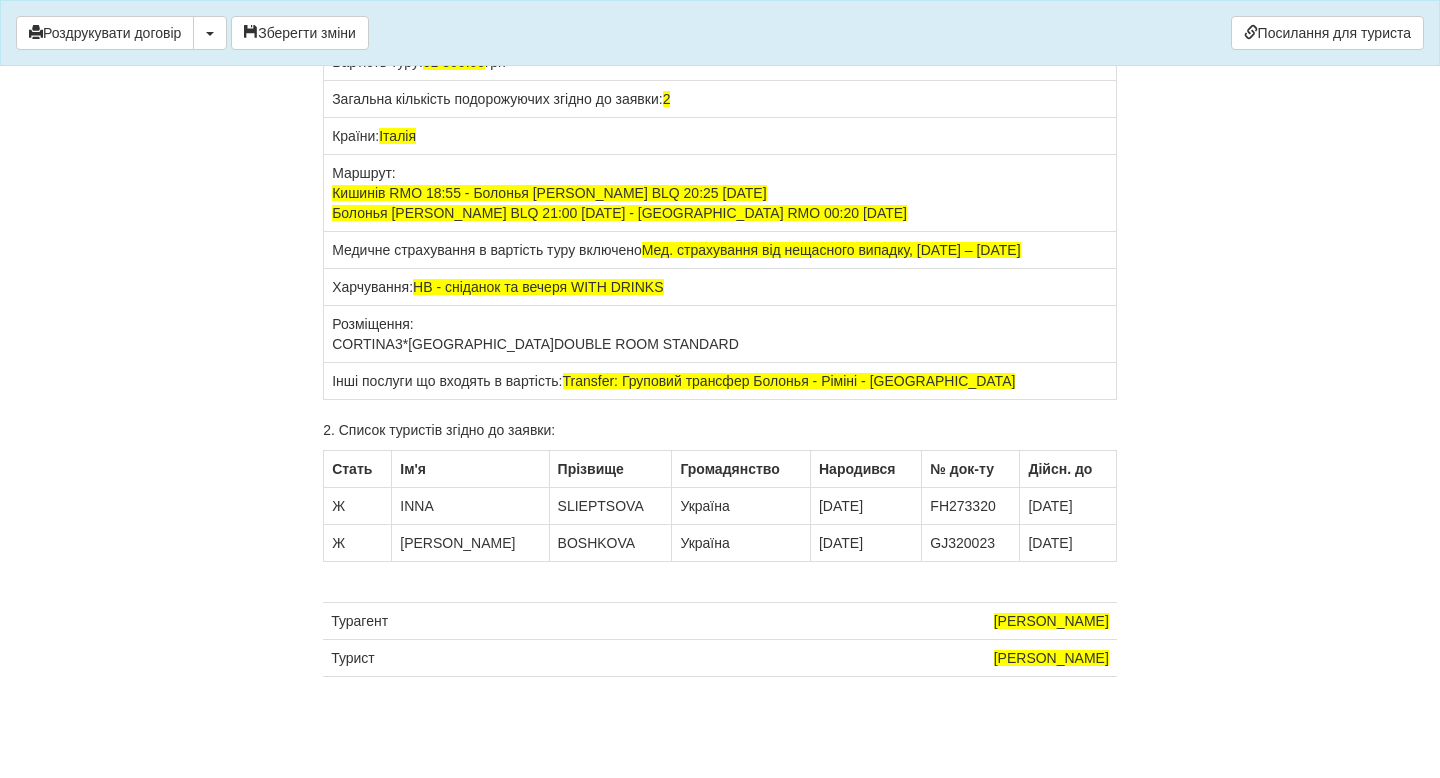 click on "DOUBLE ROOM STANDARD" at bounding box center [646, 344] 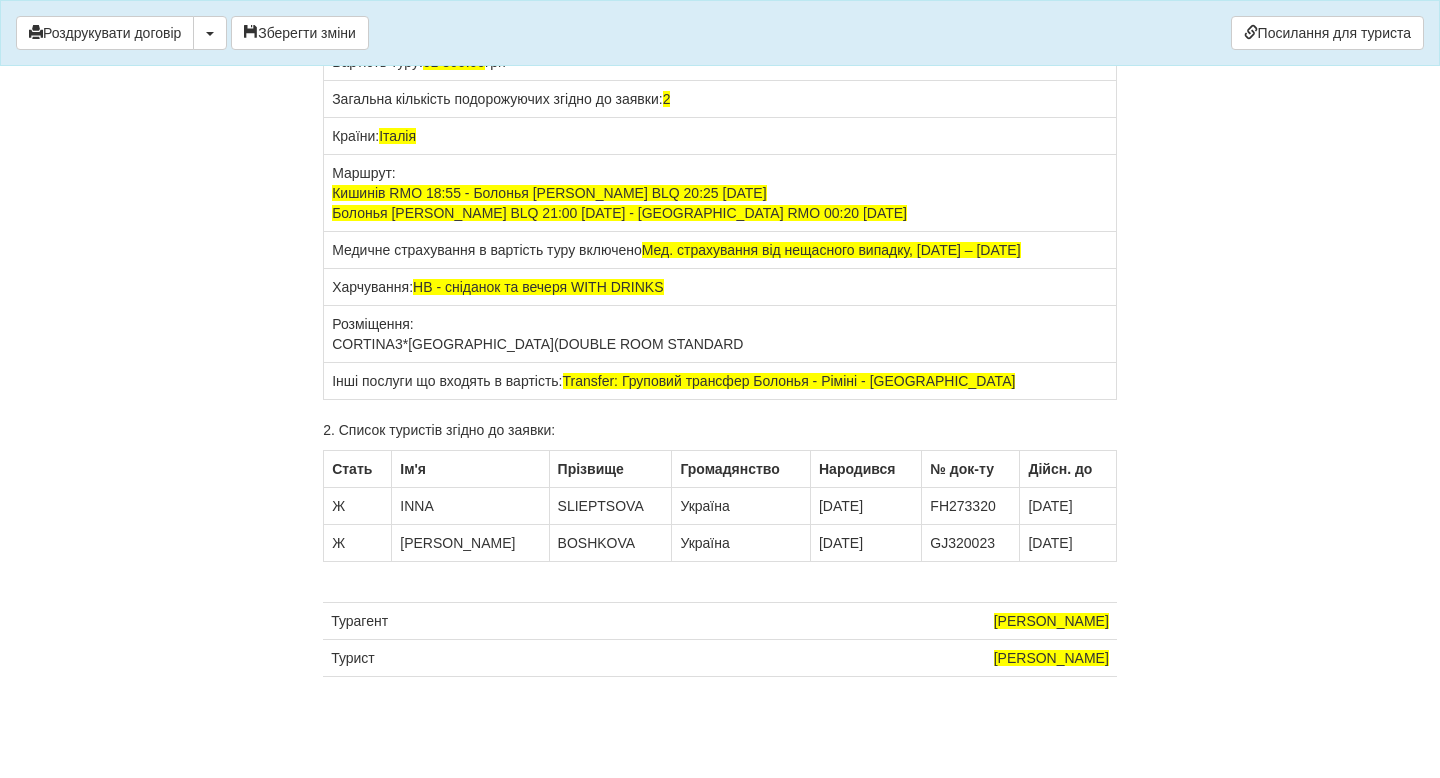 click on "Розміщення:  CORTINA3*  [GEOGRAPHIC_DATA]   (DOUBLE ROOM STANDARD" at bounding box center [720, 334] 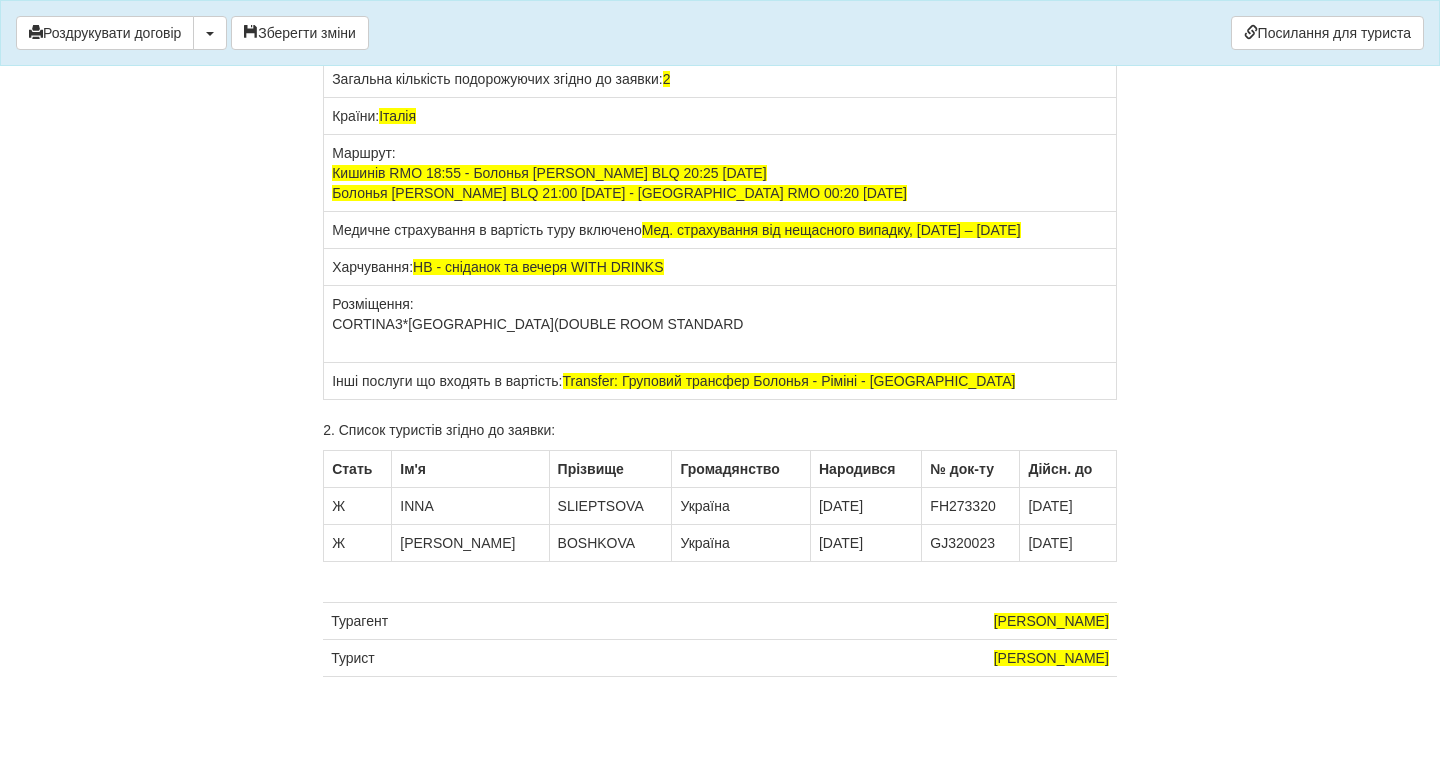 click on "(DOUBLE ROOM STANDARD" at bounding box center (649, 324) 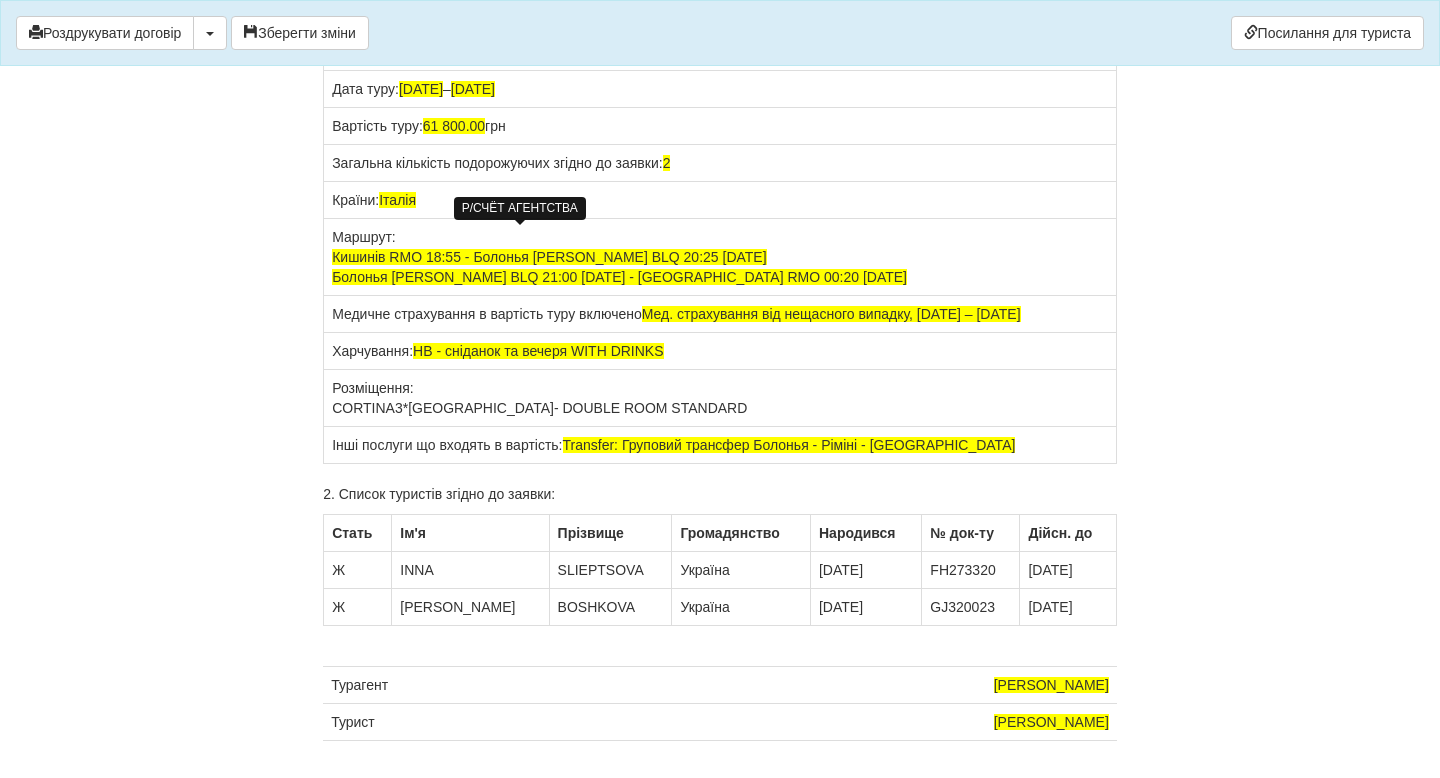 scroll, scrollTop: 15634, scrollLeft: 0, axis: vertical 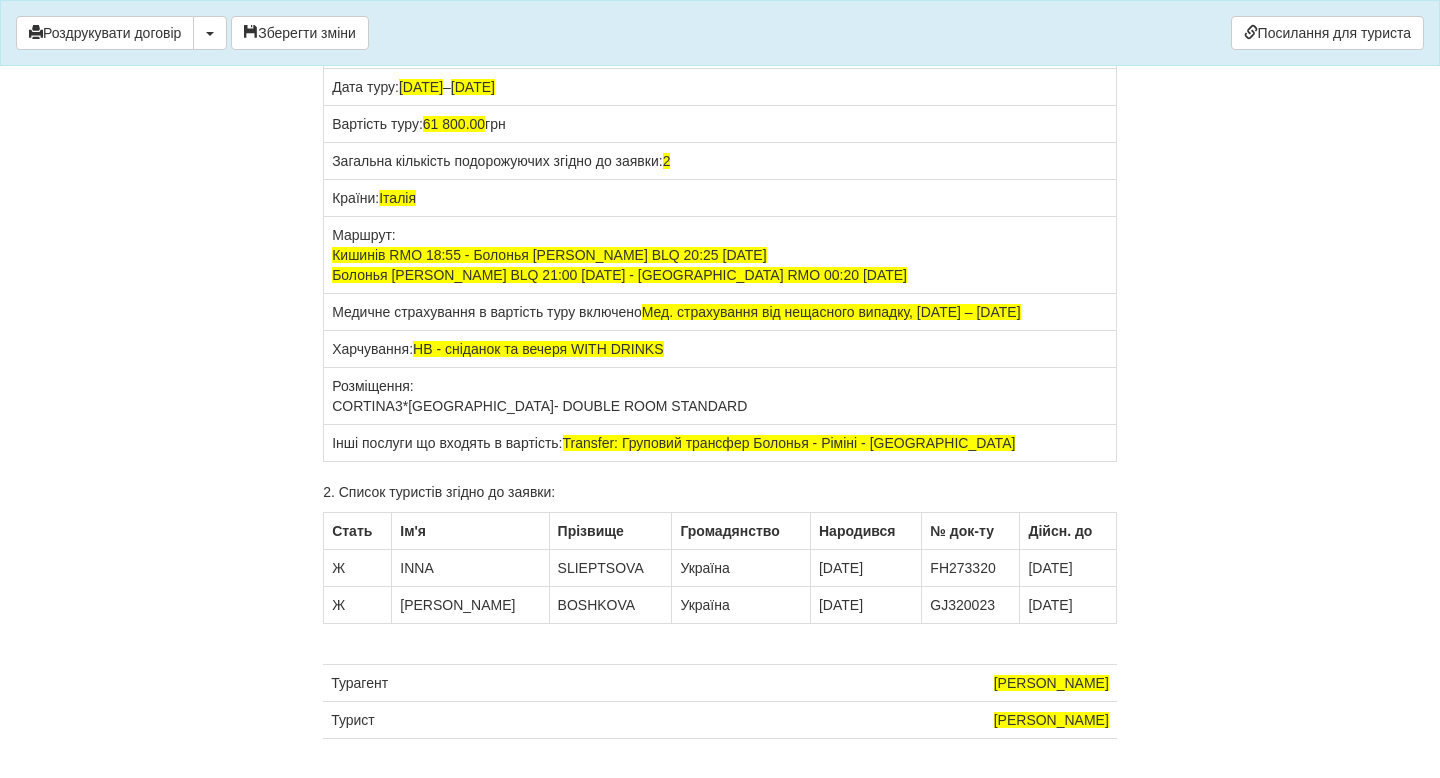 drag, startPoint x: 334, startPoint y: 174, endPoint x: 643, endPoint y: 199, distance: 310.00967 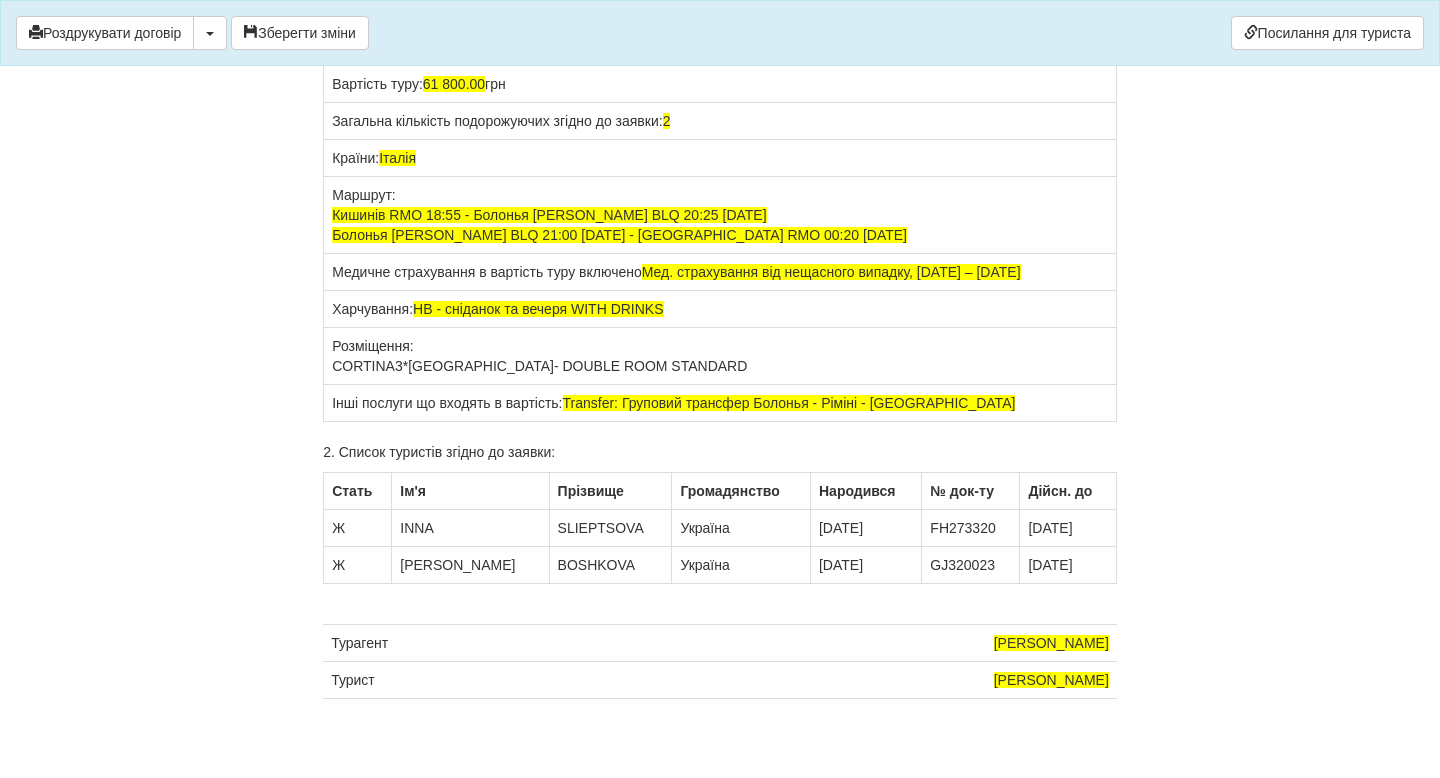 click on "×
Деякі поля не заповнено
Ми підсвітили  порожні поля  червоним кольором.                Ви можете відредагувати текст і внести відсутні дані прямо у цьому вікні.
Для автоматичного заповнення договору:
Необхідно додати  агентський договір  з оператором iTravel
Необхідно заповнити  банківську гарантію
Роздрукувати договір
Скачати PDF" at bounding box center (720, -7417) 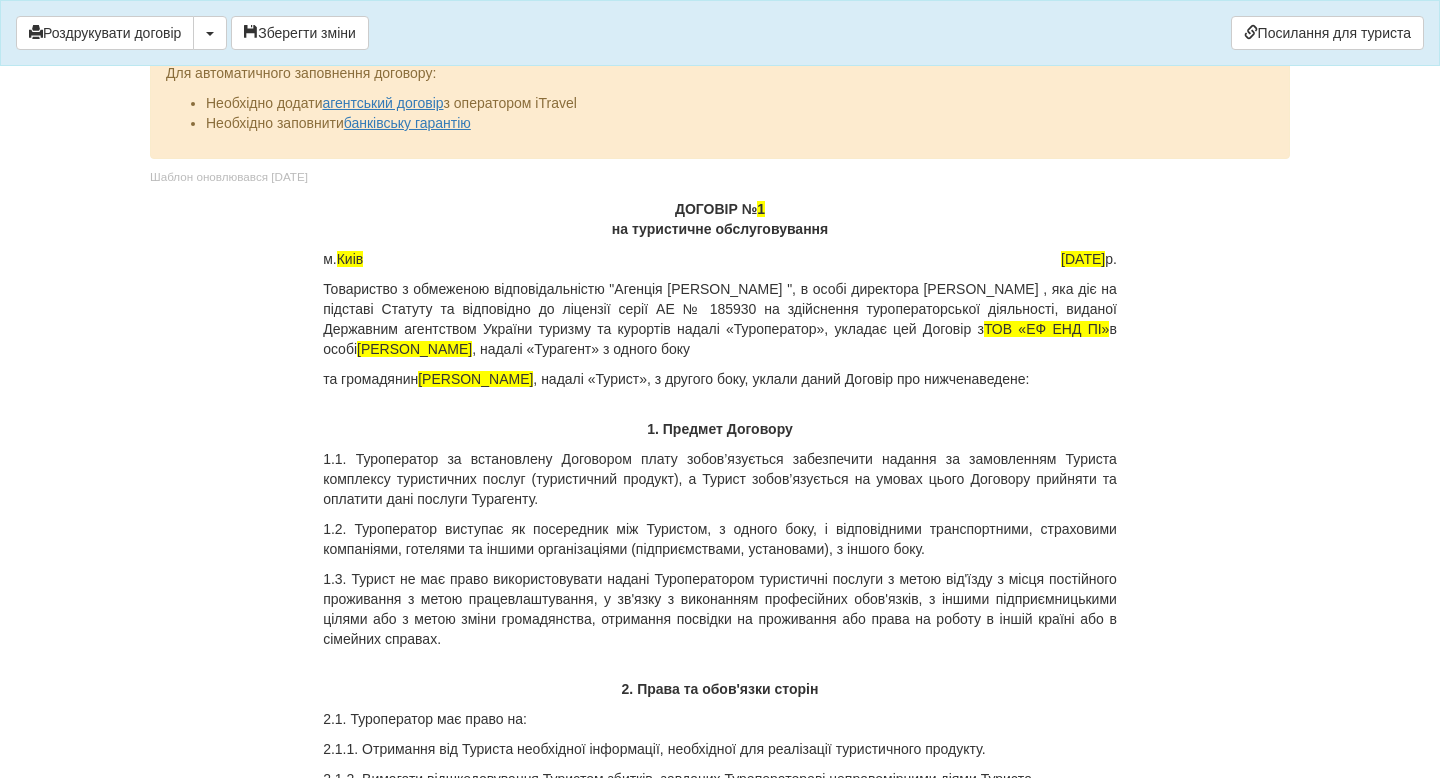 scroll, scrollTop: 0, scrollLeft: 0, axis: both 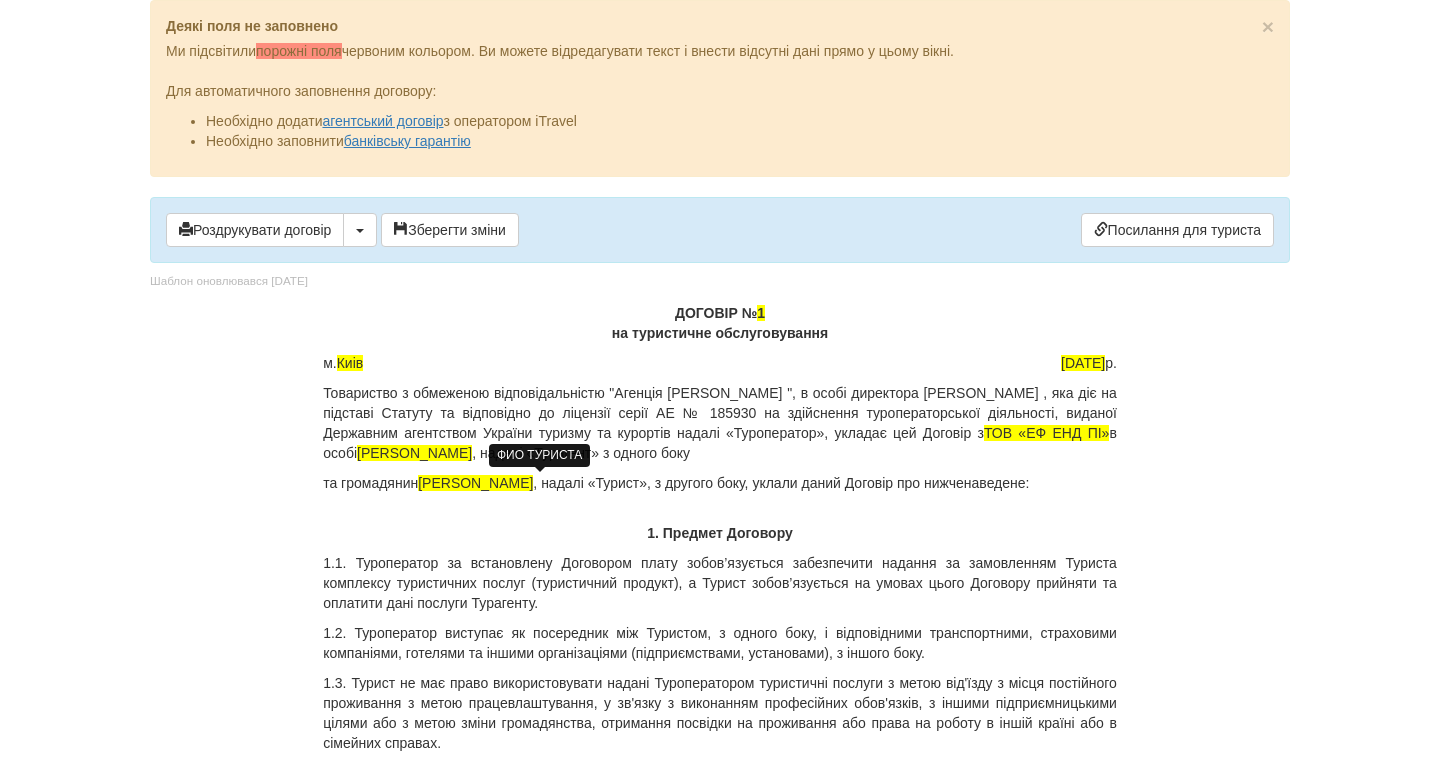 click on "[PERSON_NAME]" at bounding box center (475, 483) 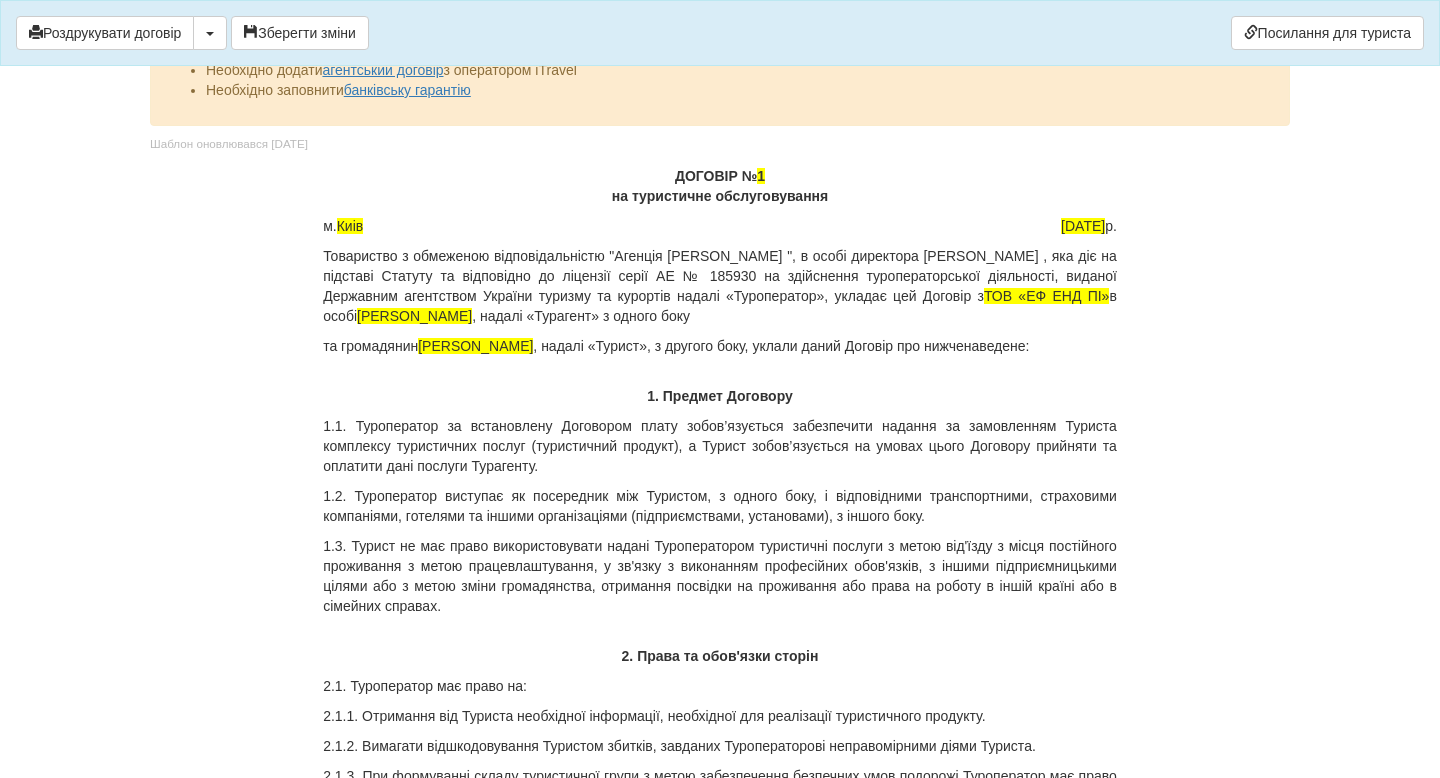 scroll, scrollTop: 60, scrollLeft: 0, axis: vertical 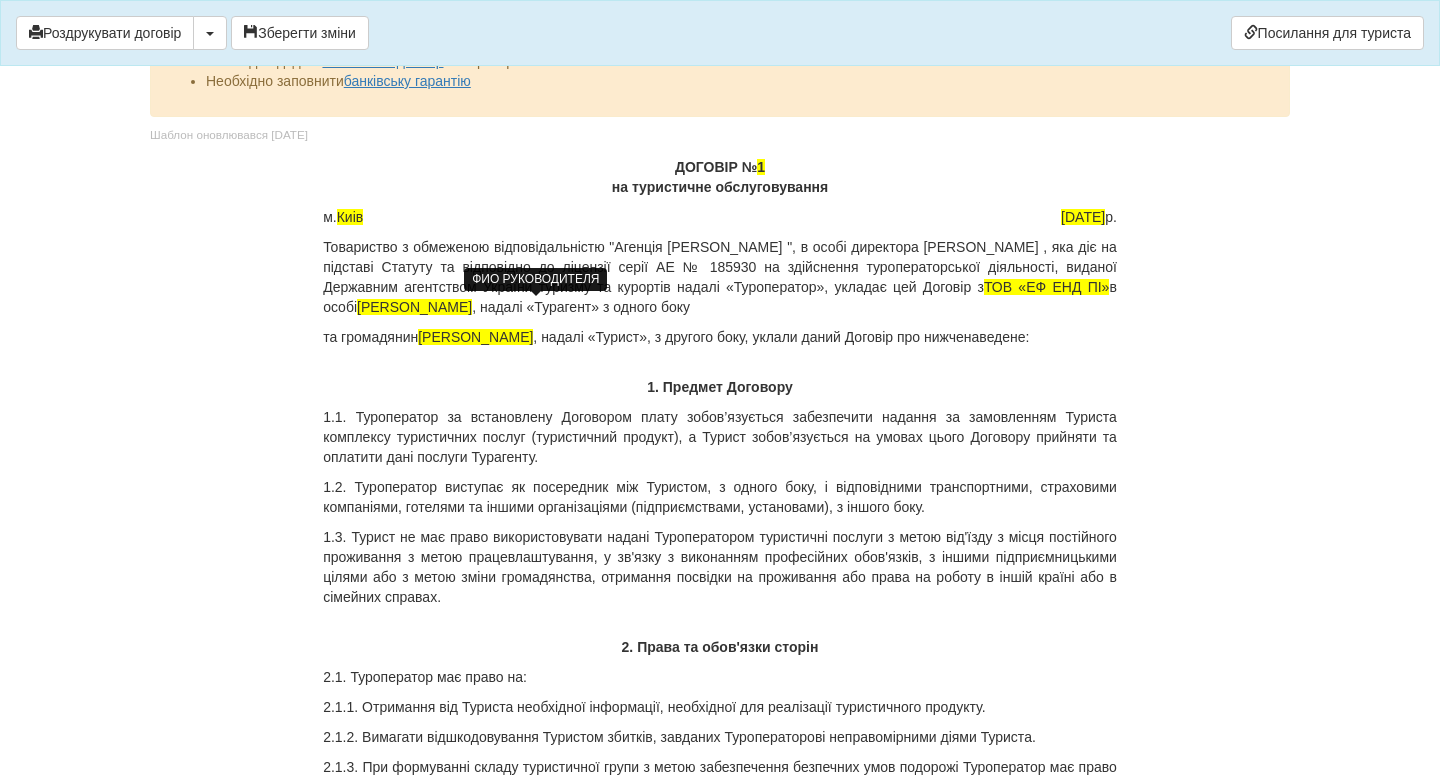 click on "[PERSON_NAME]" at bounding box center (414, 307) 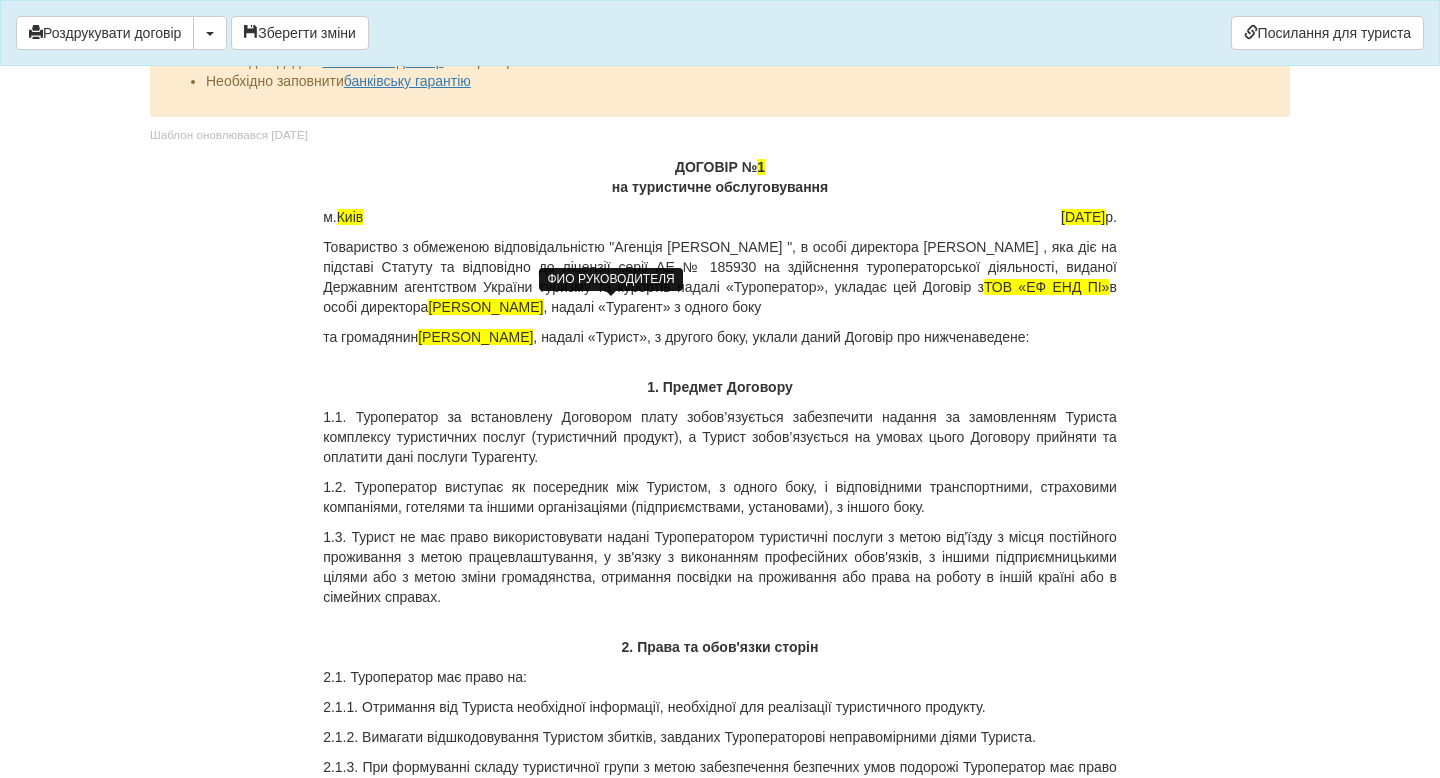 click on "[PERSON_NAME]" at bounding box center (485, 307) 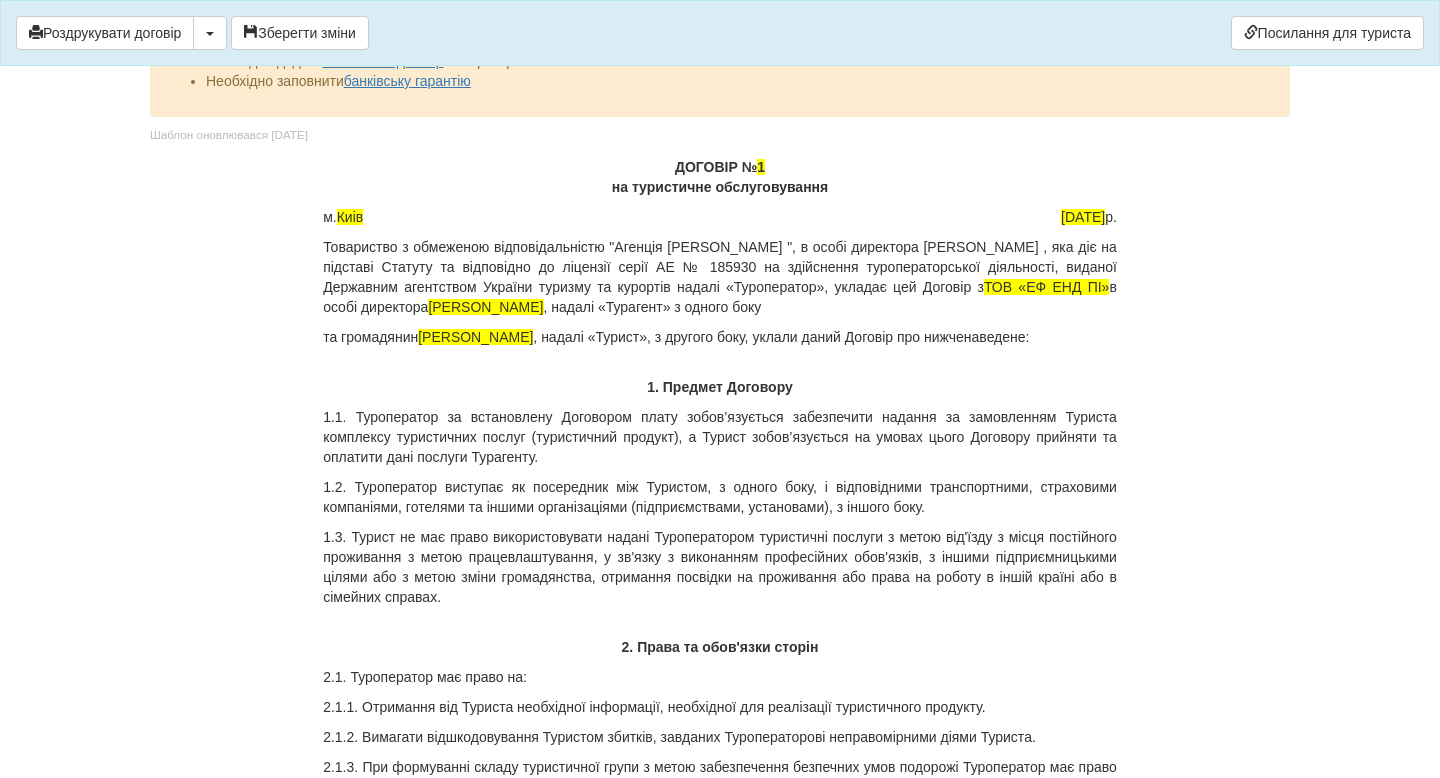 click on "Товариство з обмеженою відповідальністю "Агенція [PERSON_NAME] ", в особі директора [PERSON_NAME] , яка діє на підставі Статуту та відповідно до ліцензії серії АЕ №  185930 на здійснення туроператорської діяльності, виданої Державним агентством України туризму та курортів надалі «Туроператор»,  укладає цей Договір з
ТОВ «ЕФ ЕНД ПІ»  в особі директора  [PERSON_NAME] , надалі «Турагент» з одного боку" at bounding box center [720, 277] 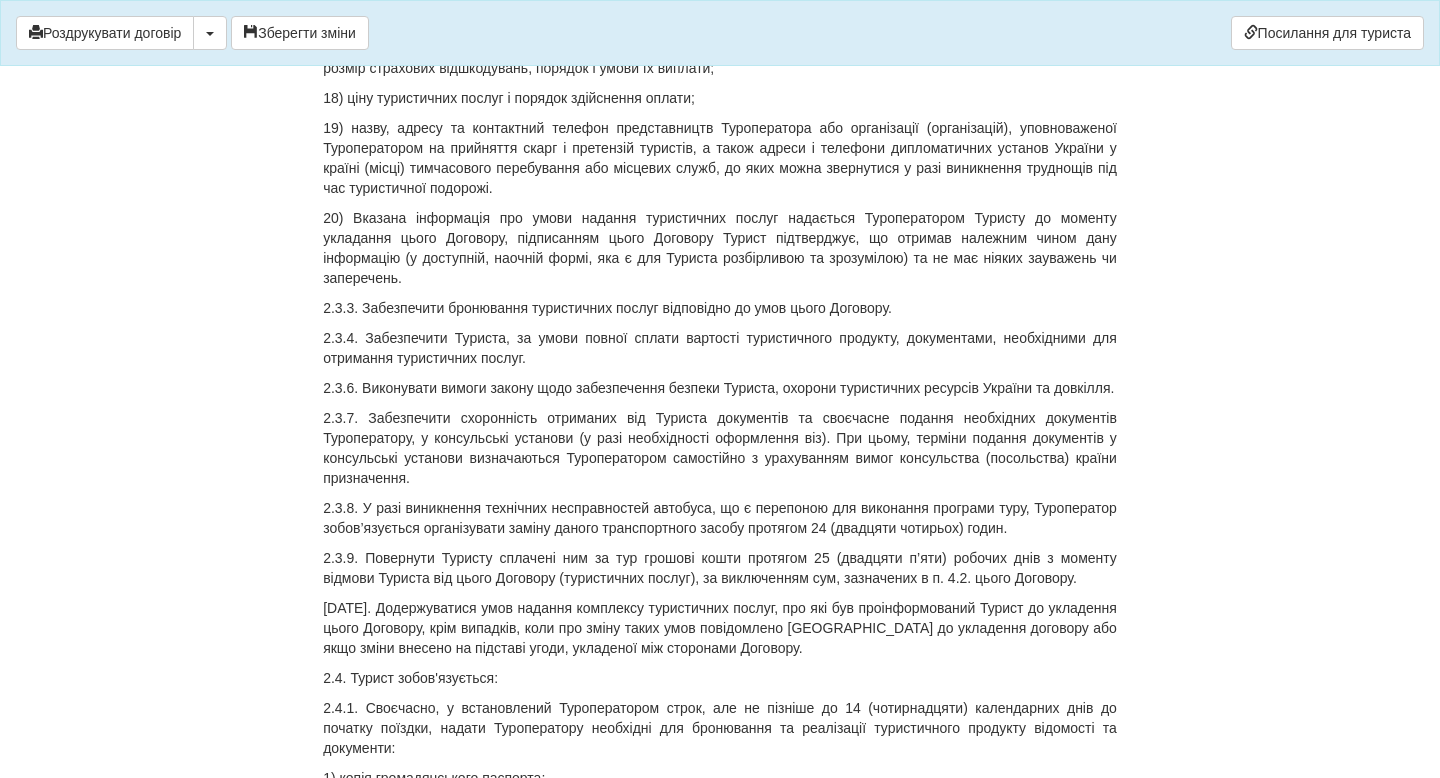 scroll, scrollTop: 2493, scrollLeft: 0, axis: vertical 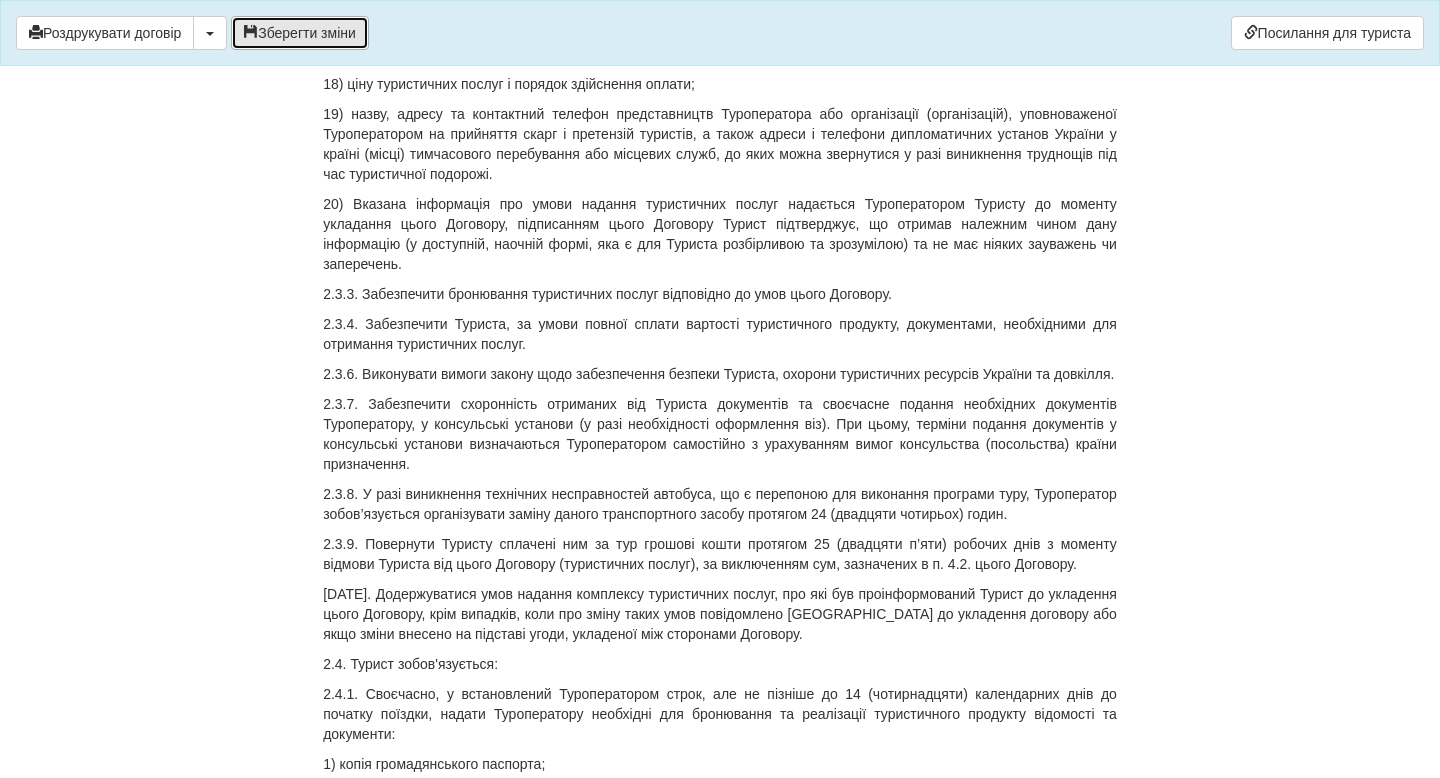 click on "Зберегти зміни" at bounding box center (300, 33) 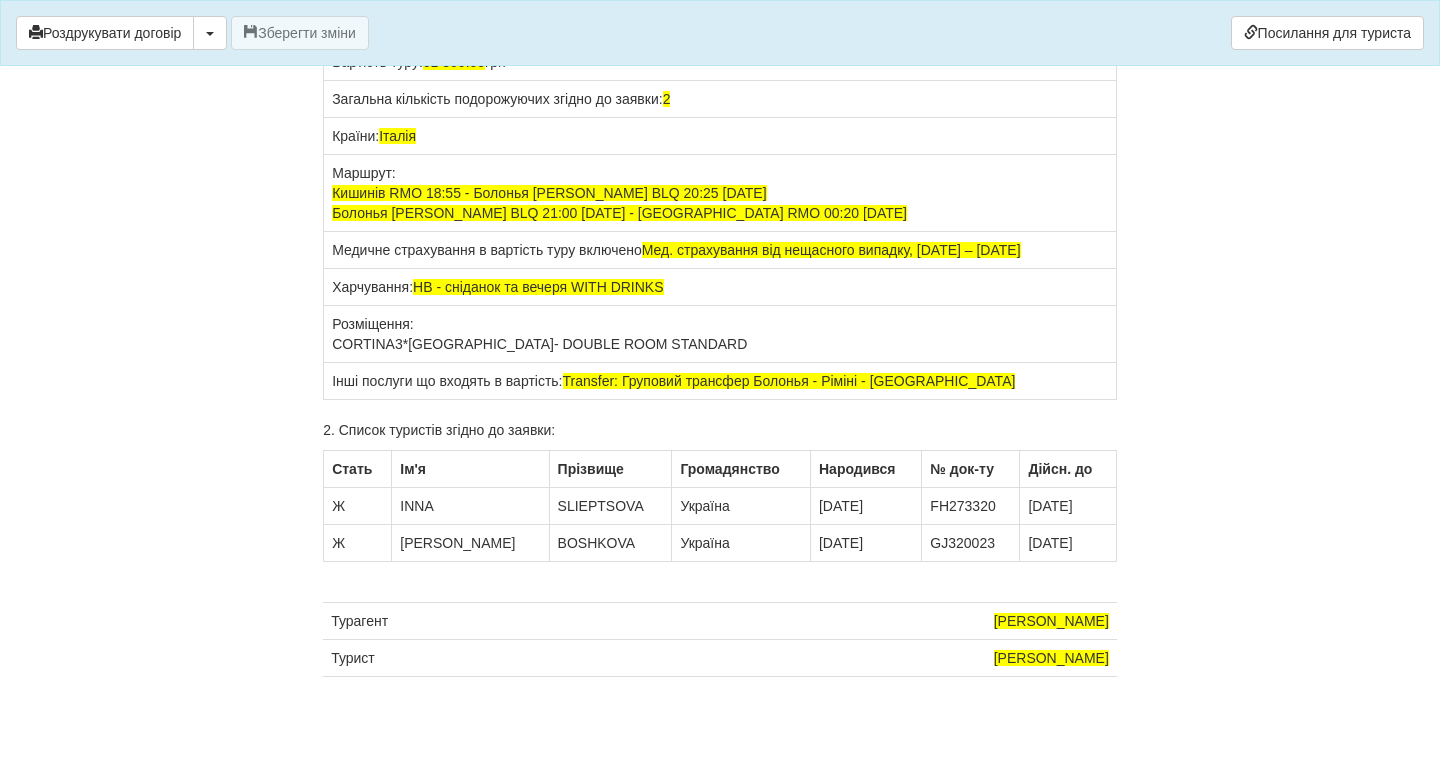 scroll, scrollTop: 15921, scrollLeft: 0, axis: vertical 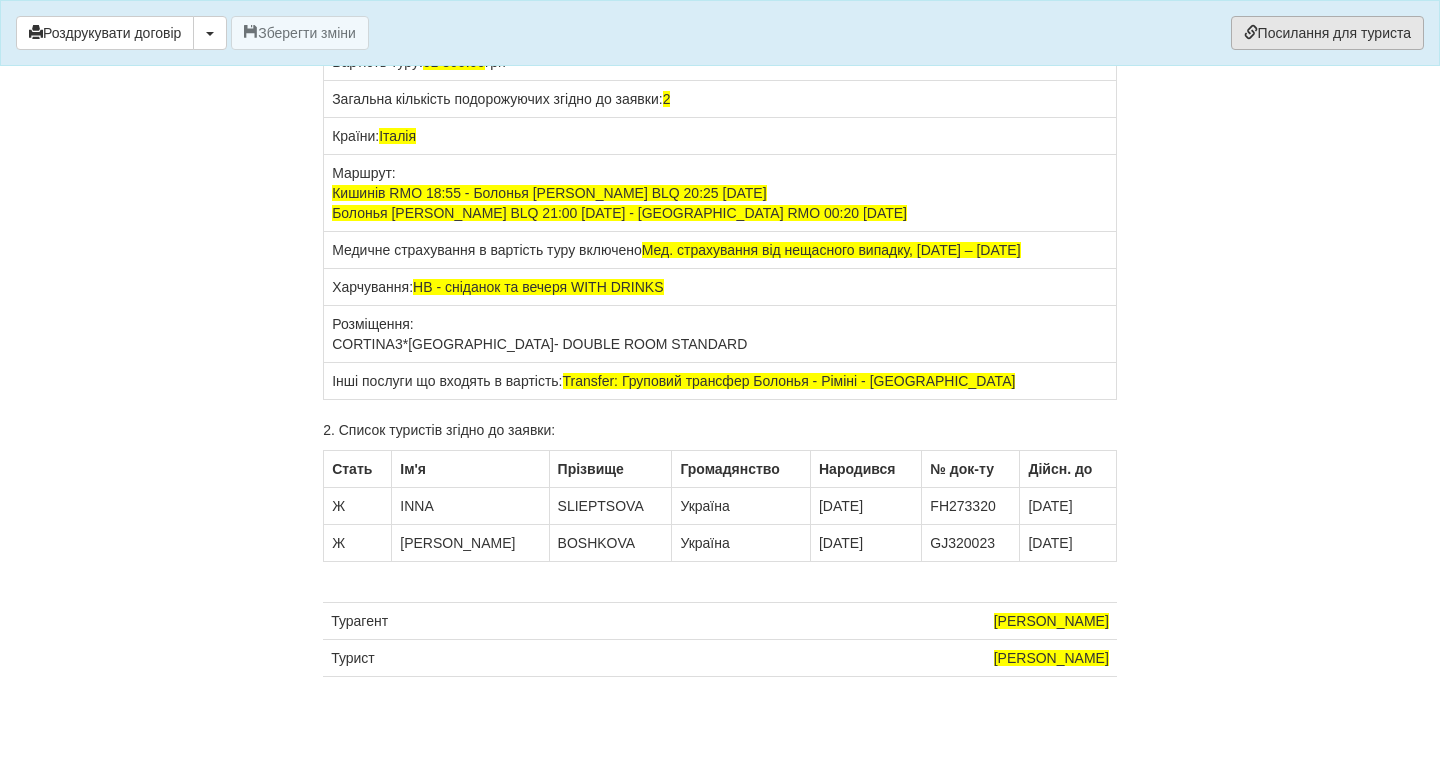 click on "Посилання для туриста" at bounding box center [1327, 33] 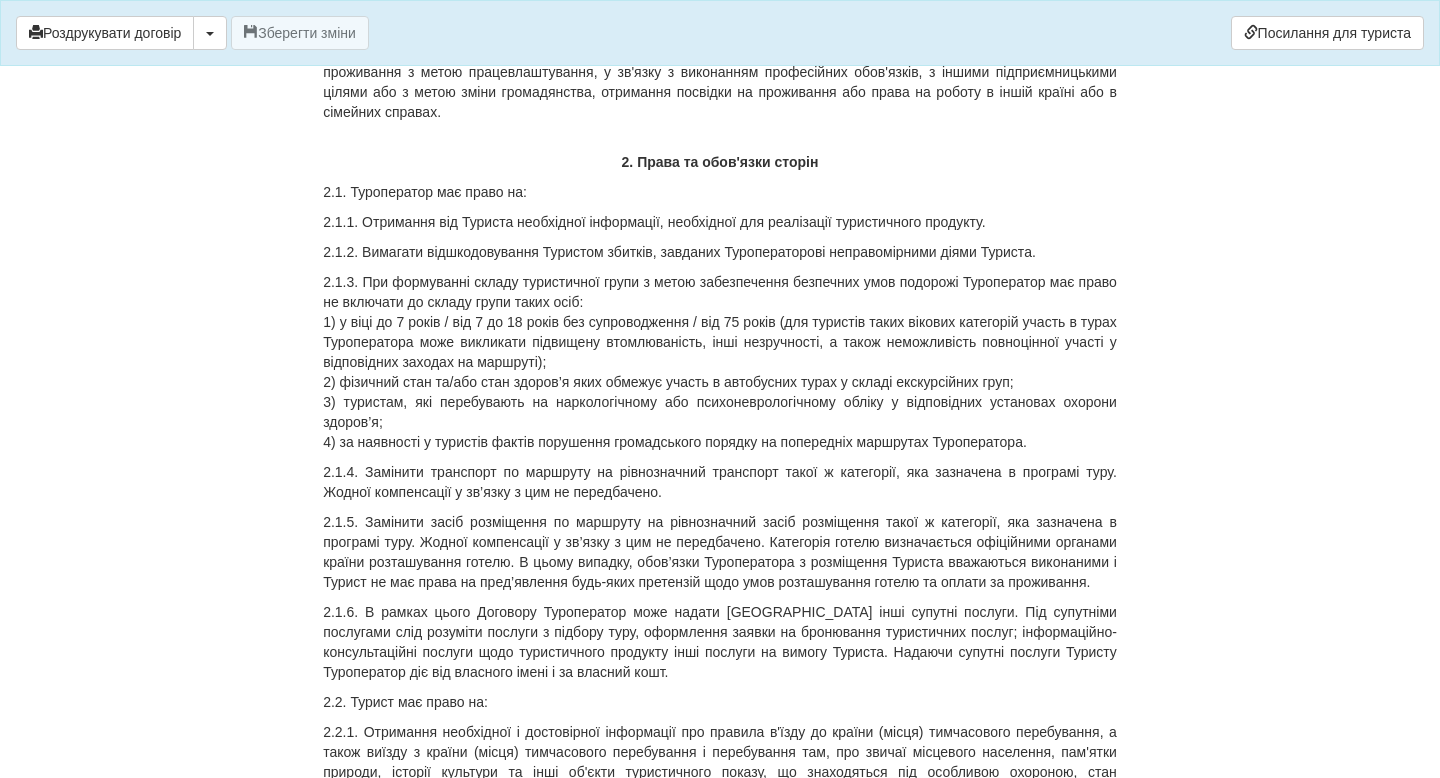 scroll, scrollTop: 0, scrollLeft: 0, axis: both 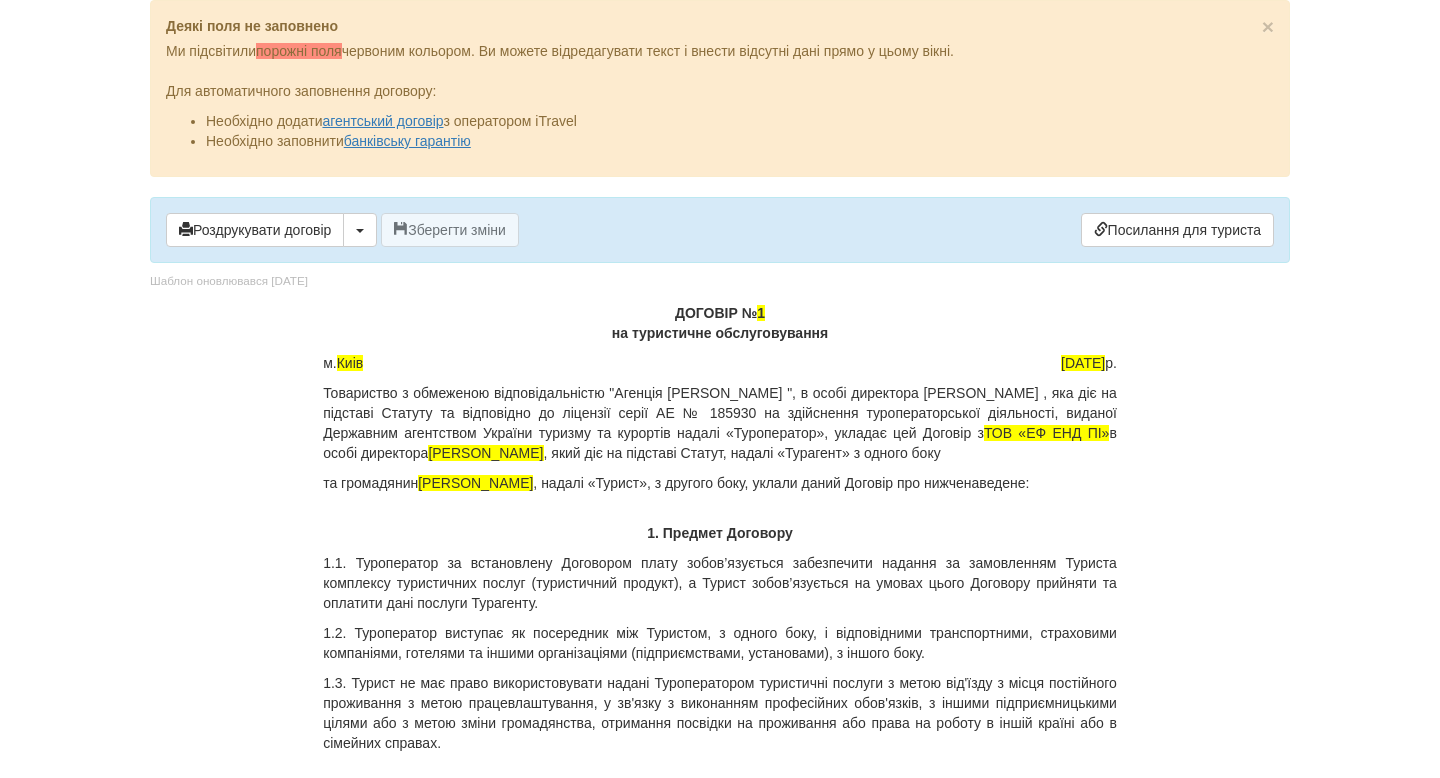 click on "ДОГОВІР №  1
на туристичне обслуговування" at bounding box center [720, 323] 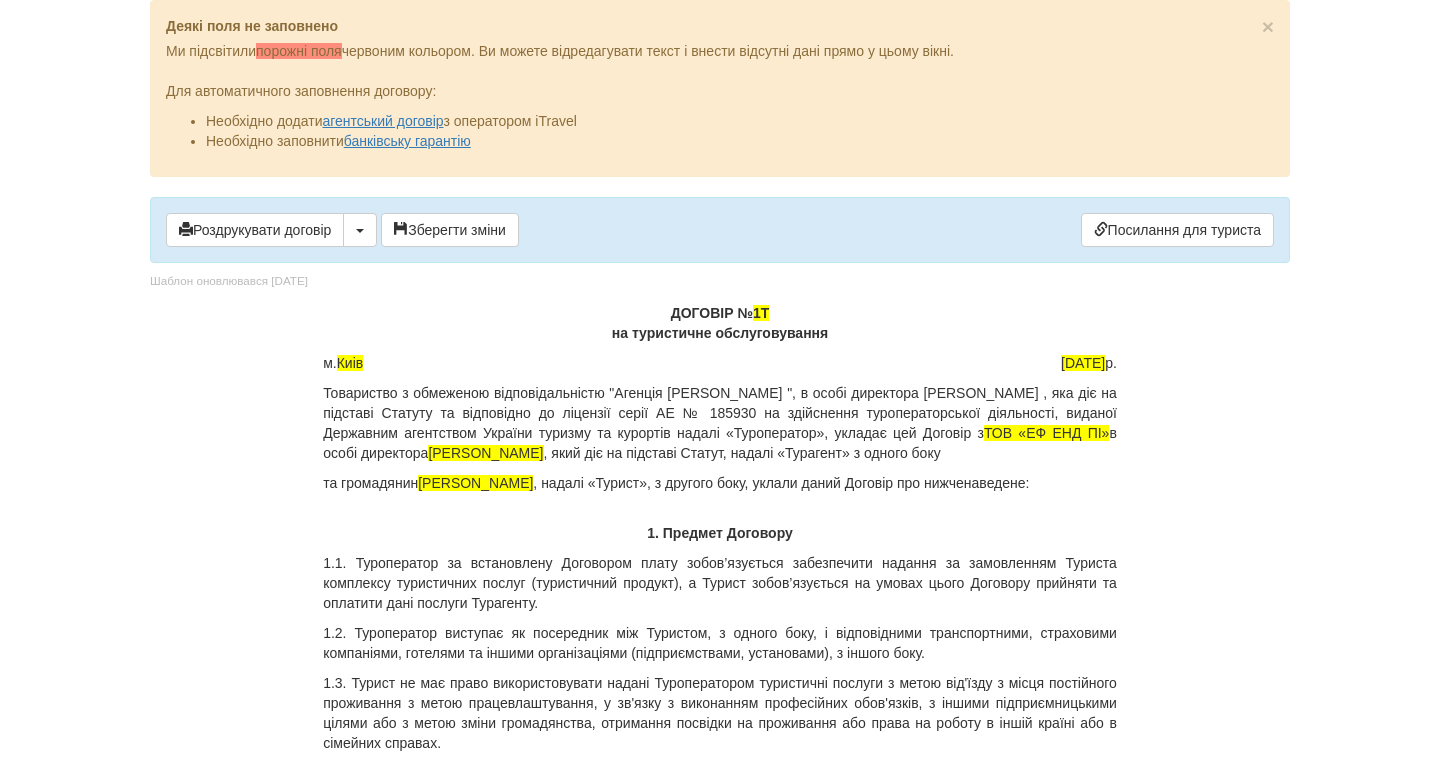 click on "×
Деякі поля не заповнено
Ми підсвітили  порожні поля  червоним кольором.                Ви можете відредагувати текст і внести відсутні дані прямо у цьому вікні.
Для автоматичного заповнення договору:
Необхідно додати  агентський договір  з оператором iTravel
Необхідно заповнити  банківську гарантію
Роздрукувати договір
Скачати PDF" at bounding box center (720, 8260) 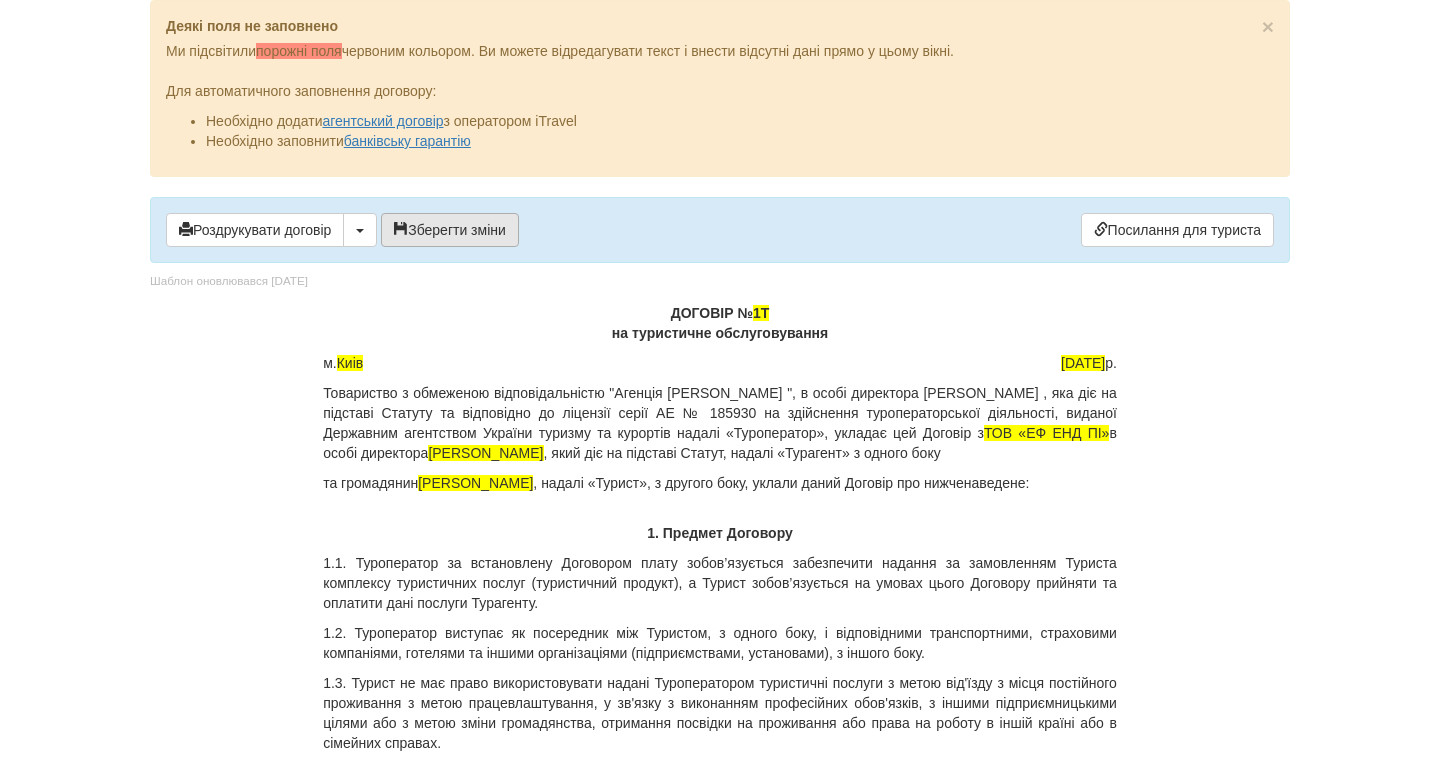 click on "Зберегти зміни" at bounding box center [450, 230] 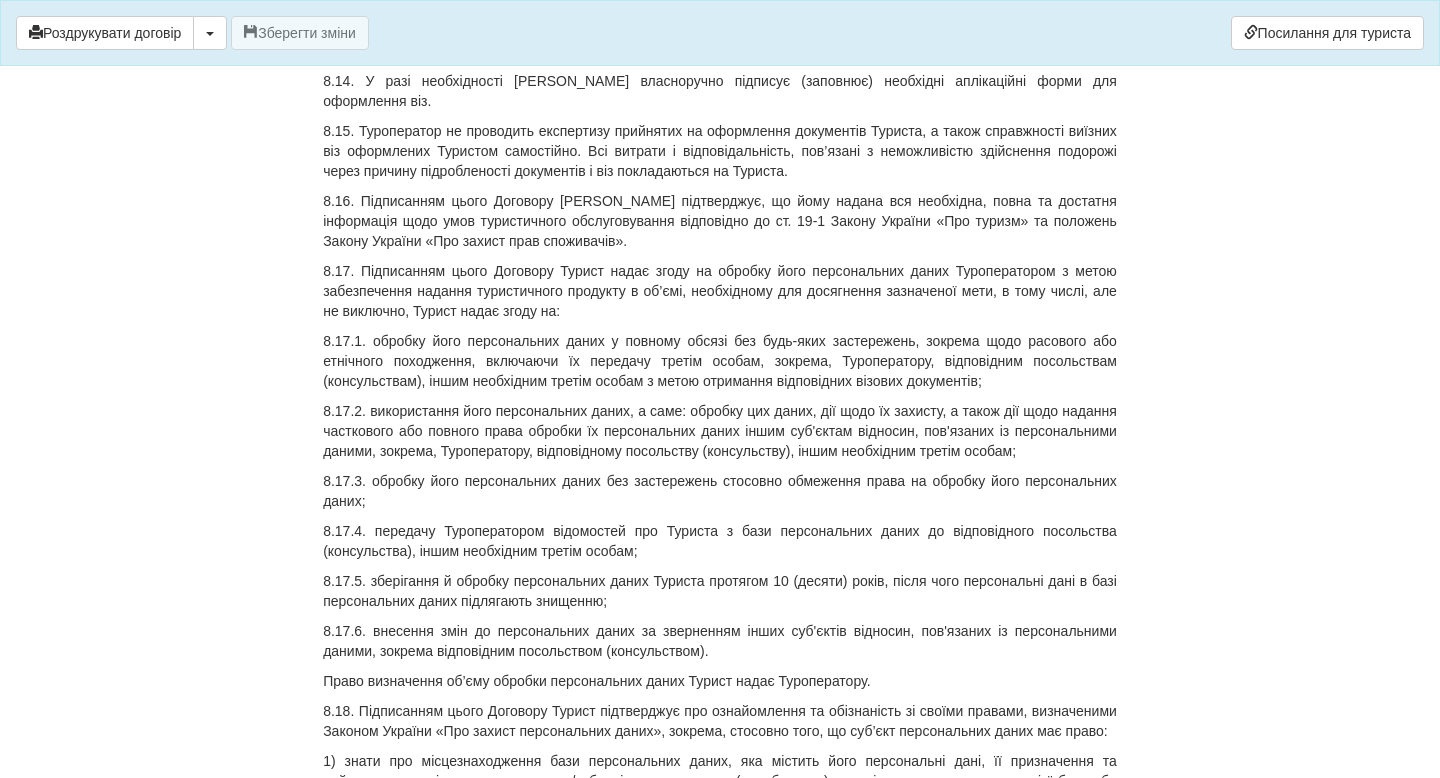 scroll, scrollTop: 16316, scrollLeft: 0, axis: vertical 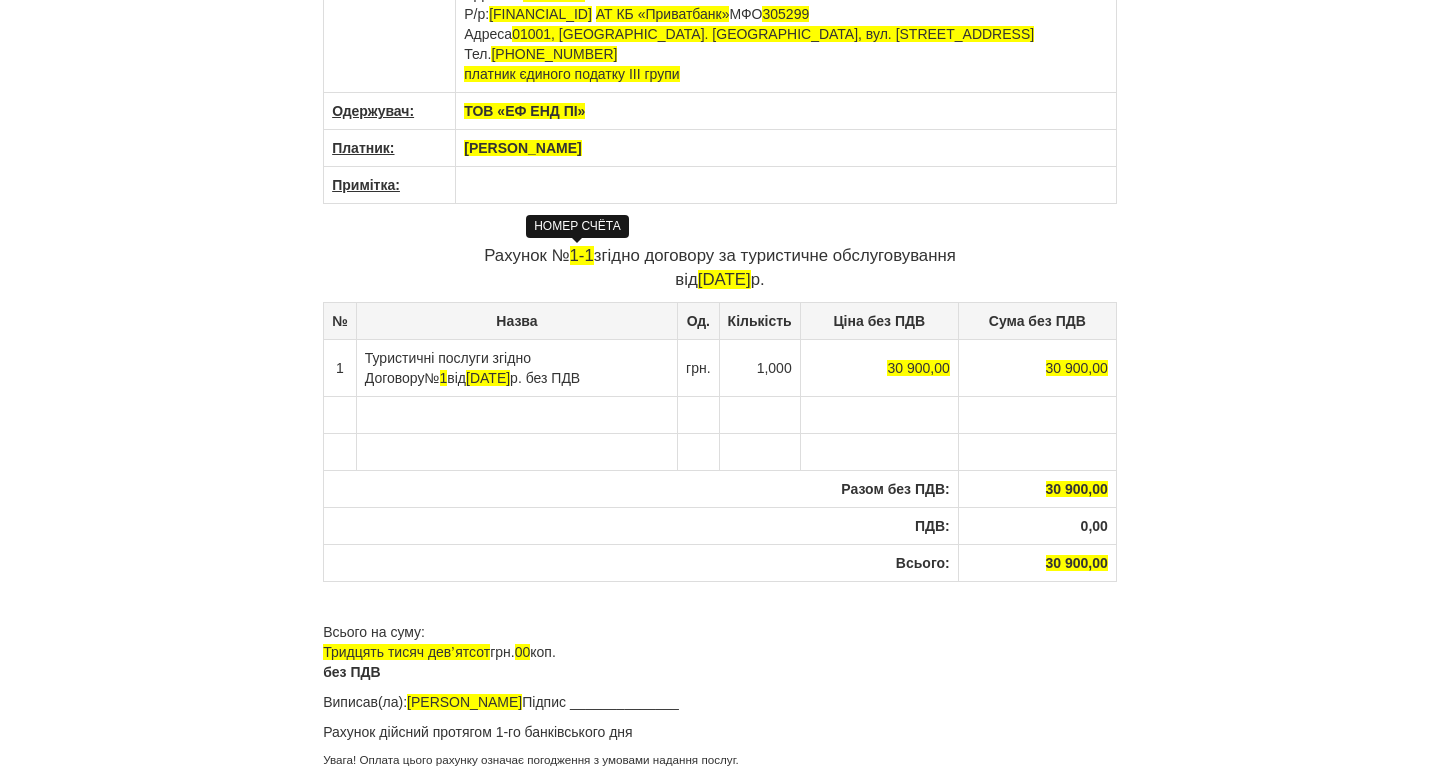click on "1-1" at bounding box center (582, 255) 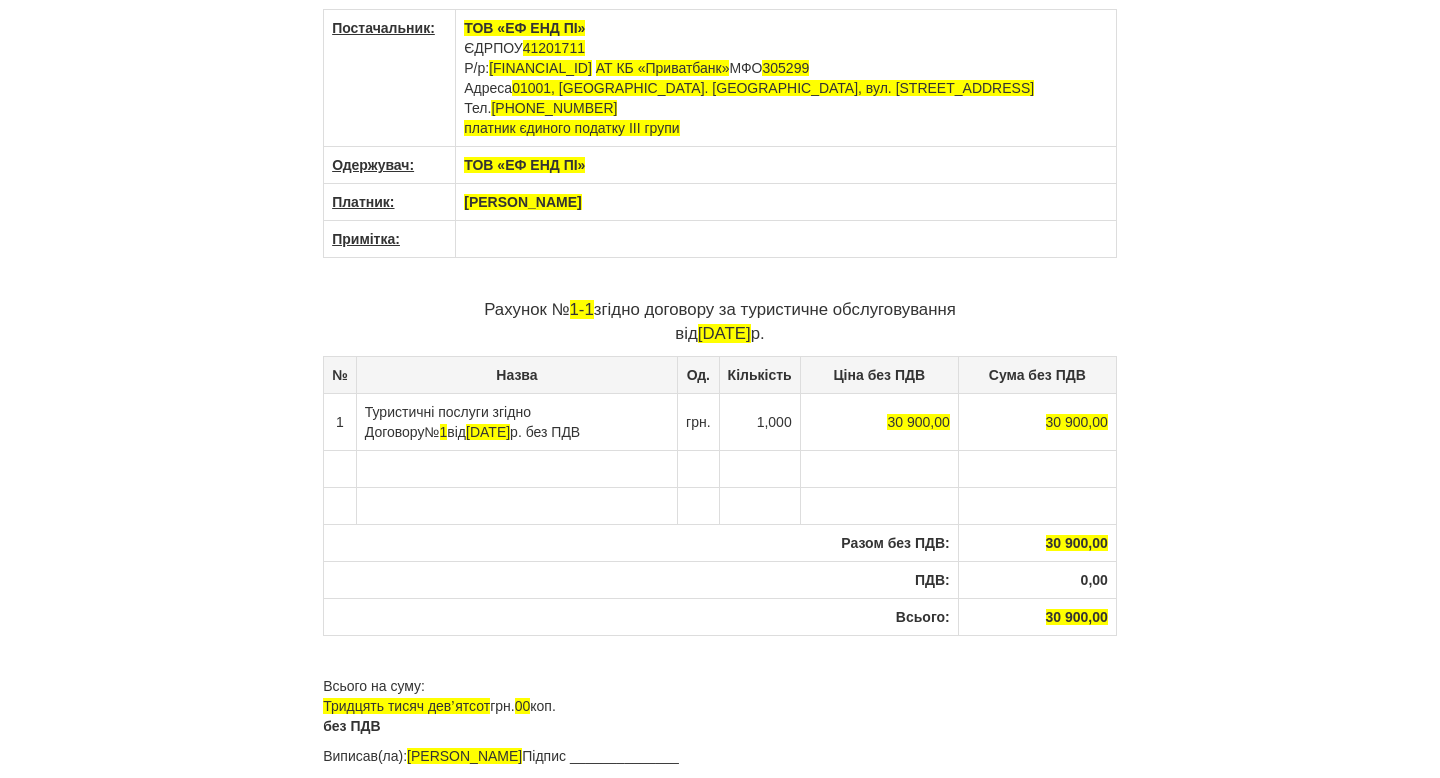 scroll, scrollTop: 79, scrollLeft: 0, axis: vertical 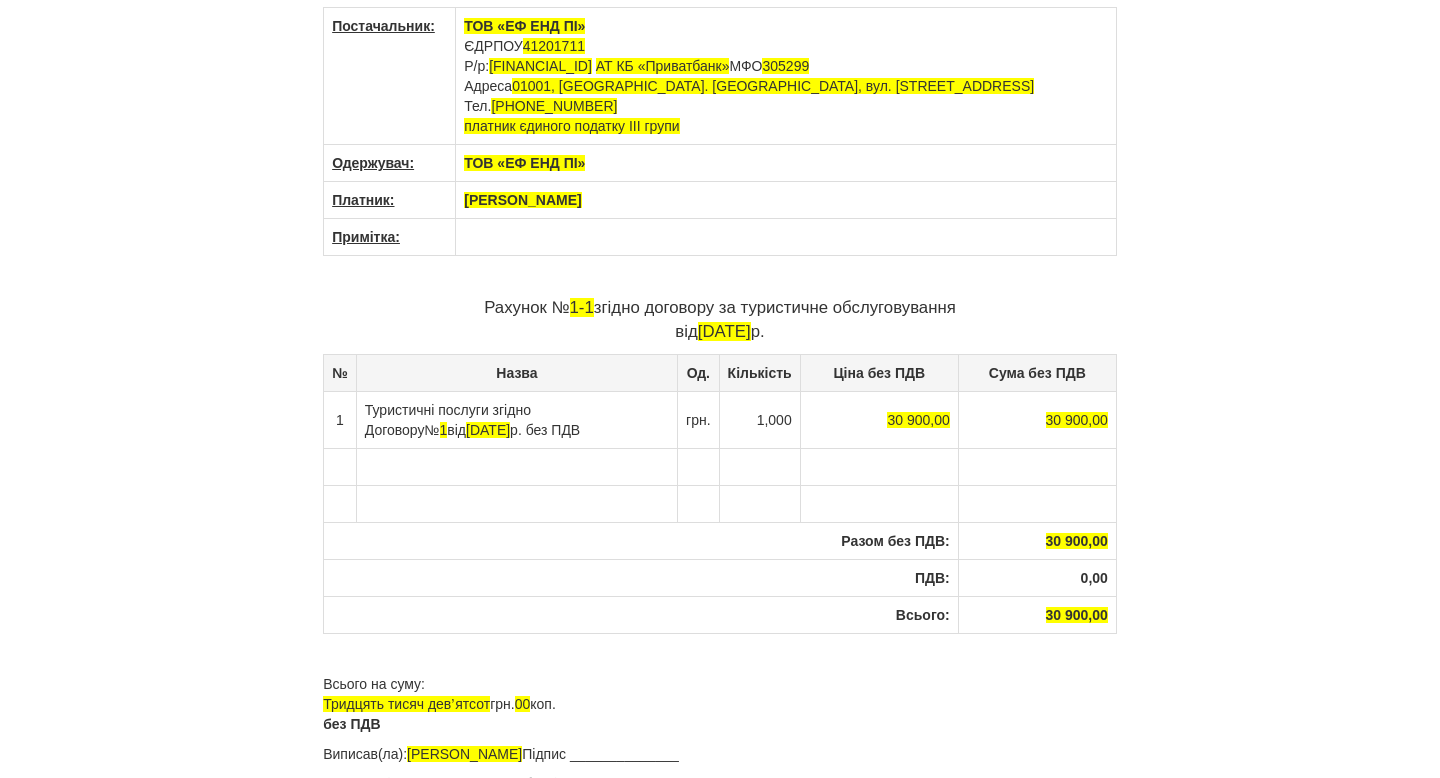 type 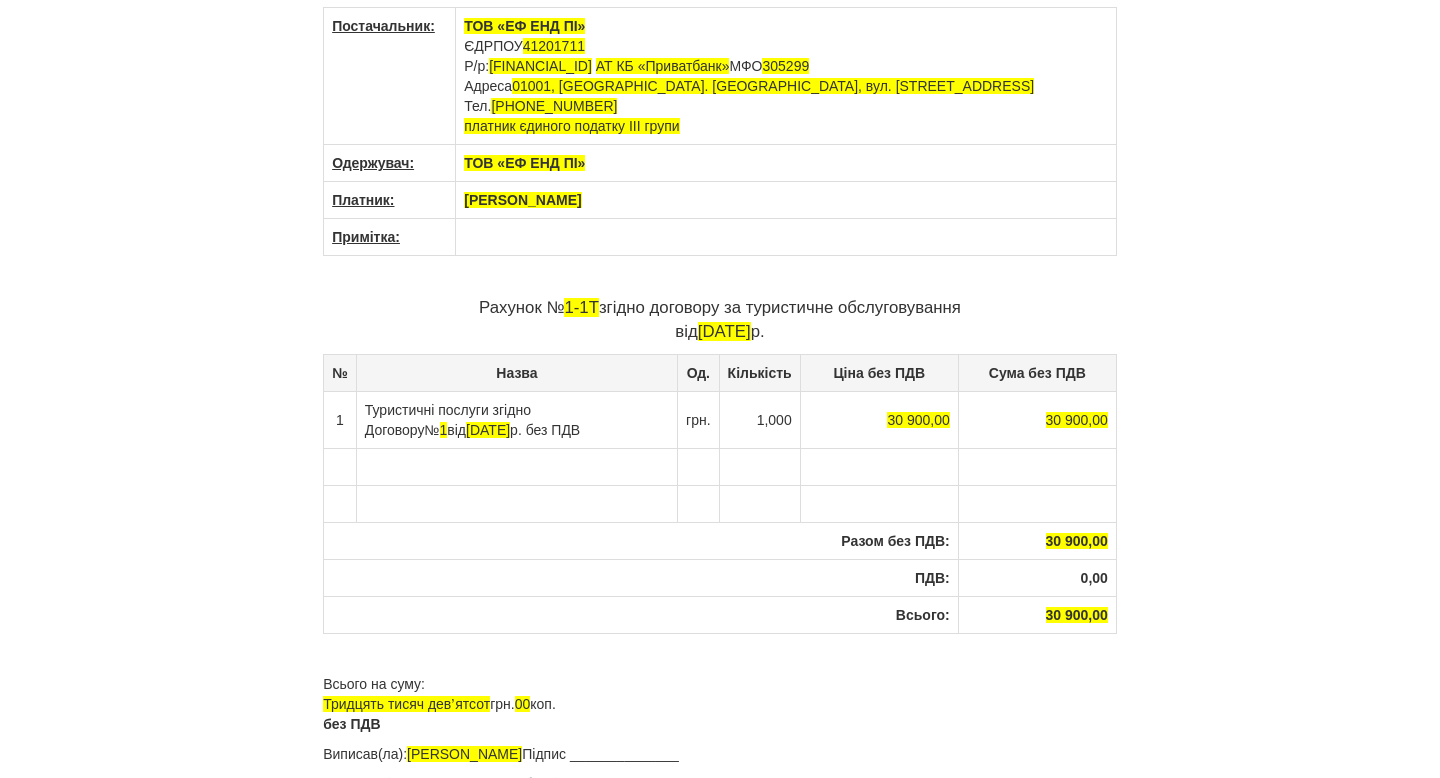 click on "Туристичні послуги згідно Договору  №  1  від  [DATE] без ПДВ" at bounding box center [516, 419] 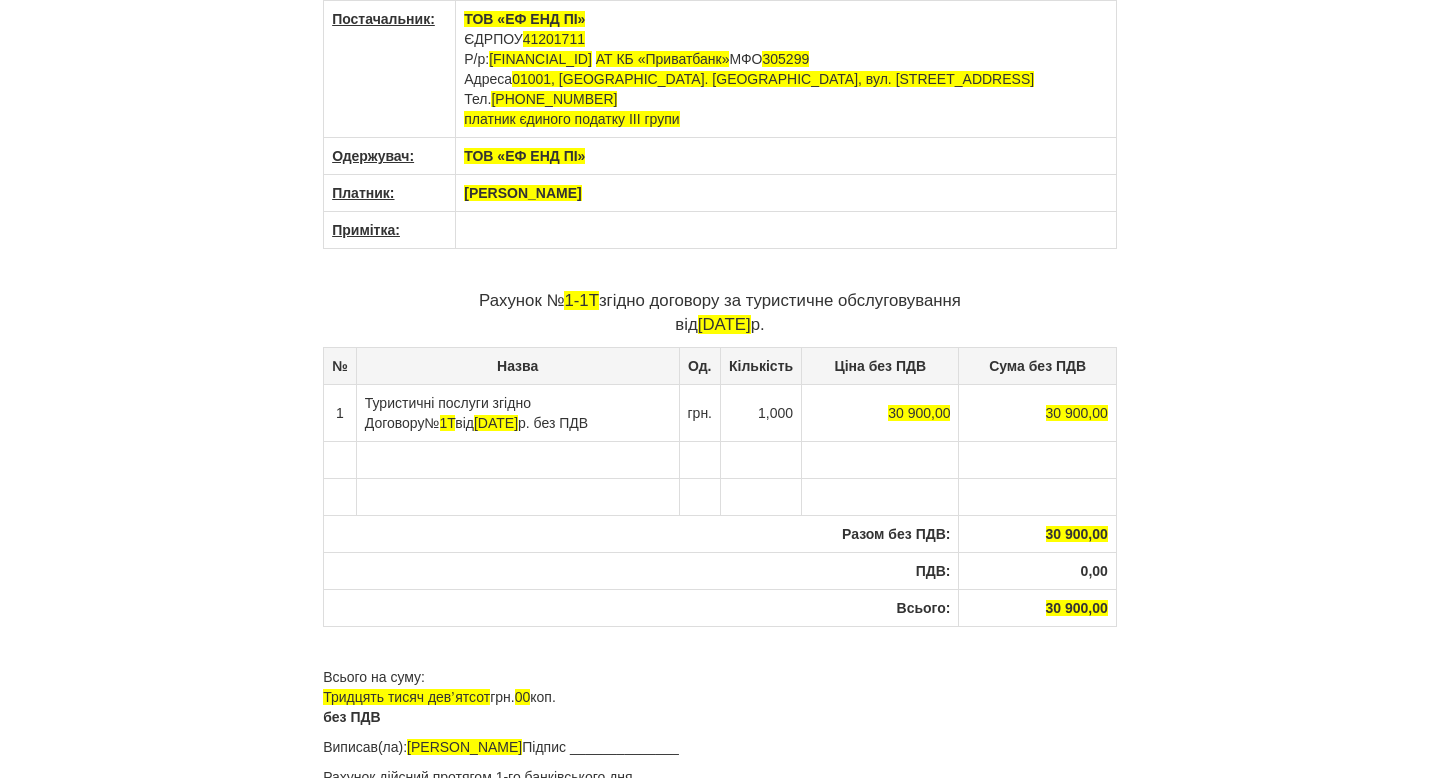 scroll, scrollTop: 0, scrollLeft: 0, axis: both 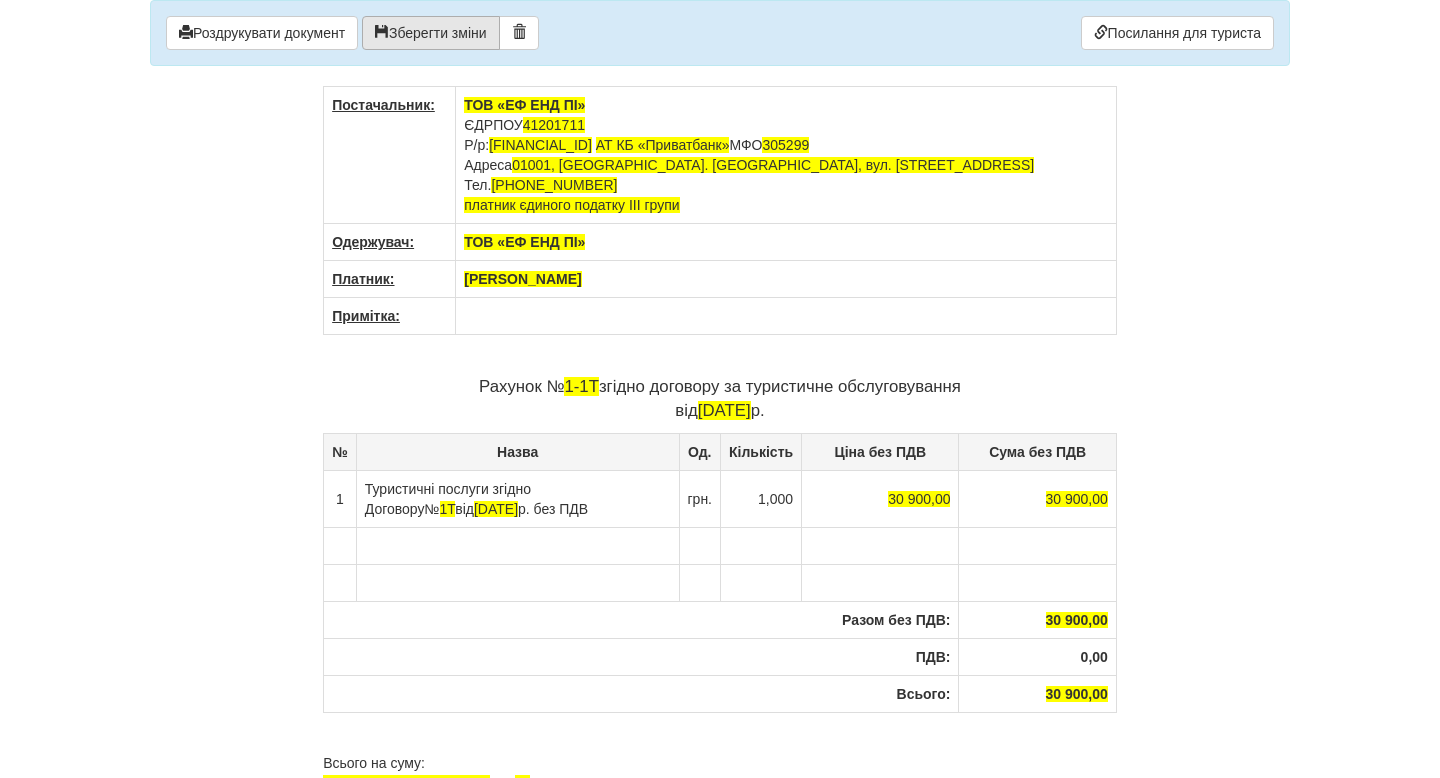 click on "Зберегти зміни" at bounding box center (431, 33) 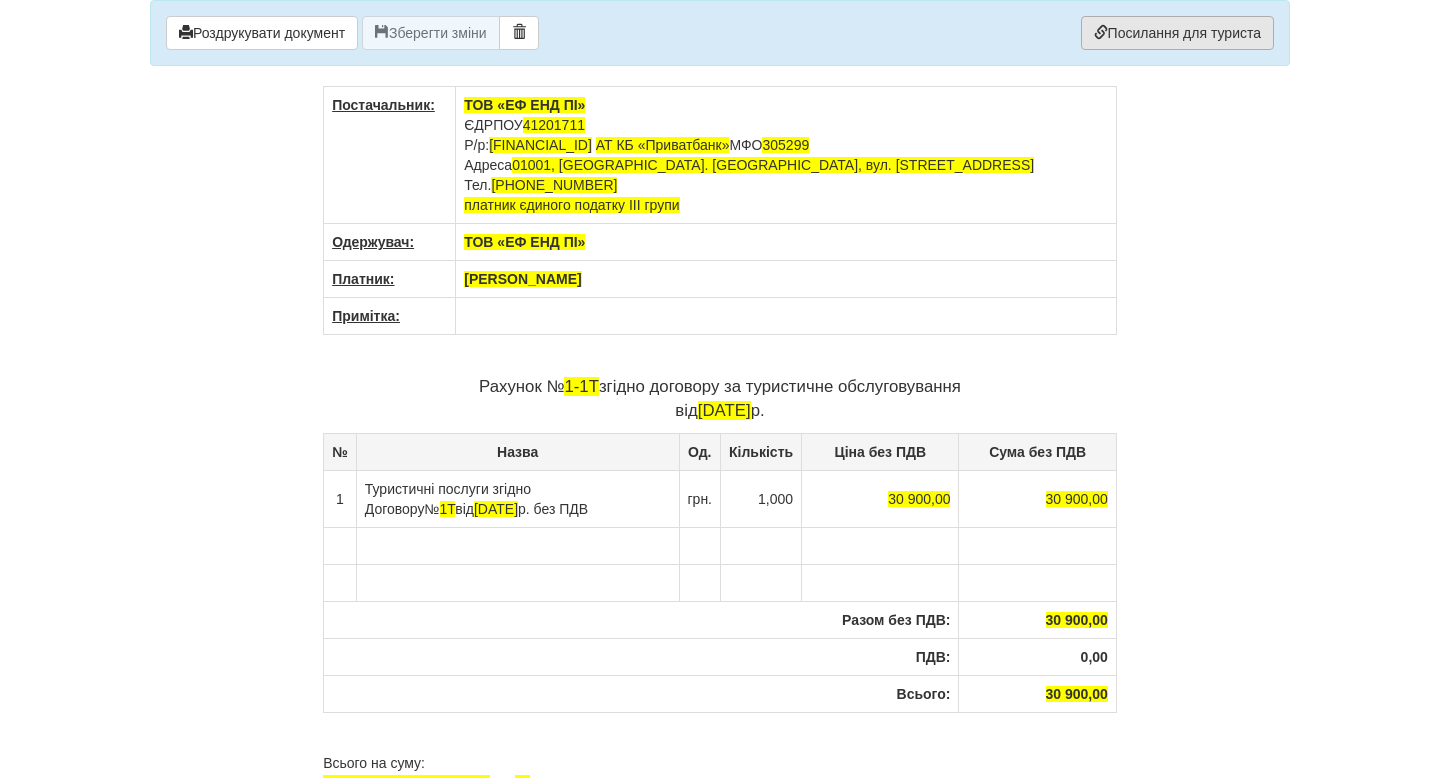 click on "Посилання для туриста" at bounding box center (1177, 33) 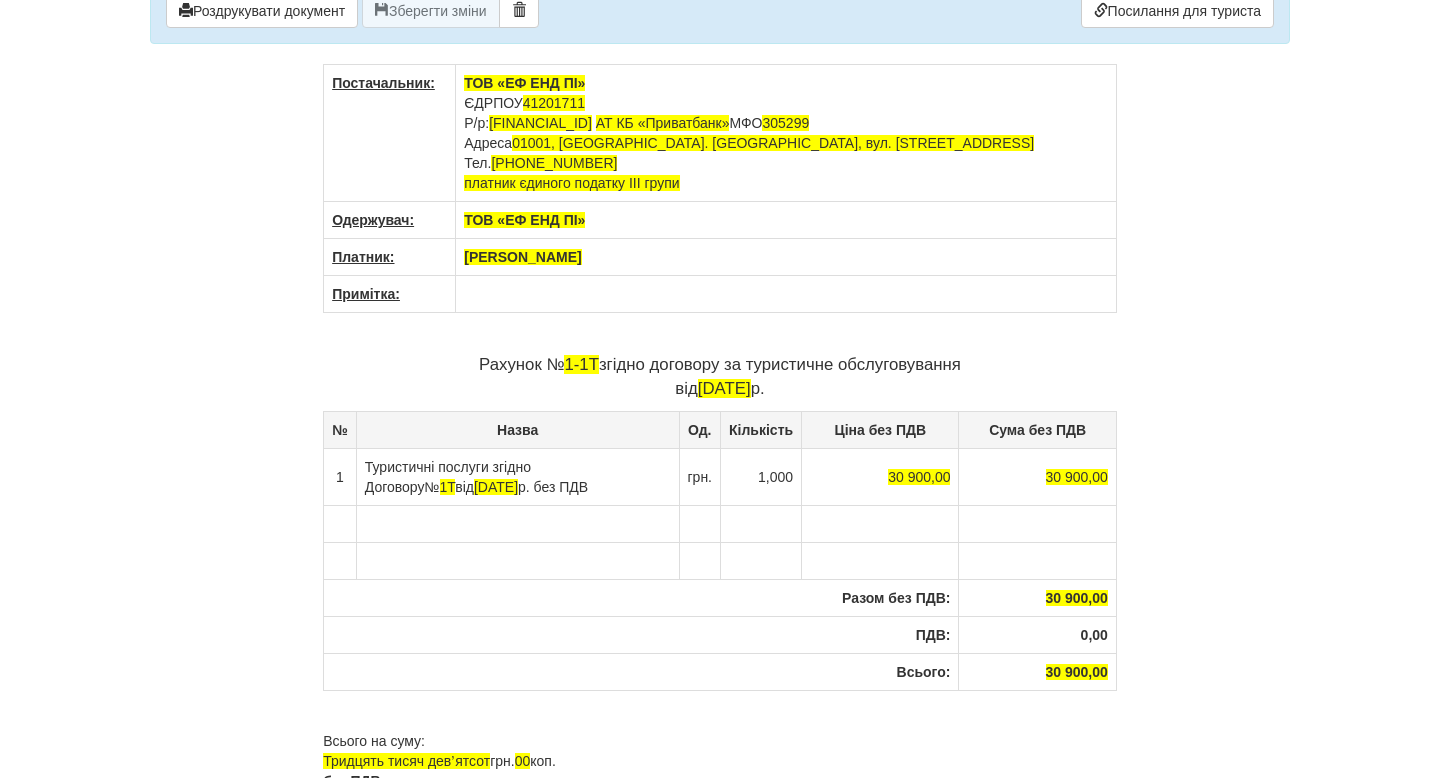 scroll, scrollTop: 131, scrollLeft: 0, axis: vertical 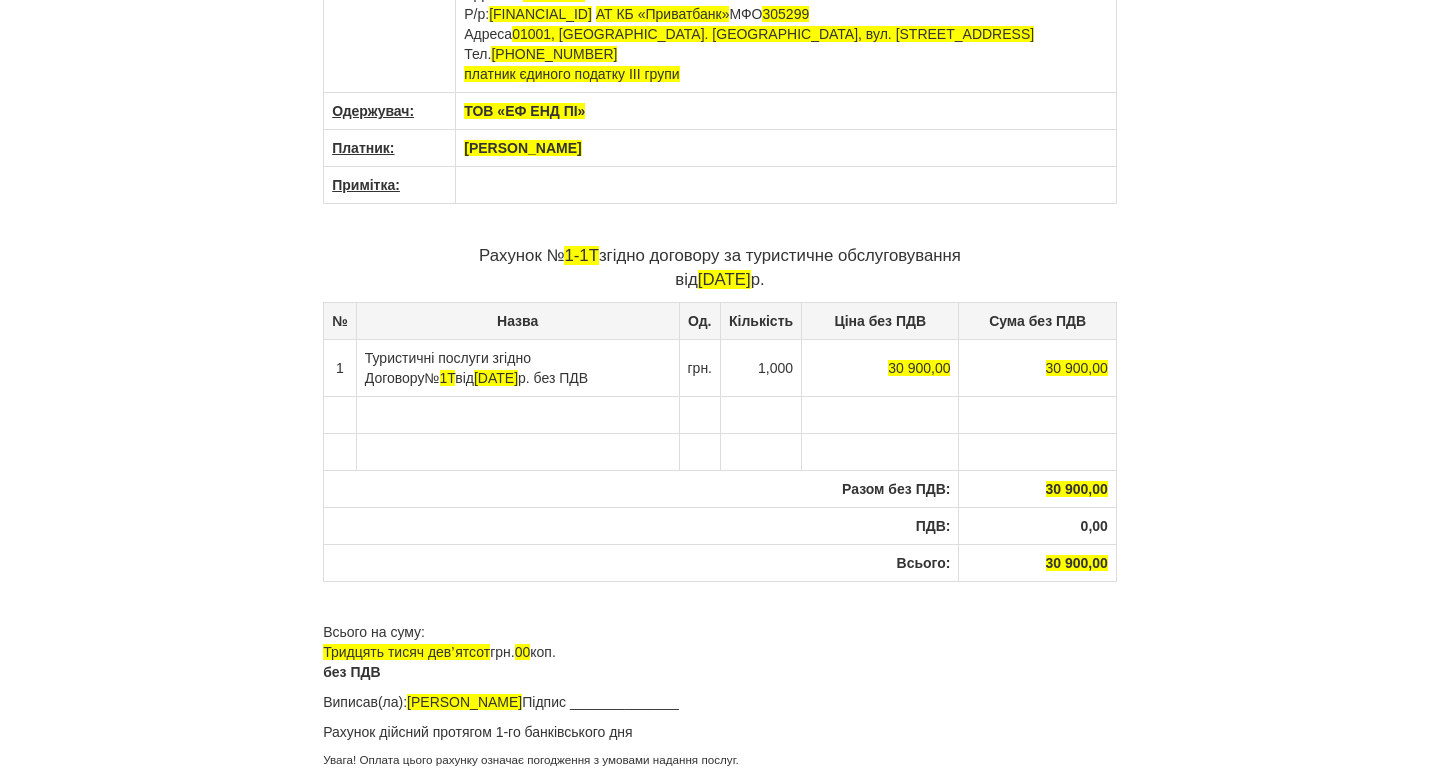 click on "30 900,00" at bounding box center (1037, 488) 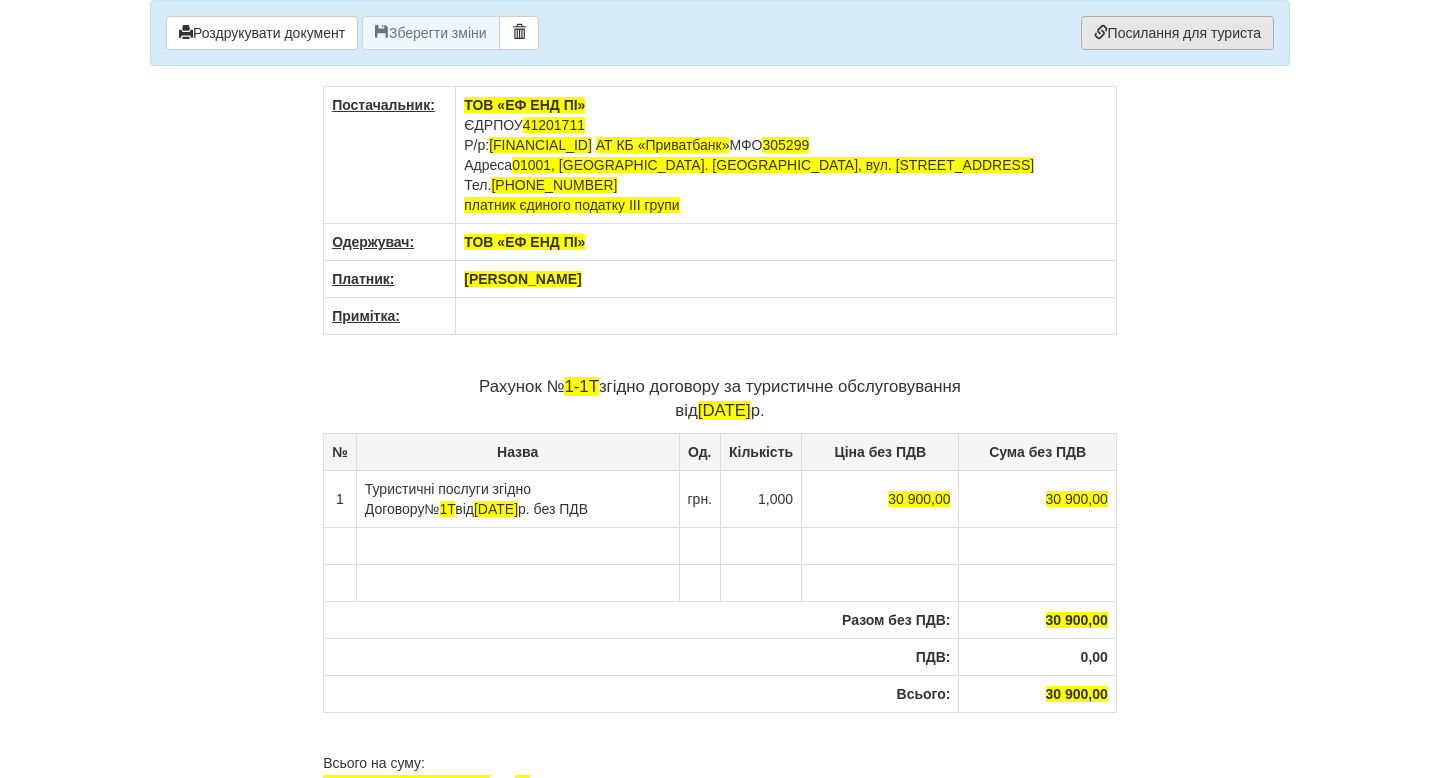 click on "Посилання для туриста" at bounding box center [1177, 33] 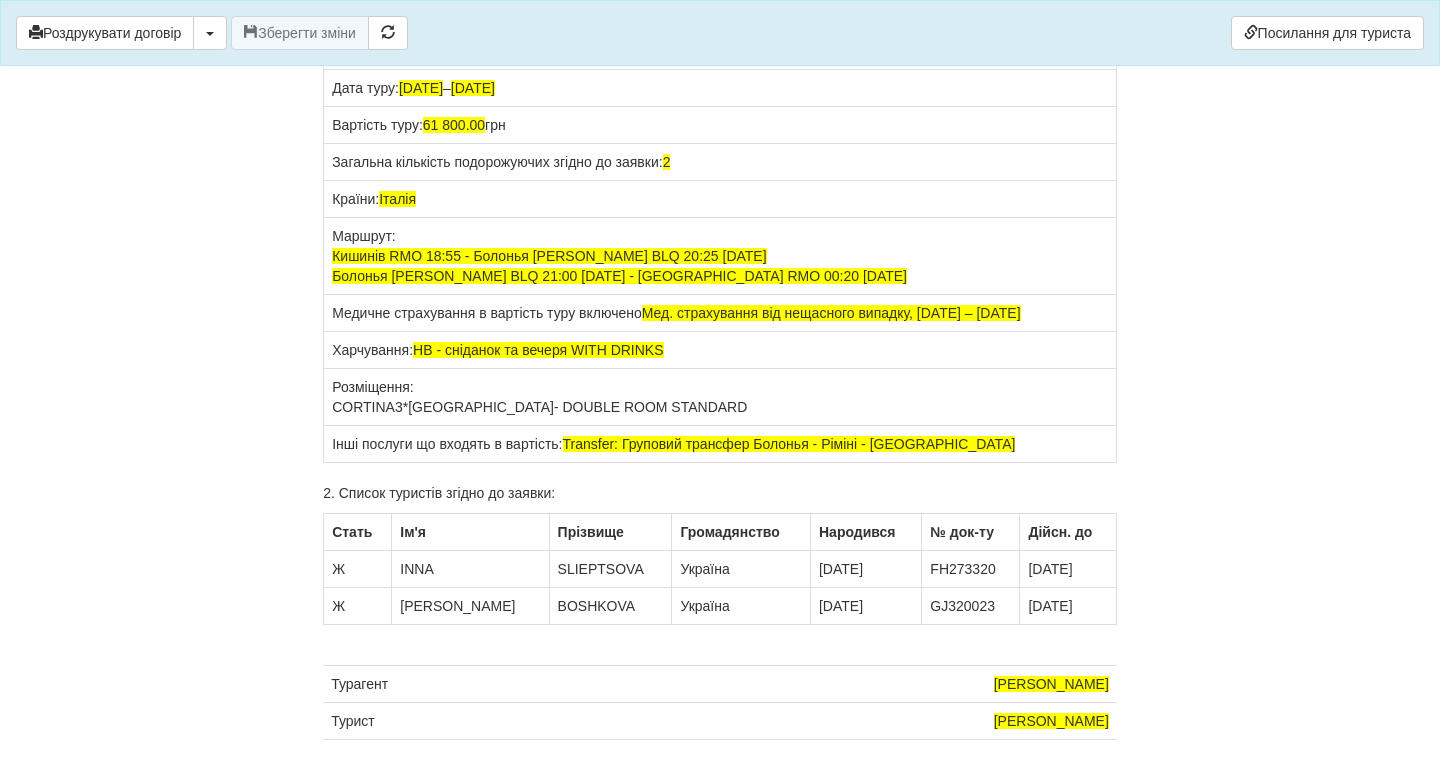 scroll, scrollTop: 15607, scrollLeft: 0, axis: vertical 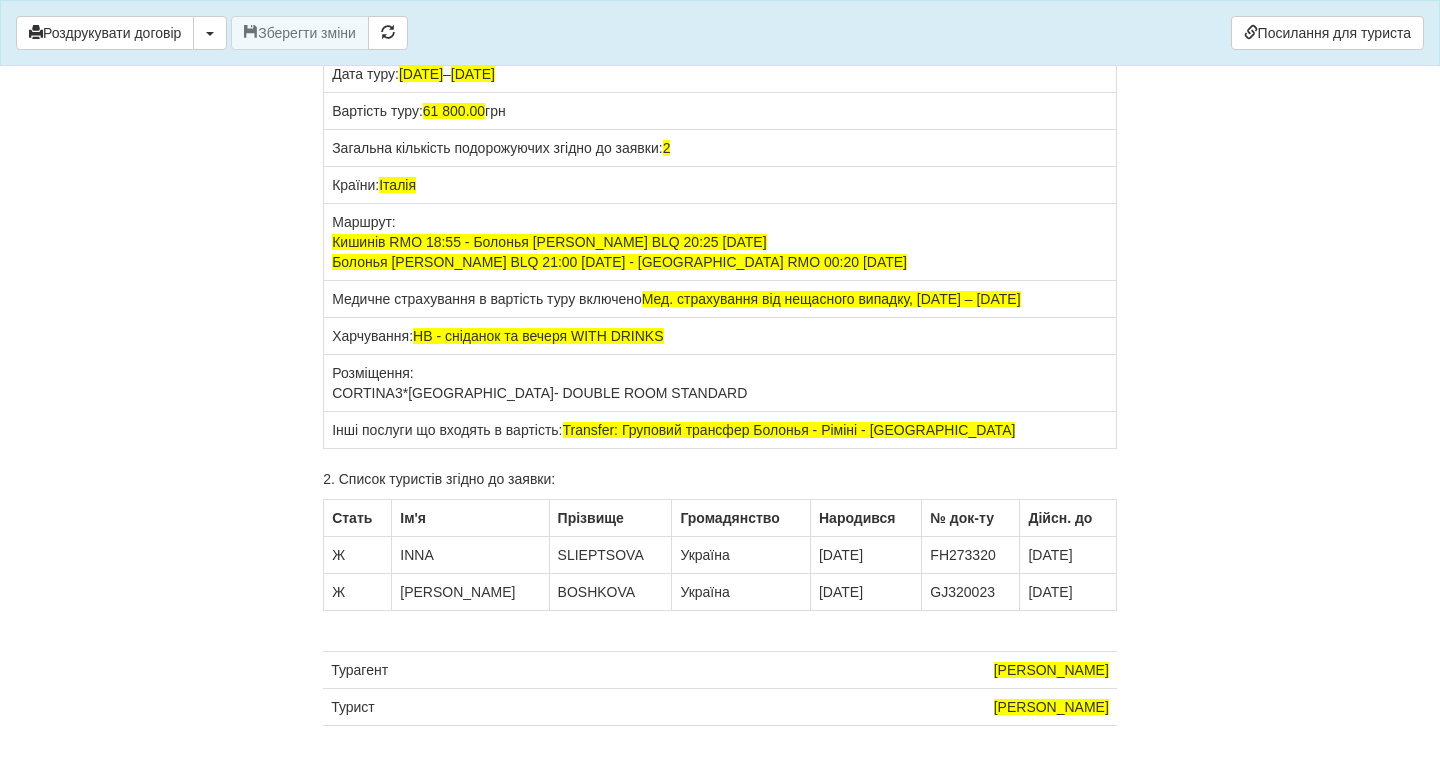 click on "Додаток №1 до
Договору на туристичне обслуговування
№  1  від  [DATE]" at bounding box center (720, -82) 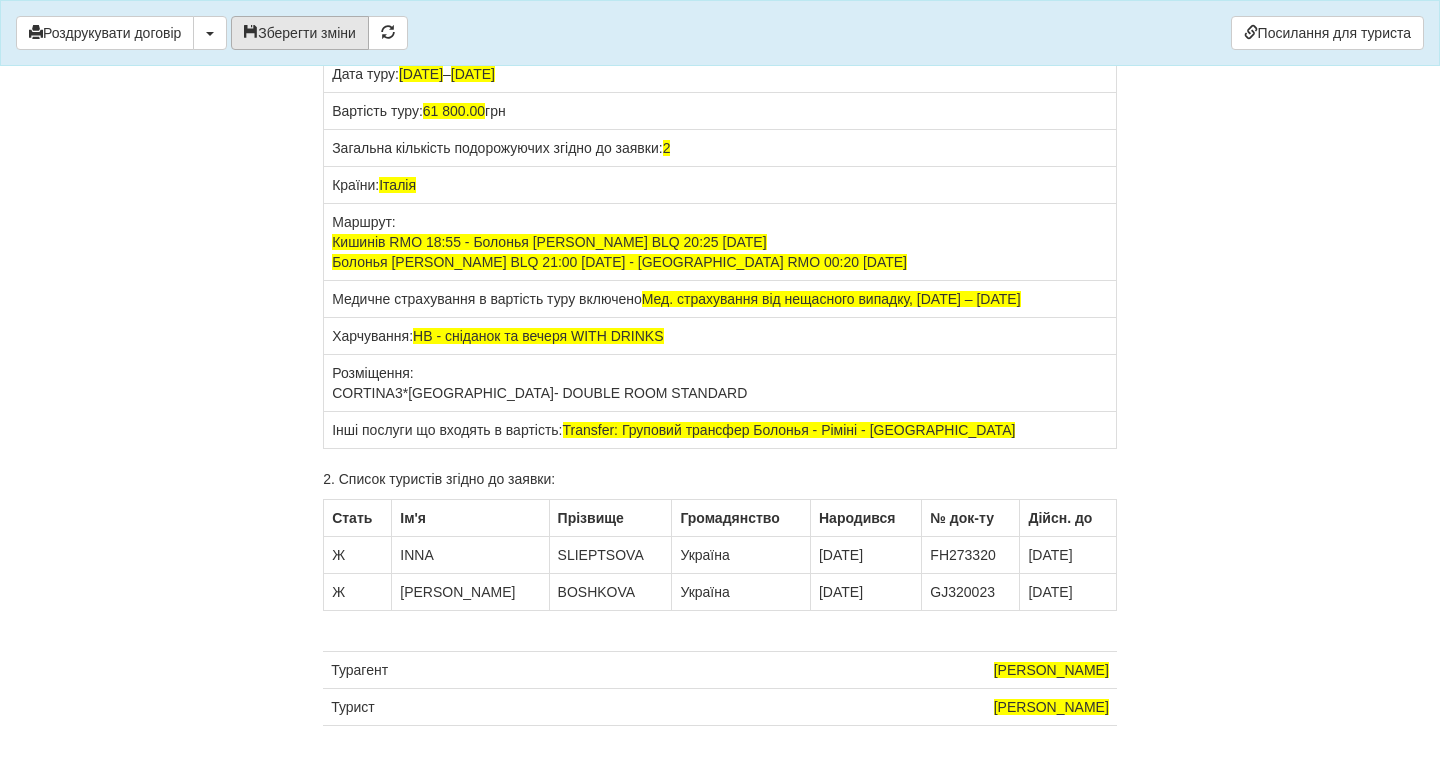 click on "Зберегти зміни" at bounding box center [300, 33] 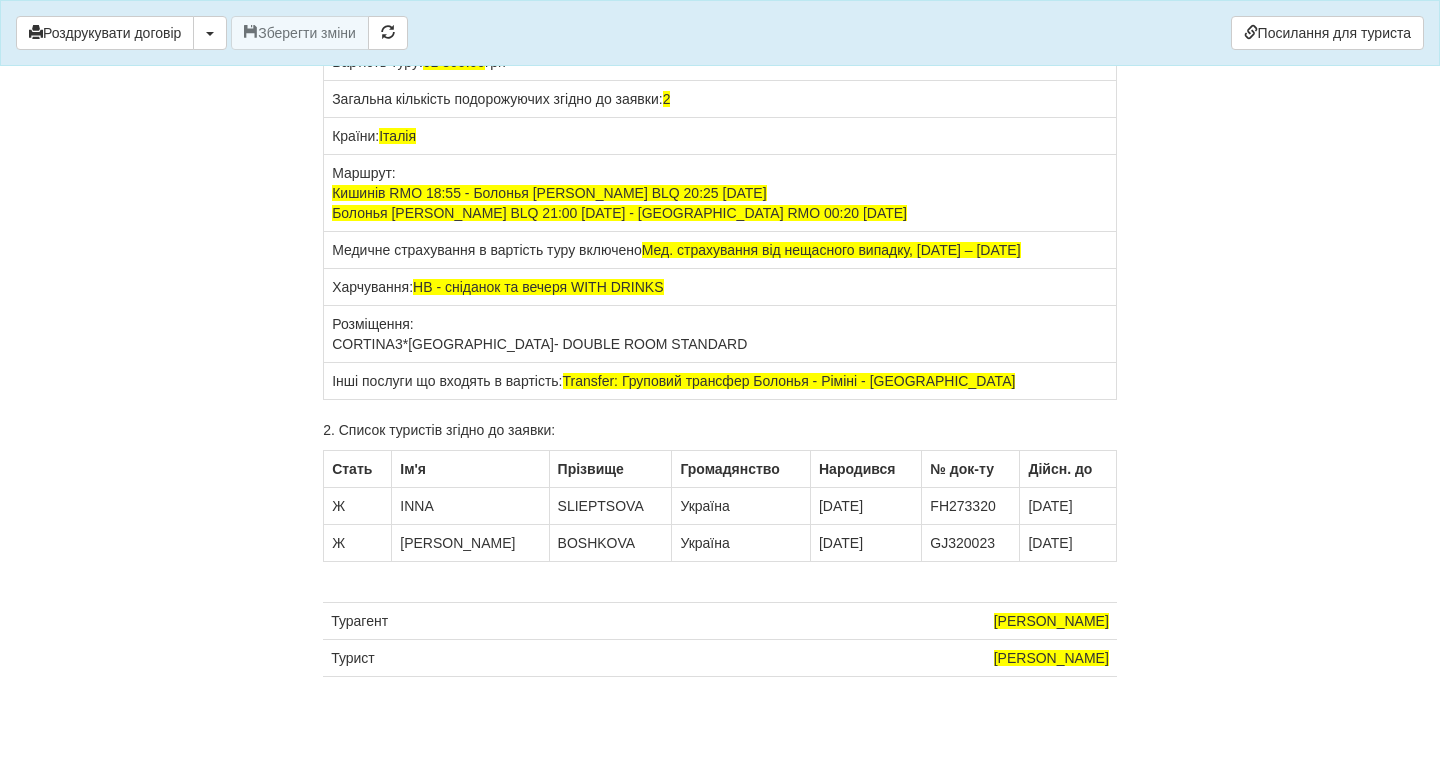 scroll, scrollTop: 16316, scrollLeft: 0, axis: vertical 